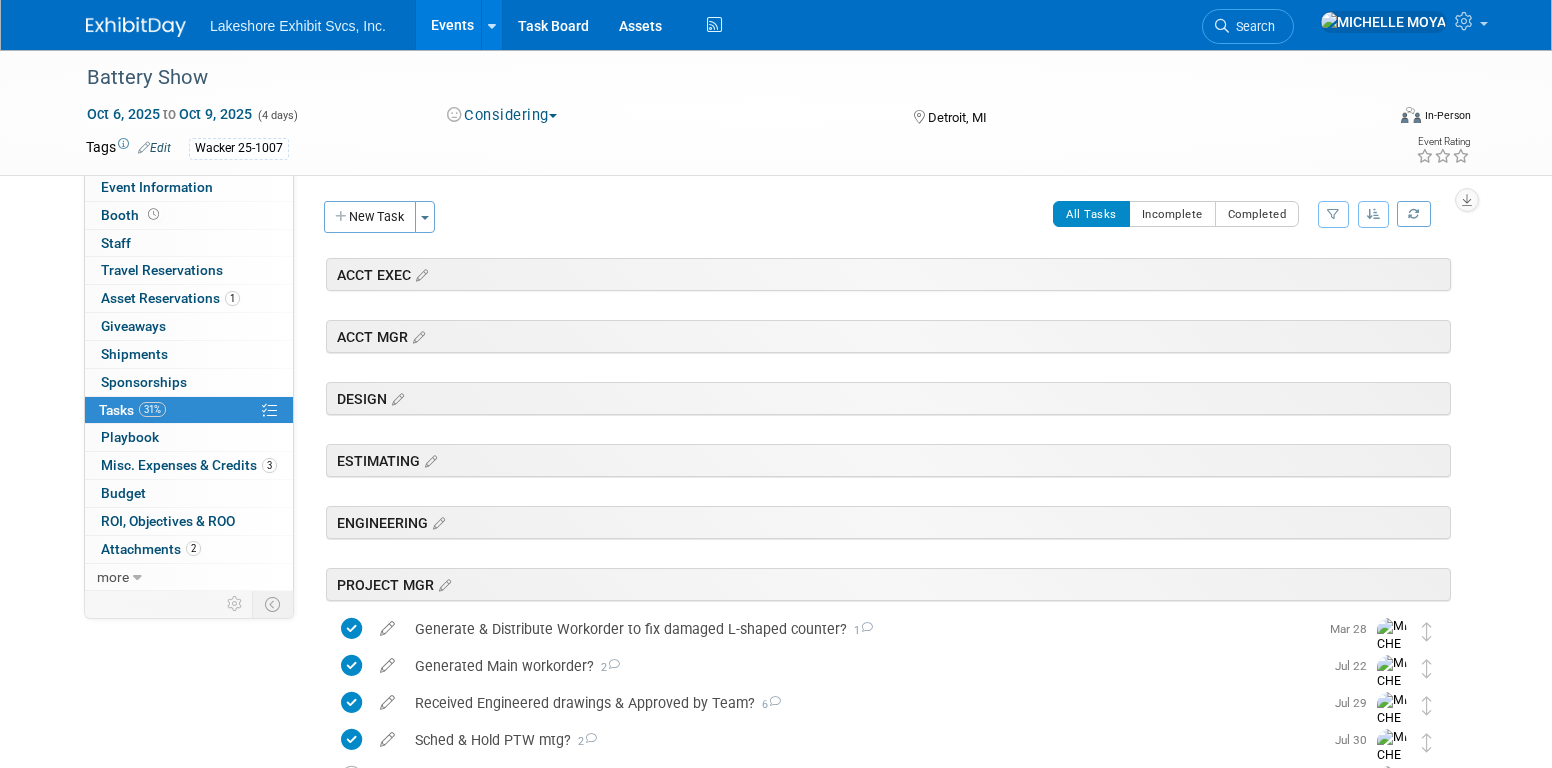 scroll, scrollTop: 400, scrollLeft: 0, axis: vertical 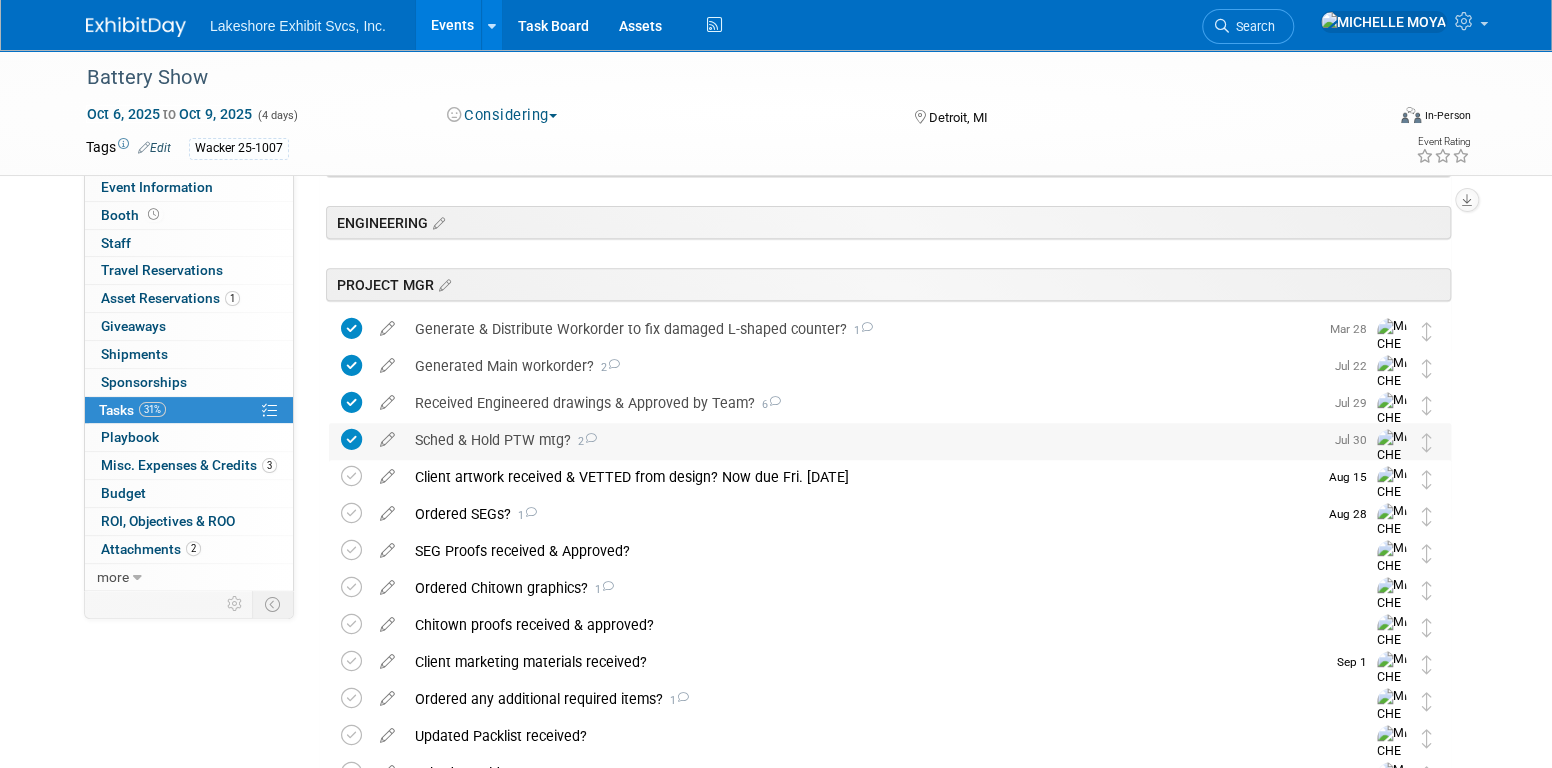 click on "Sched & Hold PTW mtg?
2" at bounding box center [864, 440] 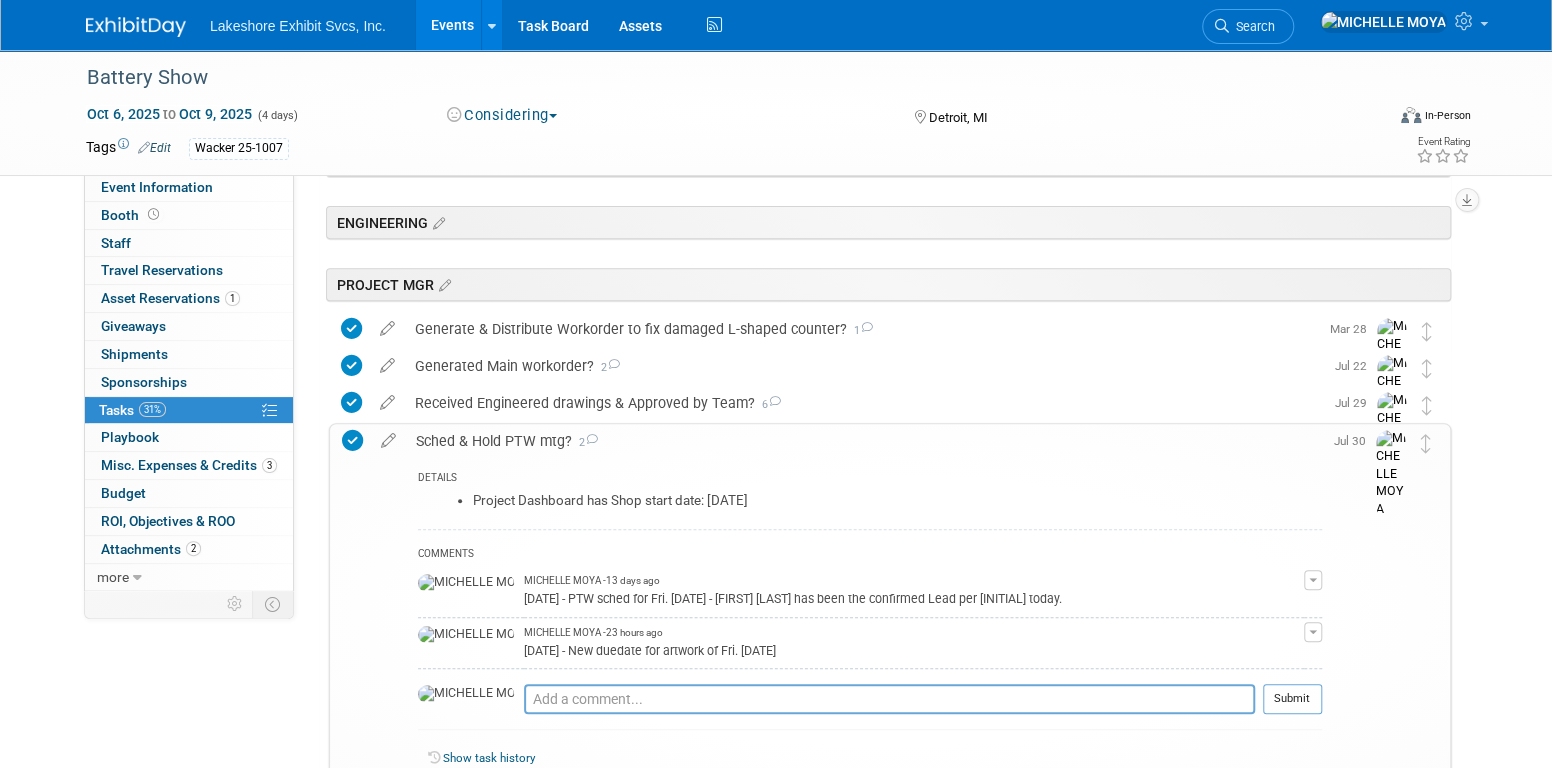 click on "Sched & Hold PTW mtg?
2" at bounding box center [864, 441] 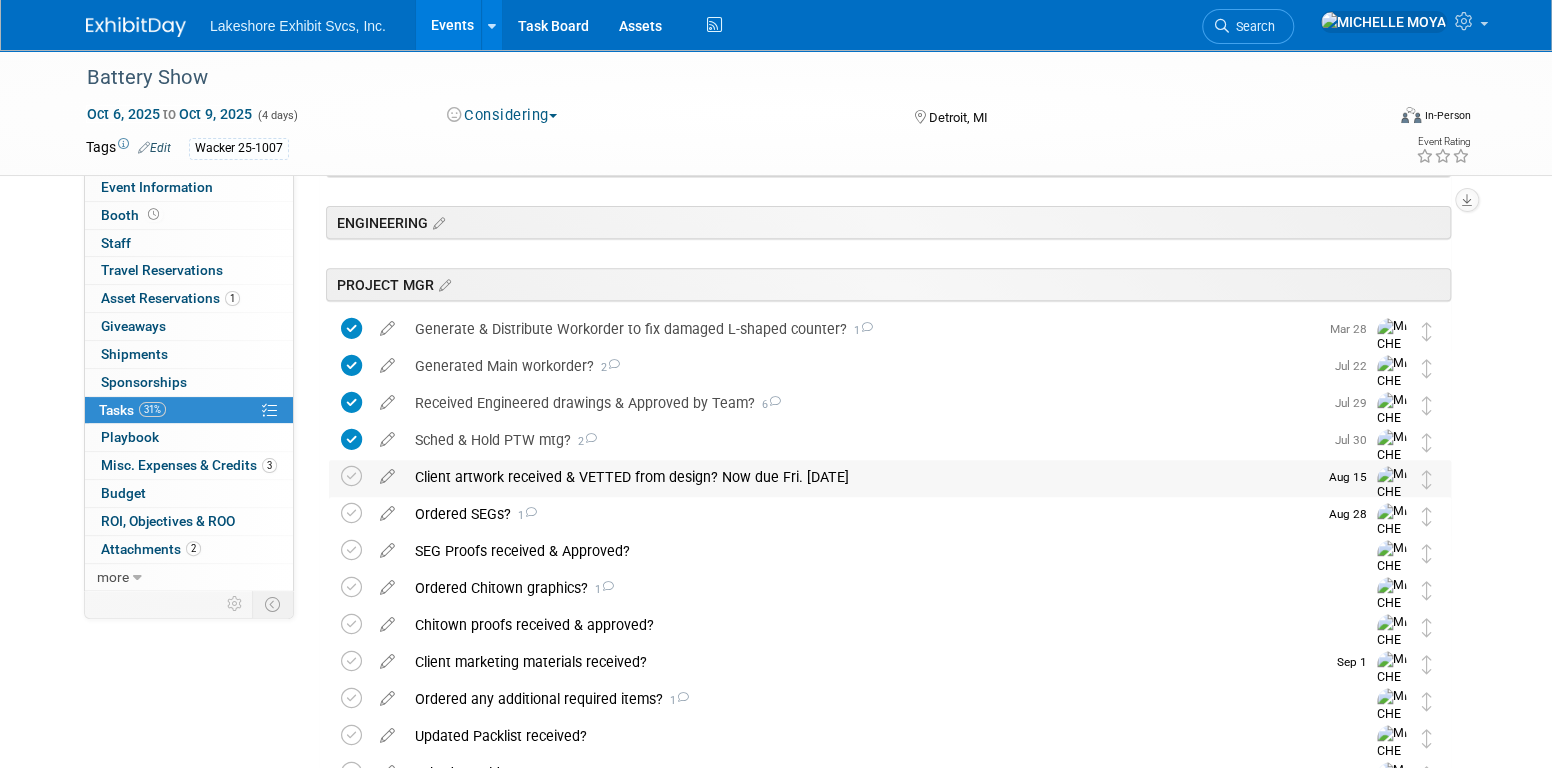 click on "Client artwork received & VETTED from design? Now due Fri. 08/15/25" at bounding box center (861, 477) 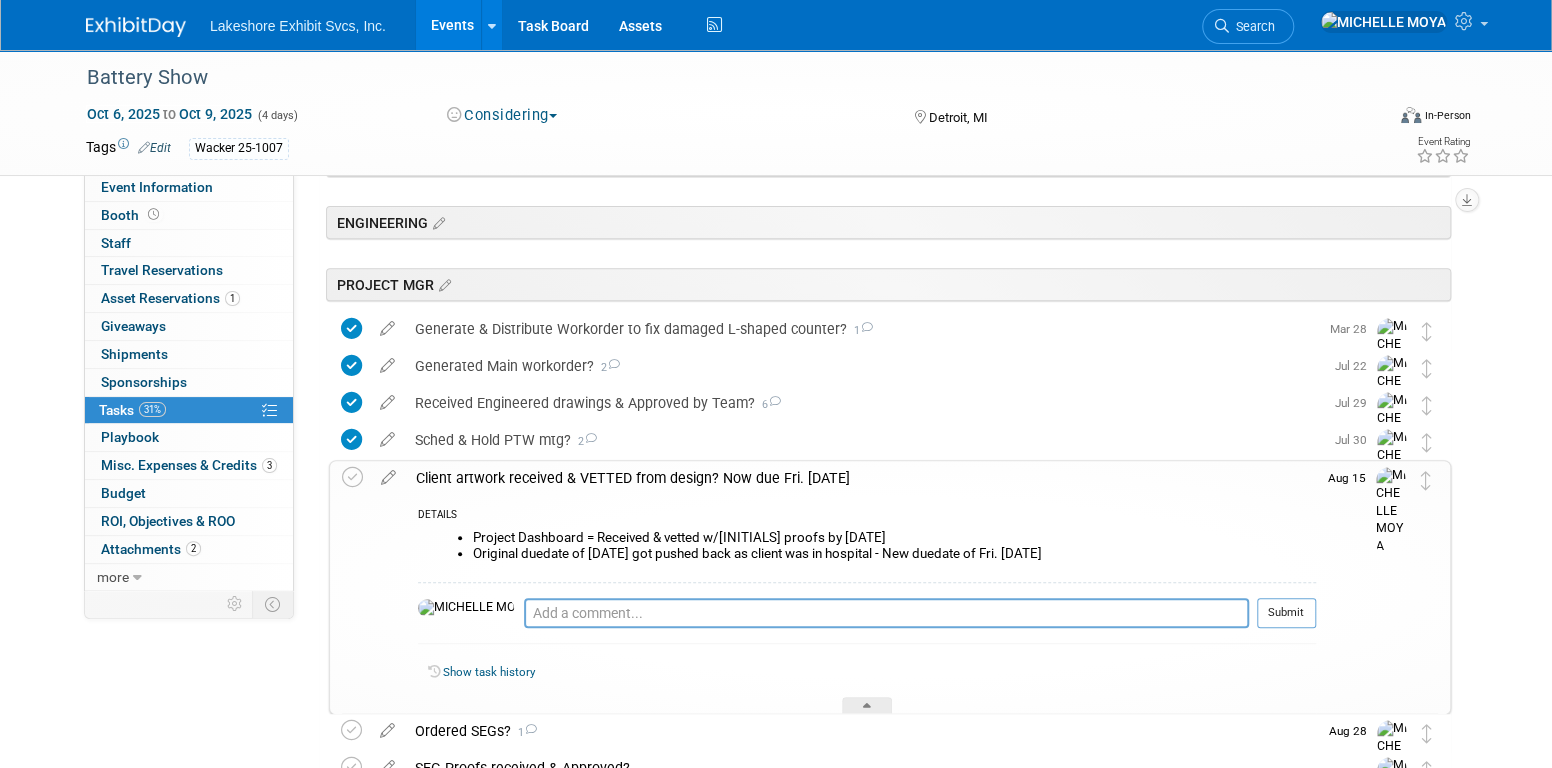 click on "Client artwork received & VETTED from design? Now due Fri. 08/15/25" at bounding box center (861, 478) 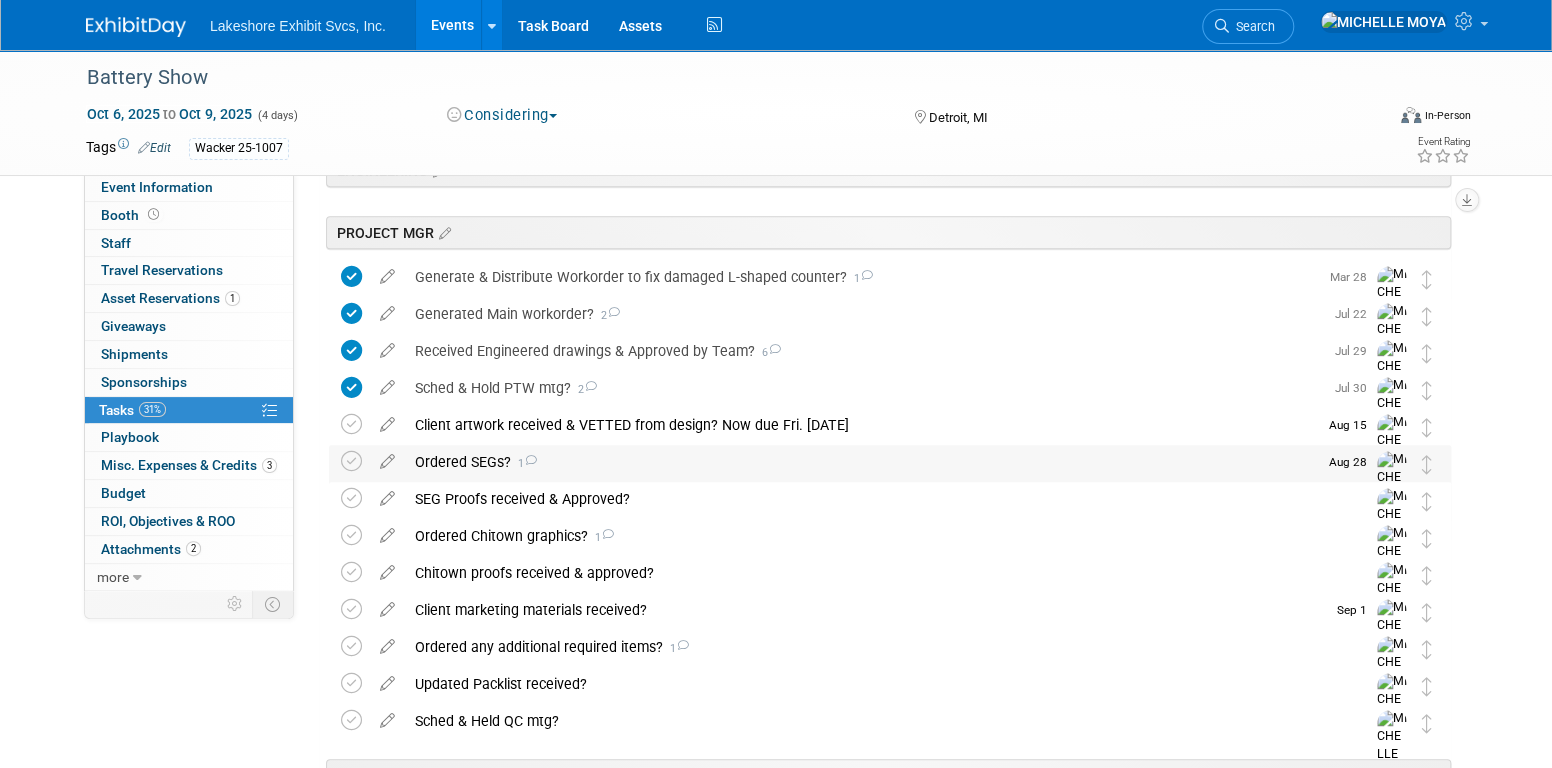 scroll, scrollTop: 400, scrollLeft: 0, axis: vertical 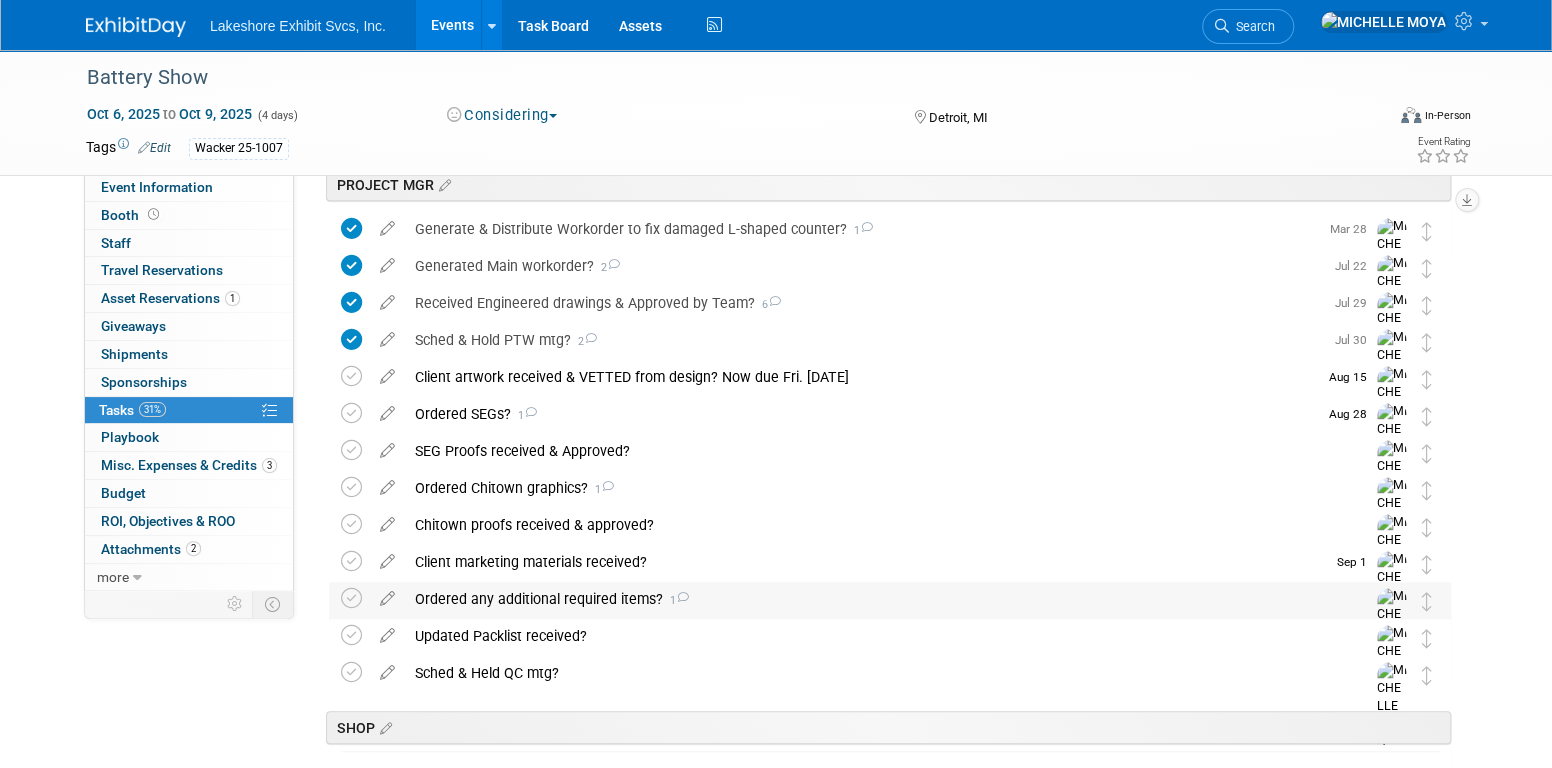 click on "Ordered any additional required items?
1" at bounding box center (871, 599) 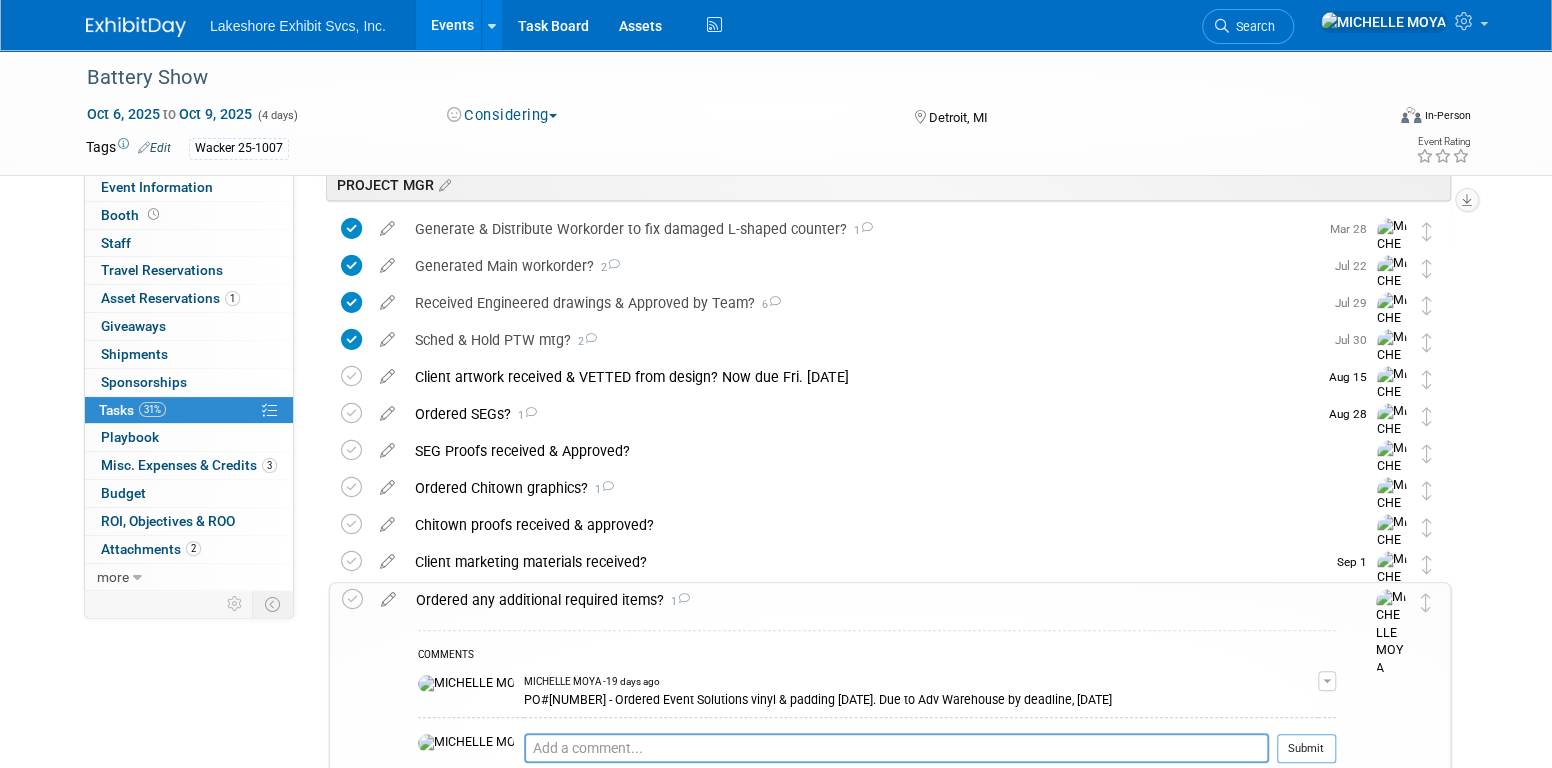 click on "Ordered any additional required items?
1" at bounding box center (871, 600) 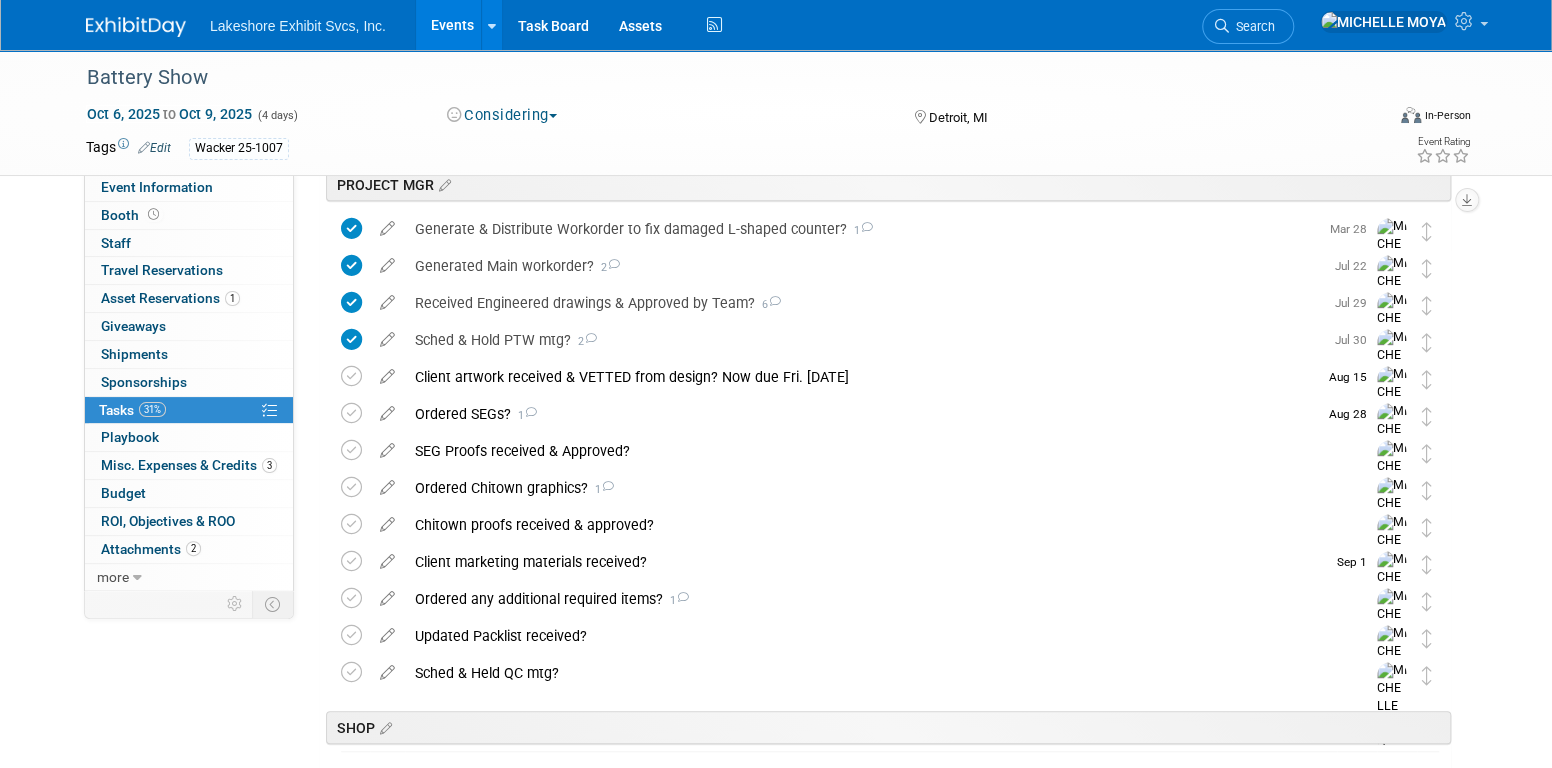 click on "Events" at bounding box center [452, 25] 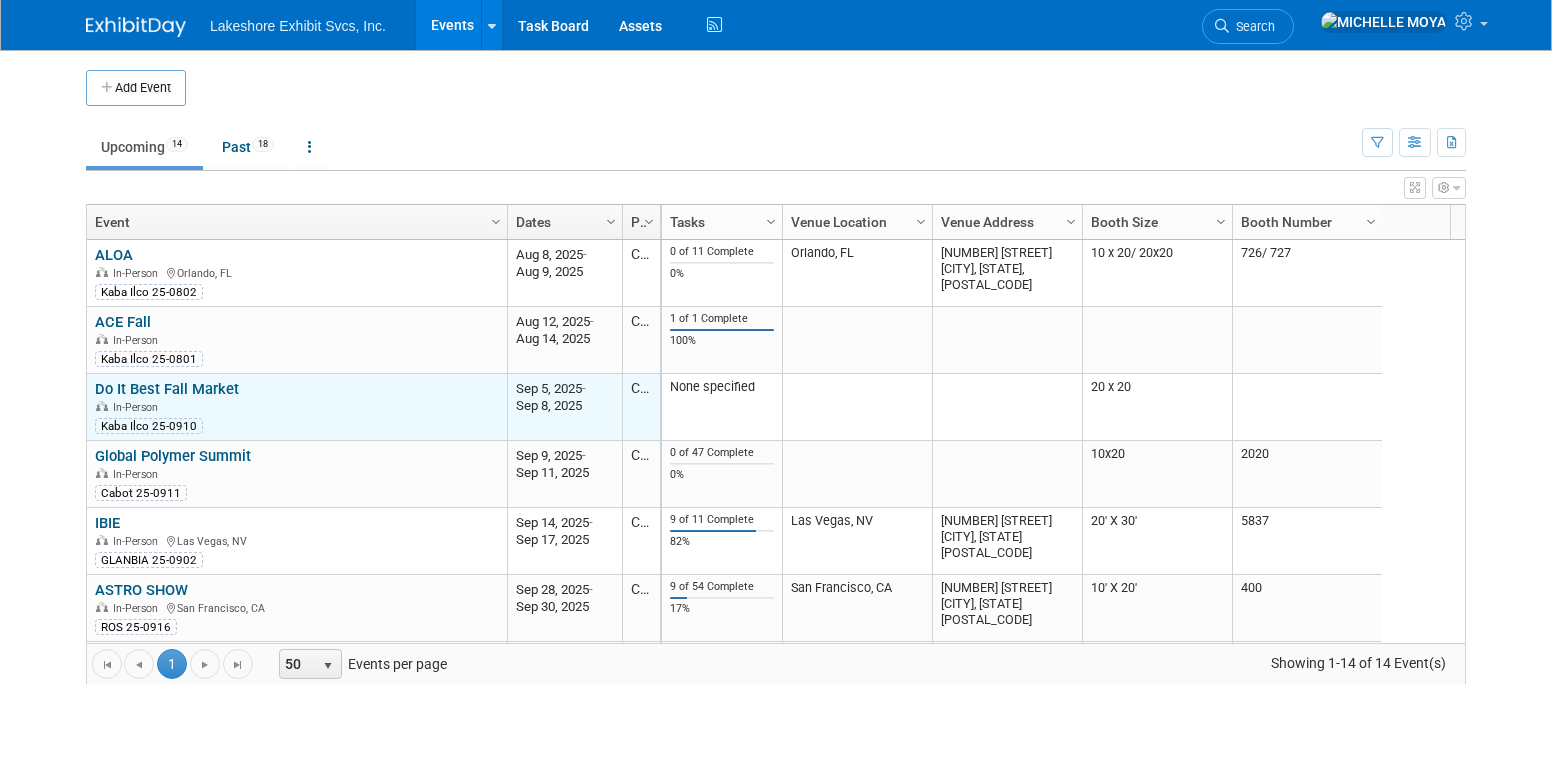 scroll, scrollTop: 0, scrollLeft: 0, axis: both 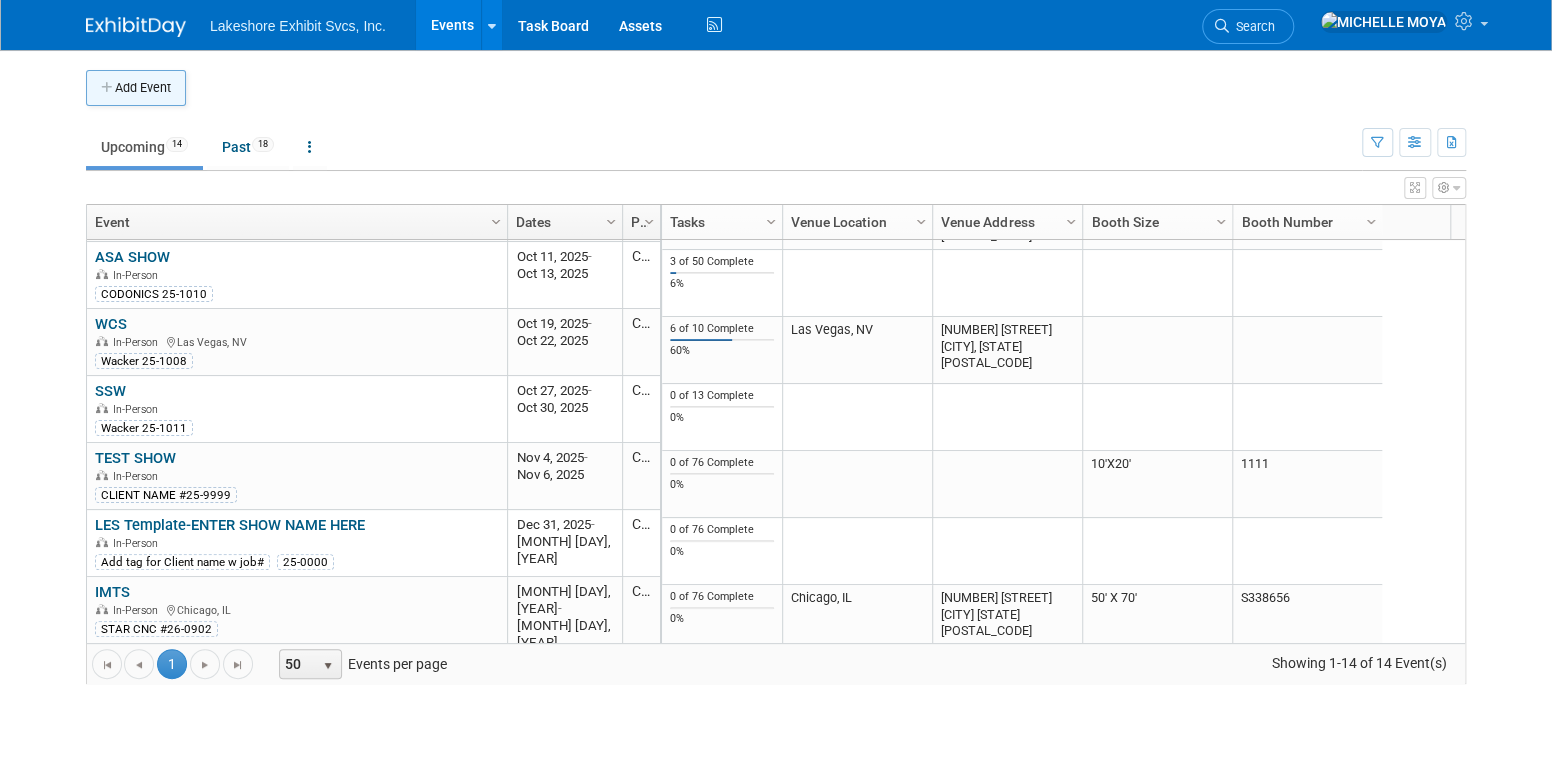 click on "Add Event" at bounding box center [136, 88] 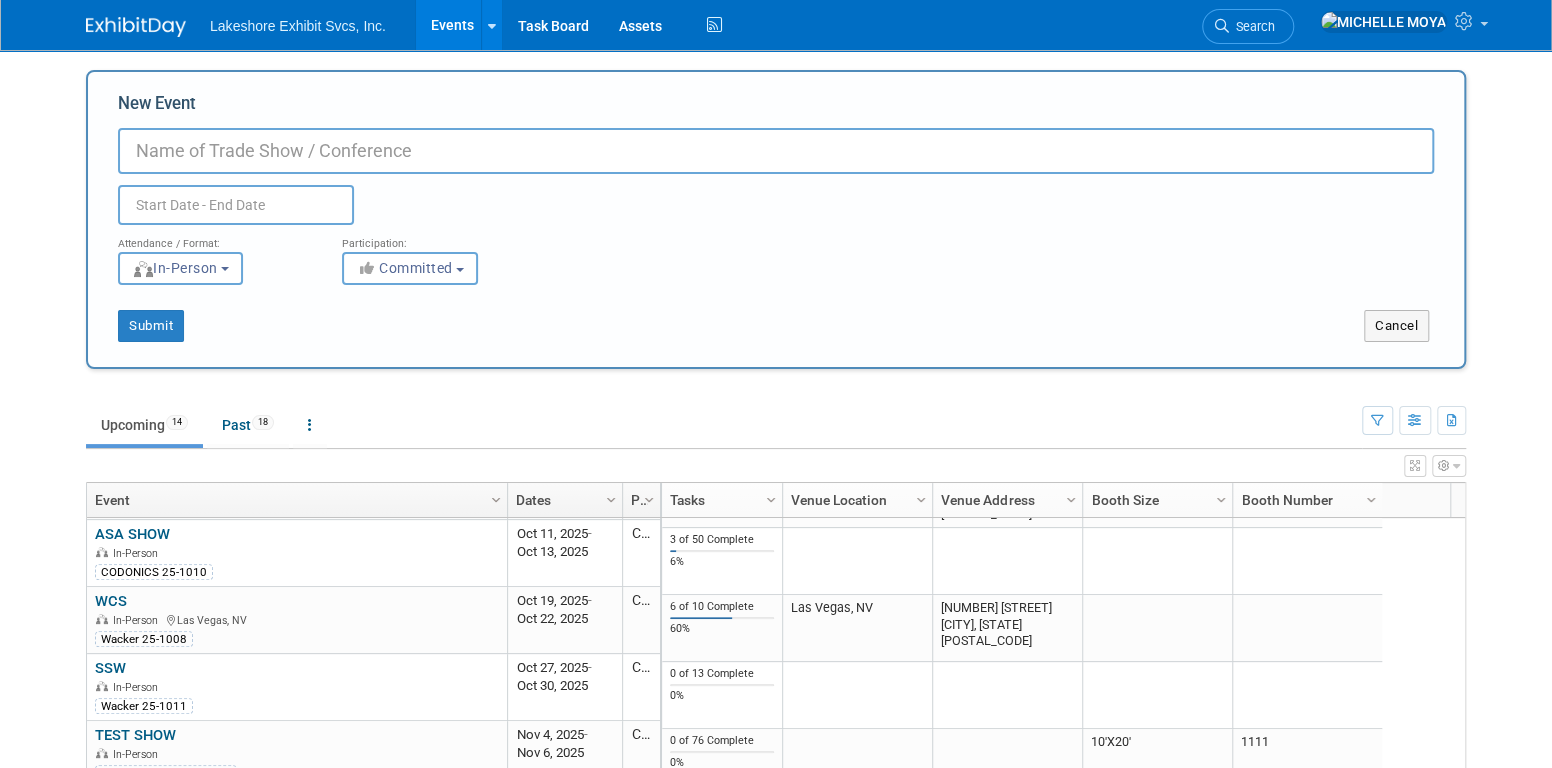 click on "New Event" at bounding box center [776, 151] 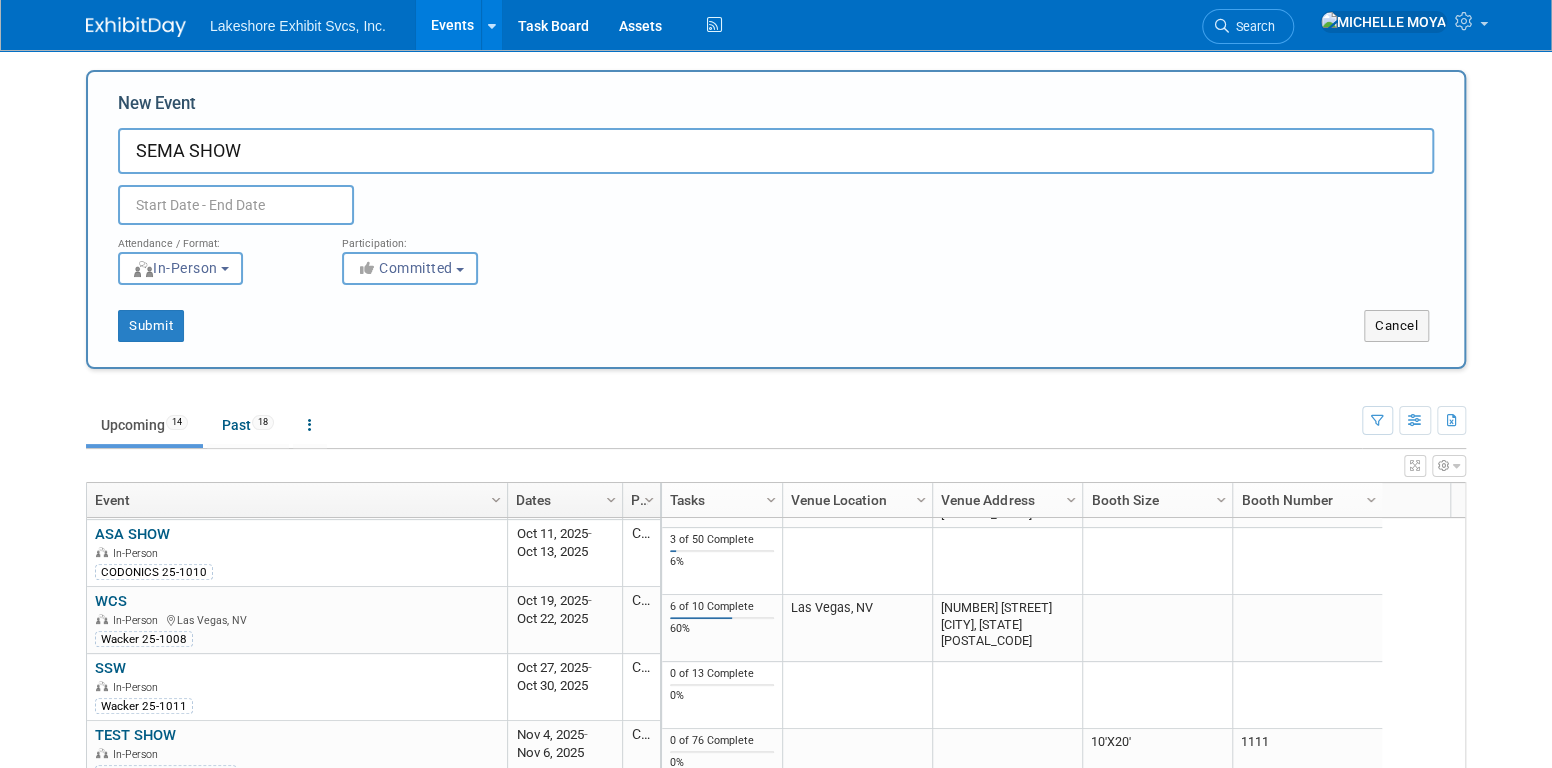 type on "SEMA SHOW" 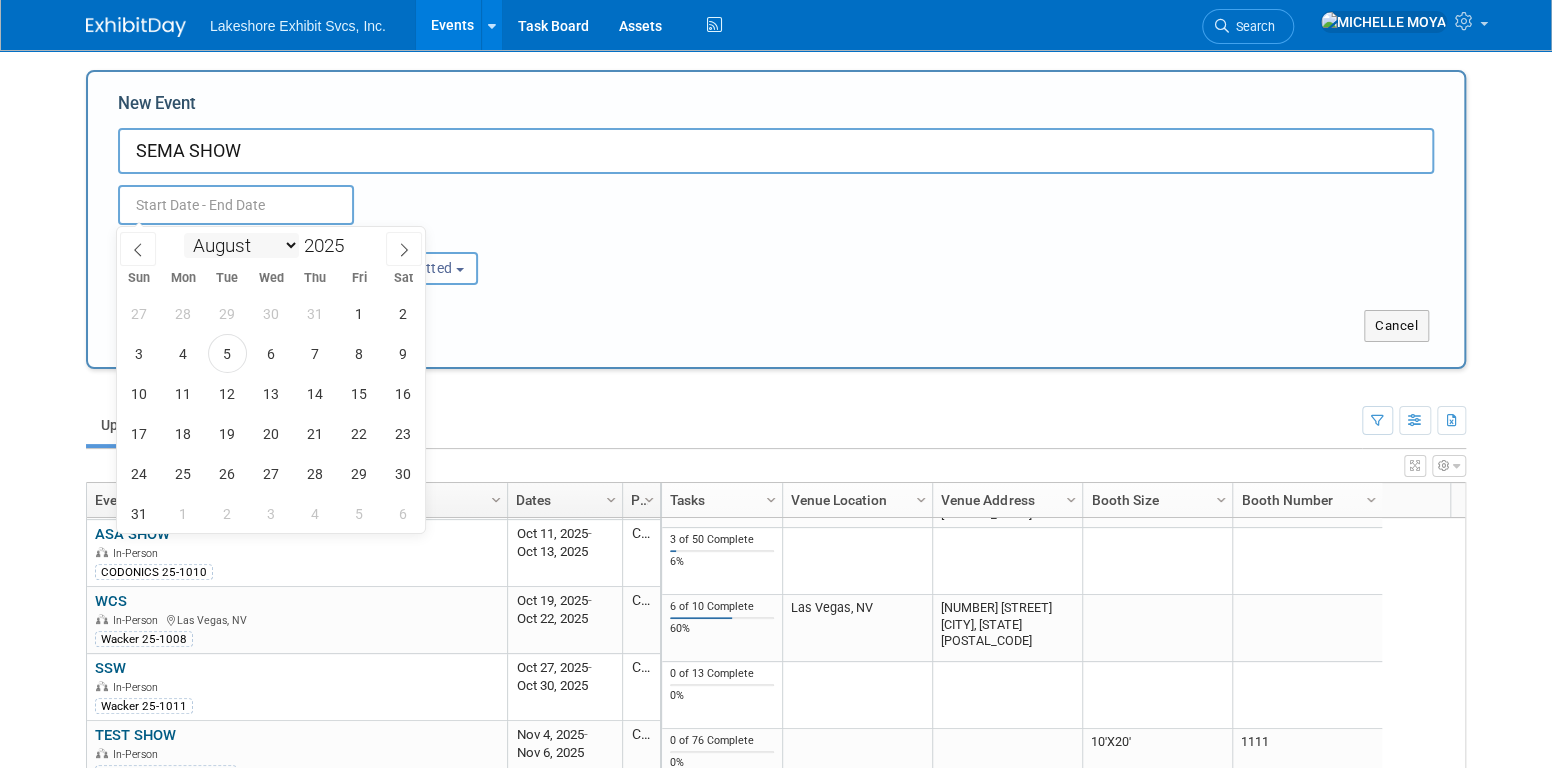 click on "January February March April May June July August September October November December" at bounding box center [241, 245] 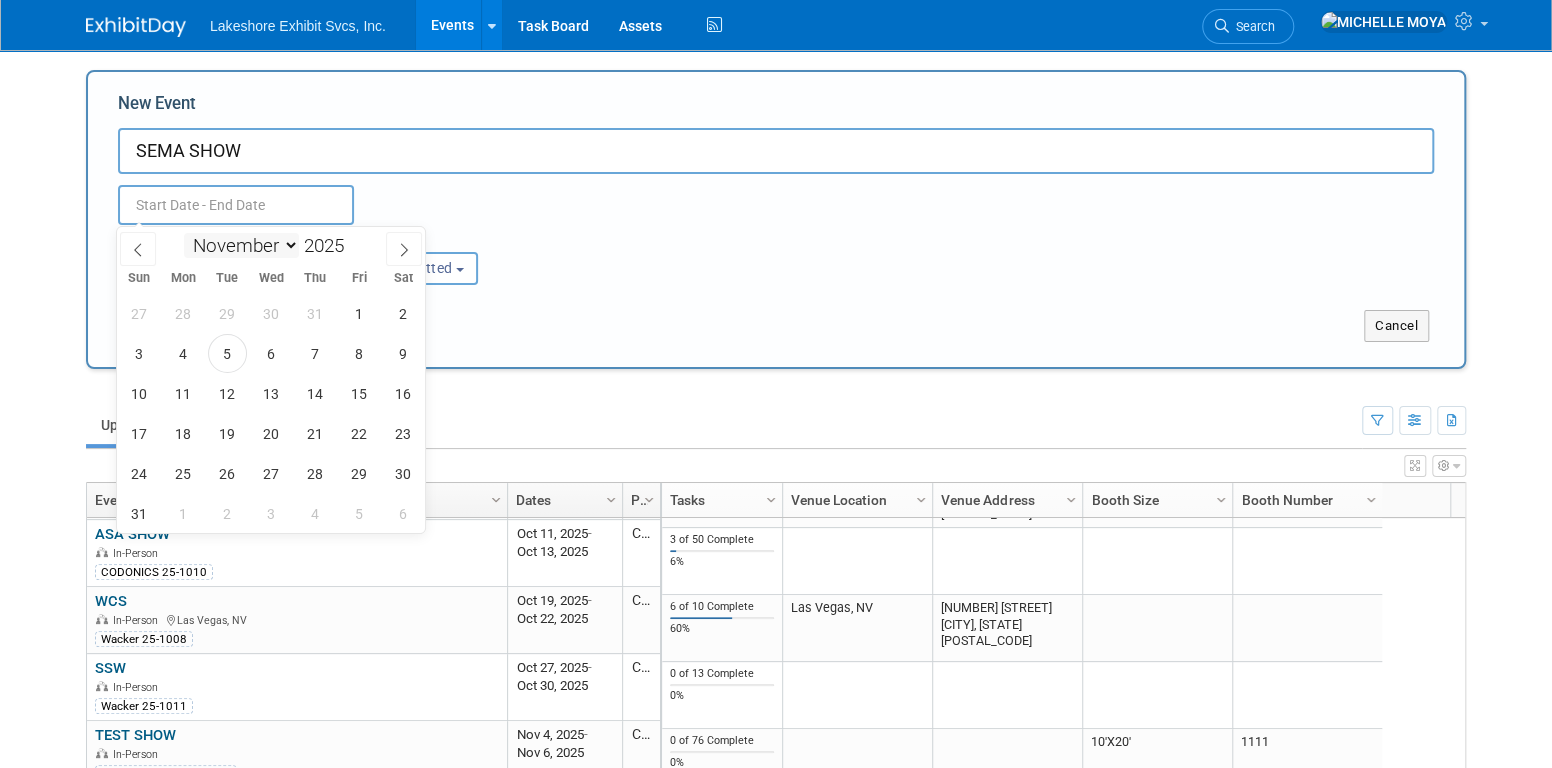 click on "January February March April May June July August September October November December" at bounding box center [241, 245] 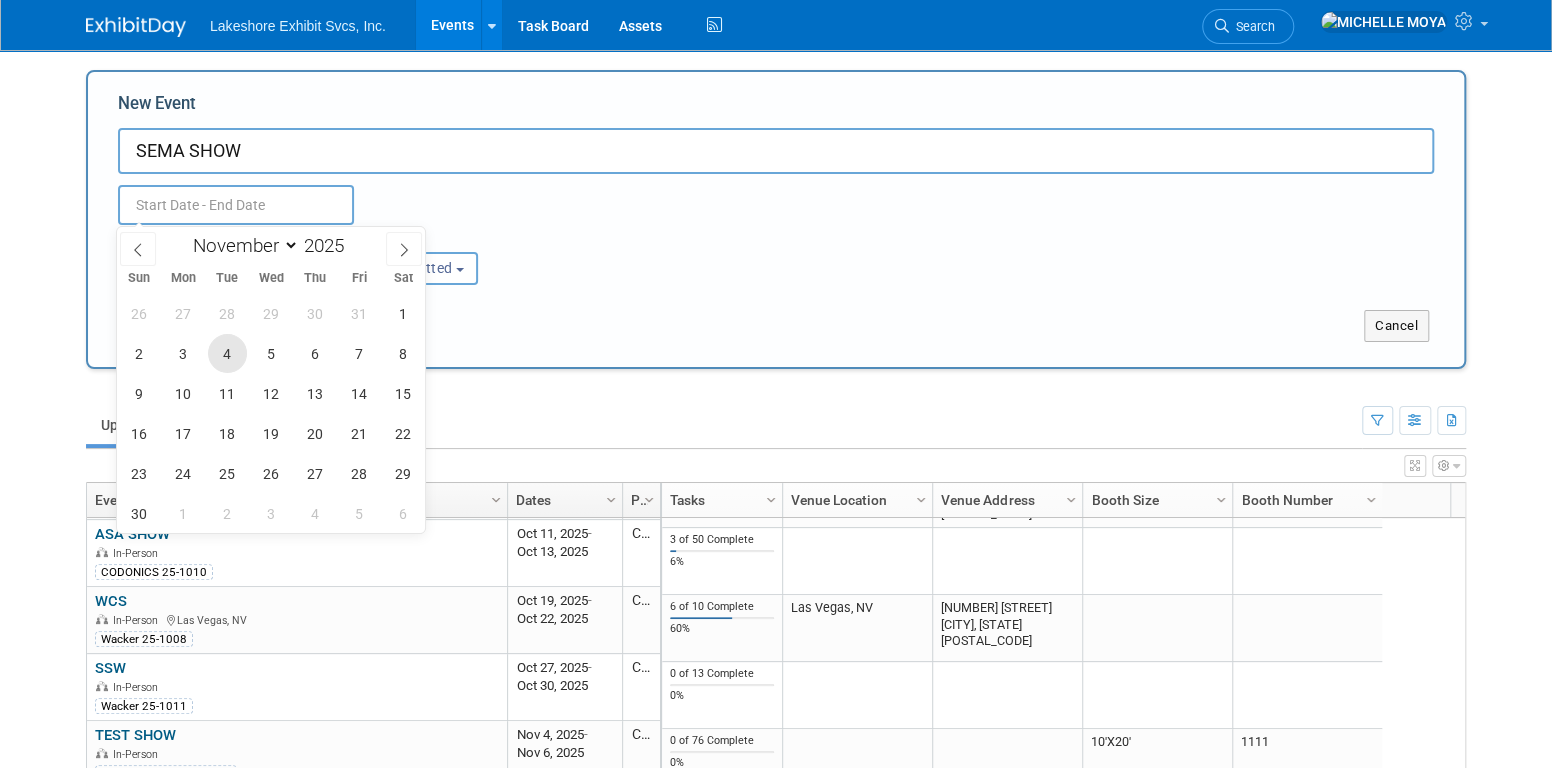 click on "4" at bounding box center (227, 353) 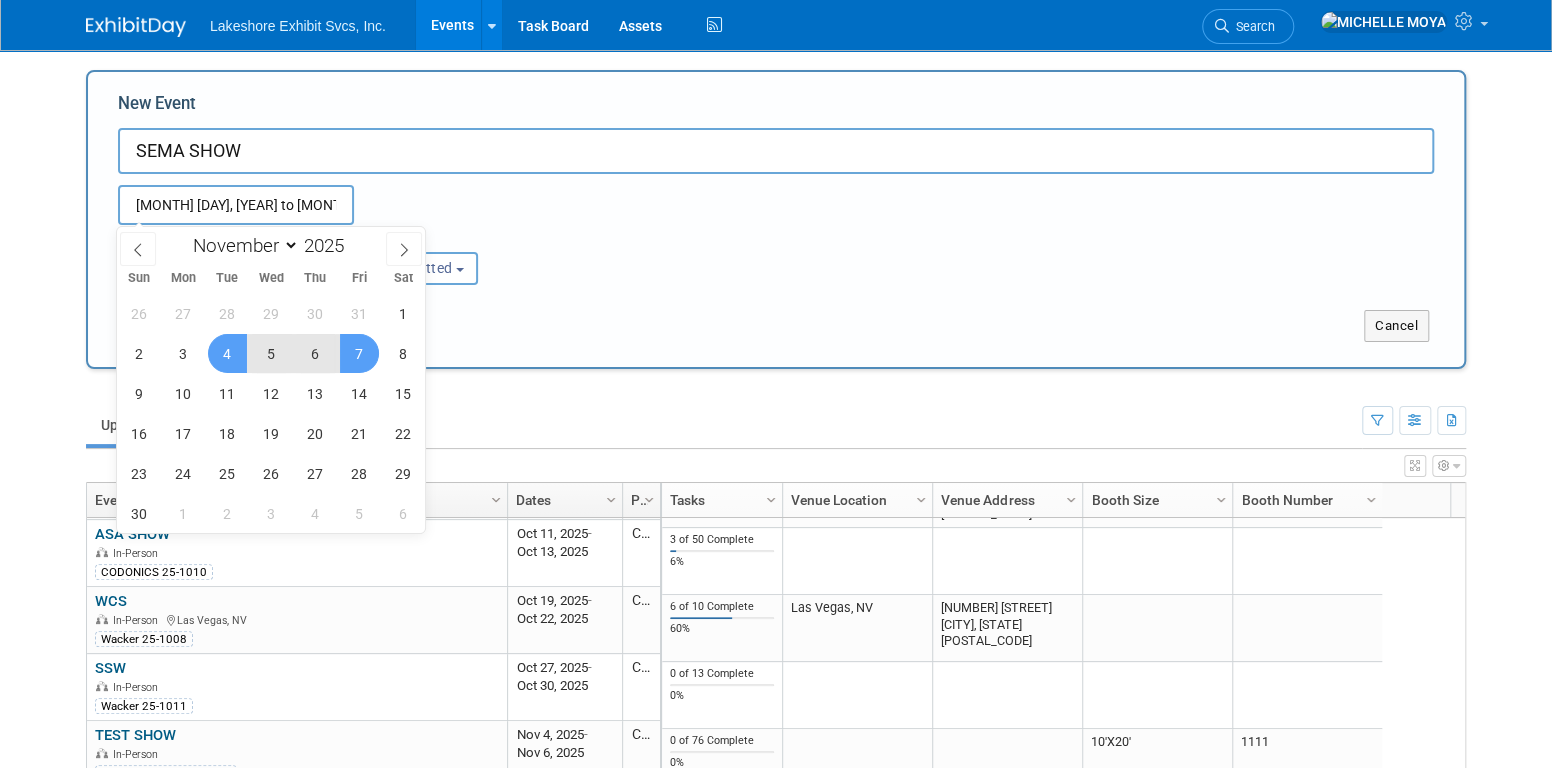 click on "7" at bounding box center (359, 353) 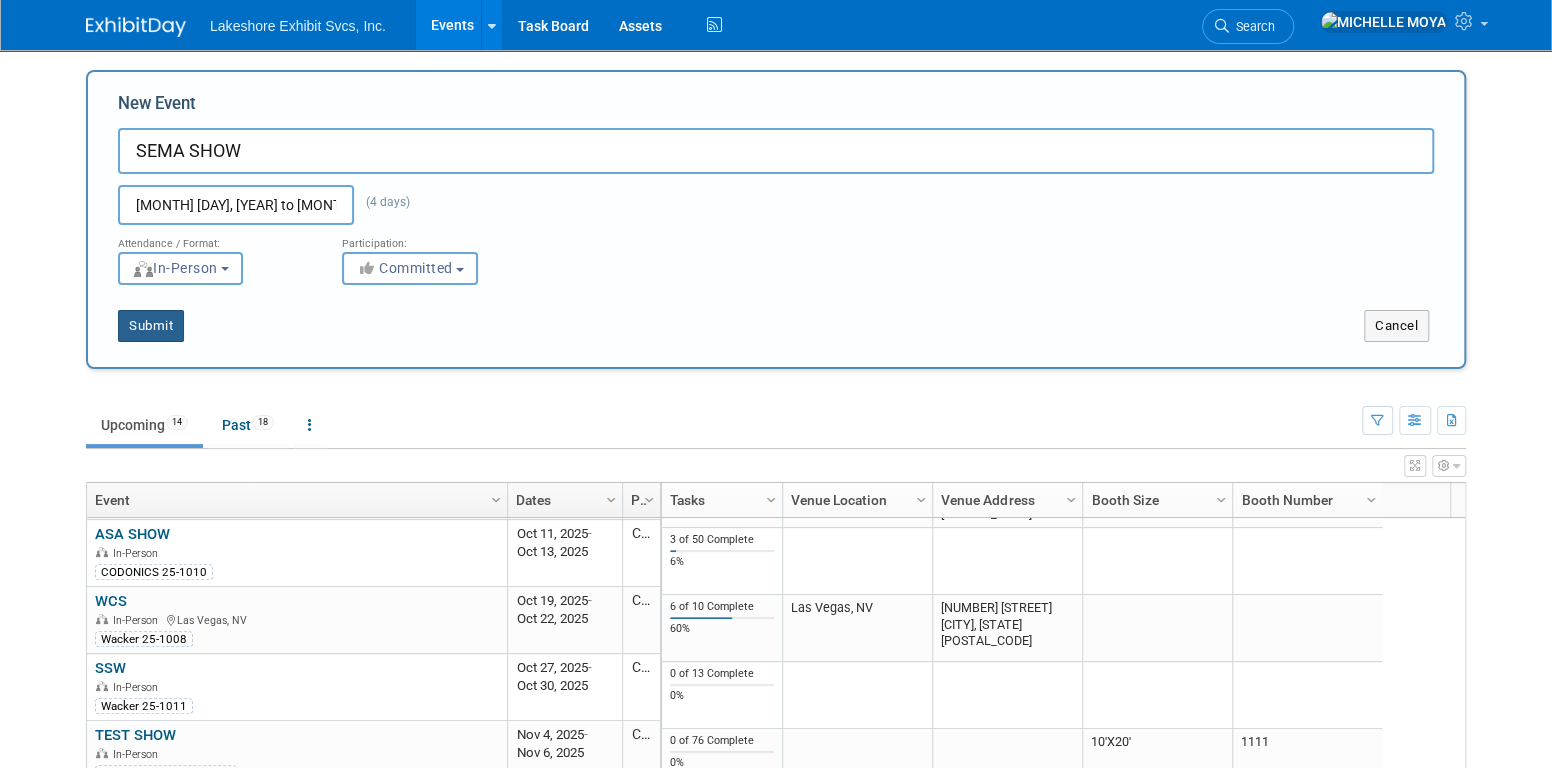 click on "Submit" at bounding box center [151, 326] 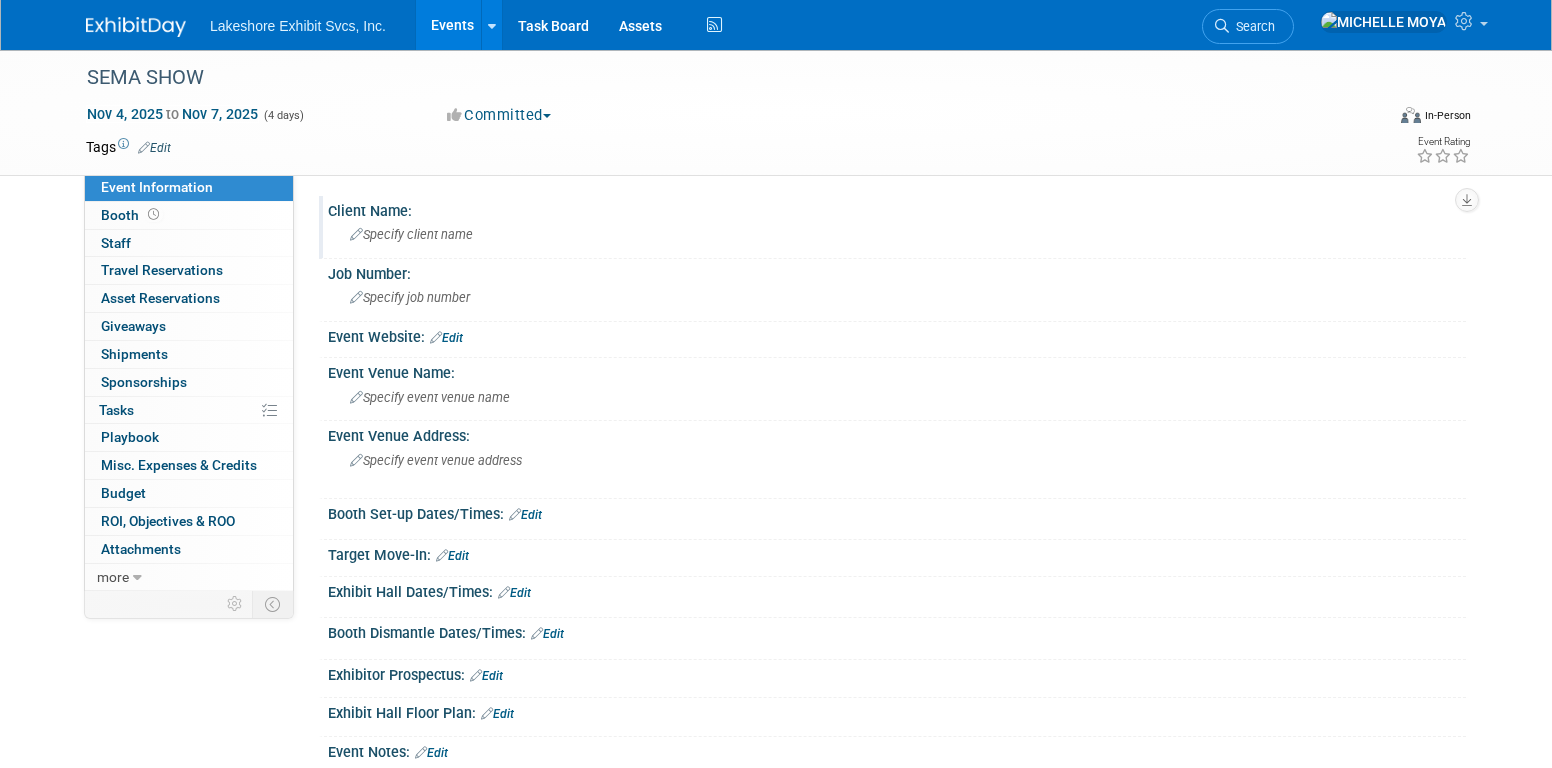 scroll, scrollTop: 0, scrollLeft: 0, axis: both 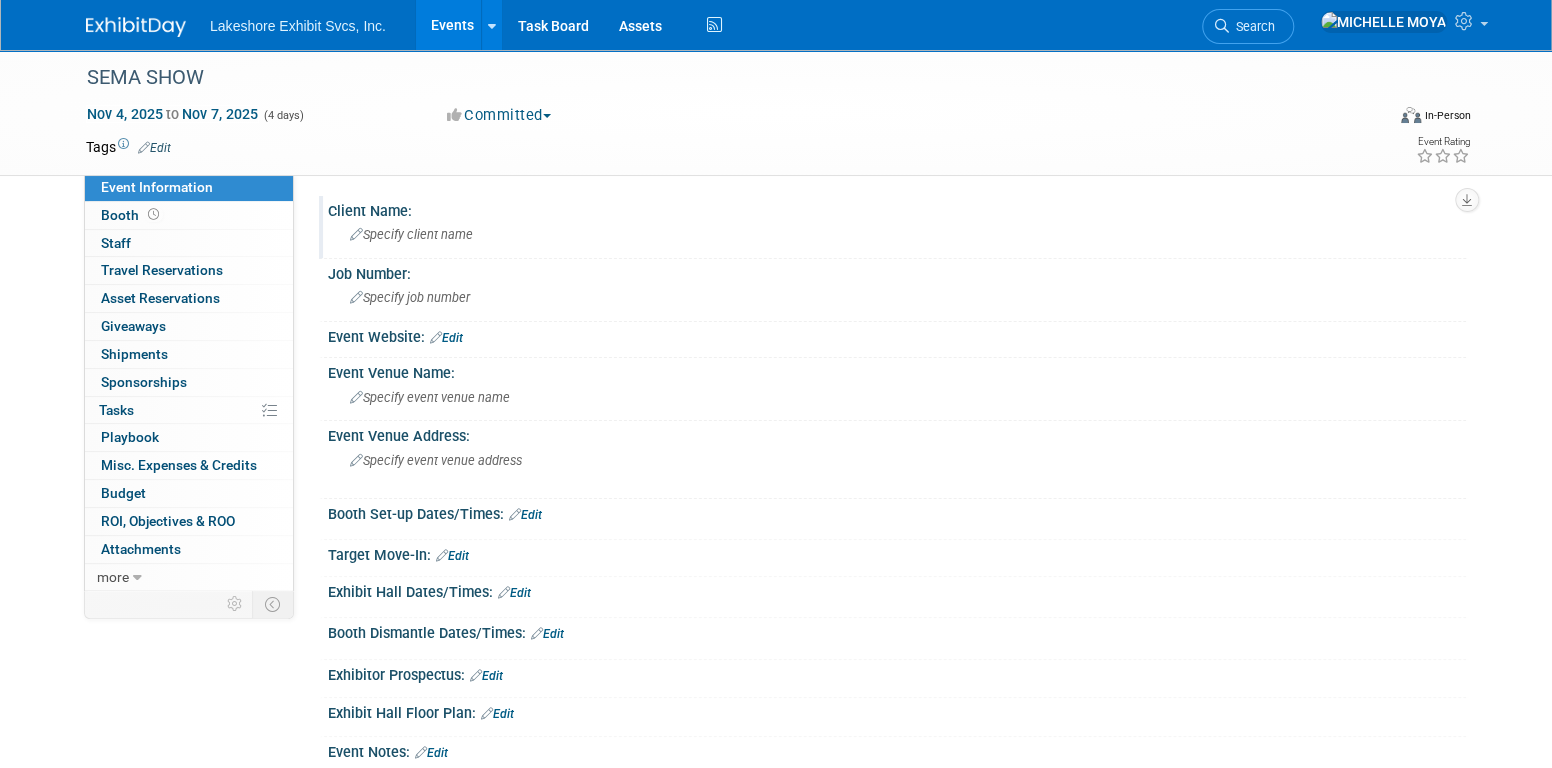 click on "Specify client name" at bounding box center (411, 234) 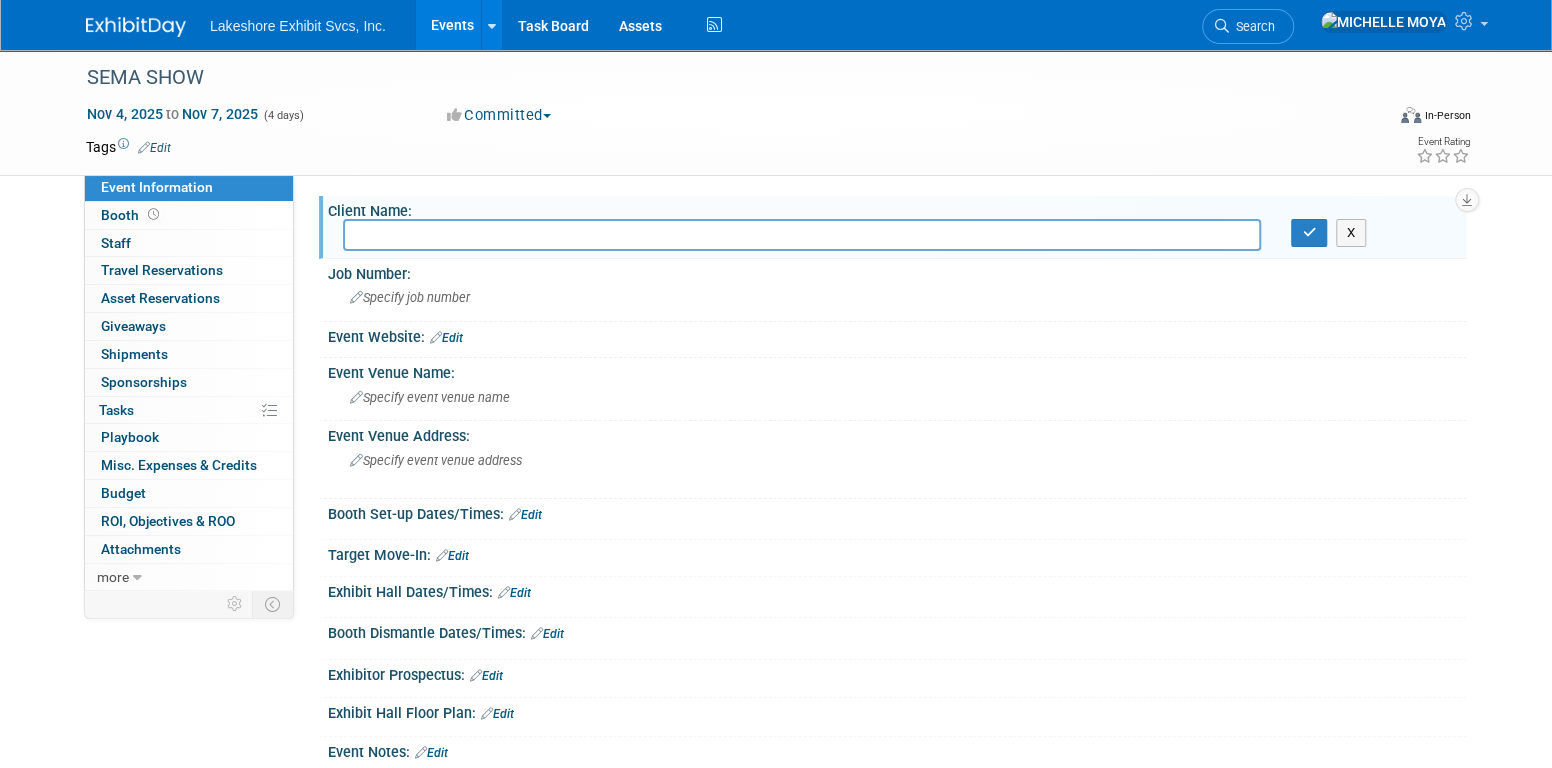 click on "Edit" at bounding box center [154, 148] 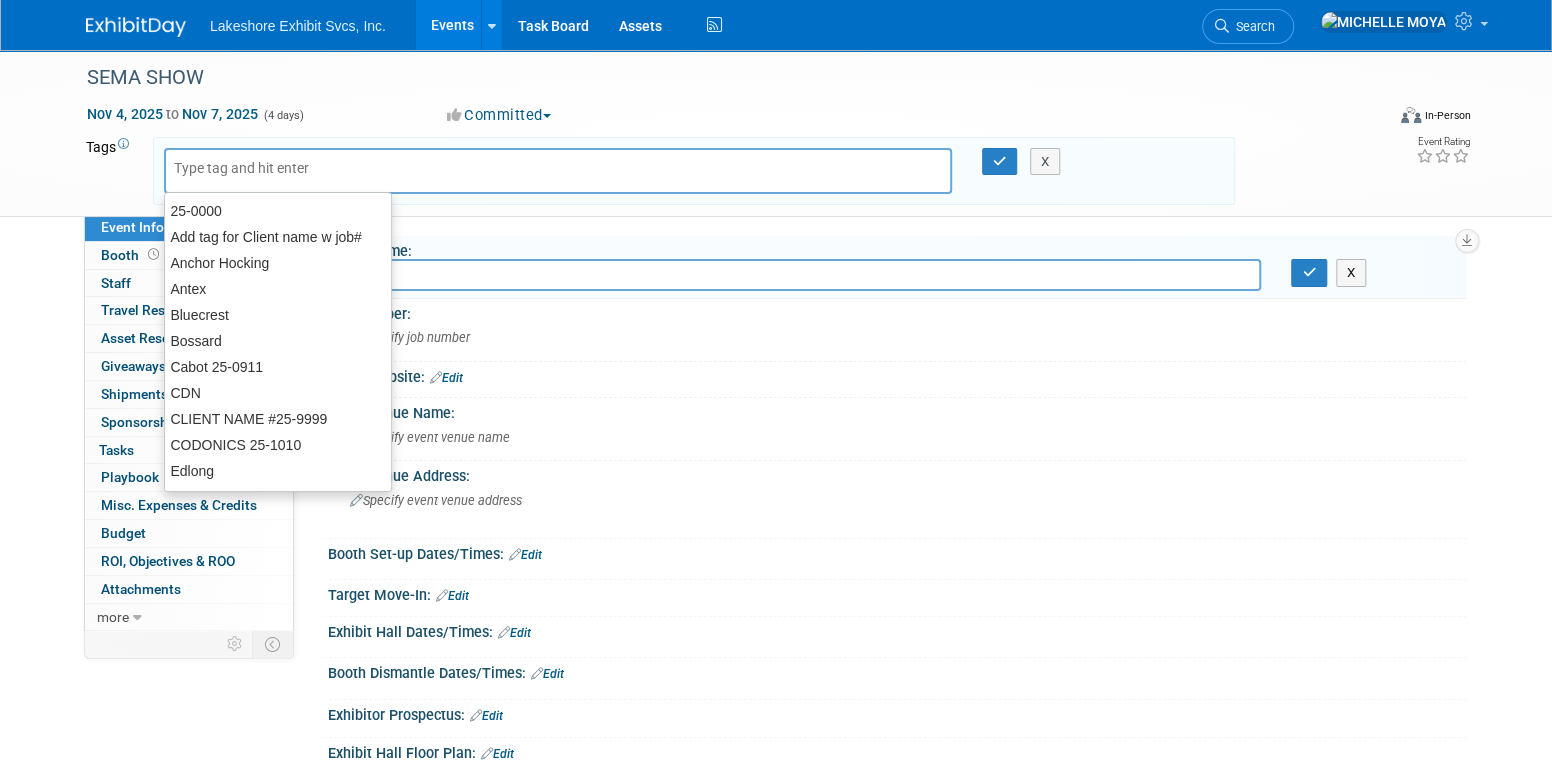 click at bounding box center (254, 168) 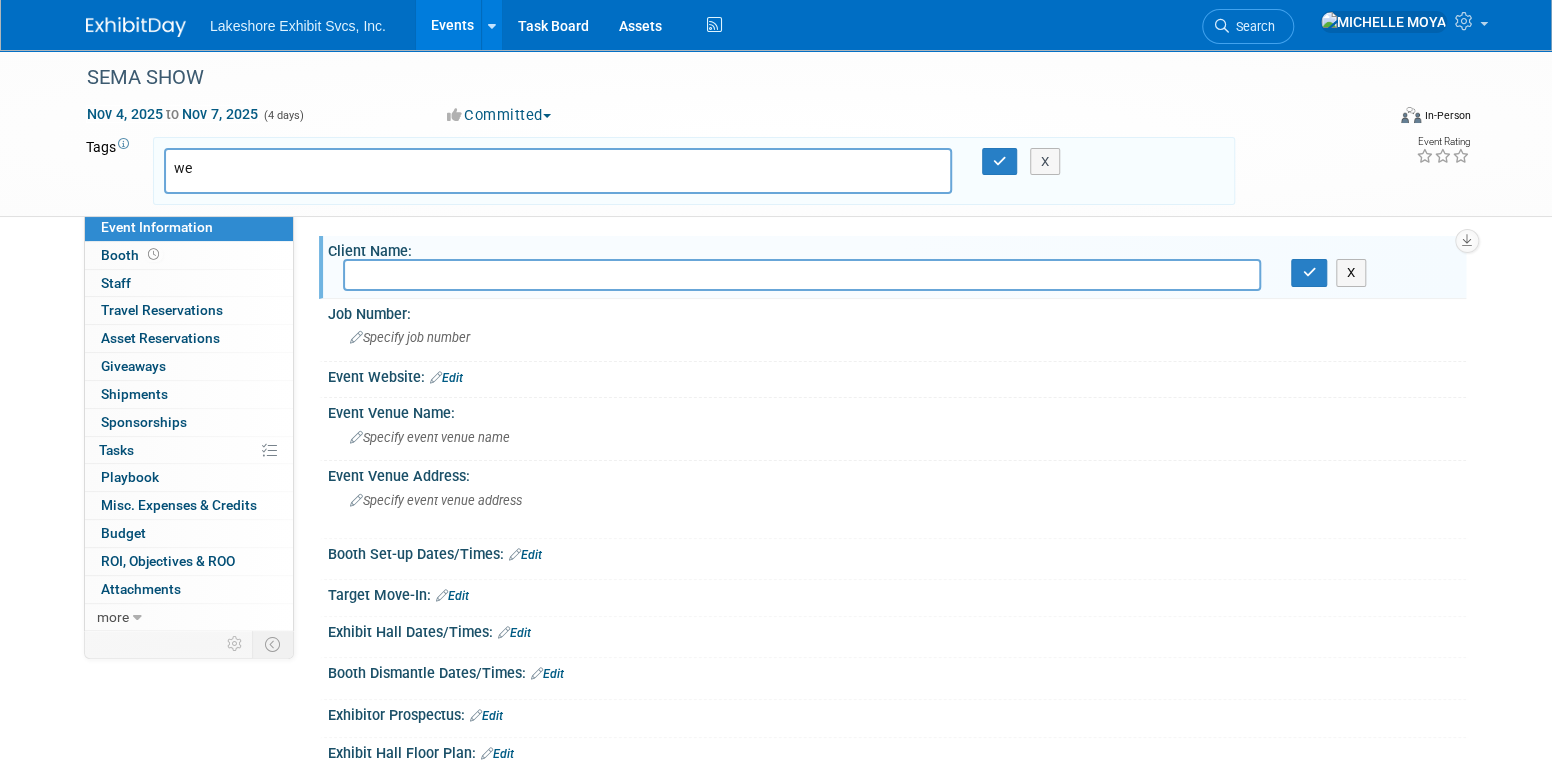 type on "w" 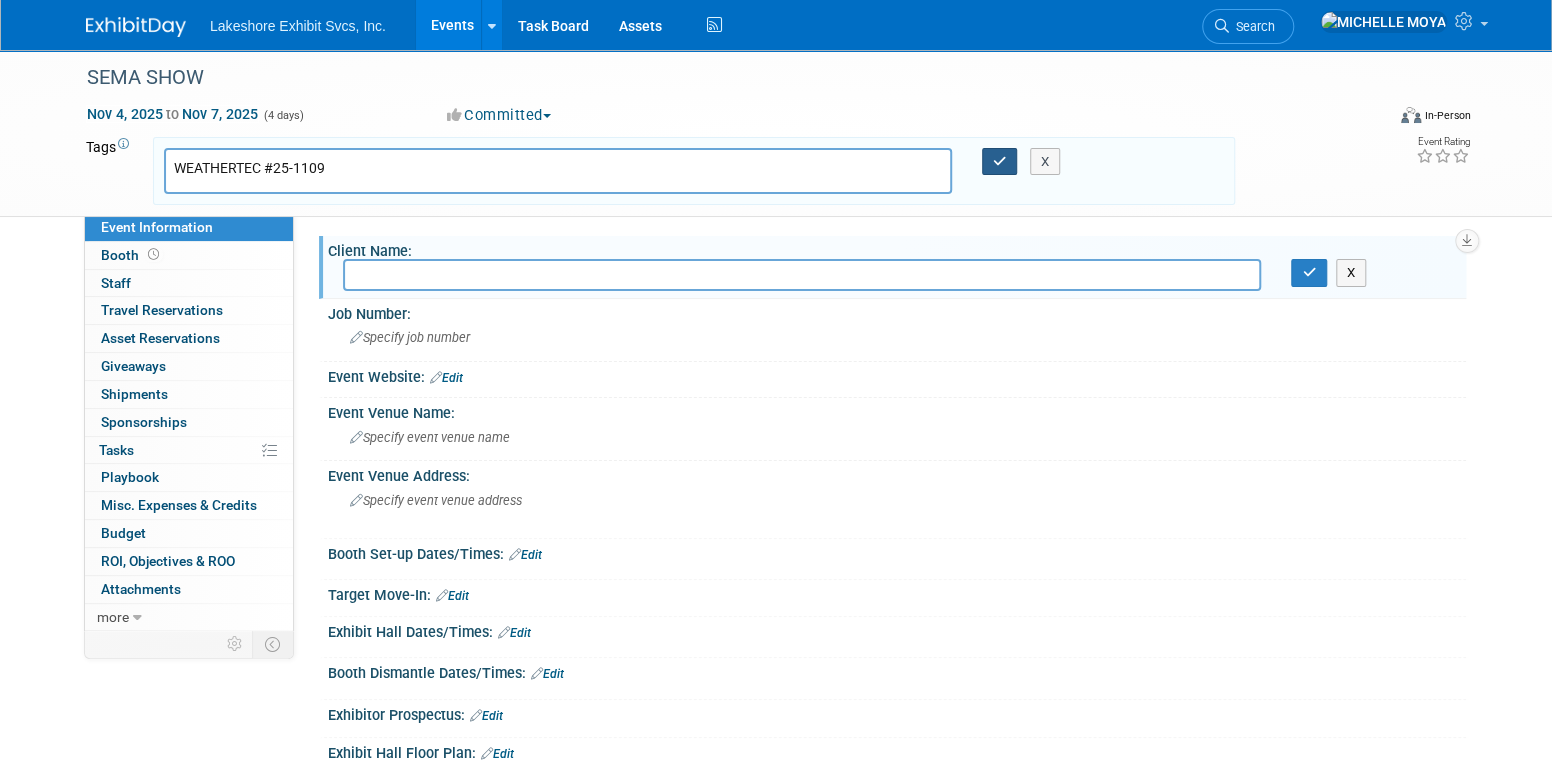 type on "WEATHERTEC #25-1109" 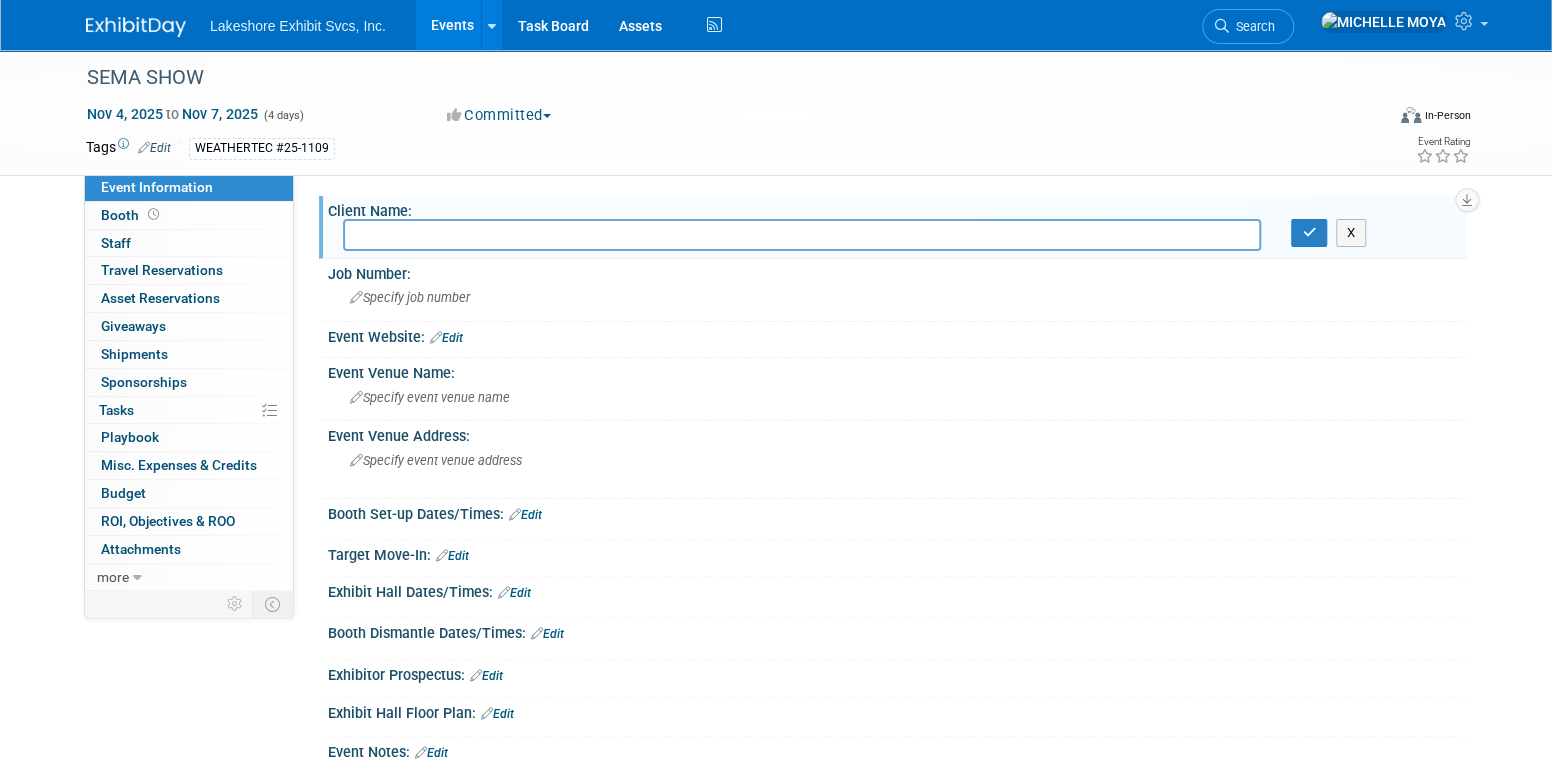 click at bounding box center [802, 234] 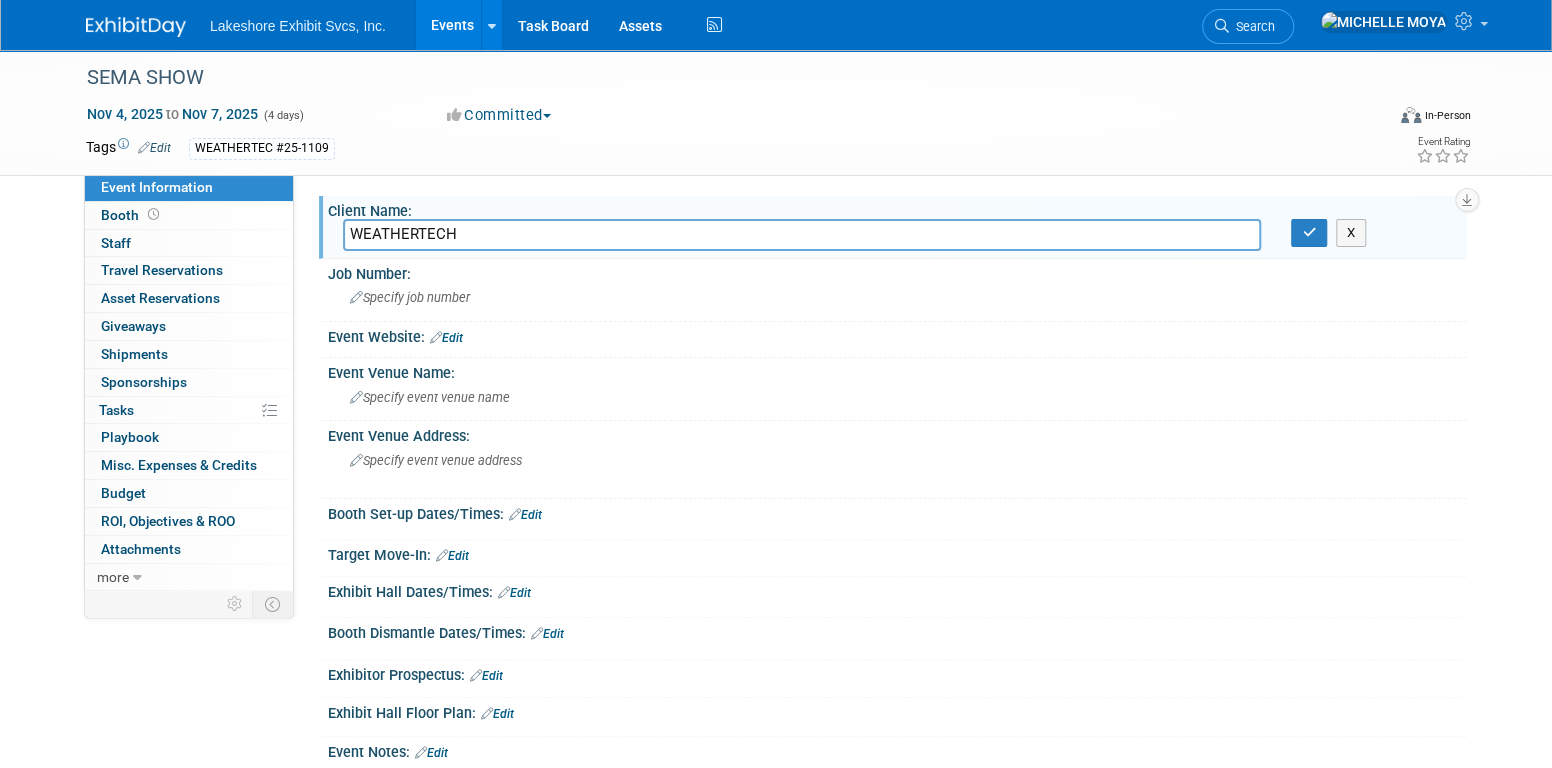 type on "WEATHERTECH" 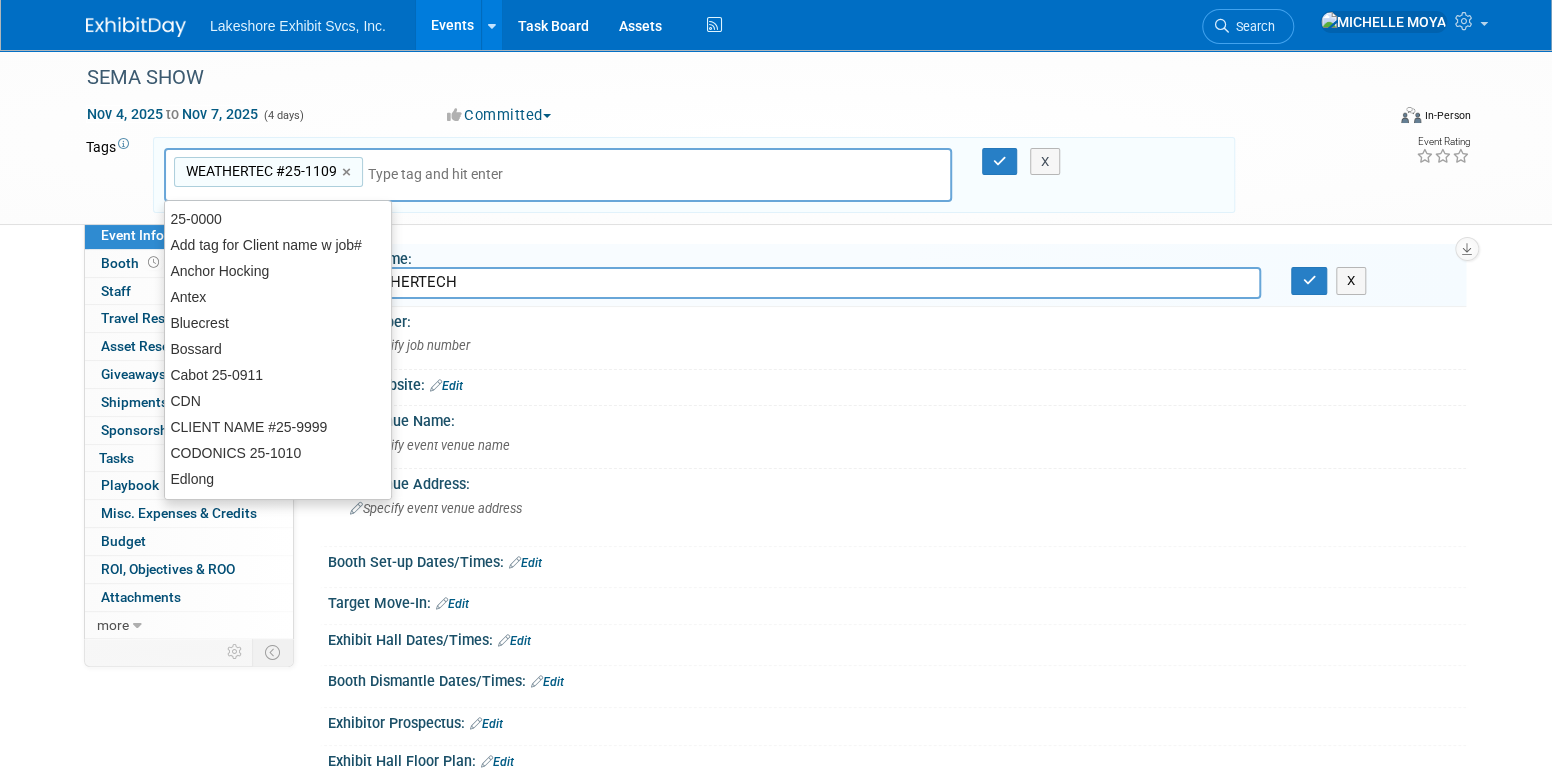 click on "WEATHERTEC #25-1109" at bounding box center (259, 171) 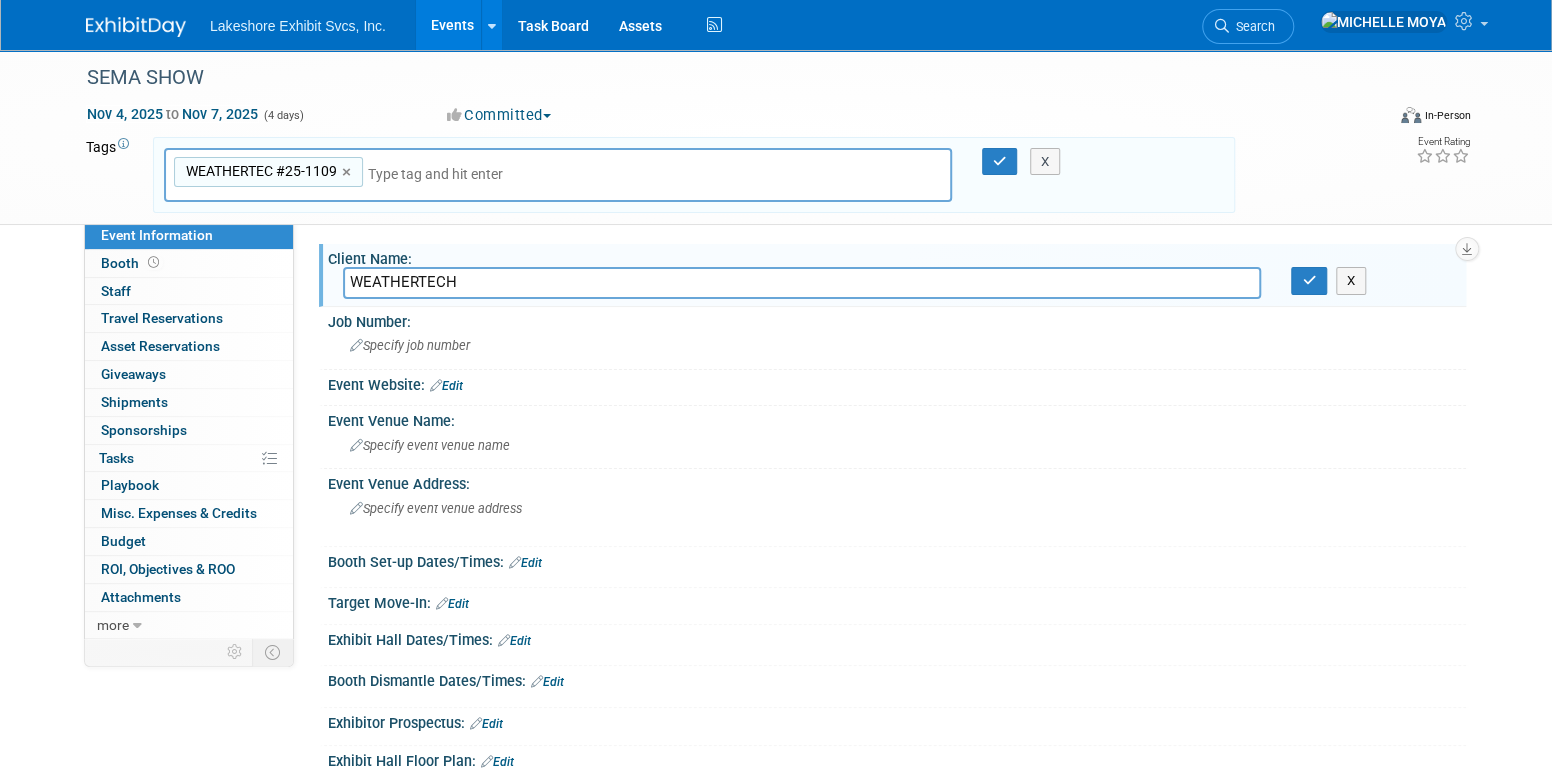 click on "WEATHERTEC #25-1109" at bounding box center [259, 171] 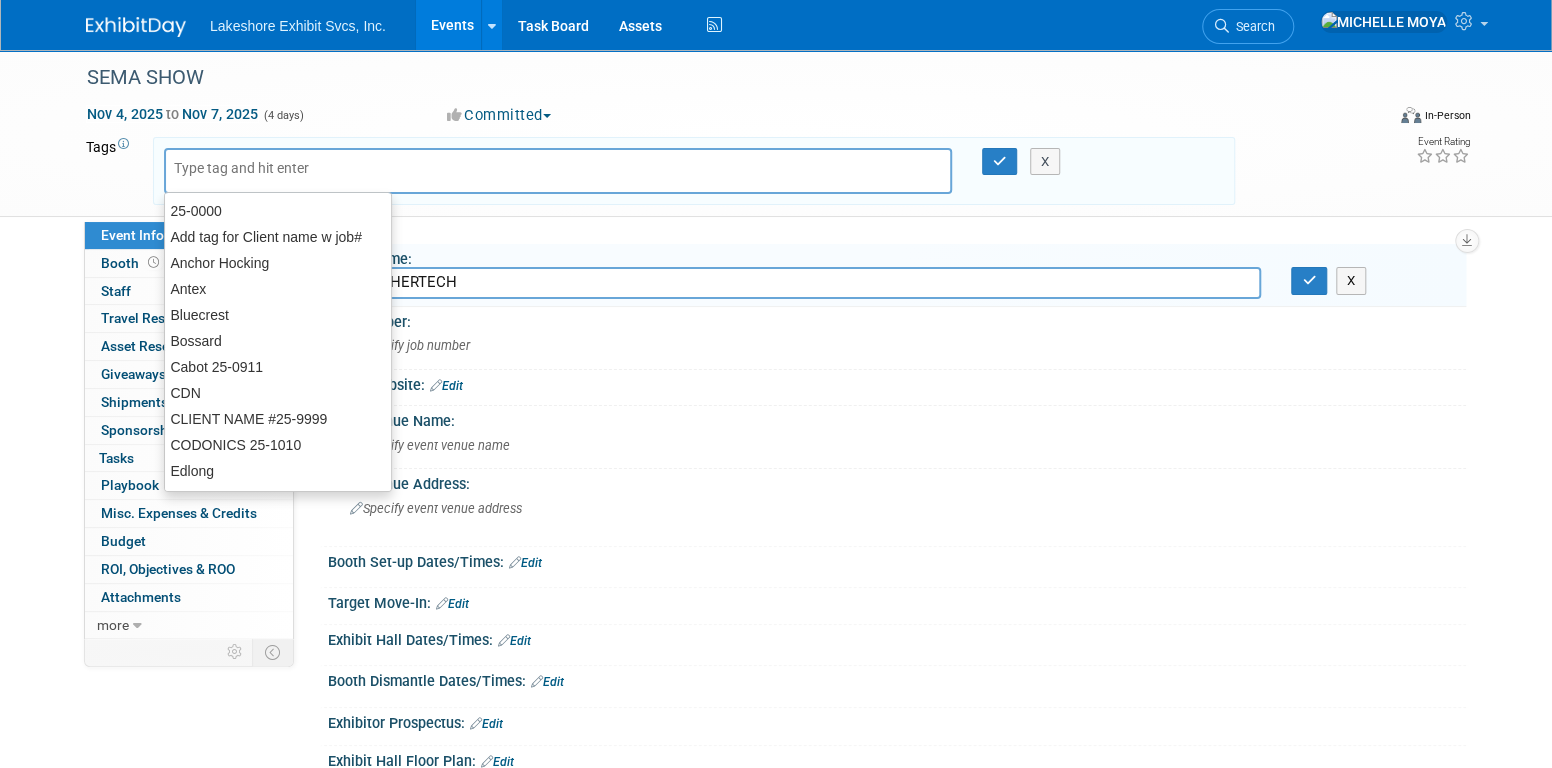 click at bounding box center [314, 168] 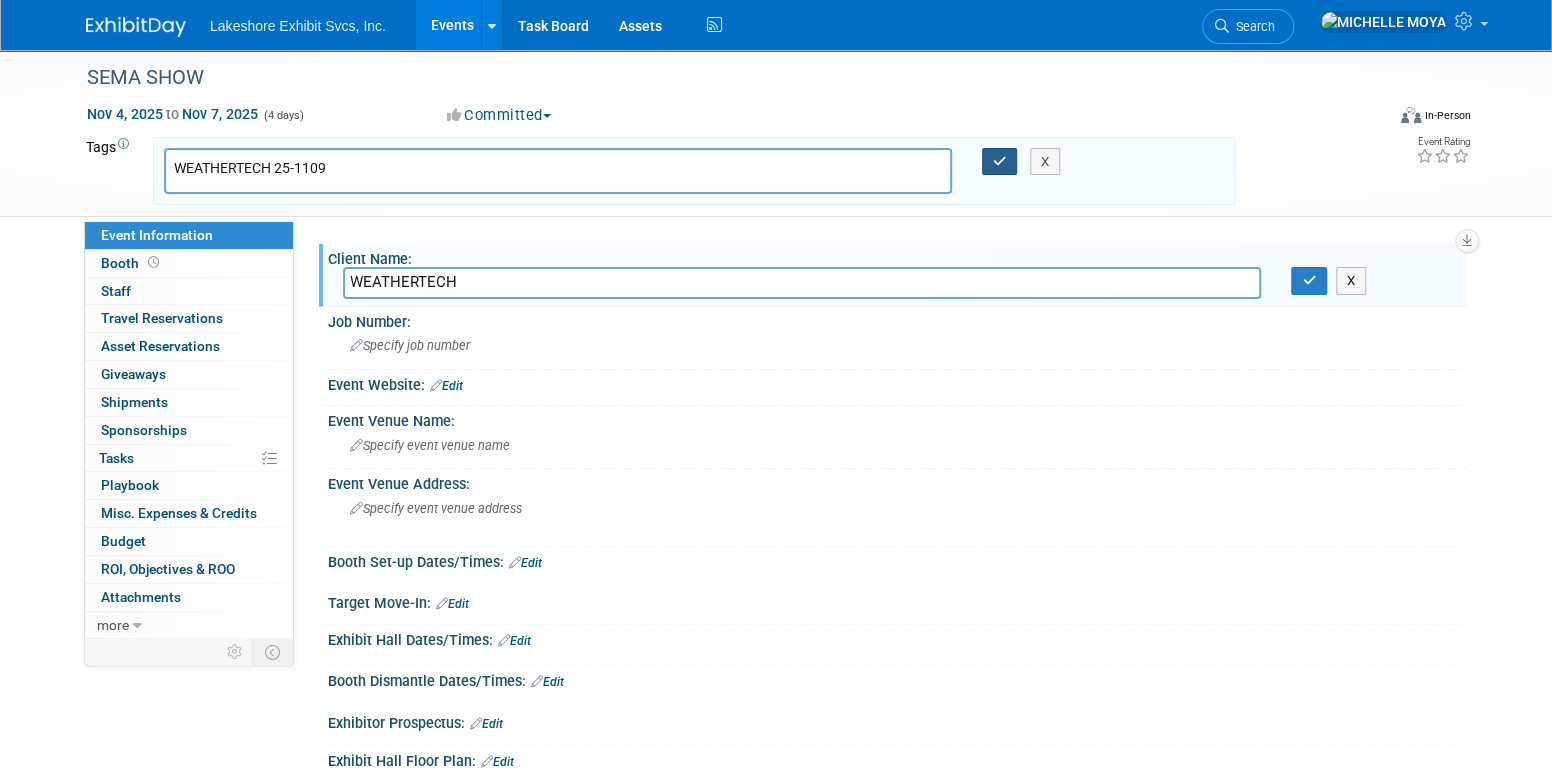 type on "WEATHERTECH 25-1109" 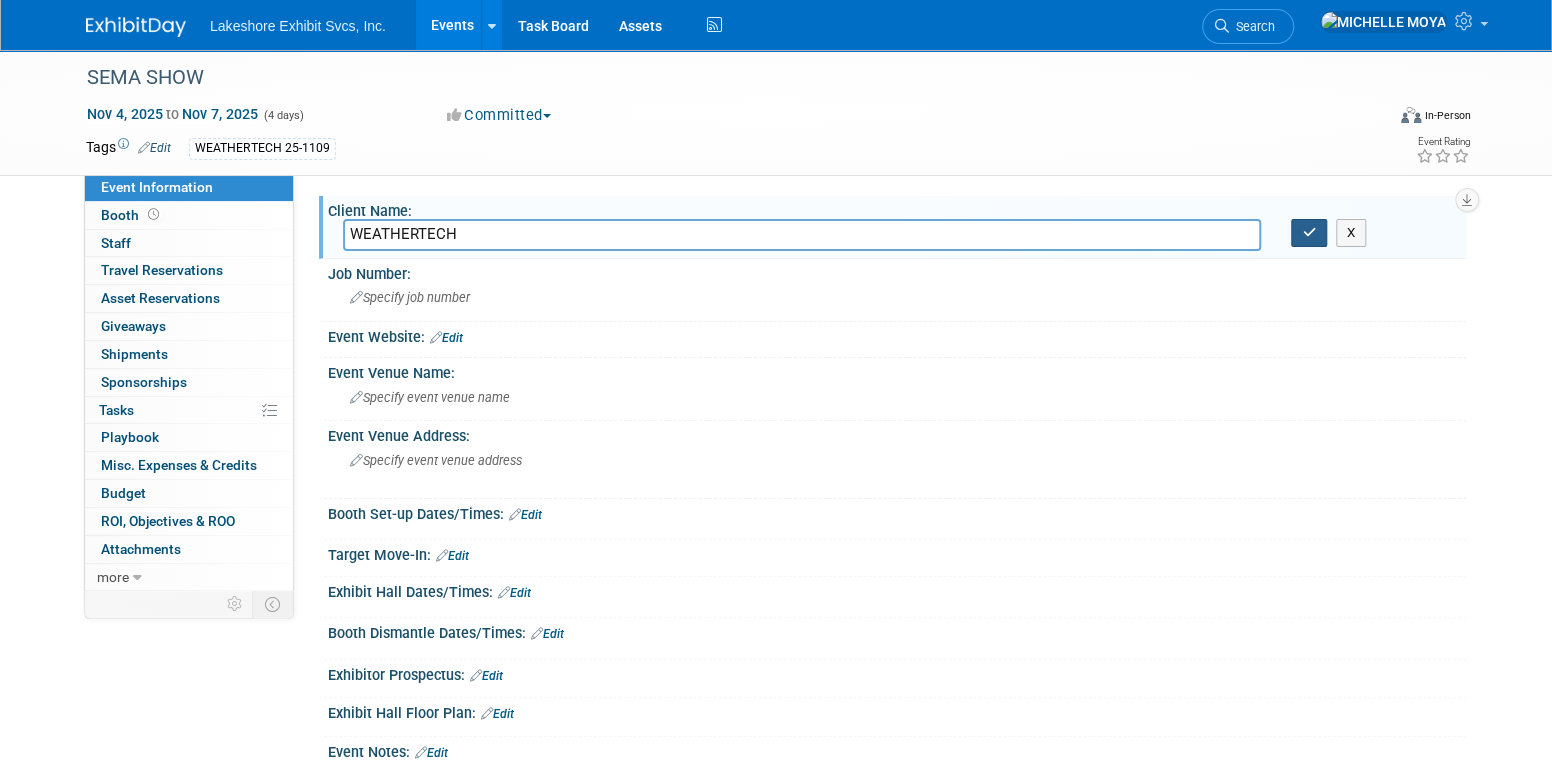 click at bounding box center [1309, 232] 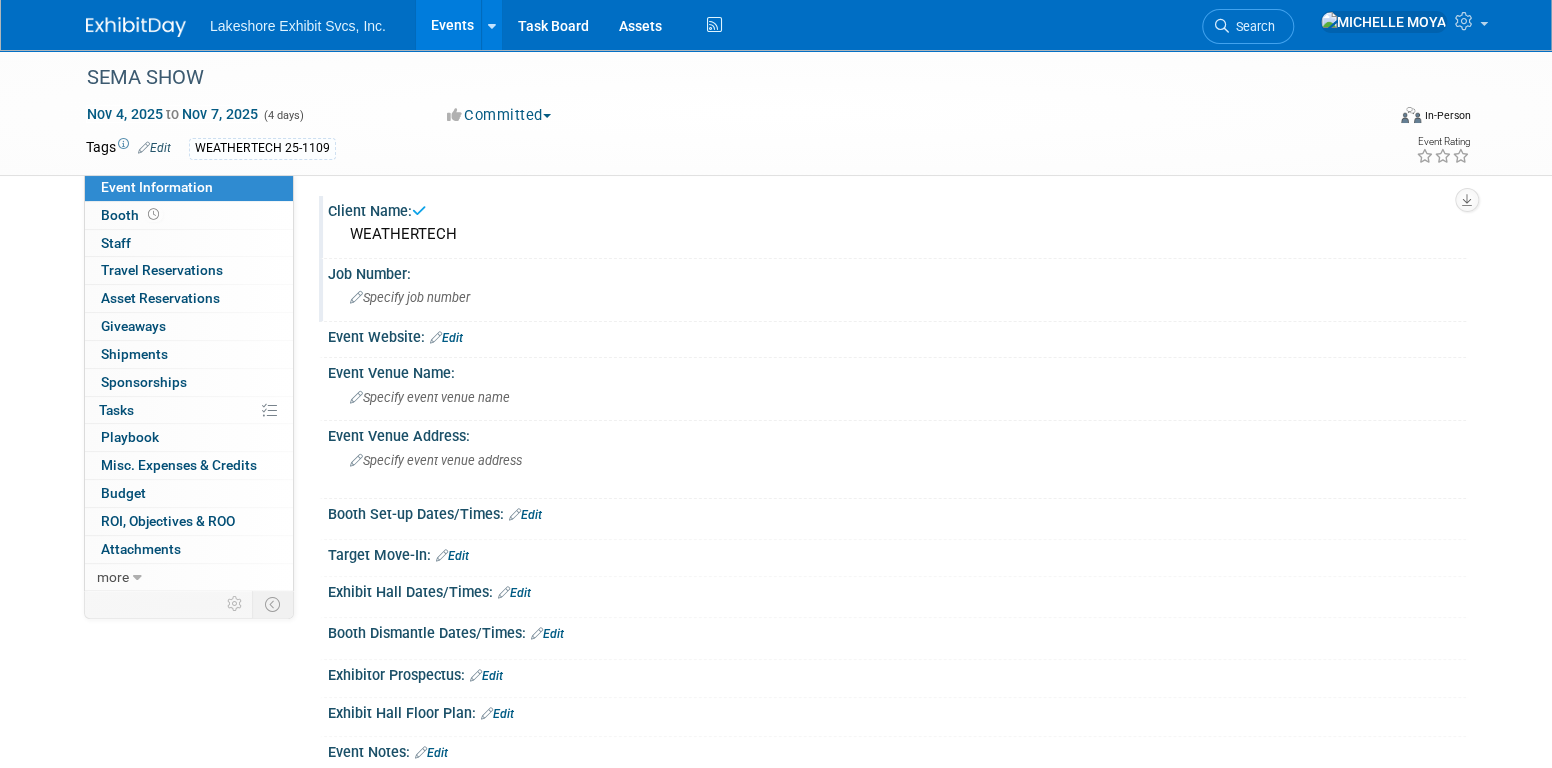 click on "Specify job number" at bounding box center [410, 297] 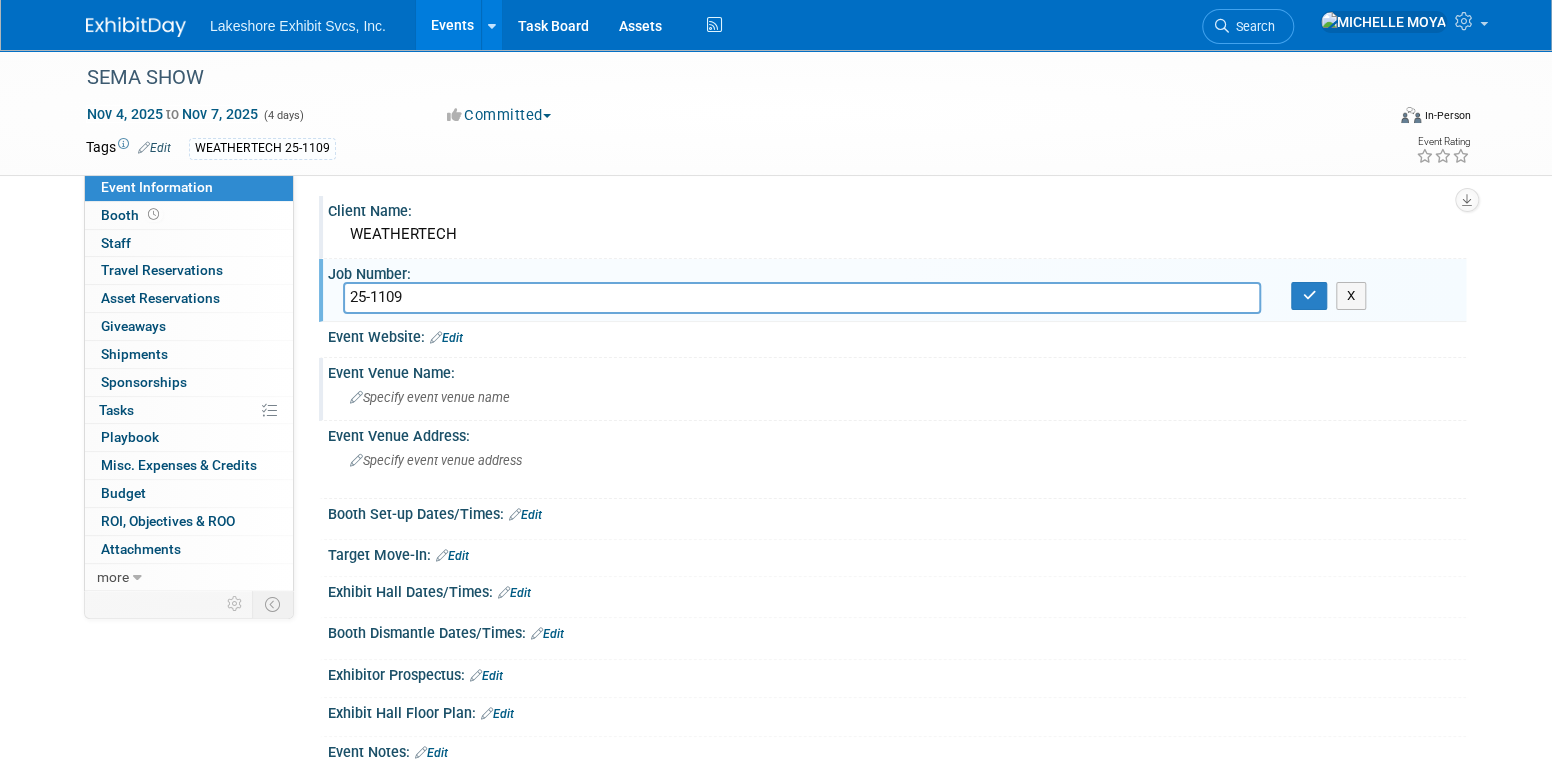 type on "25-1109" 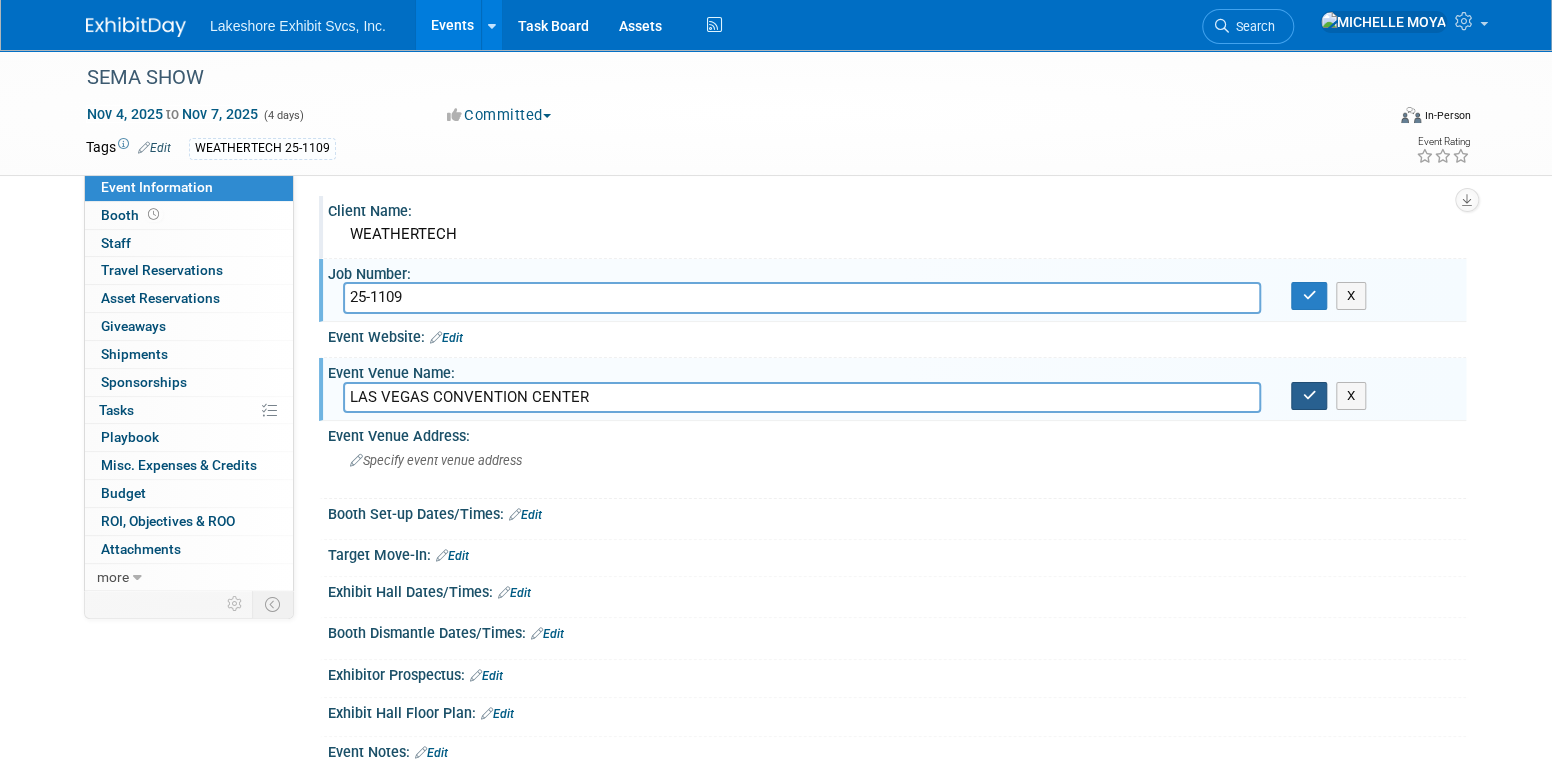 type on "LAS VEGAS CONVENTION CENTER" 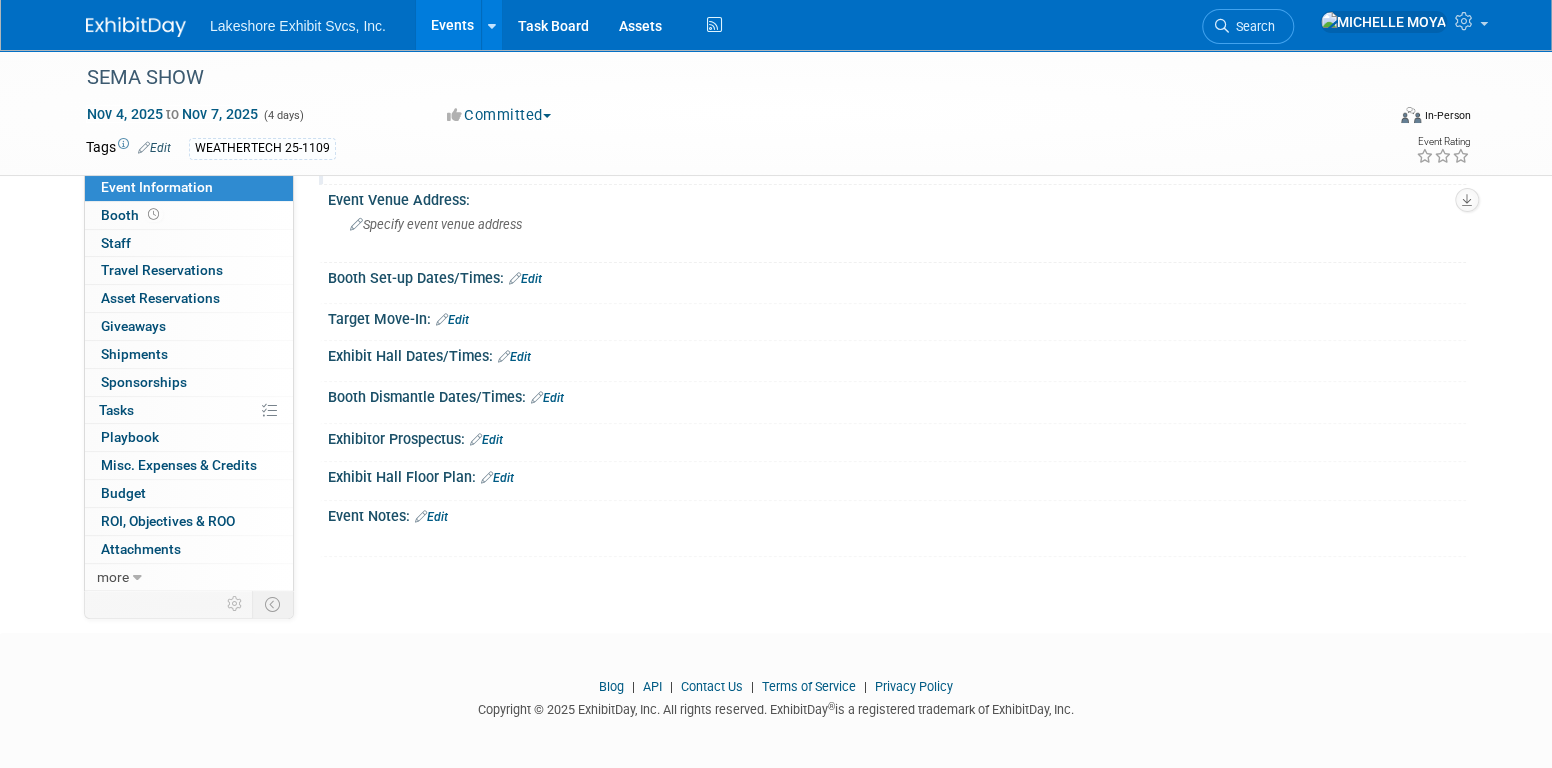 scroll, scrollTop: 0, scrollLeft: 0, axis: both 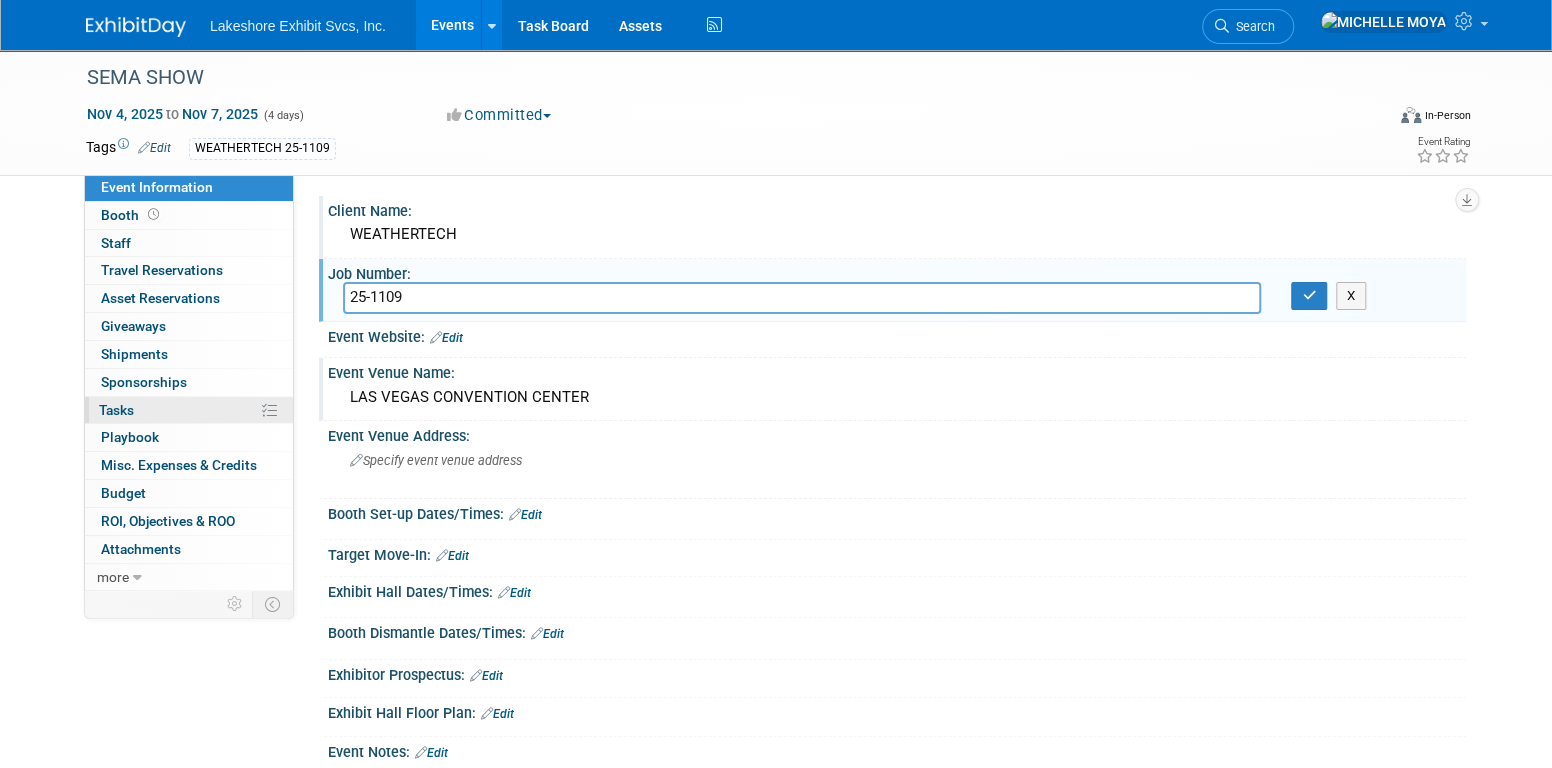 click on "0%
Tasks 0%" at bounding box center [189, 410] 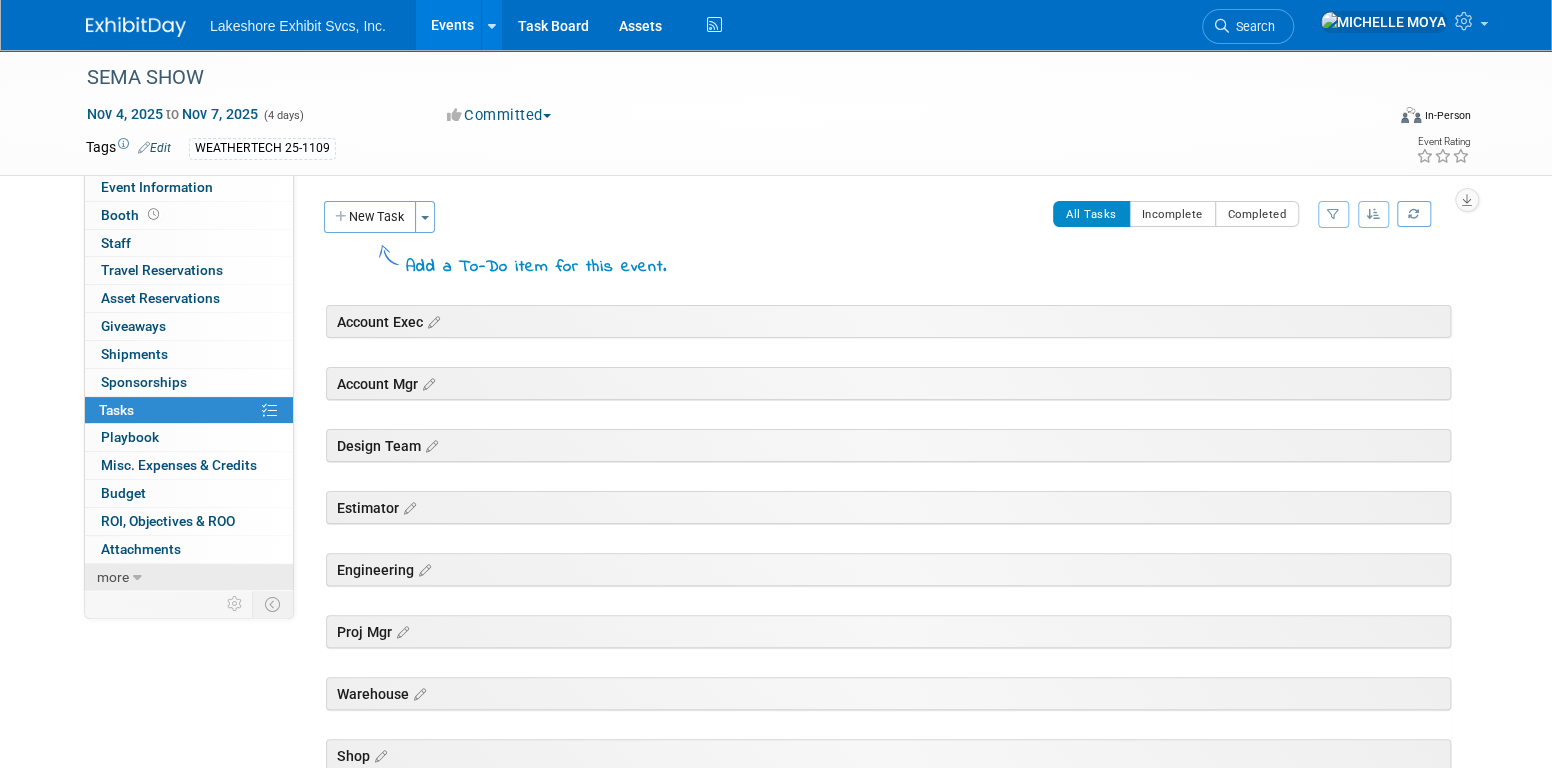 click on "more" at bounding box center [113, 577] 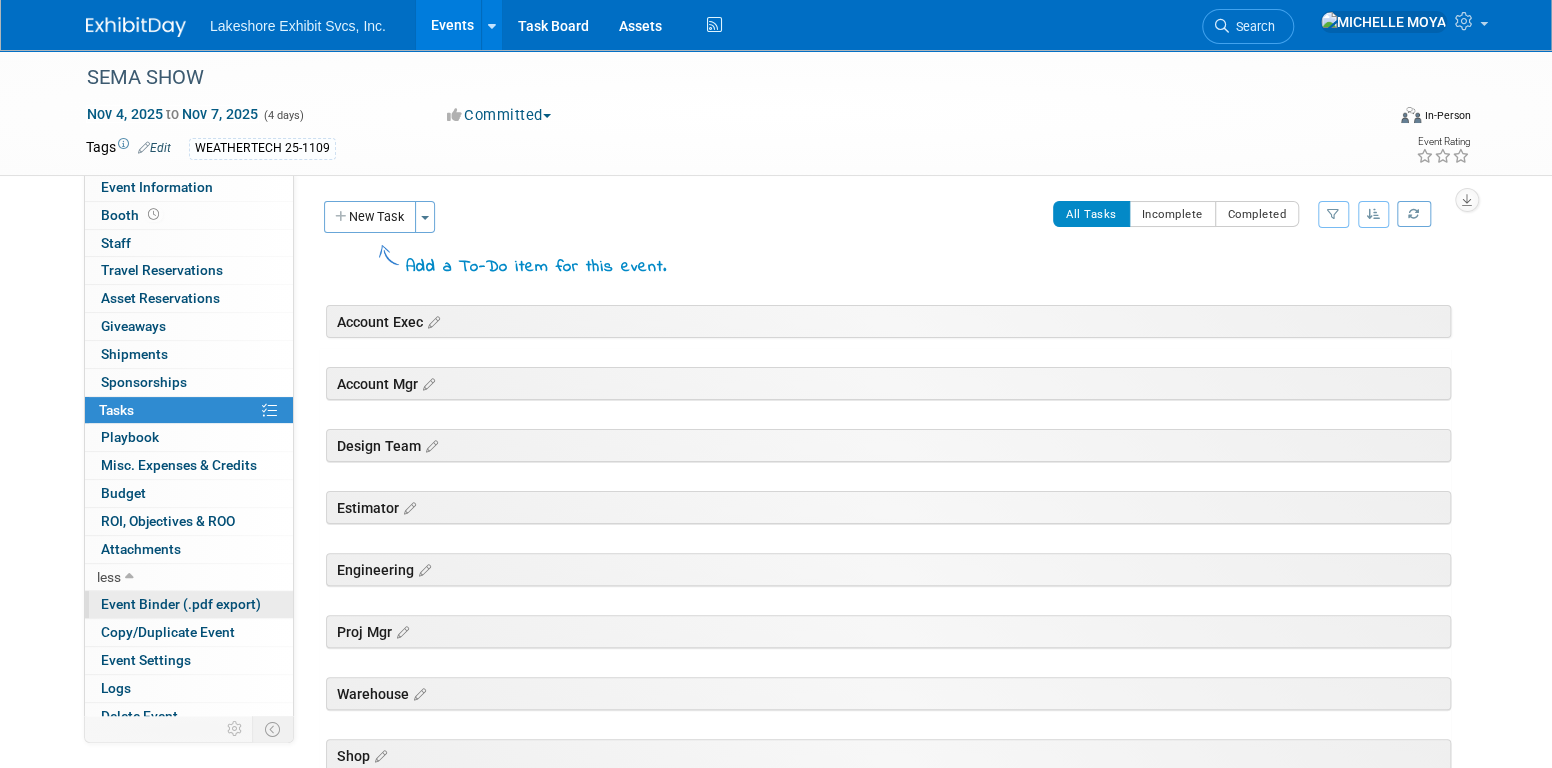 scroll, scrollTop: 10, scrollLeft: 0, axis: vertical 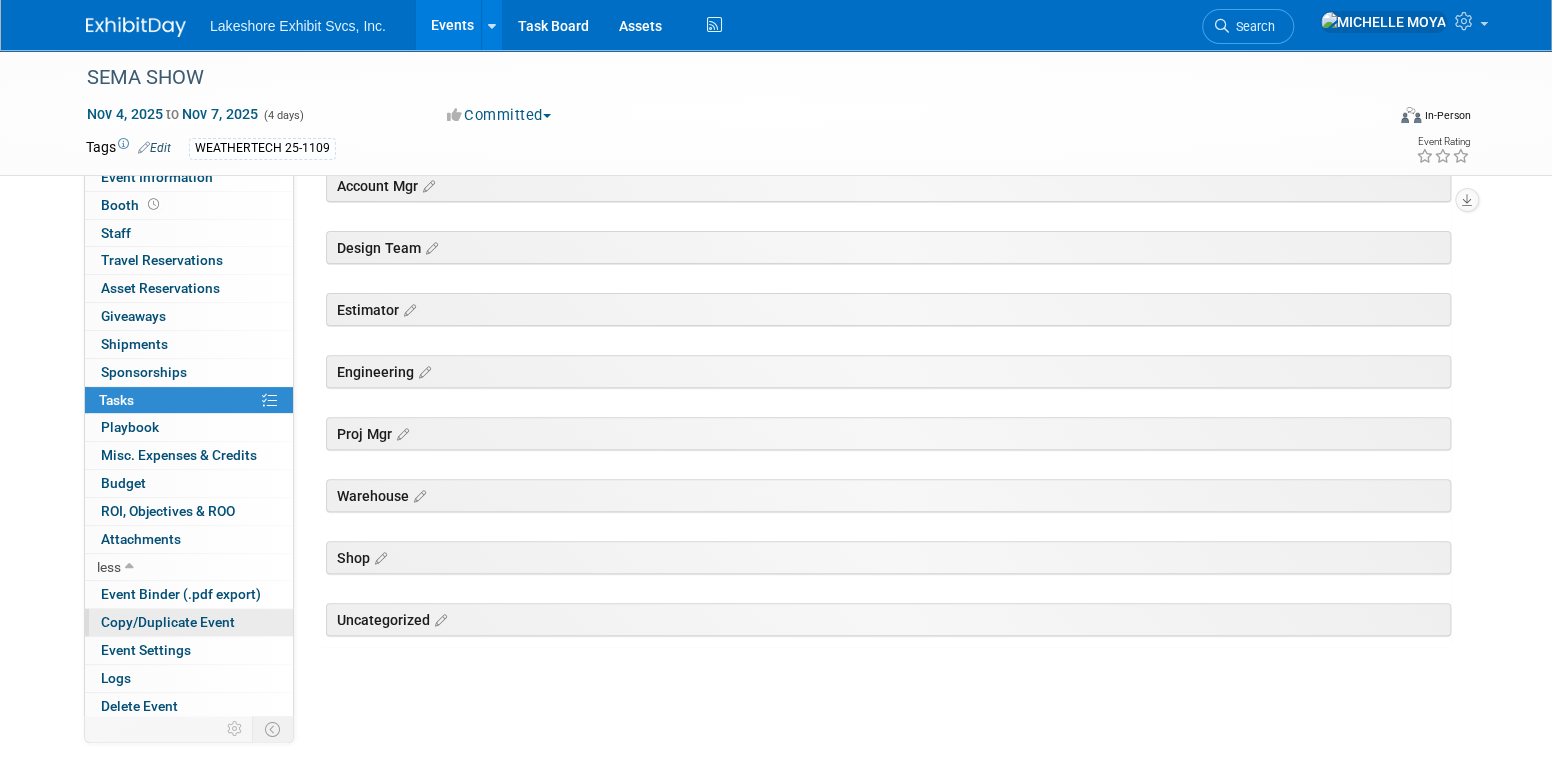 click on "Copy/Duplicate Event" at bounding box center [168, 622] 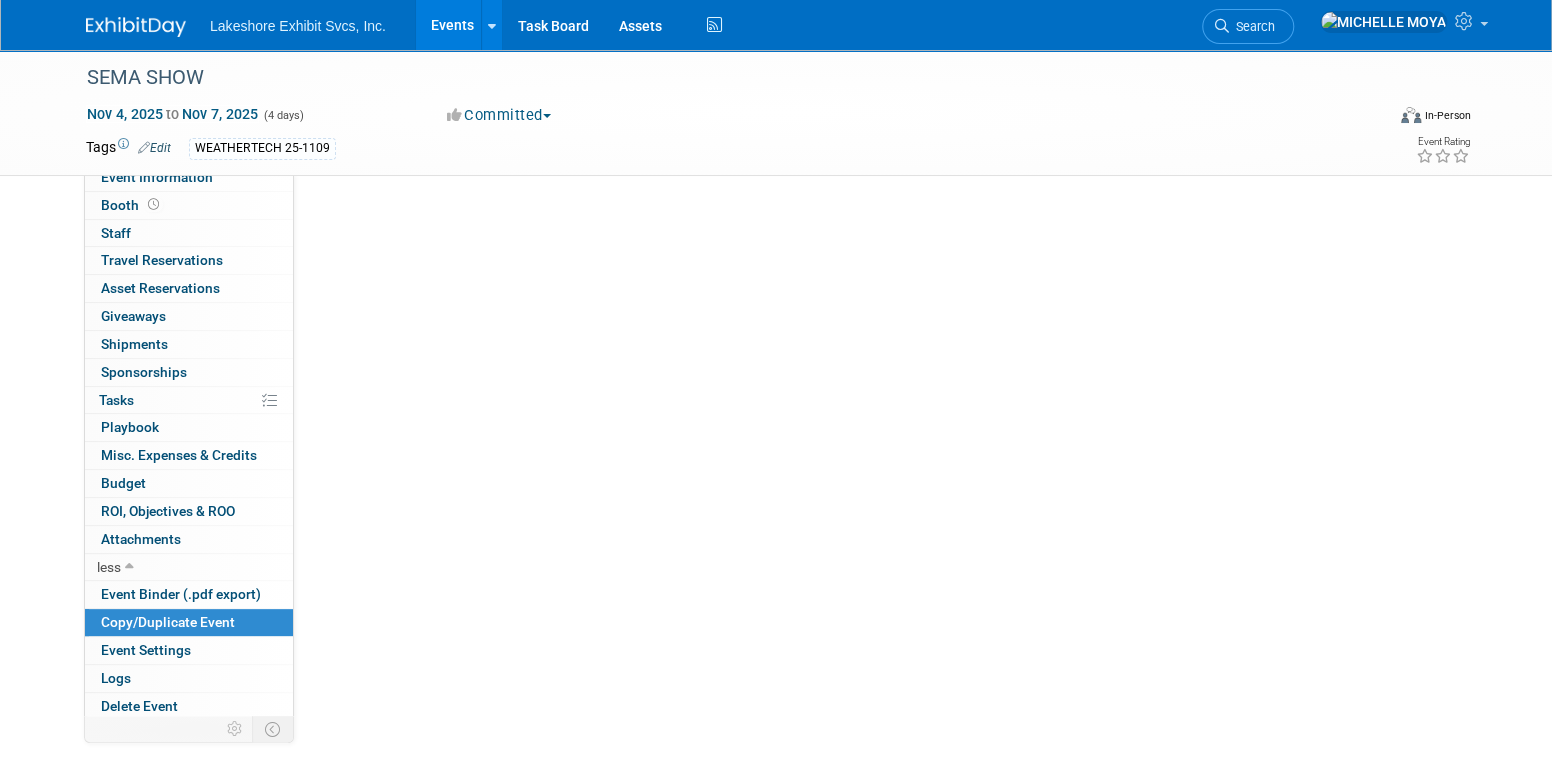 scroll, scrollTop: 0, scrollLeft: 0, axis: both 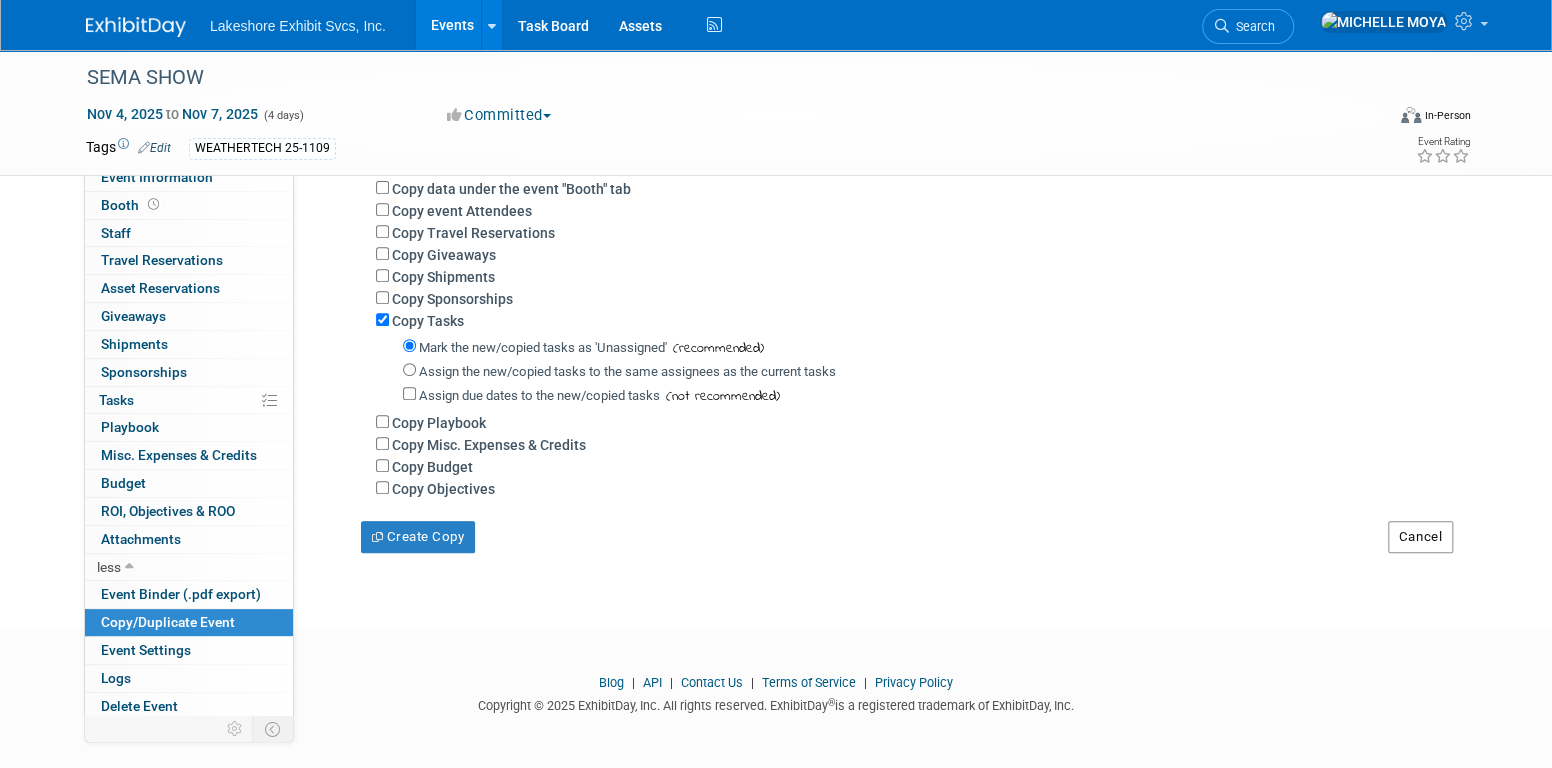 drag, startPoint x: 1430, startPoint y: 537, endPoint x: 1357, endPoint y: 523, distance: 74.330345 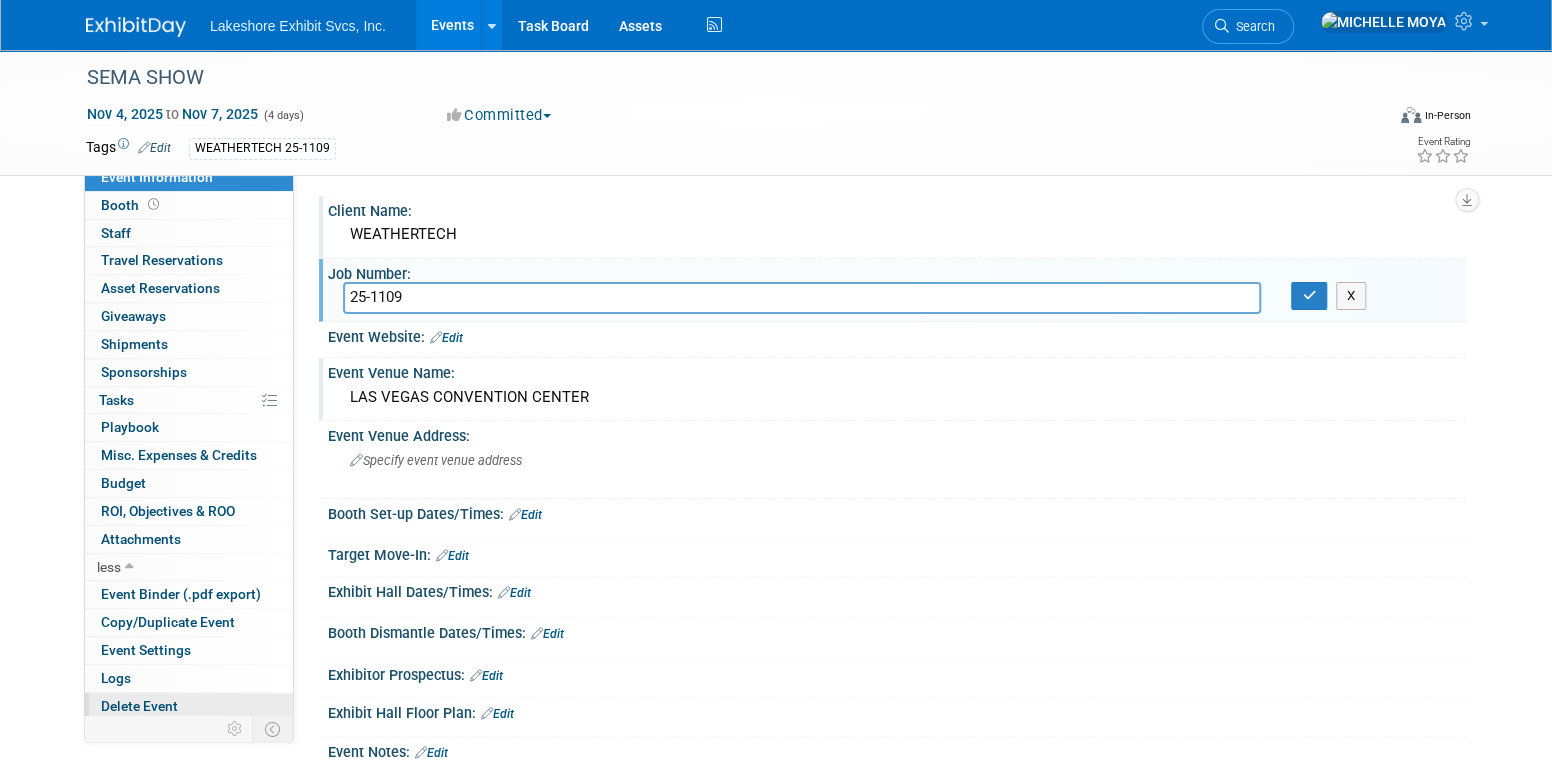 click on "Delete Event" at bounding box center [139, 706] 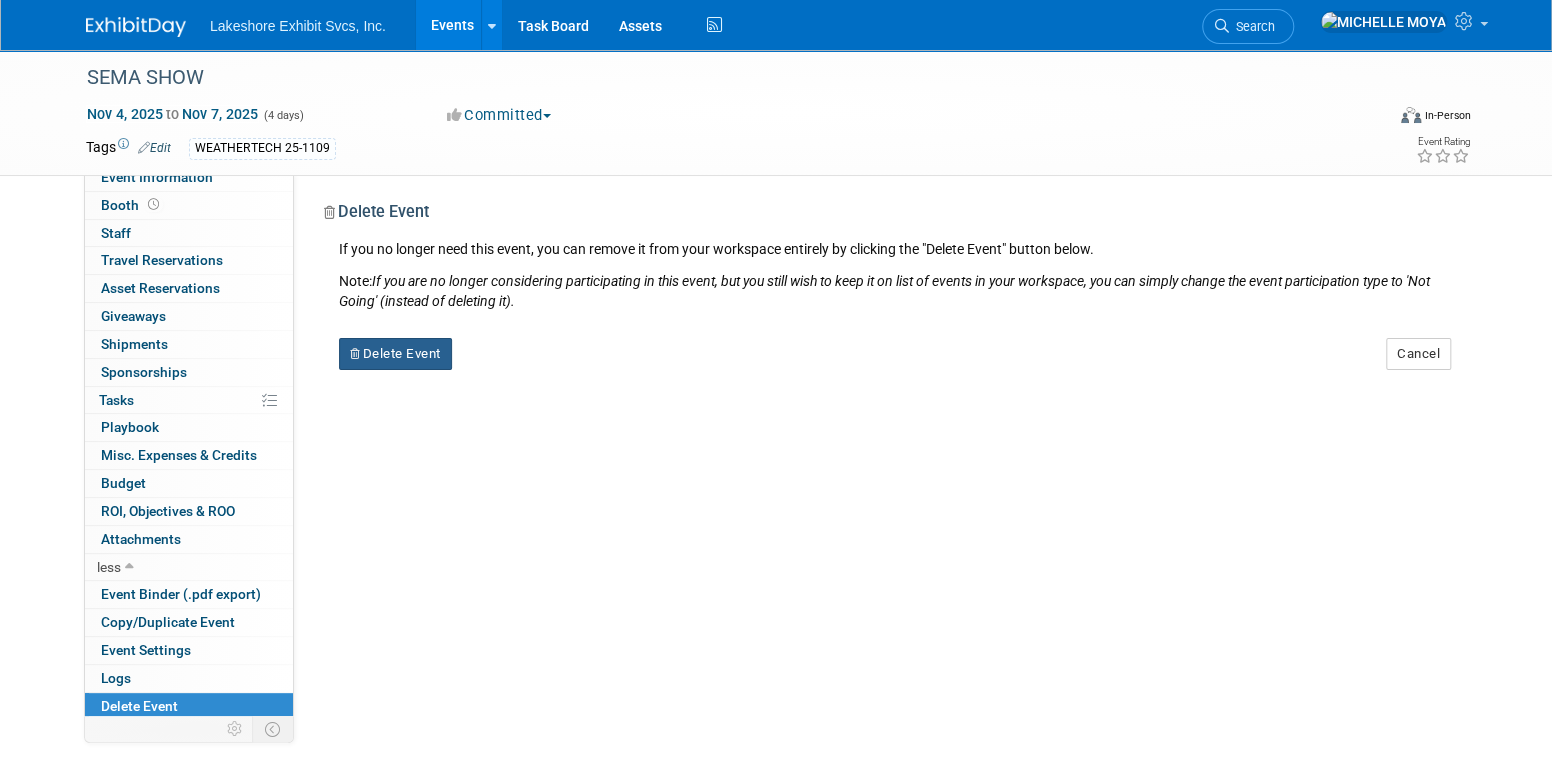 click on "Delete Event" at bounding box center [395, 354] 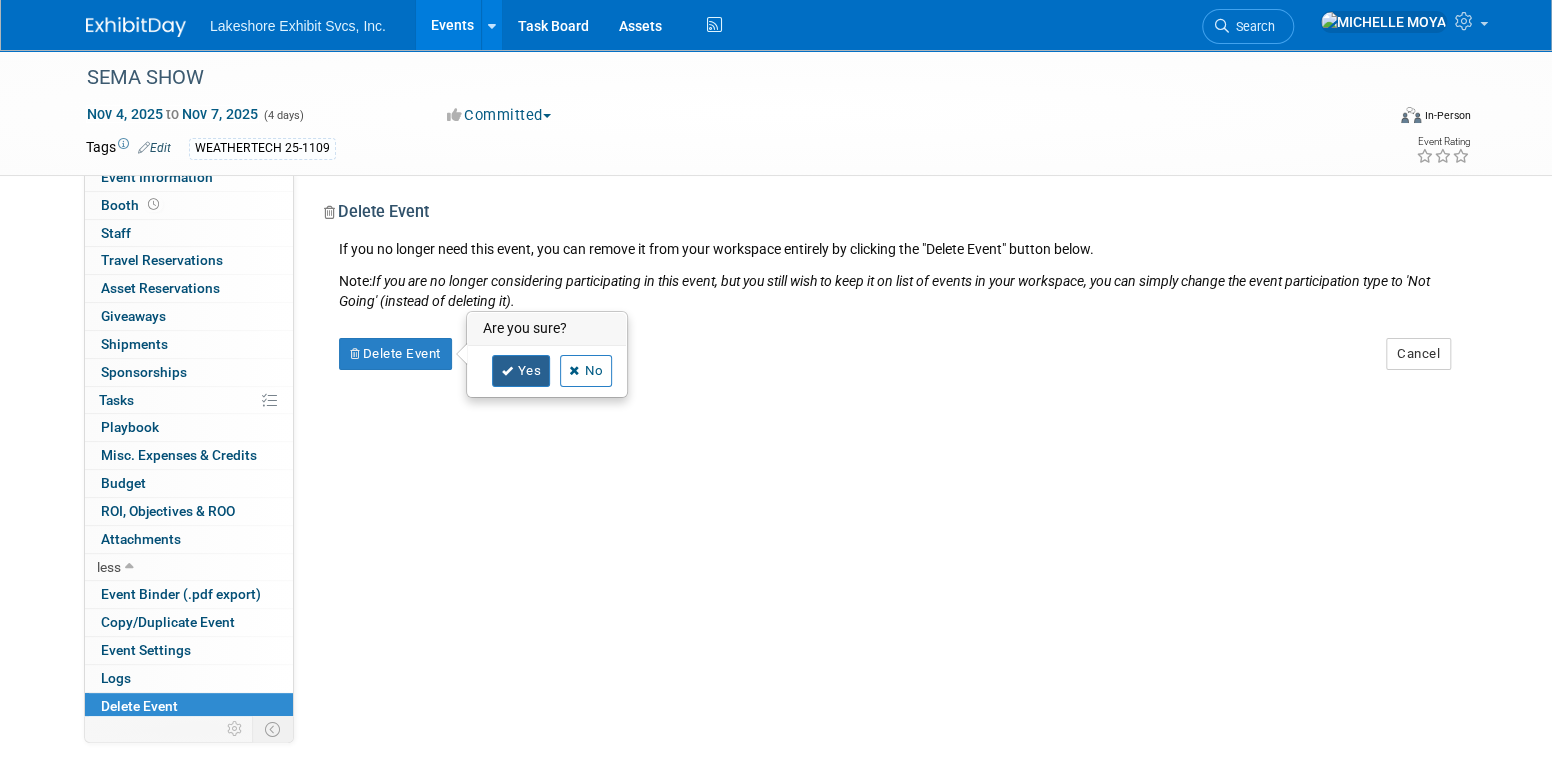 click on "Yes" at bounding box center [521, 371] 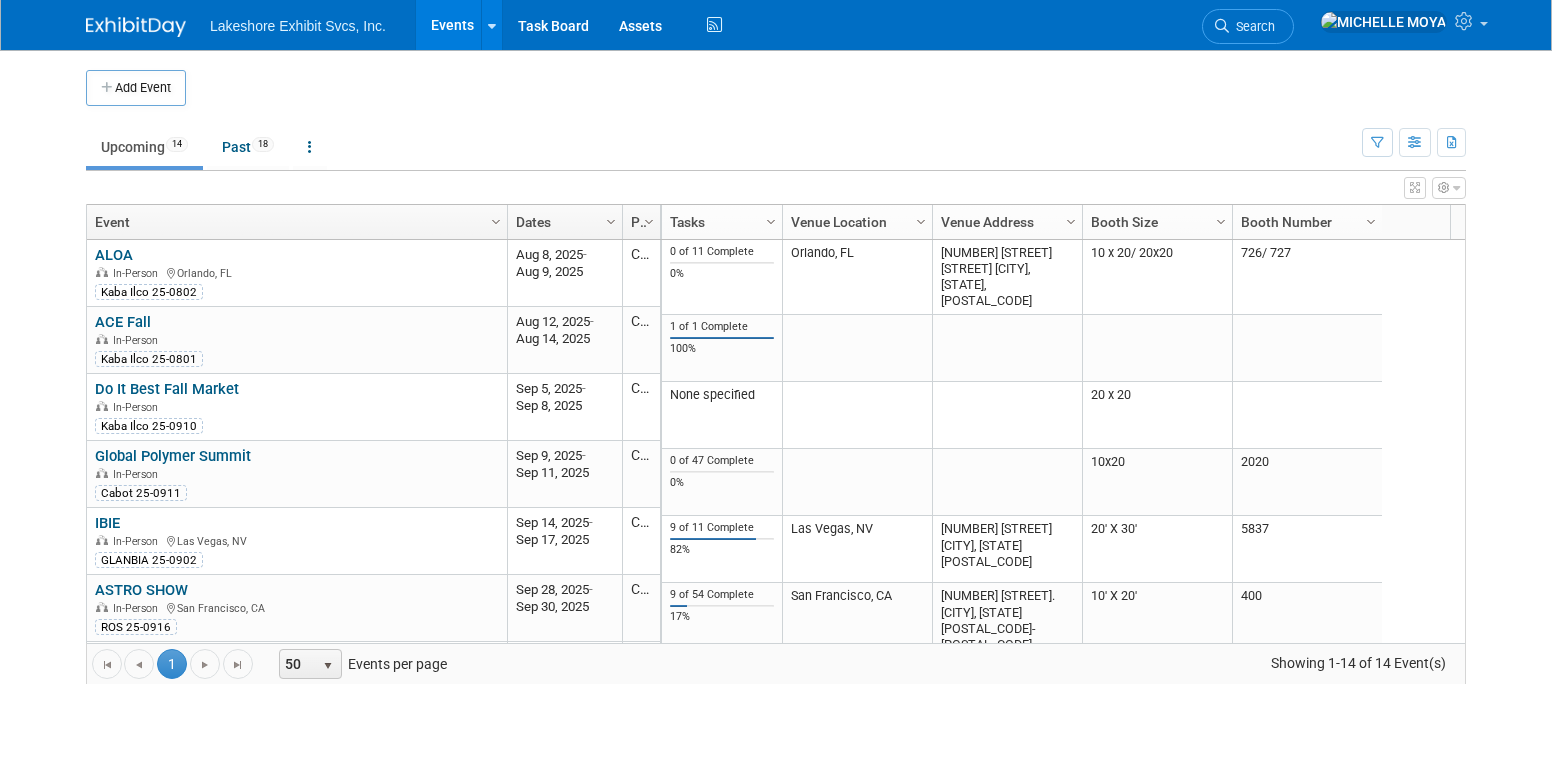 scroll, scrollTop: 0, scrollLeft: 0, axis: both 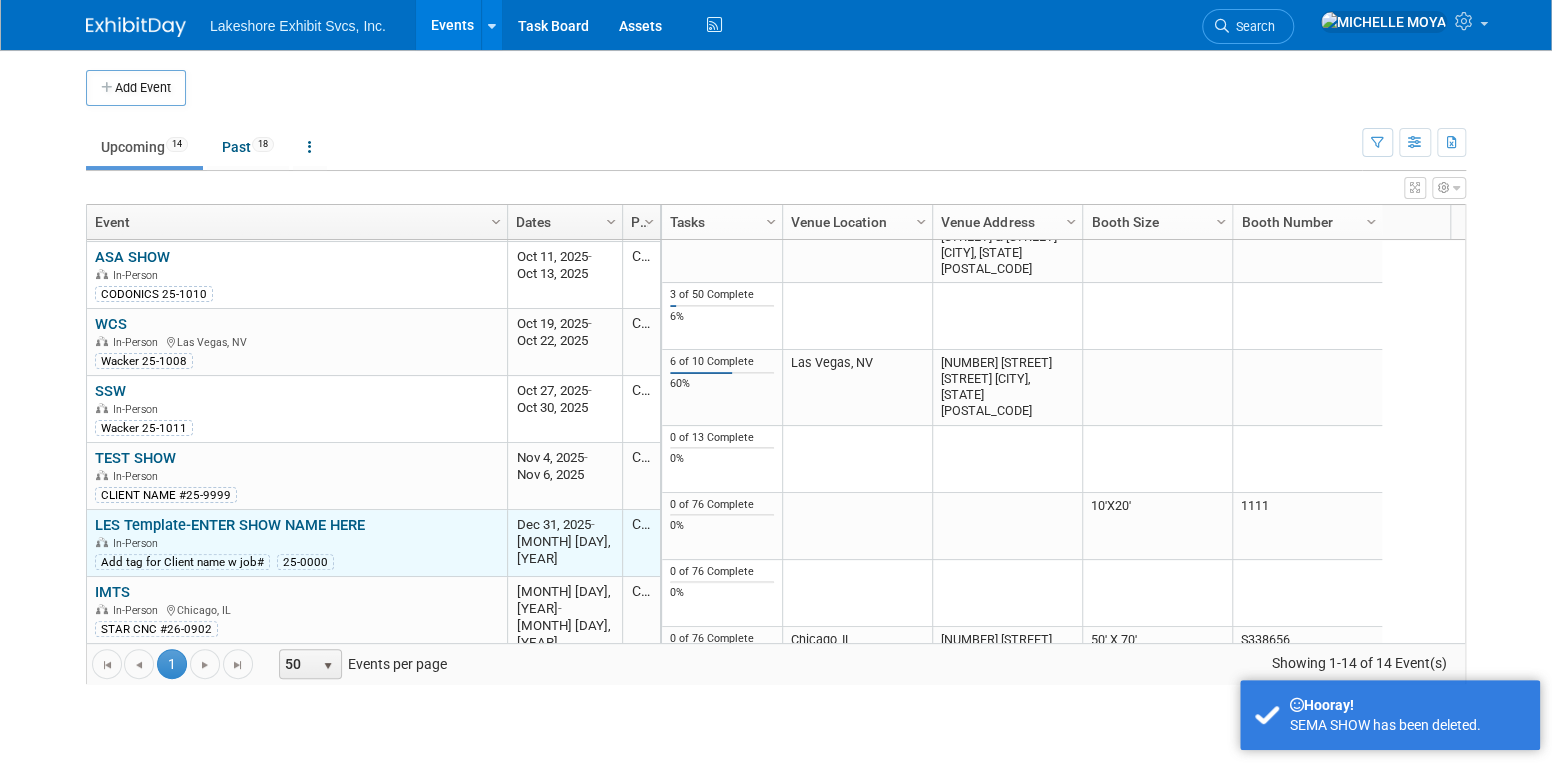 click on "LES Template-ENTER SHOW NAME HERE" at bounding box center [230, 525] 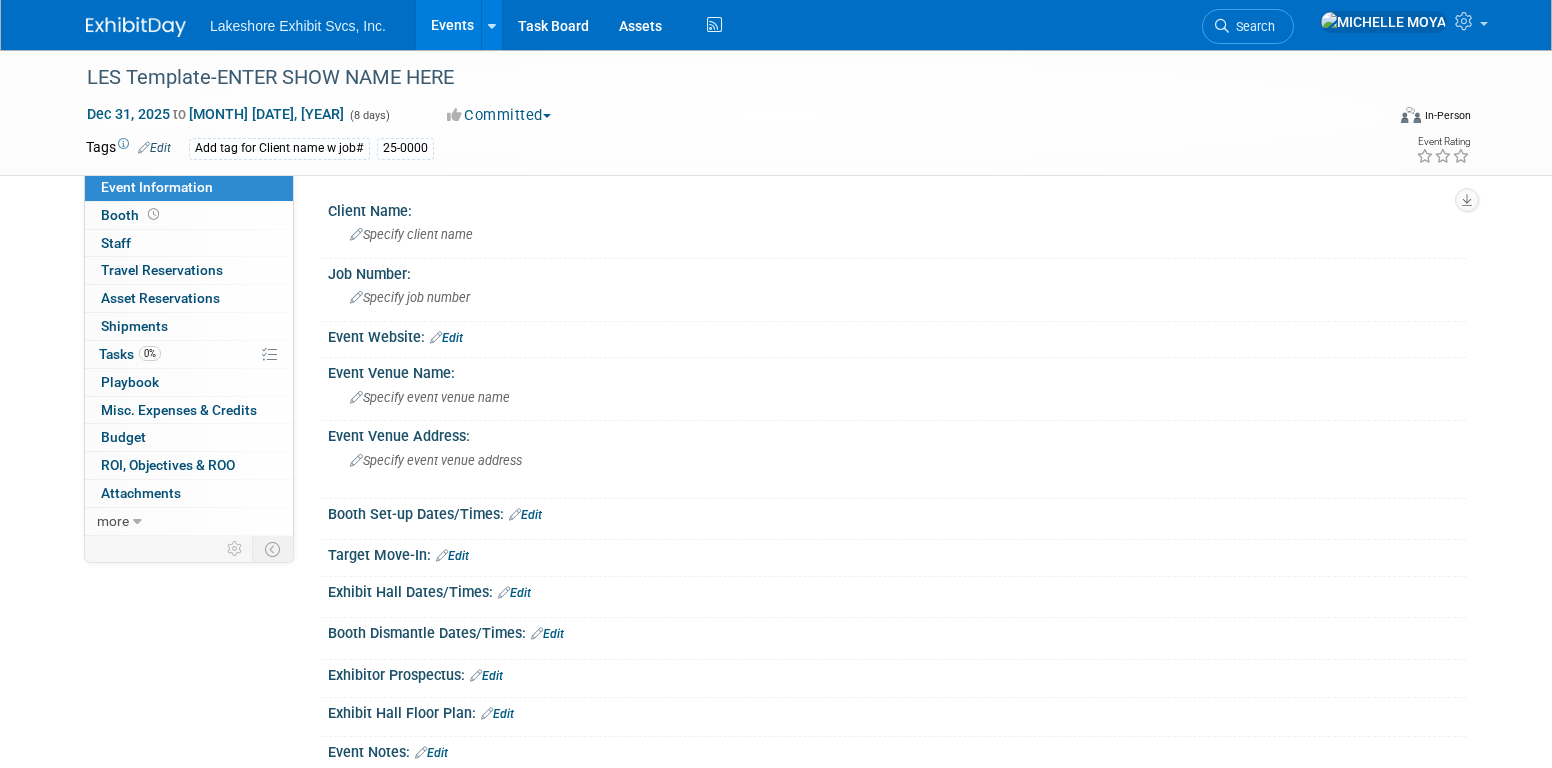 scroll, scrollTop: 0, scrollLeft: 0, axis: both 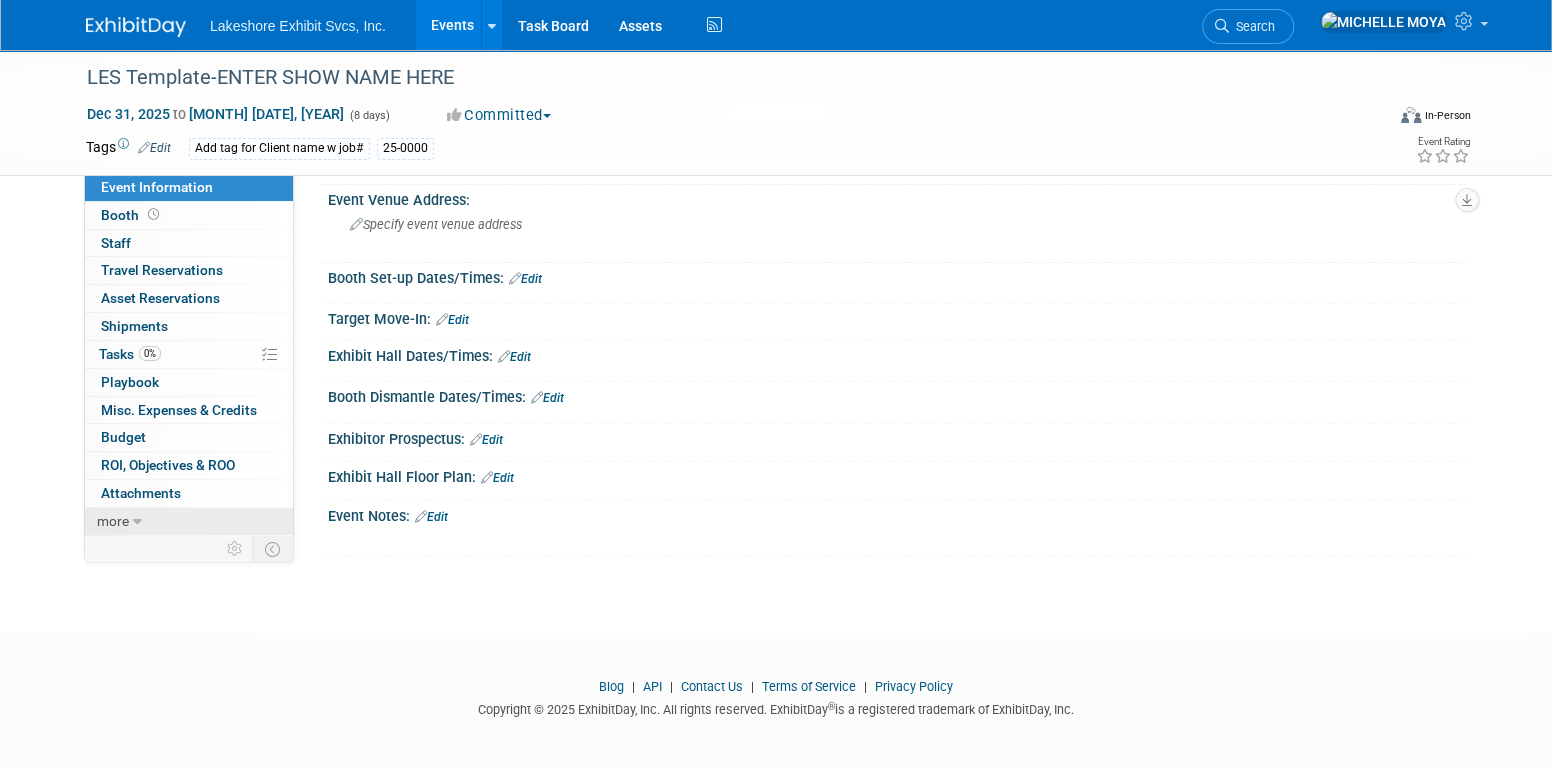 click on "more" at bounding box center [113, 521] 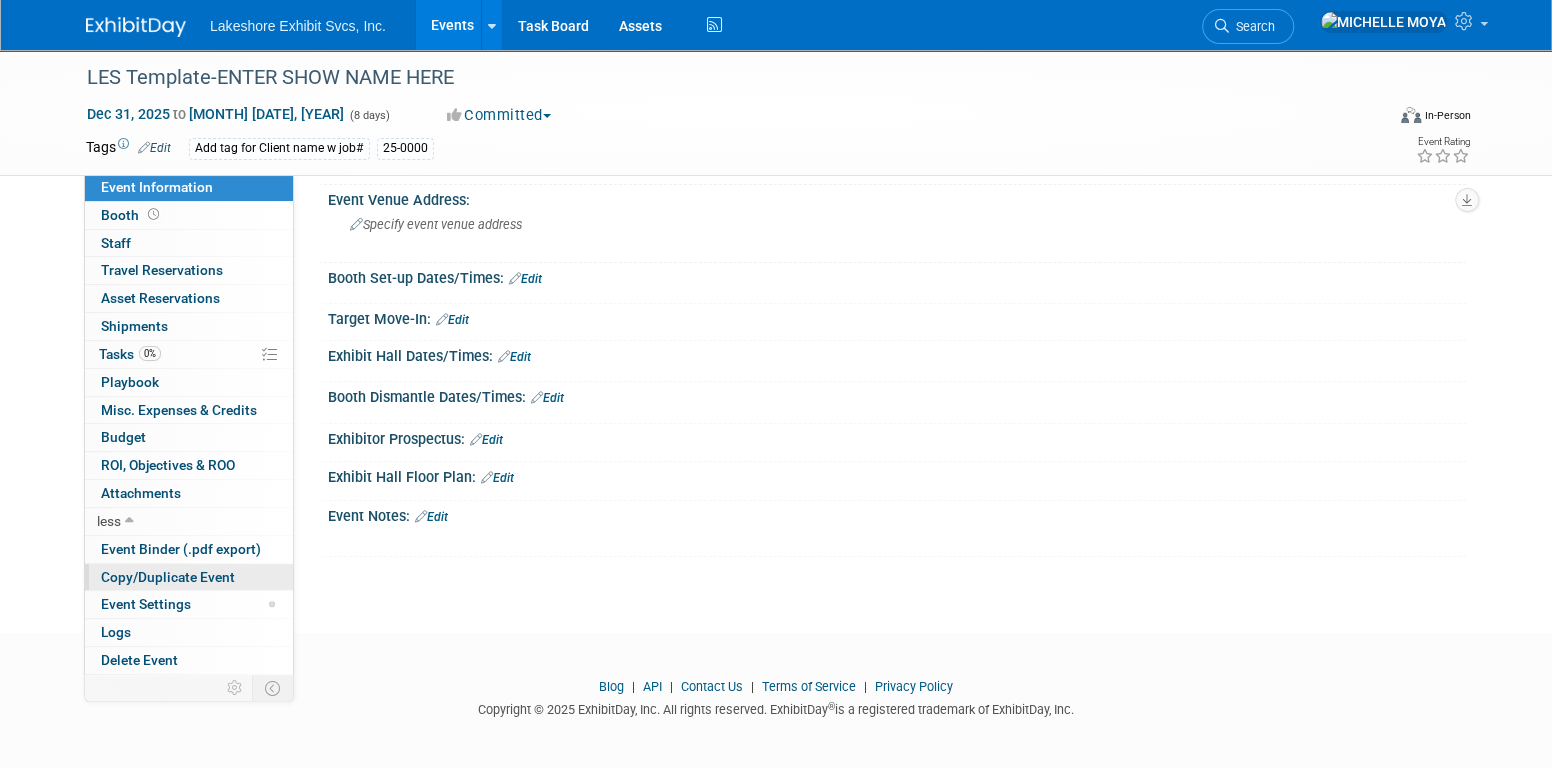 click on "Copy/Duplicate Event" at bounding box center [168, 577] 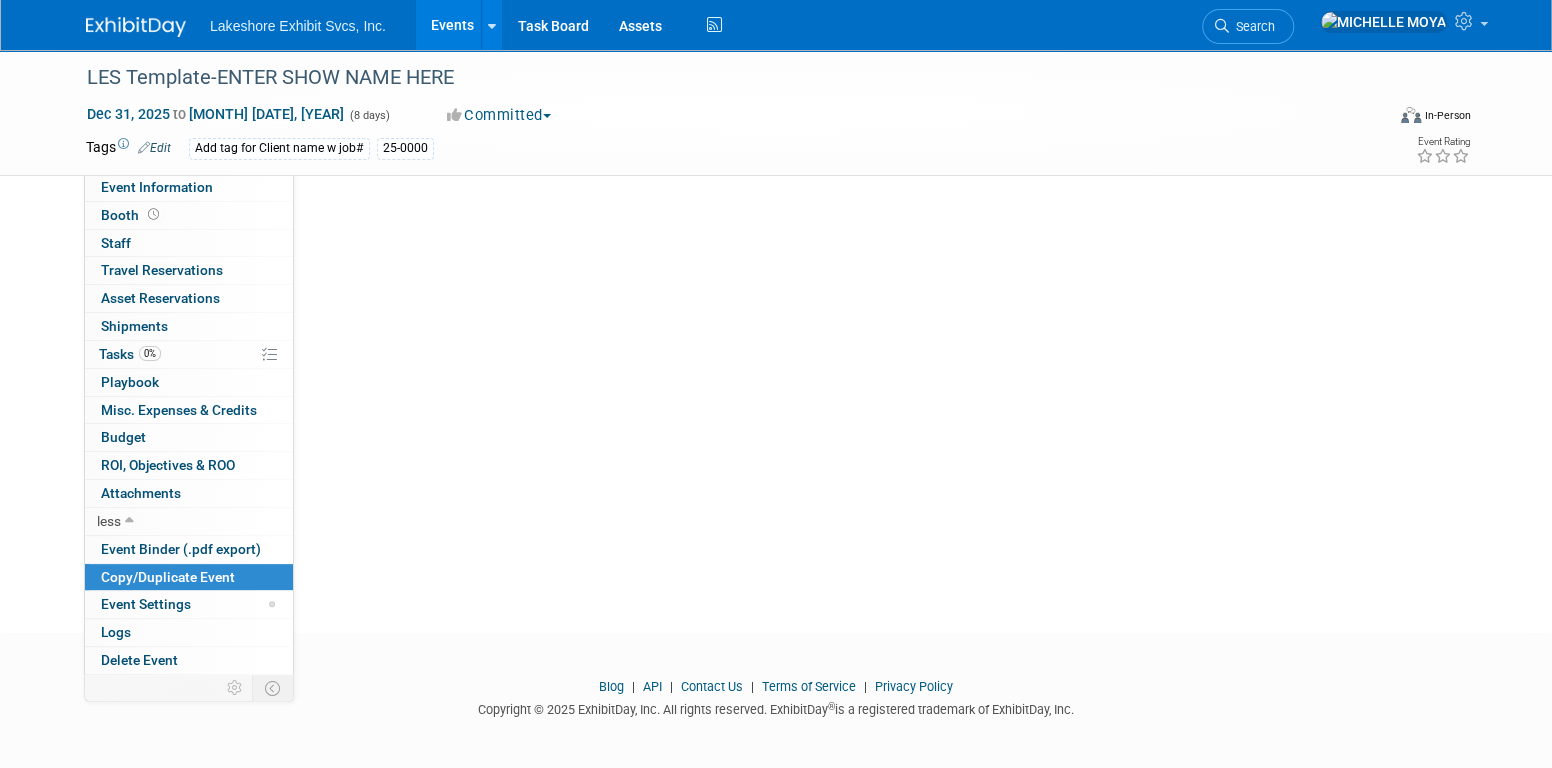 scroll, scrollTop: 0, scrollLeft: 0, axis: both 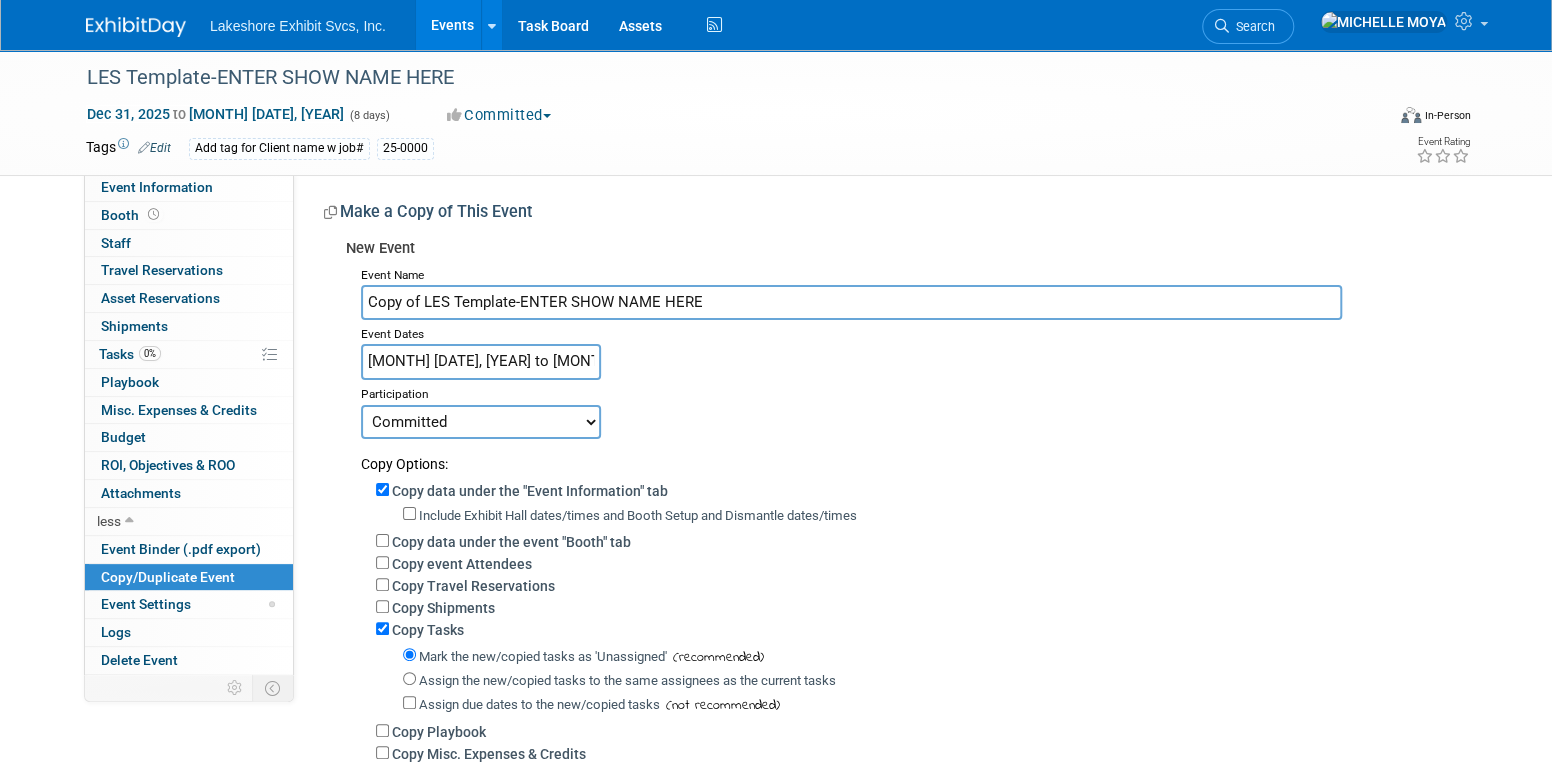 drag, startPoint x: 716, startPoint y: 303, endPoint x: 357, endPoint y: 306, distance: 359.01254 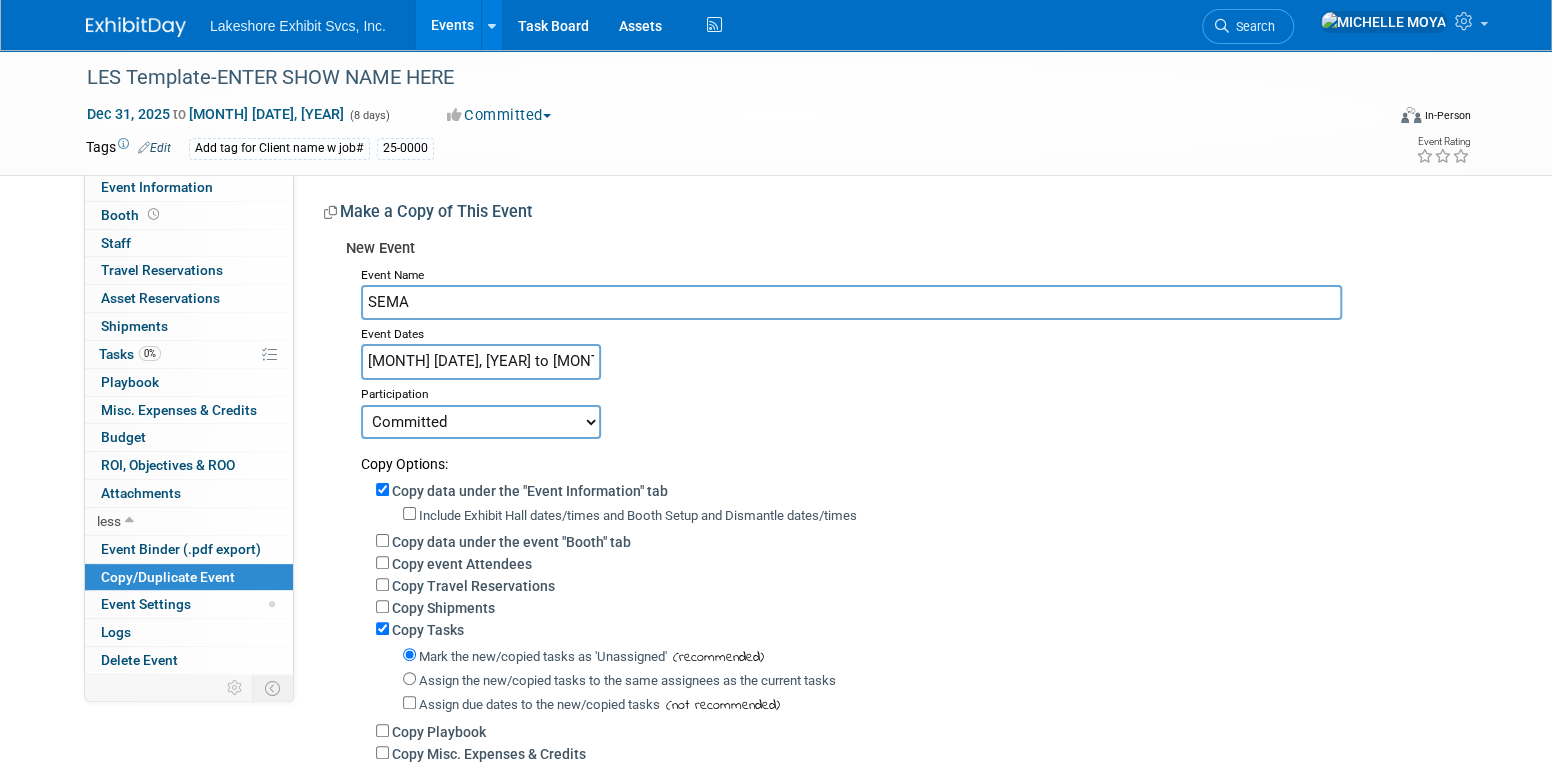 type on "SEMA" 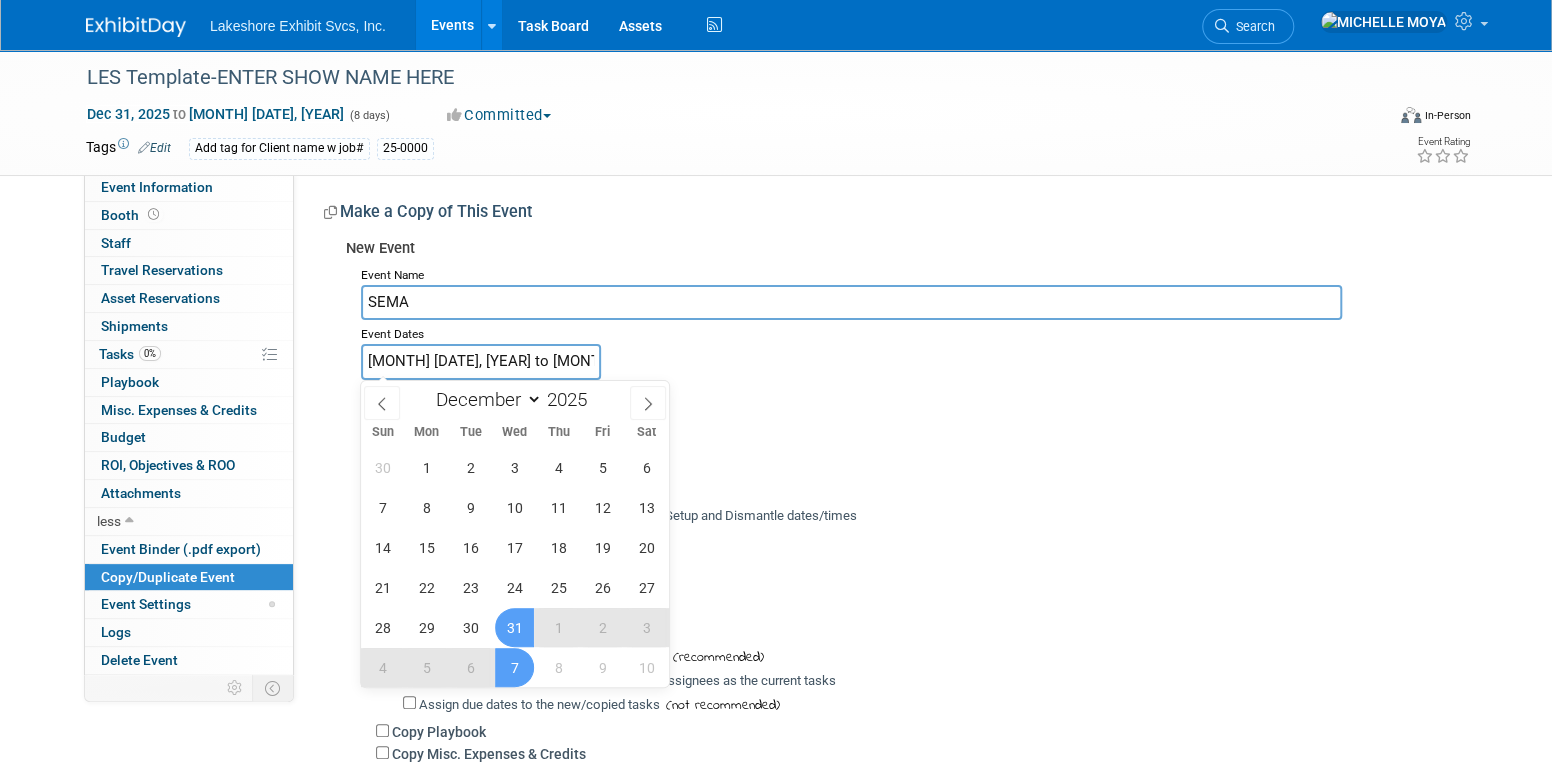 click on "[MONTH] [DATE], [YEAR] to [MONTH] [DATE], [YEAR]" at bounding box center (481, 361) 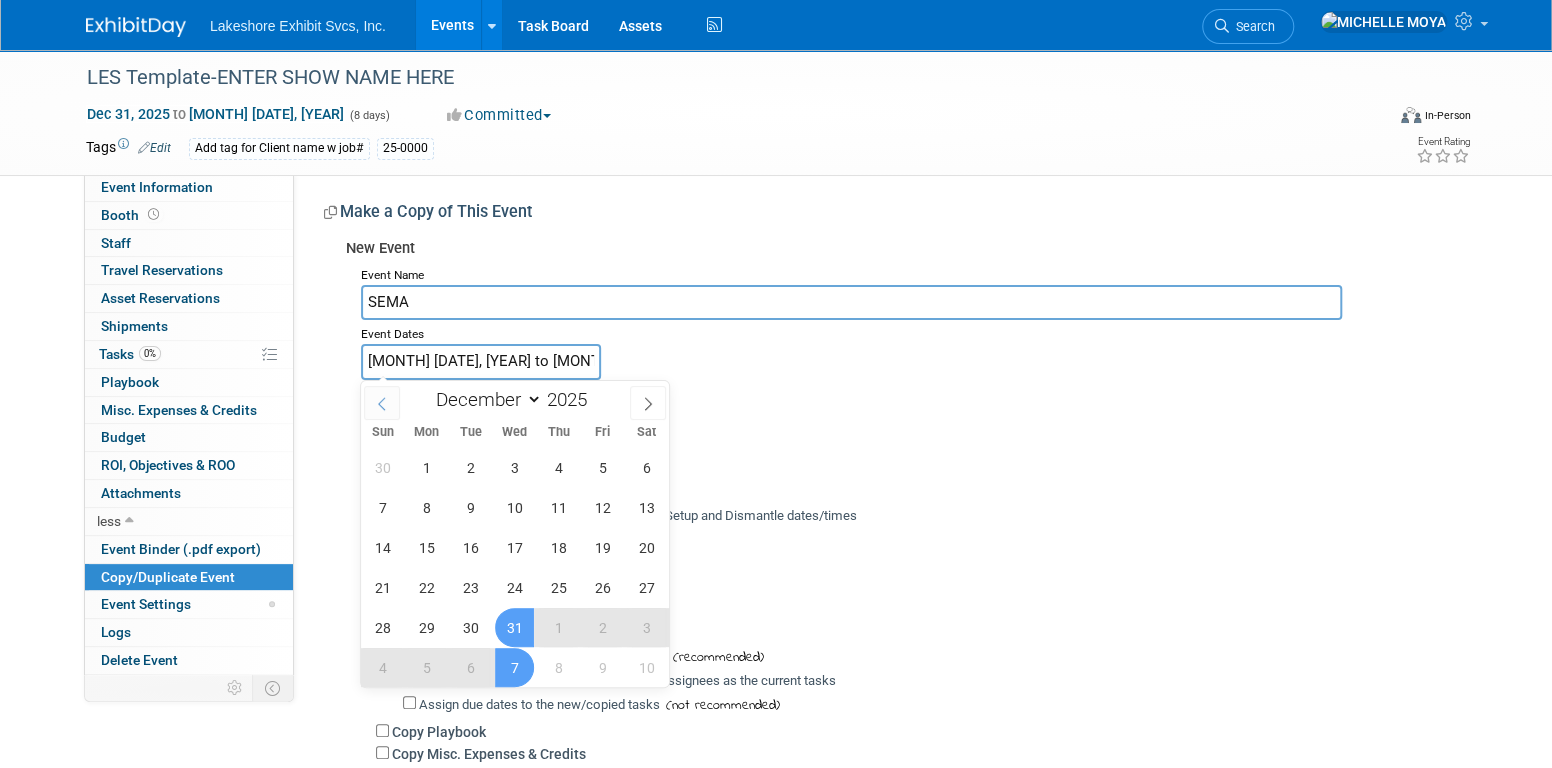 click 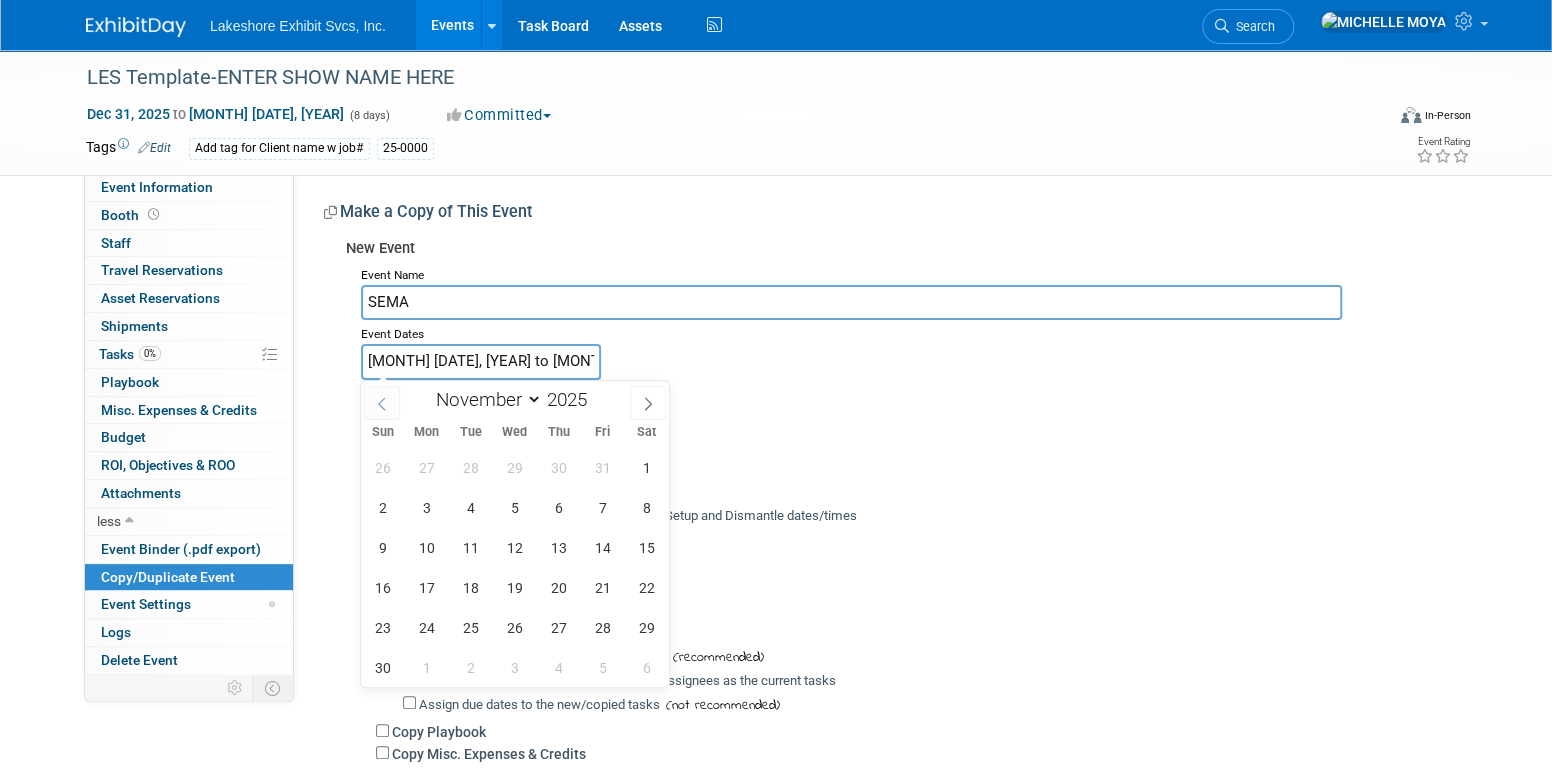 click 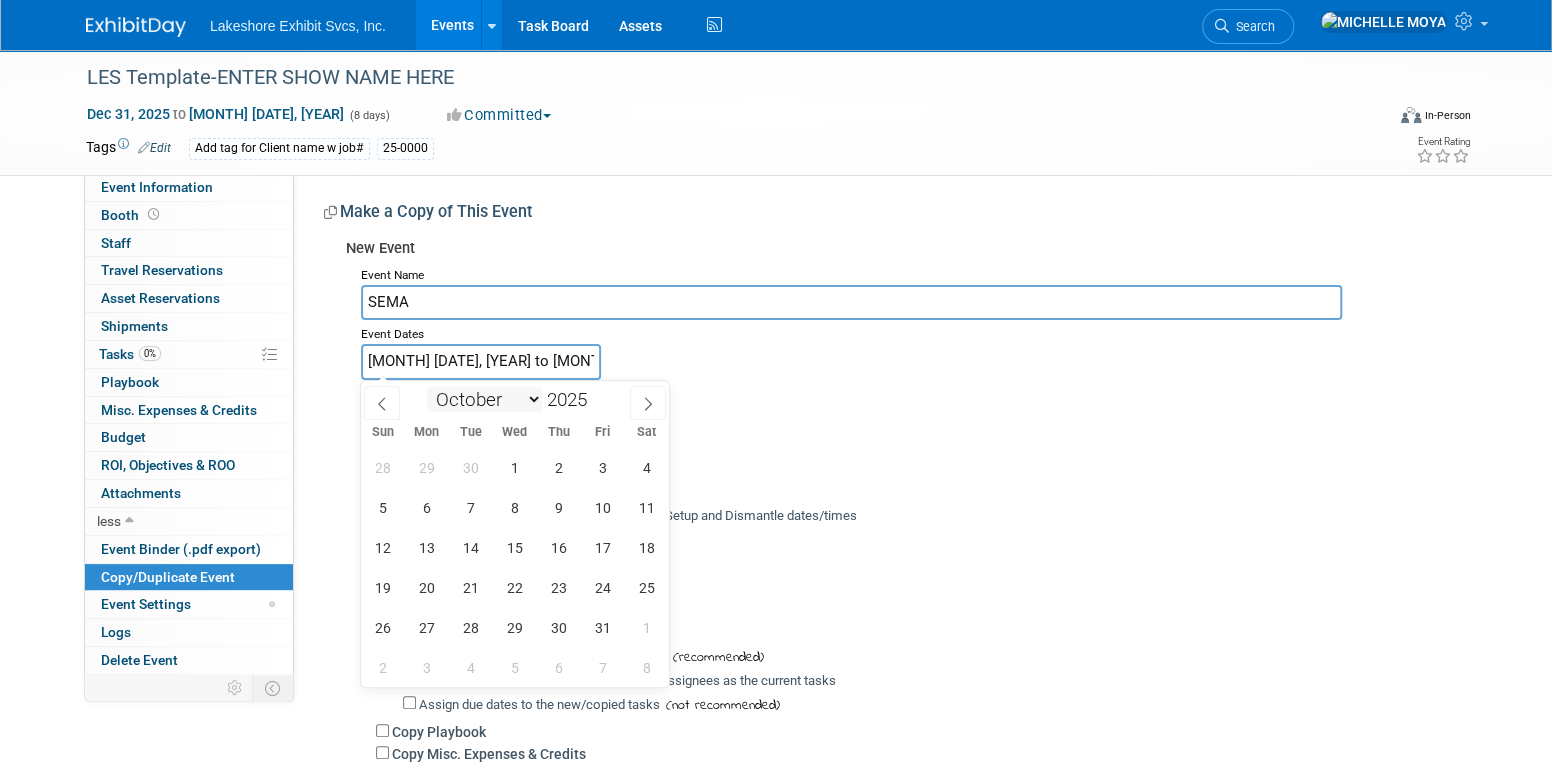 click on "January February March April May June July August September October November December" at bounding box center [484, 399] 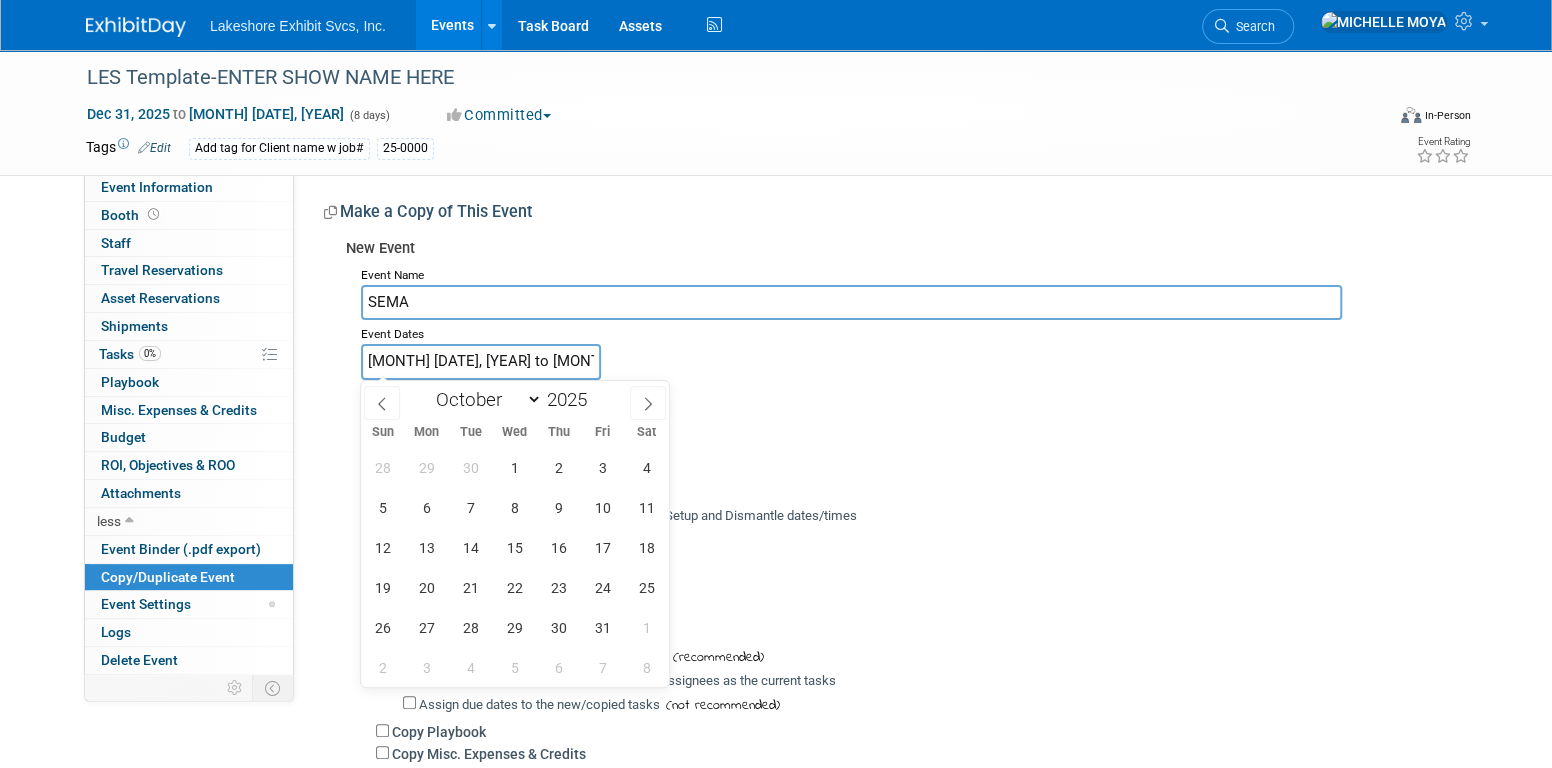 select on "10" 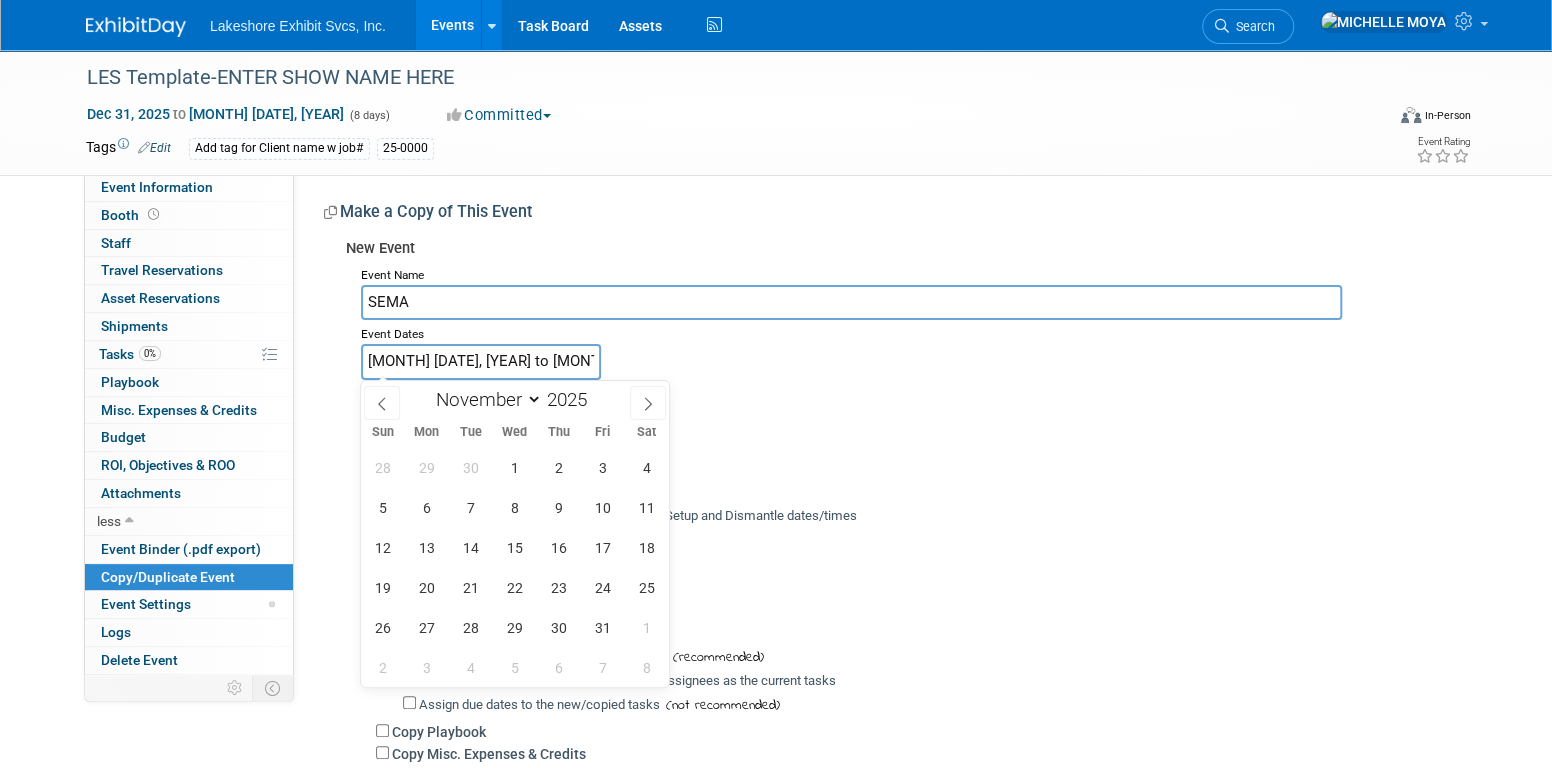 click on "January February March April May June July August September October November December" at bounding box center [484, 399] 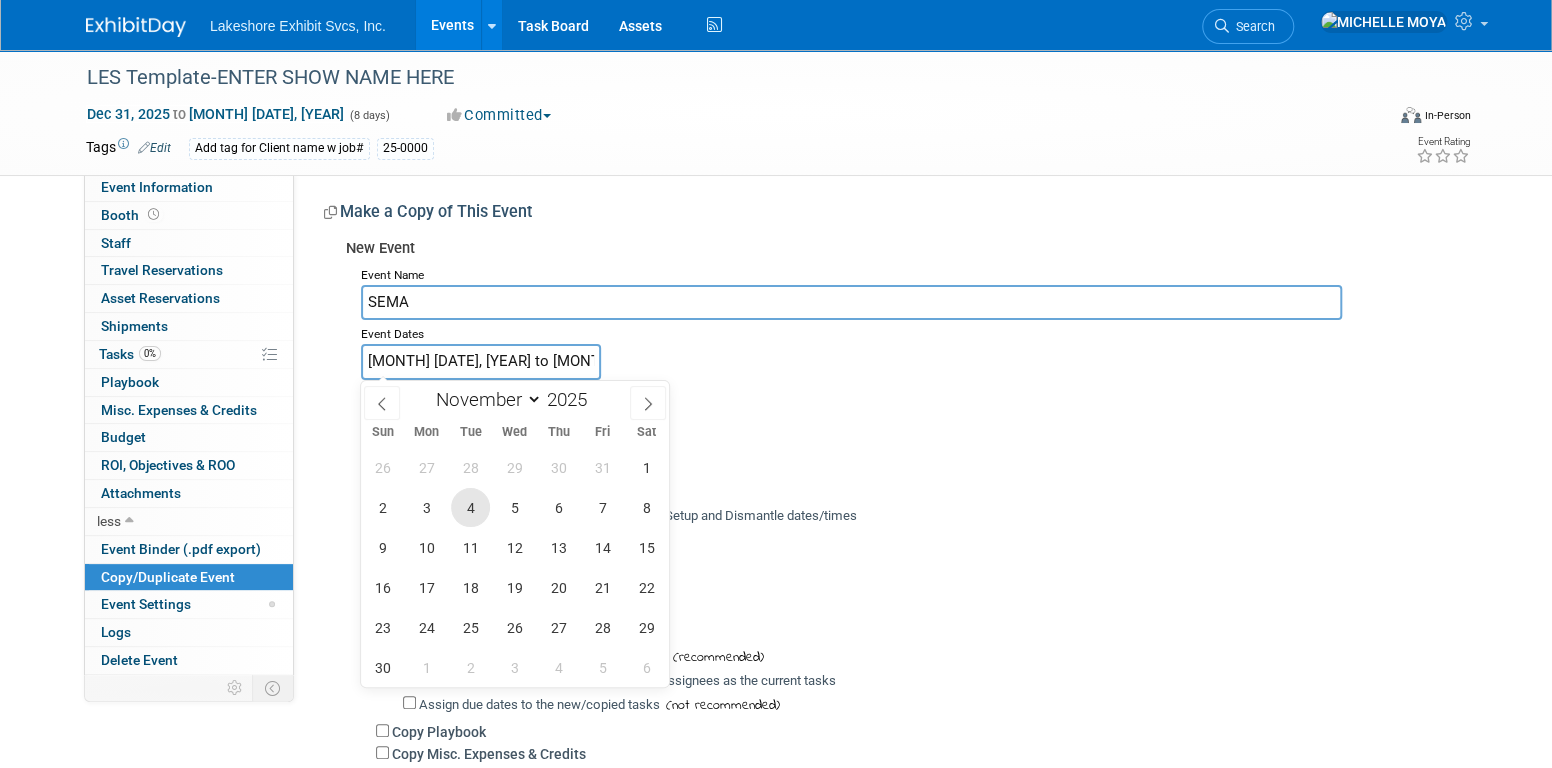 click on "4" at bounding box center [470, 507] 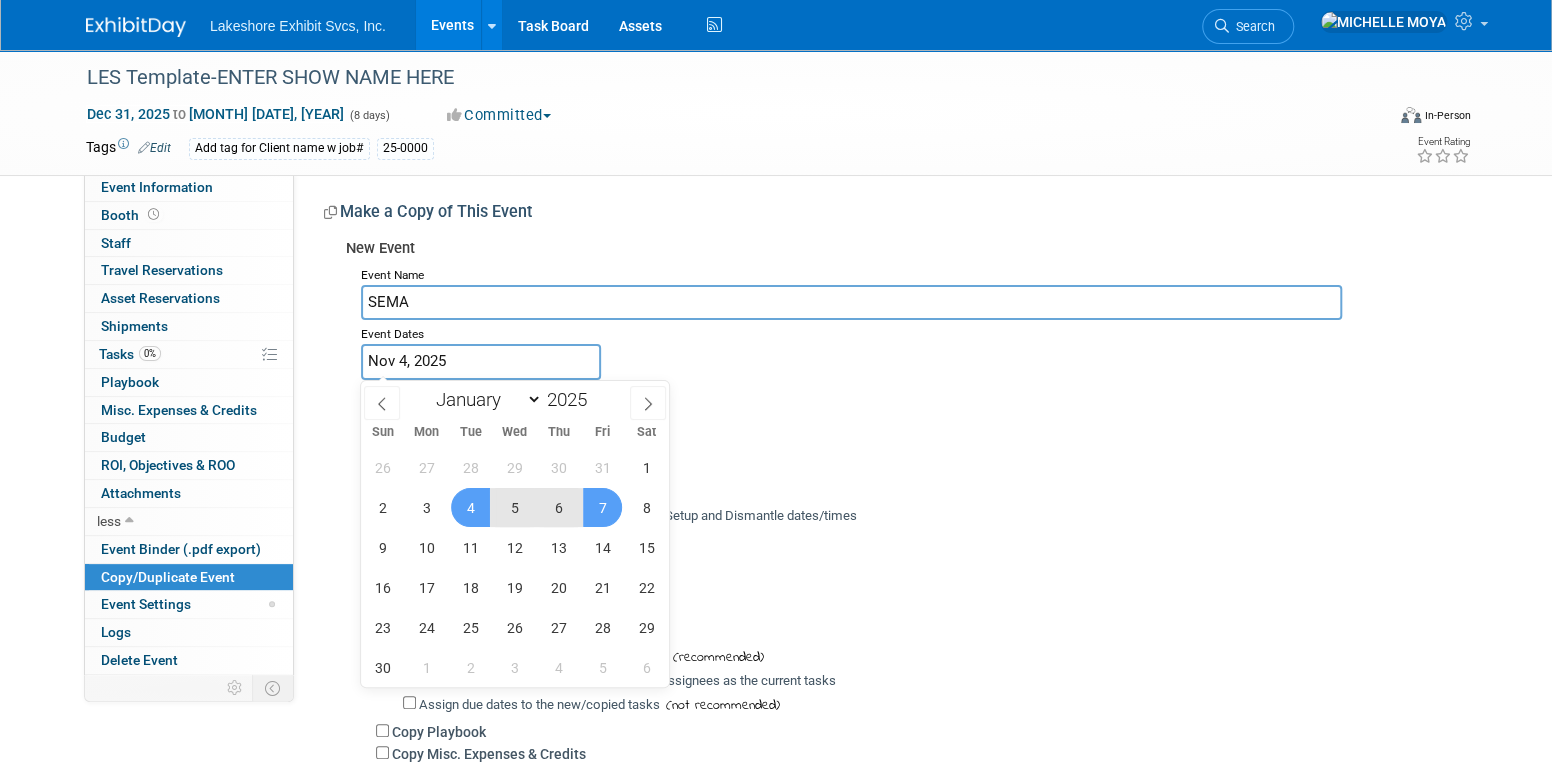 click on "7" at bounding box center (602, 507) 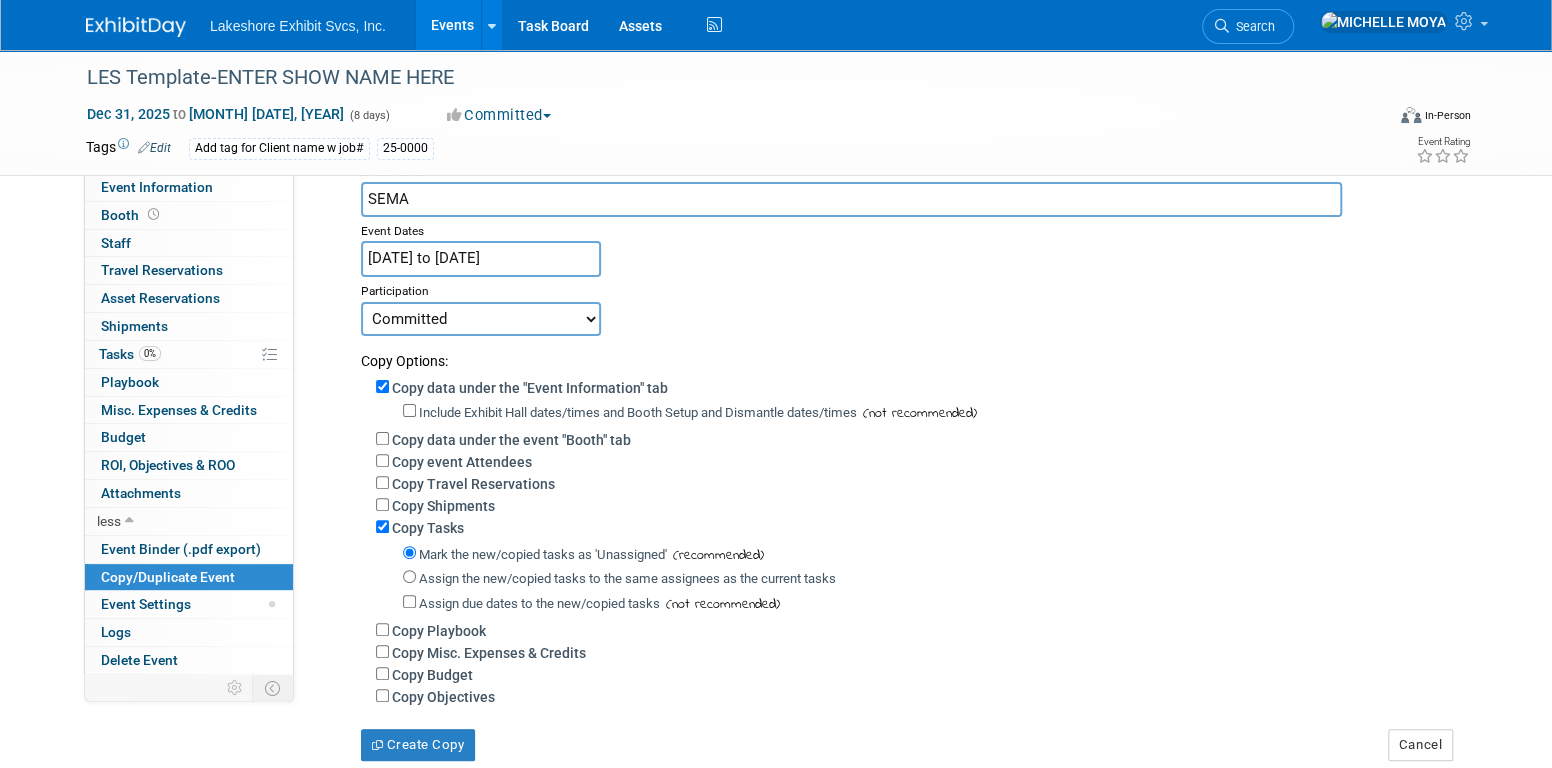 scroll, scrollTop: 200, scrollLeft: 0, axis: vertical 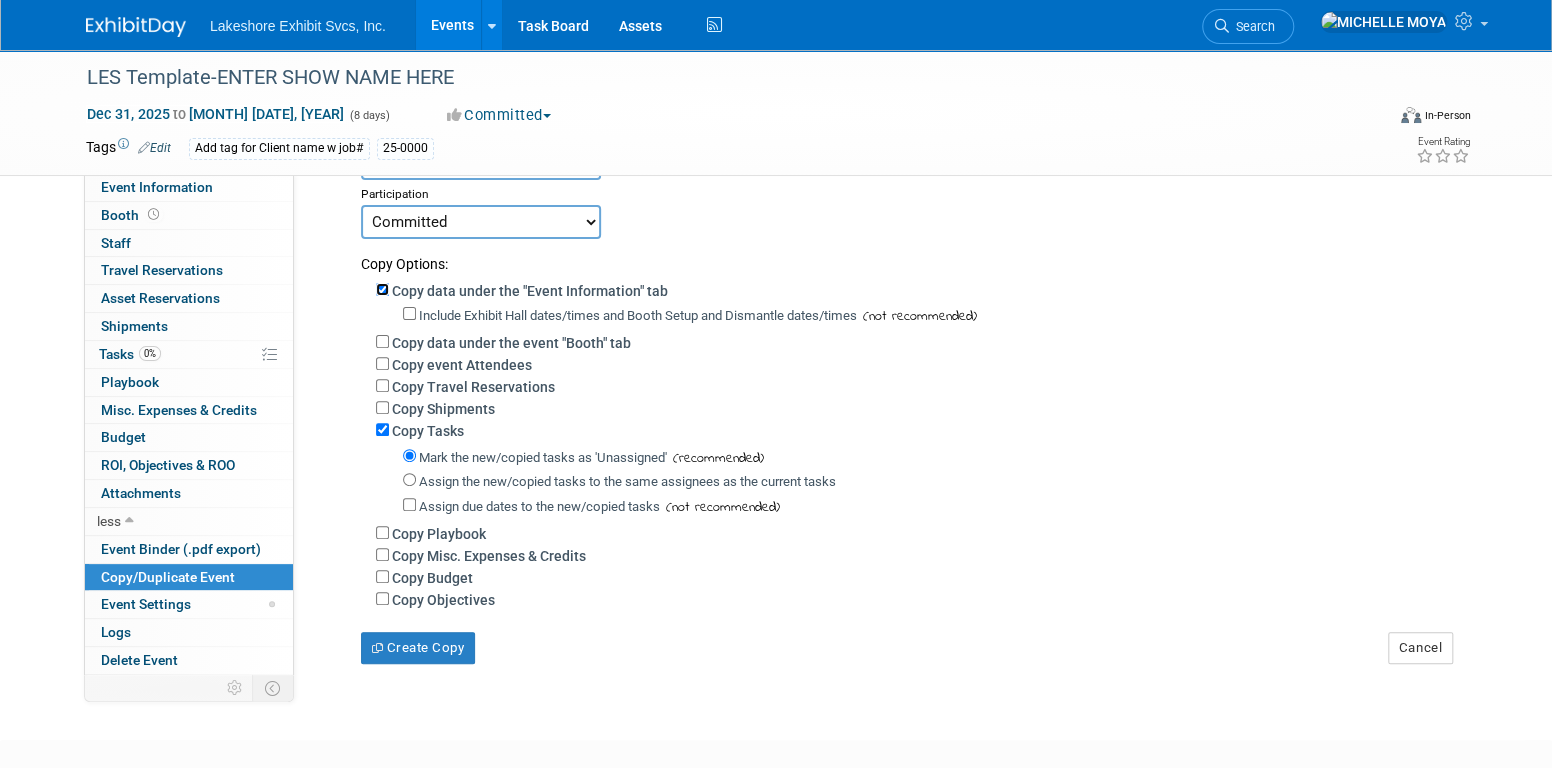 click on "Copy data under the "Event Information" tab" at bounding box center (382, 289) 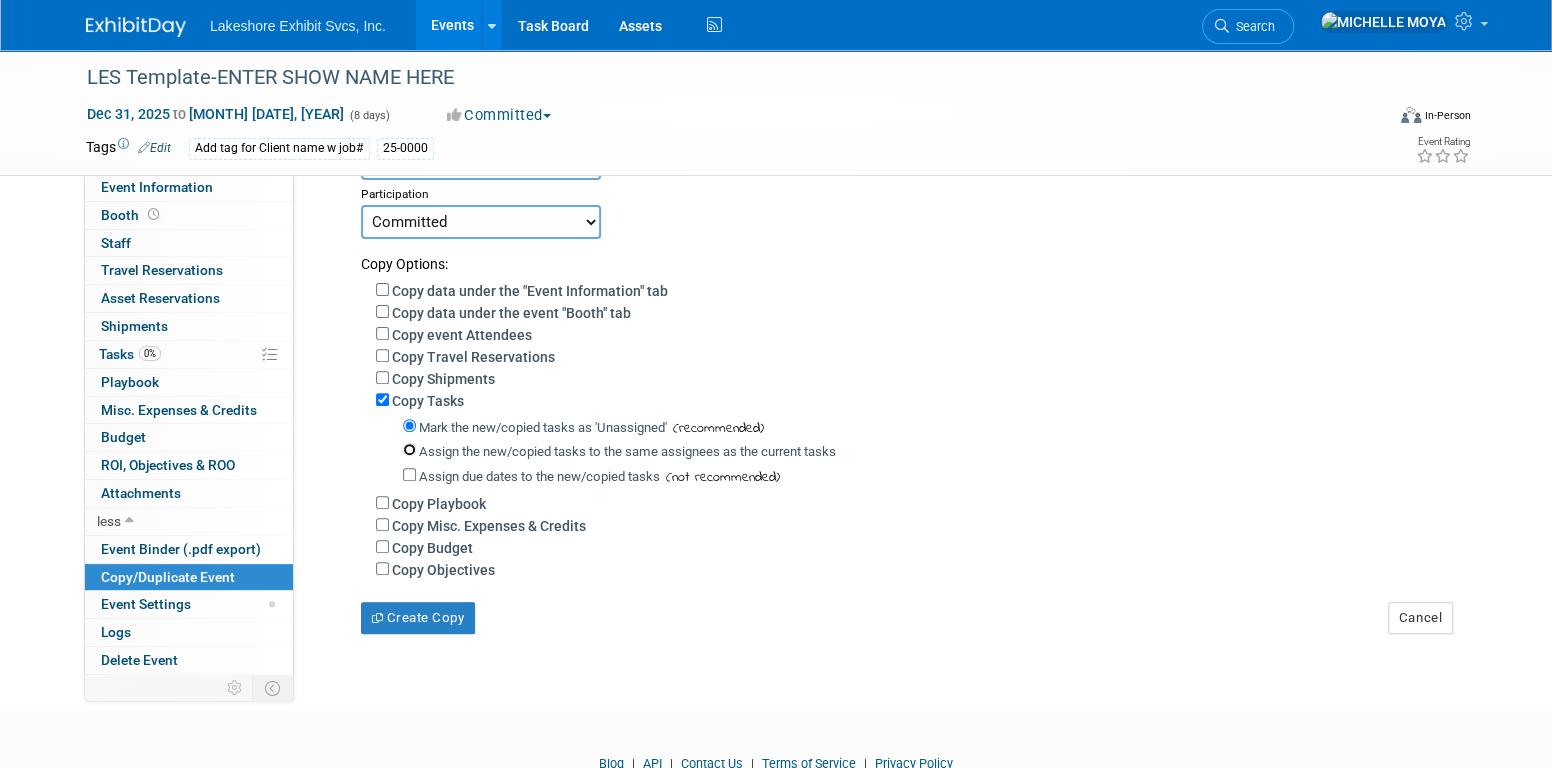 click on "Assign the new/copied tasks to the same assignees as the current tasks" at bounding box center (409, 449) 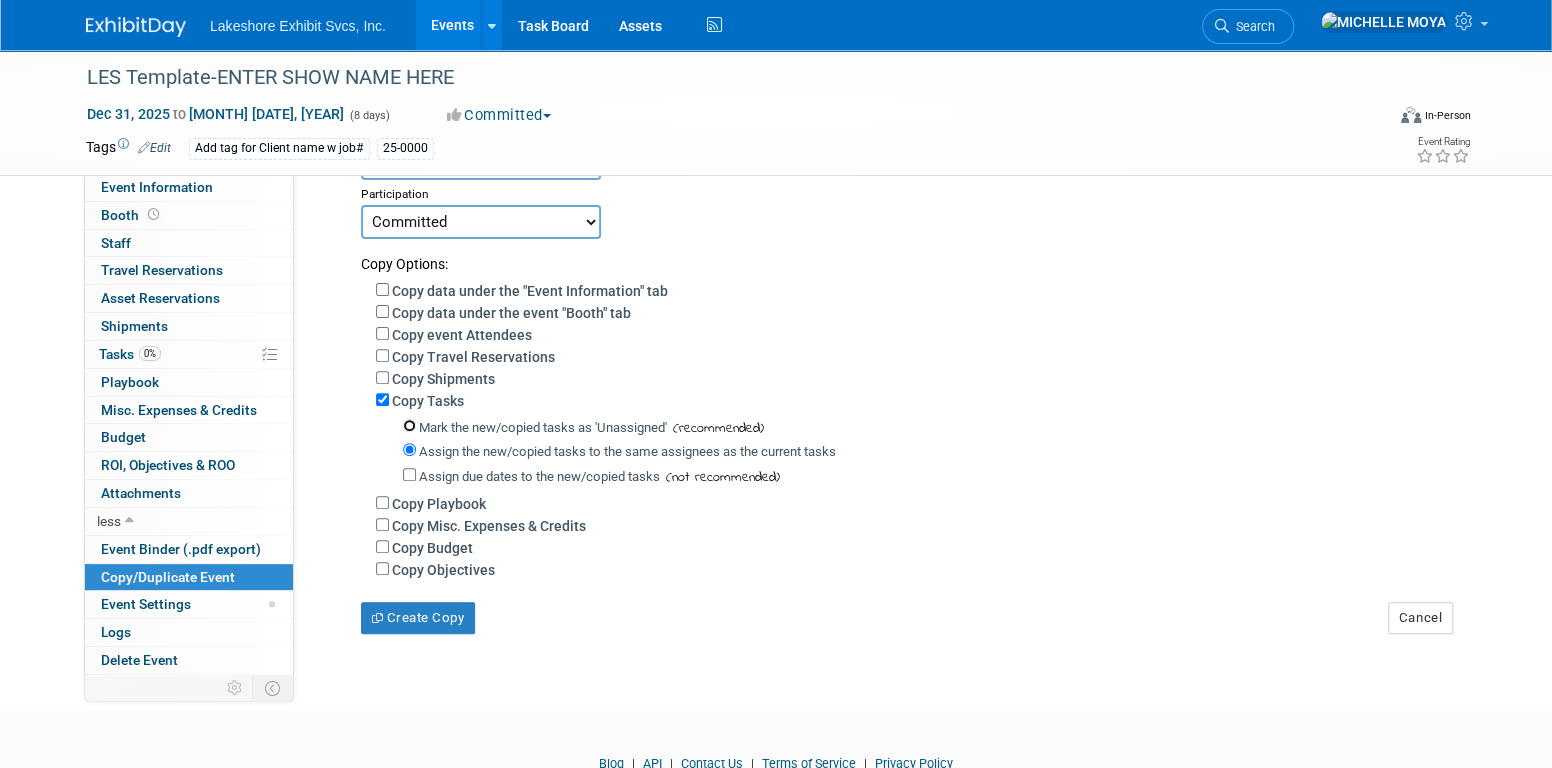 click on "Mark the new/copied tasks as 'Unassigned'" at bounding box center (409, 425) 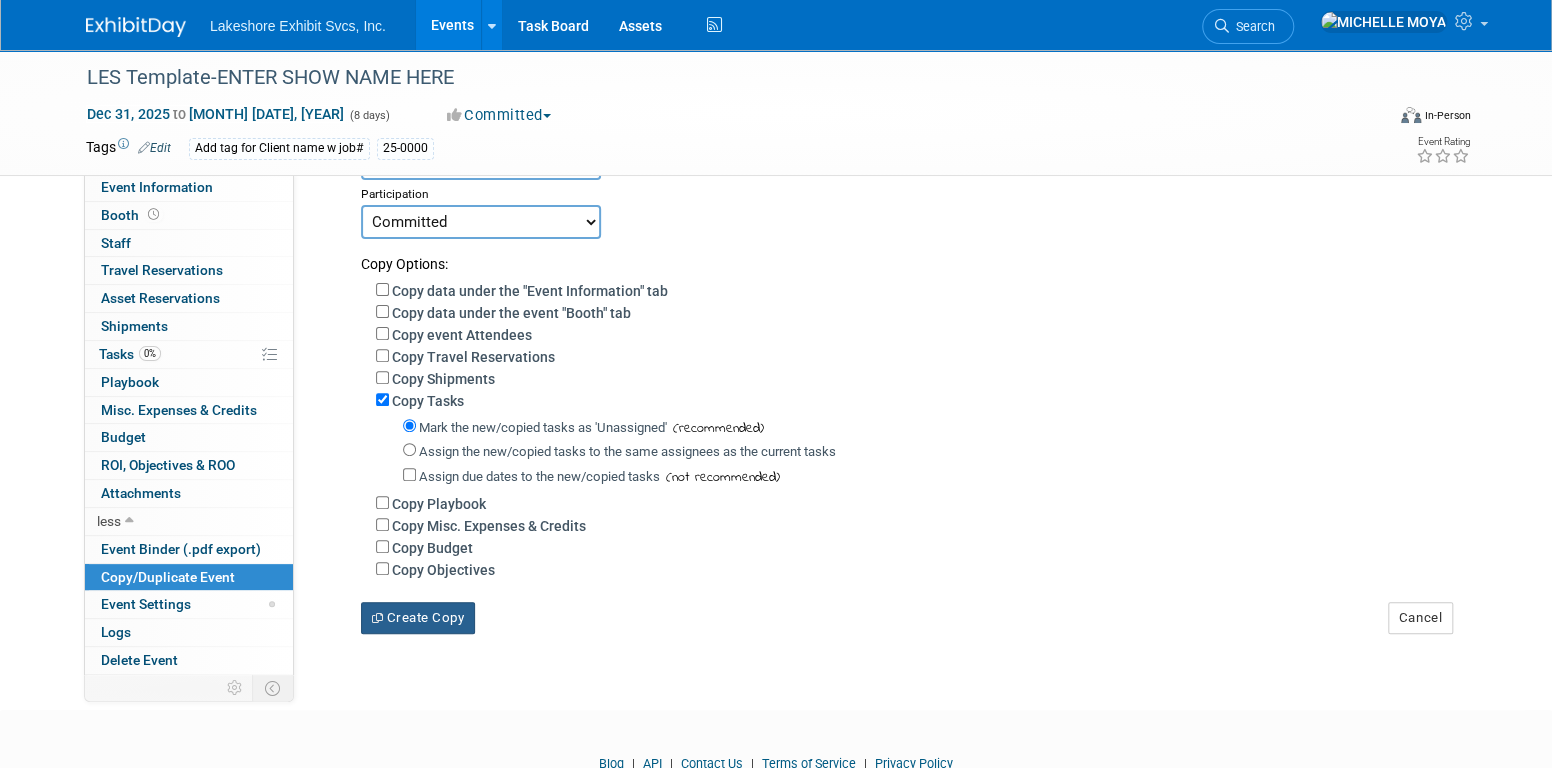 click on "Create Copy" at bounding box center [418, 618] 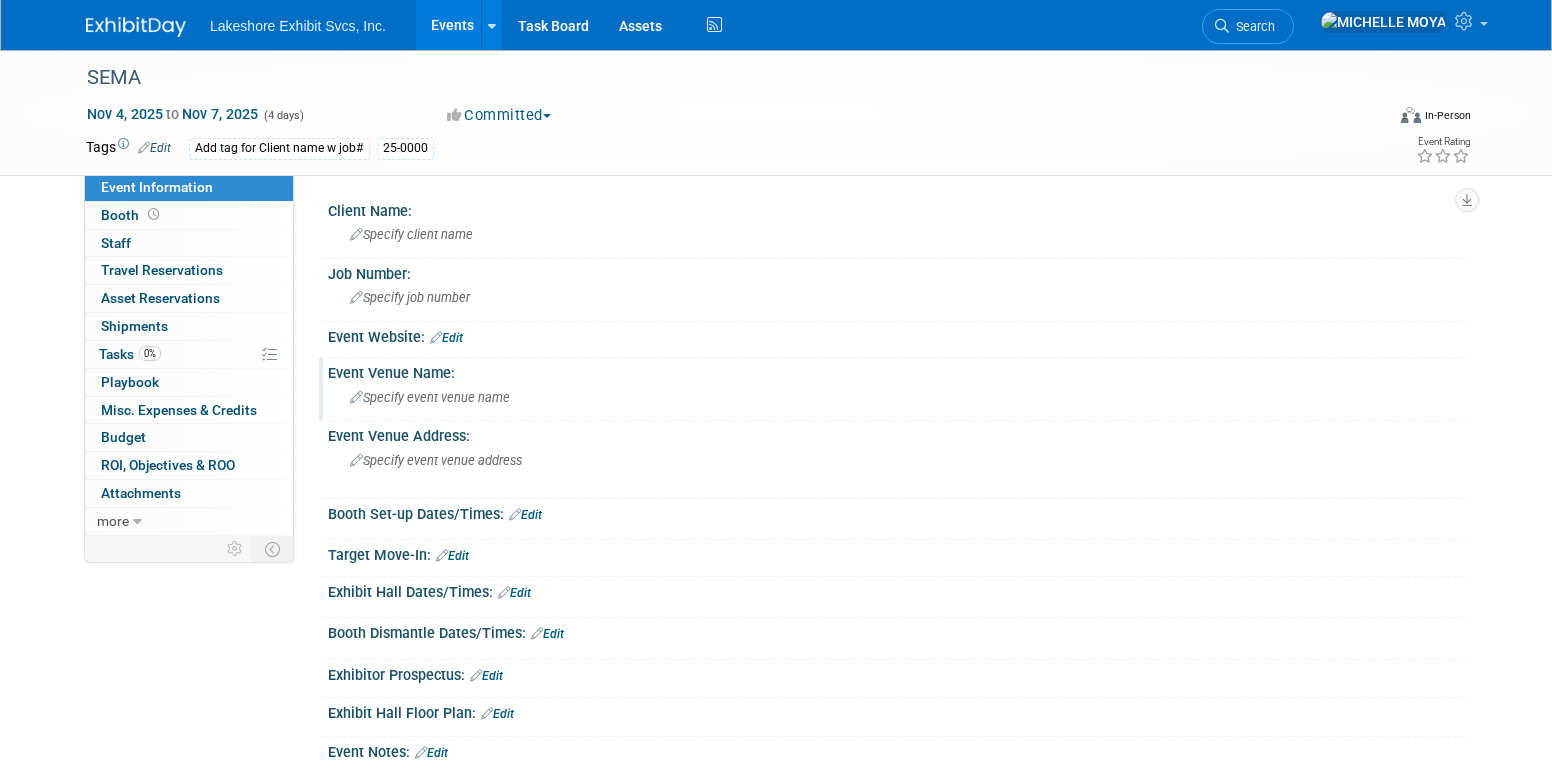 scroll, scrollTop: 0, scrollLeft: 0, axis: both 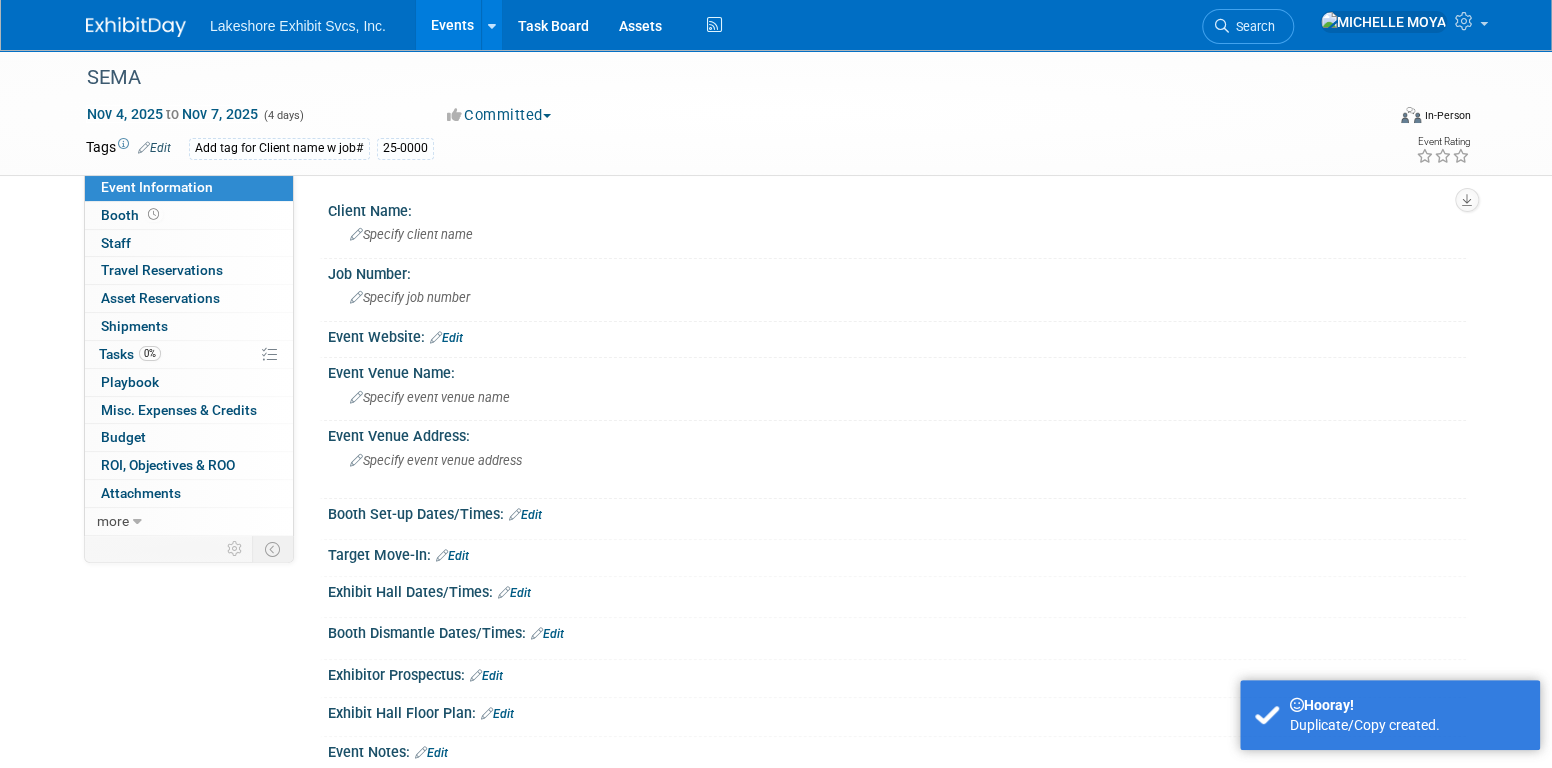 click on "Edit" at bounding box center [154, 148] 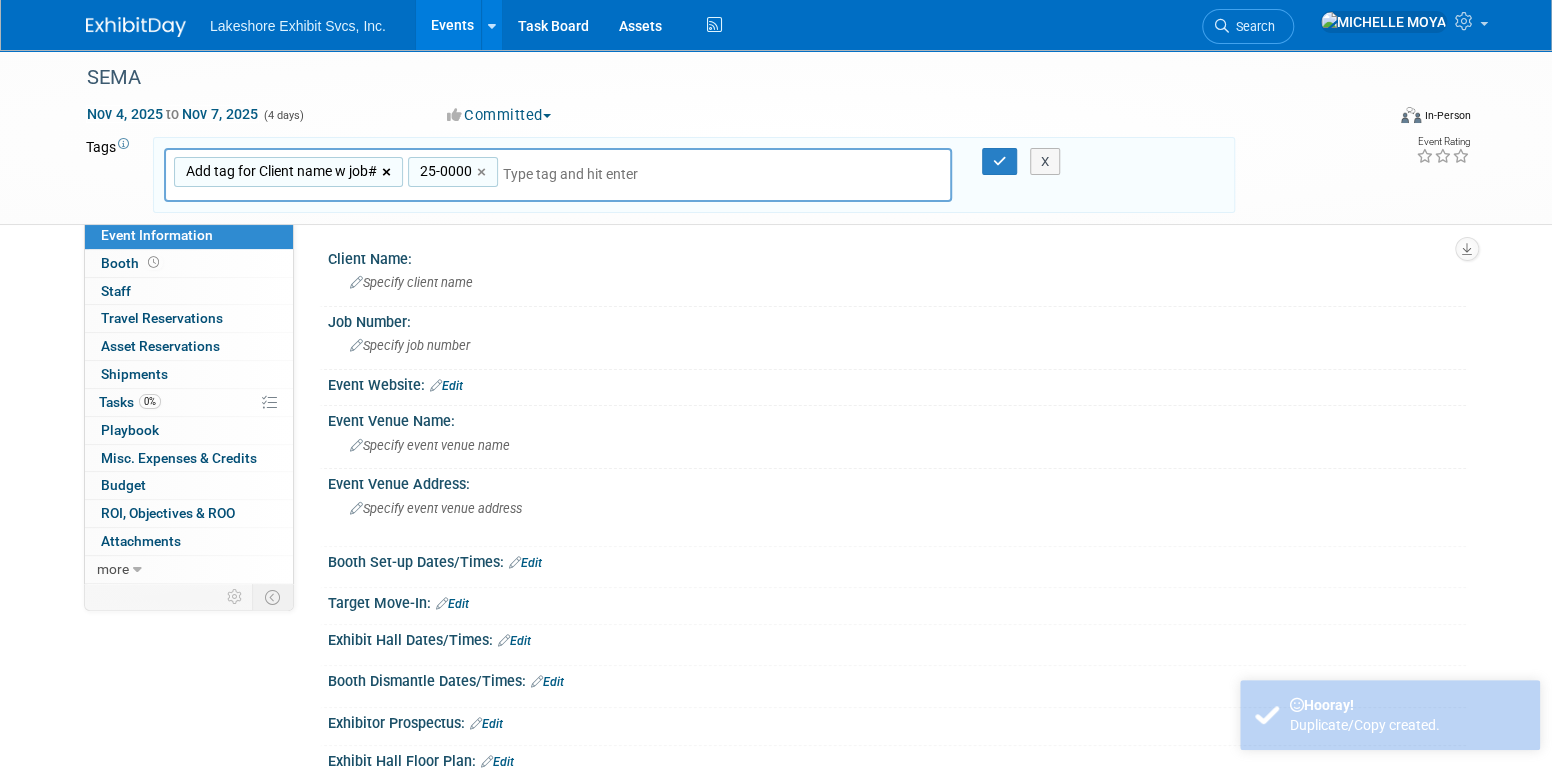 click on "×" at bounding box center [388, 172] 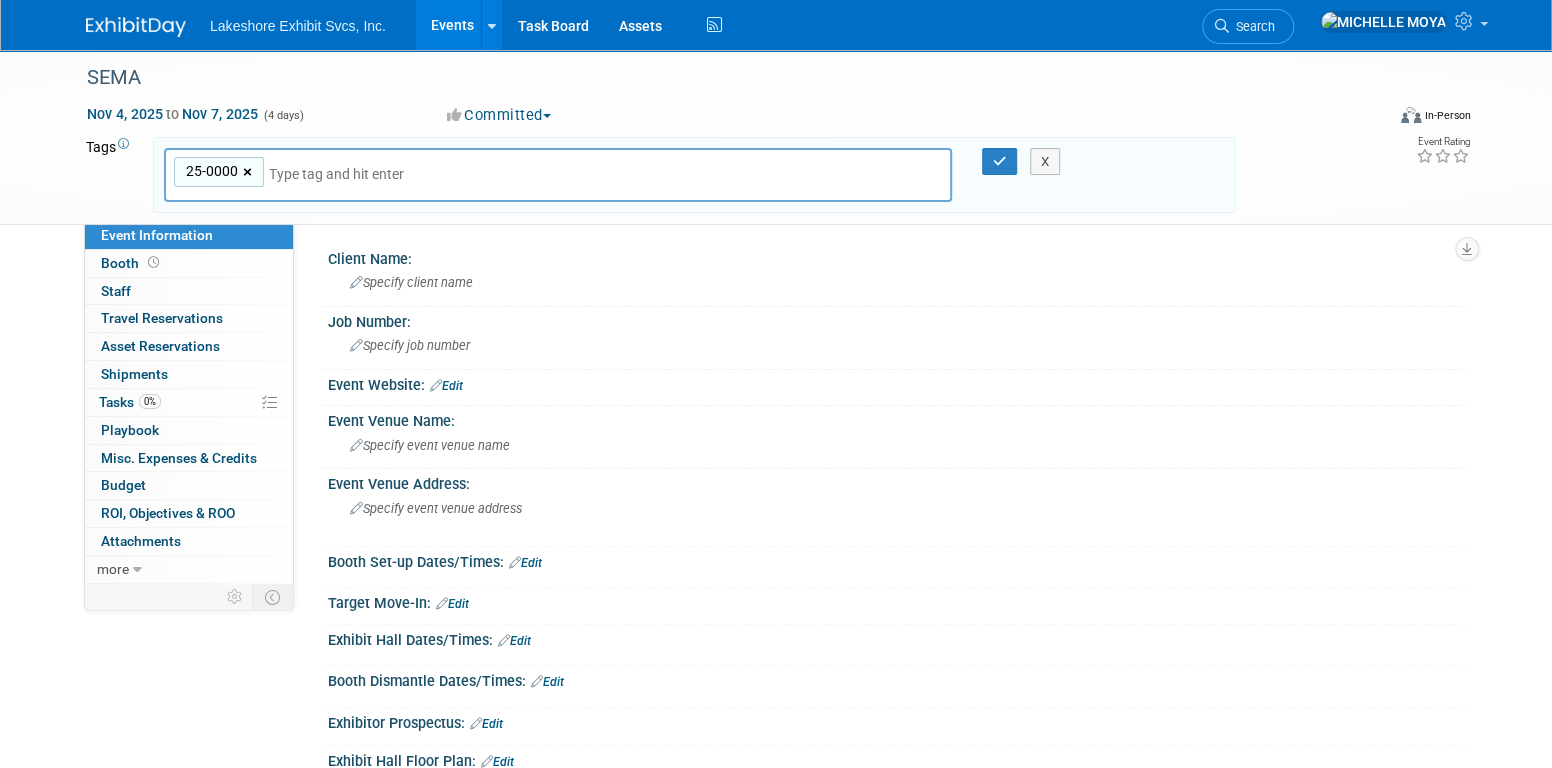 click on "×" at bounding box center (249, 172) 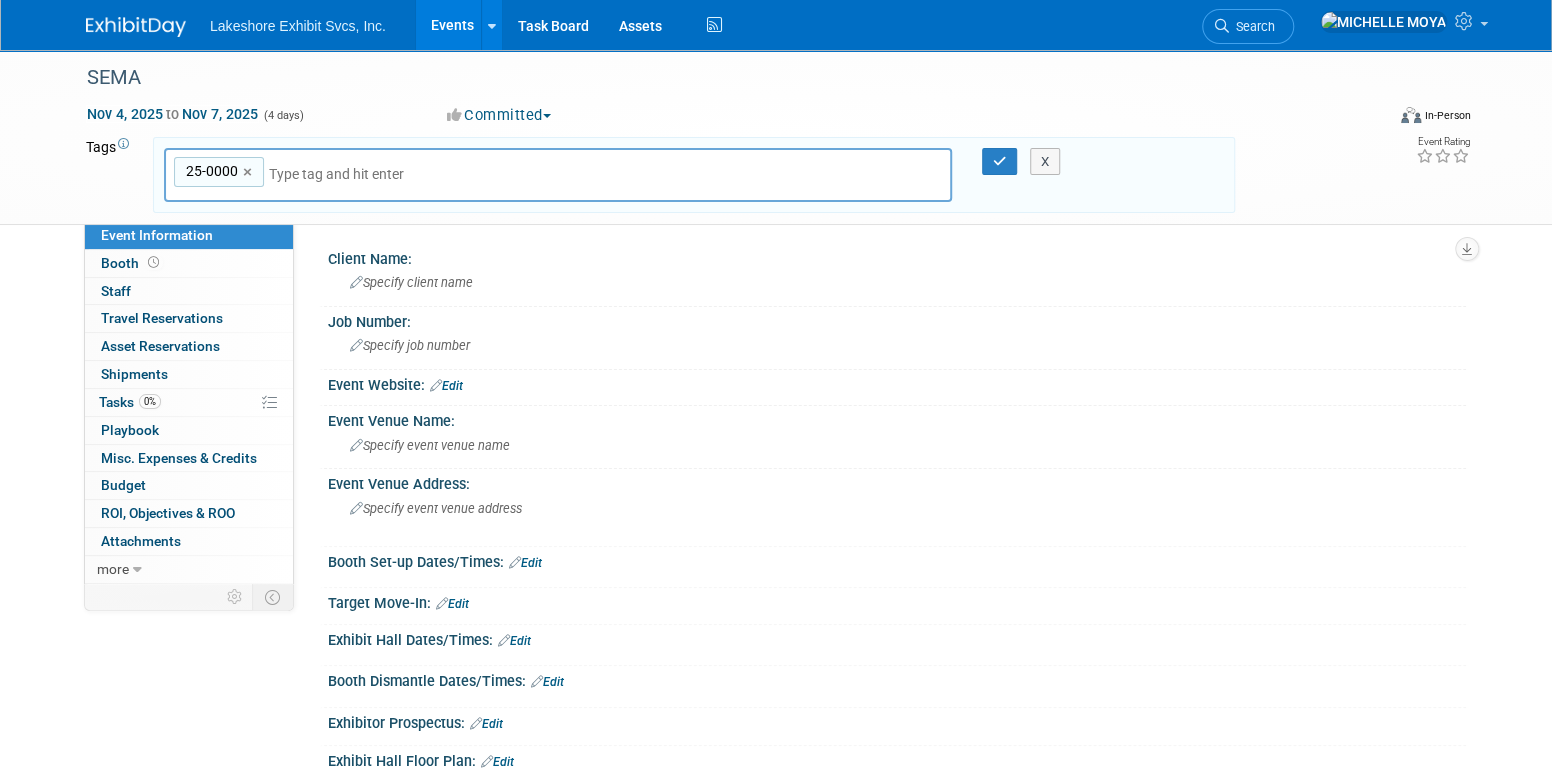 type 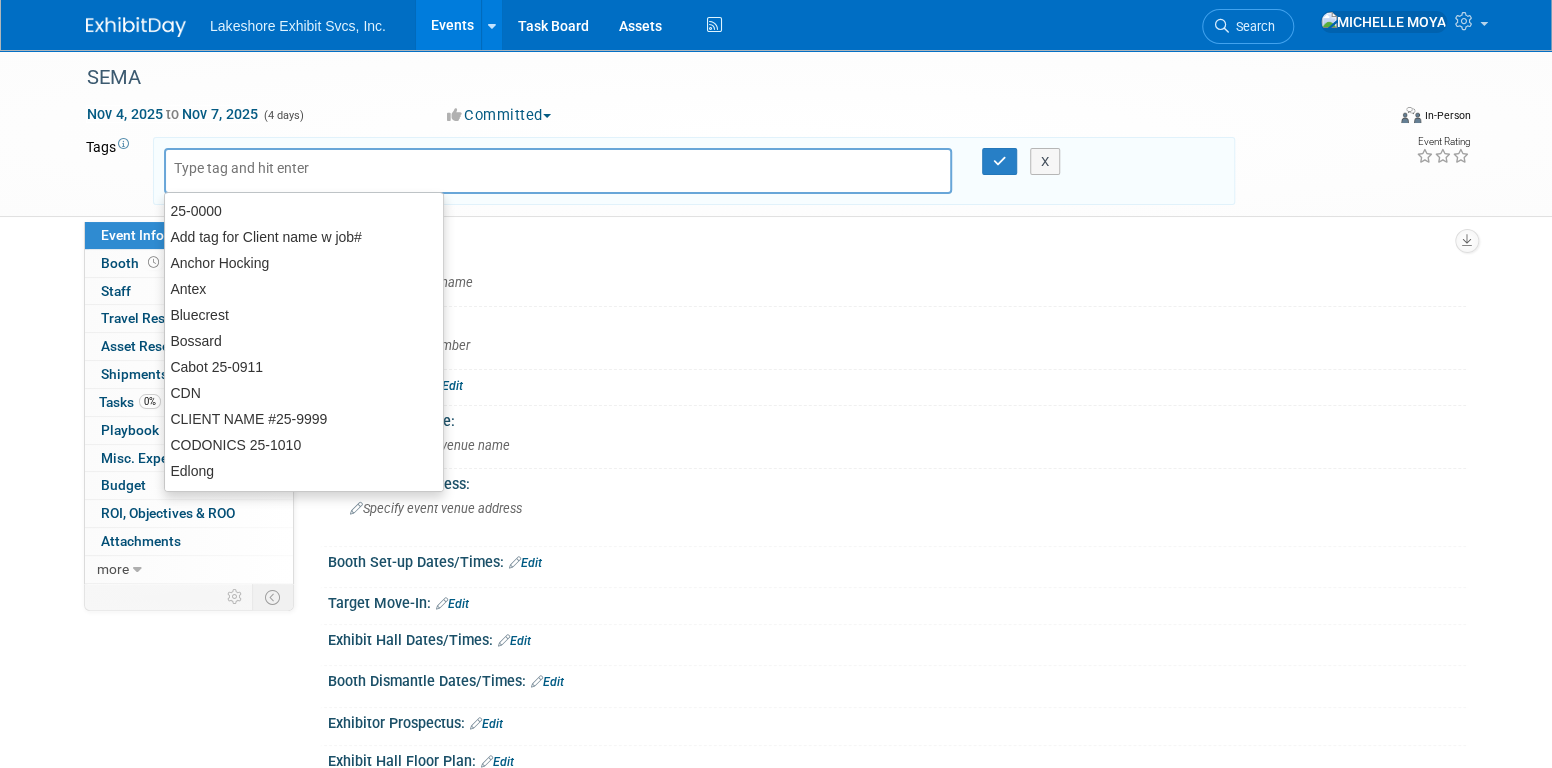 drag, startPoint x: 253, startPoint y: 169, endPoint x: 268, endPoint y: 181, distance: 19.209373 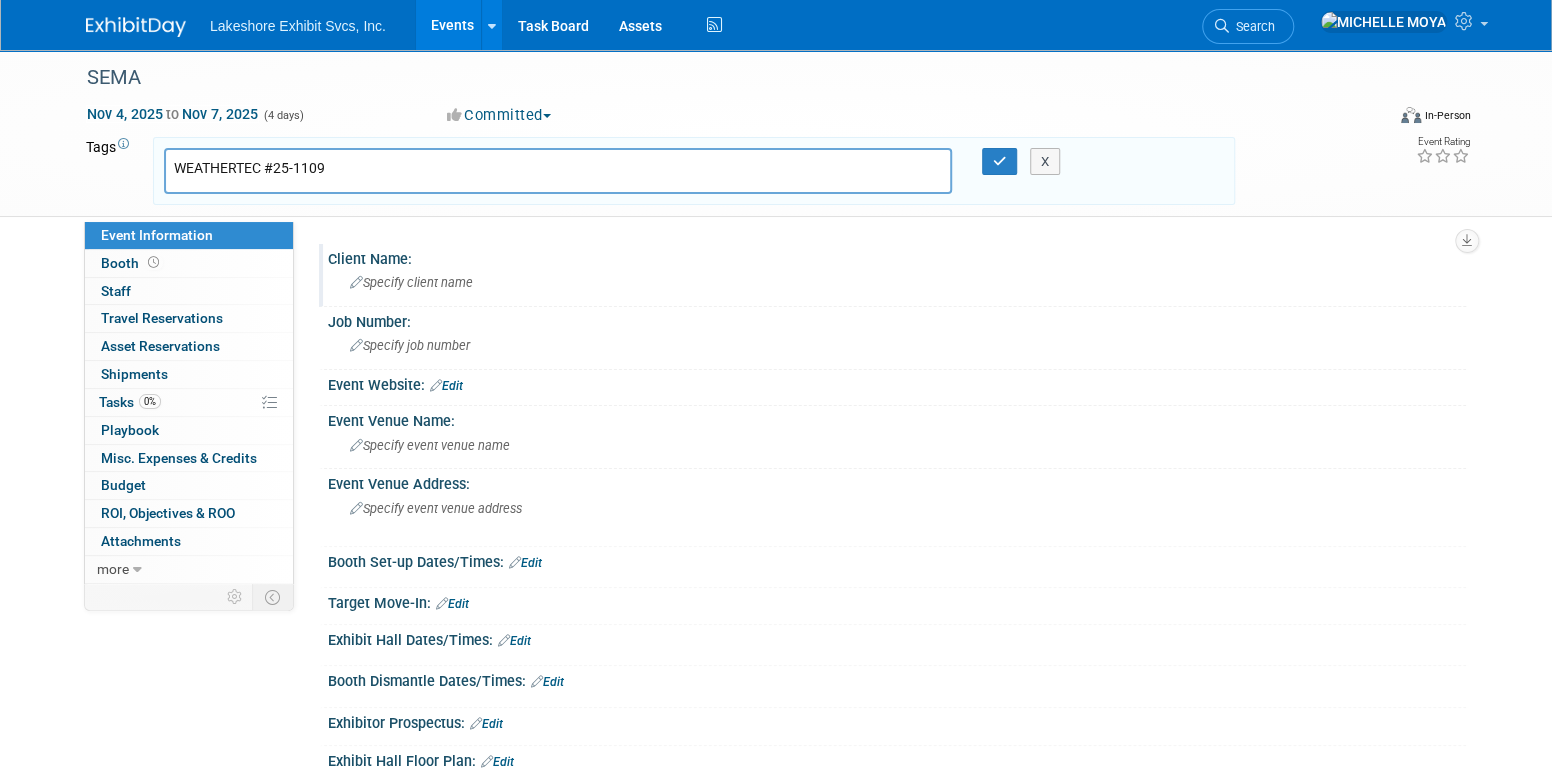 type on "WEATHERTEC #25-1109" 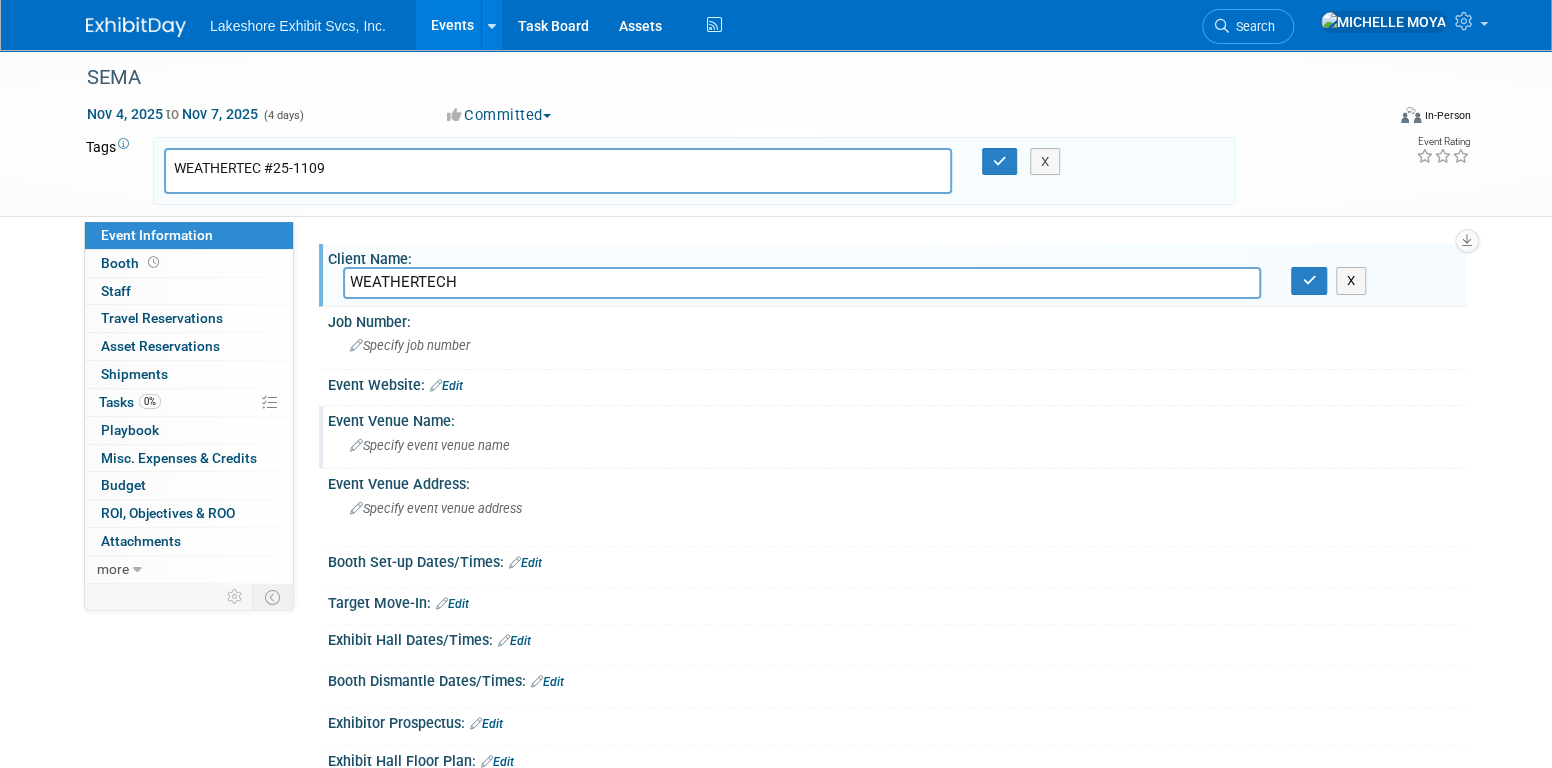 type on "WEATHERTECH" 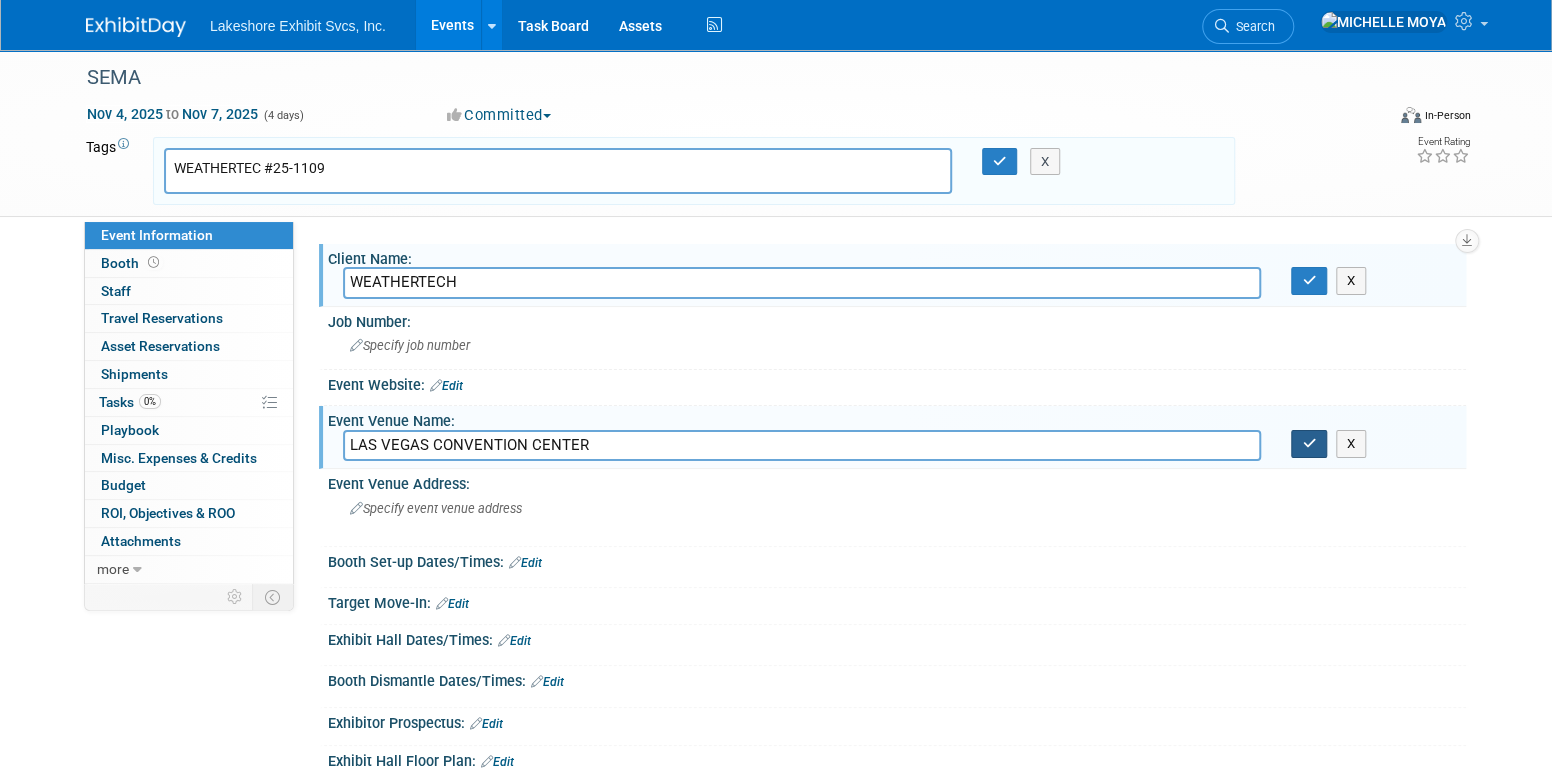 type on "LAS VEGAS CONVENTION CENTER" 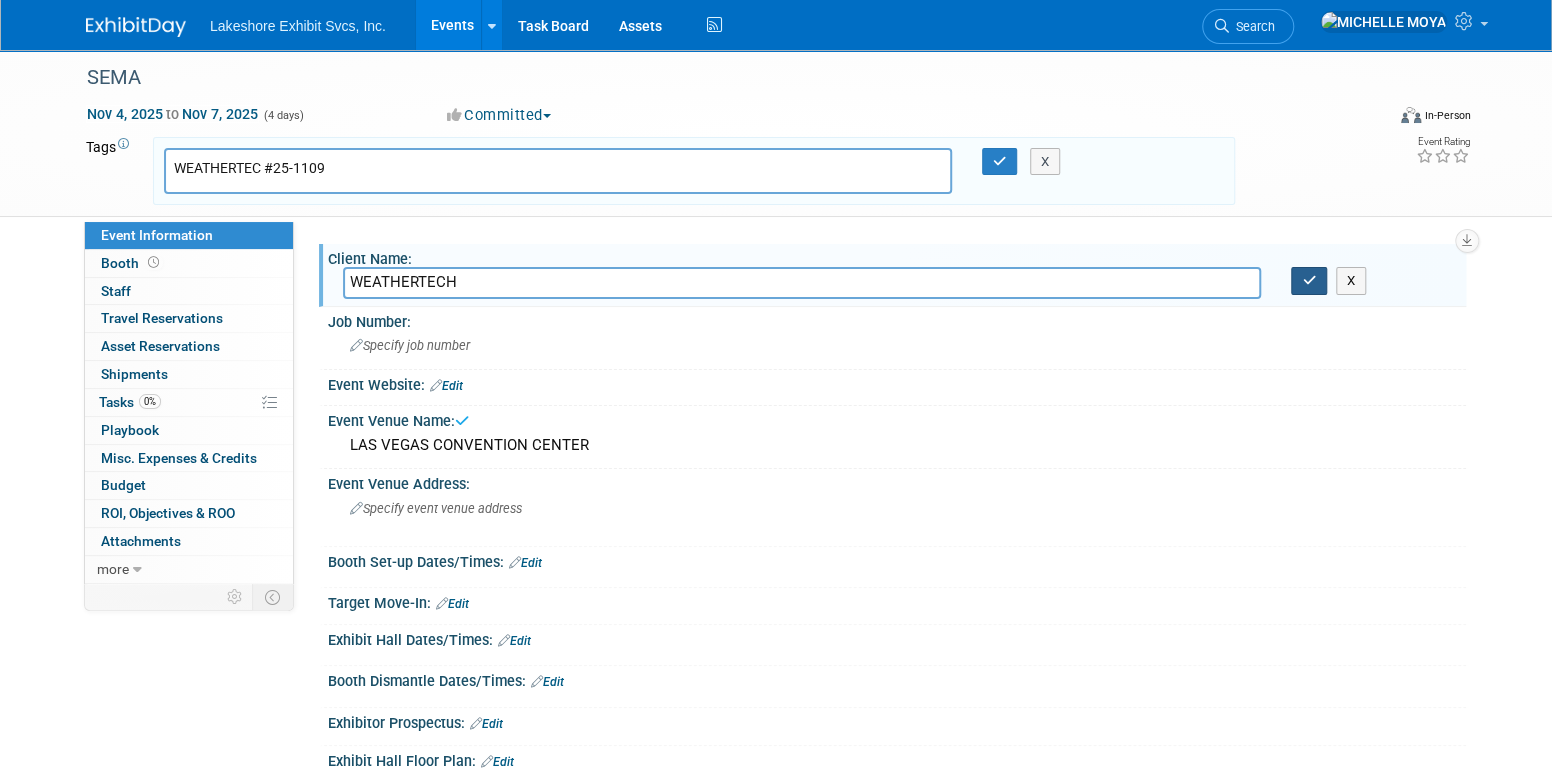 drag, startPoint x: 1300, startPoint y: 289, endPoint x: 1156, endPoint y: 236, distance: 153.4438 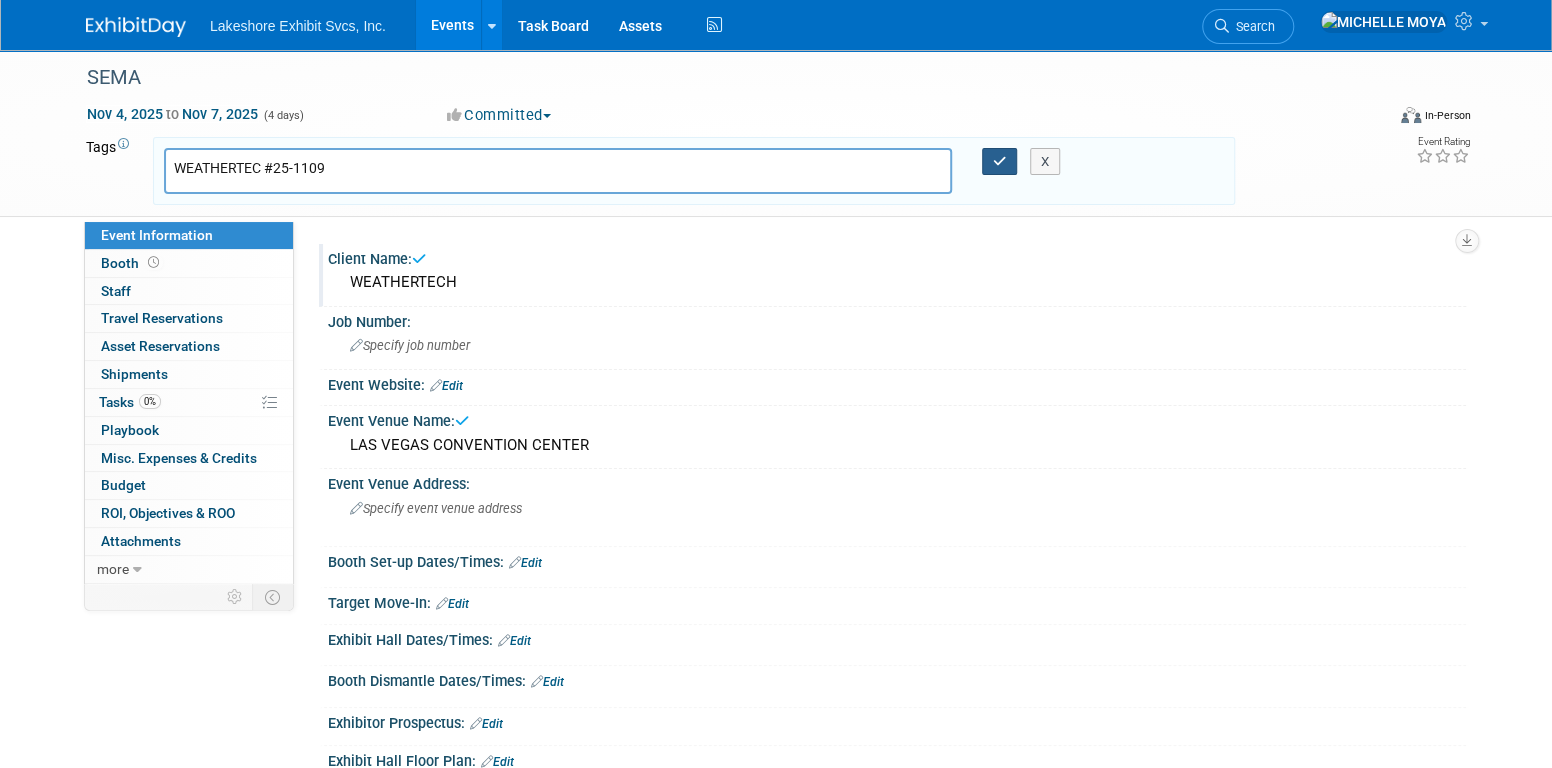 drag, startPoint x: 1001, startPoint y: 155, endPoint x: 984, endPoint y: 154, distance: 17.029387 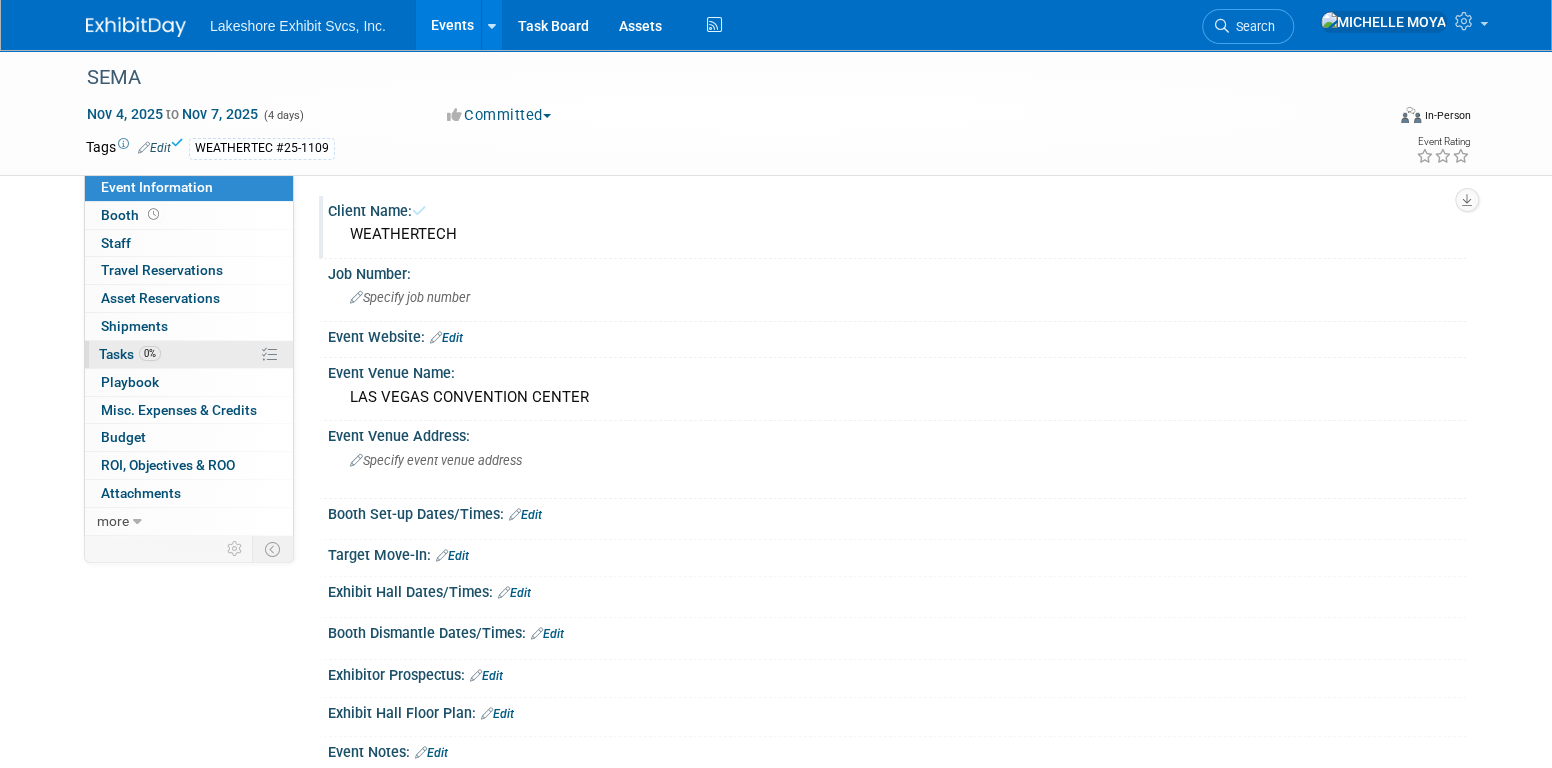 click on "0%
Tasks 0%" at bounding box center (189, 354) 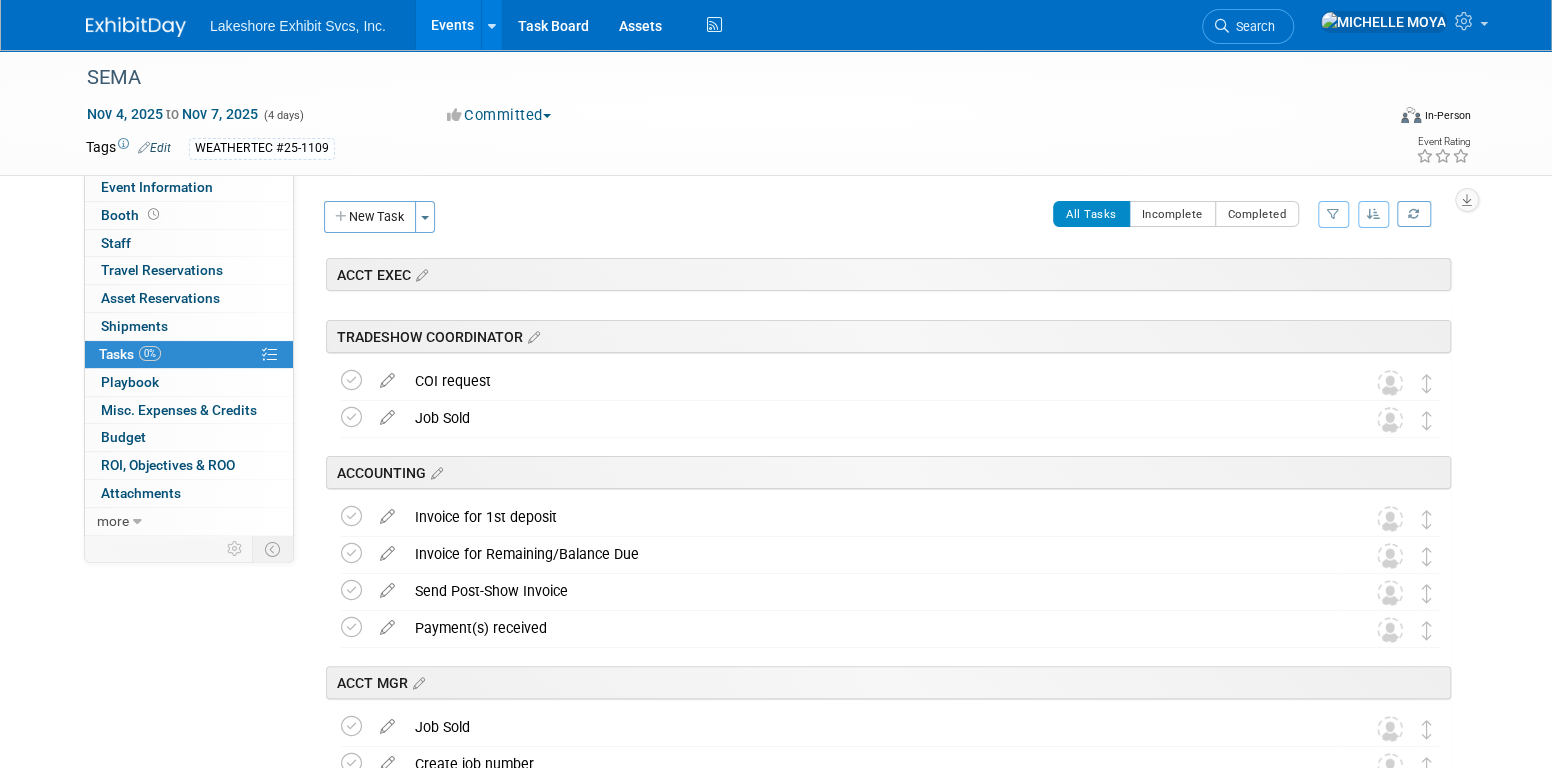 click at bounding box center [1333, 214] 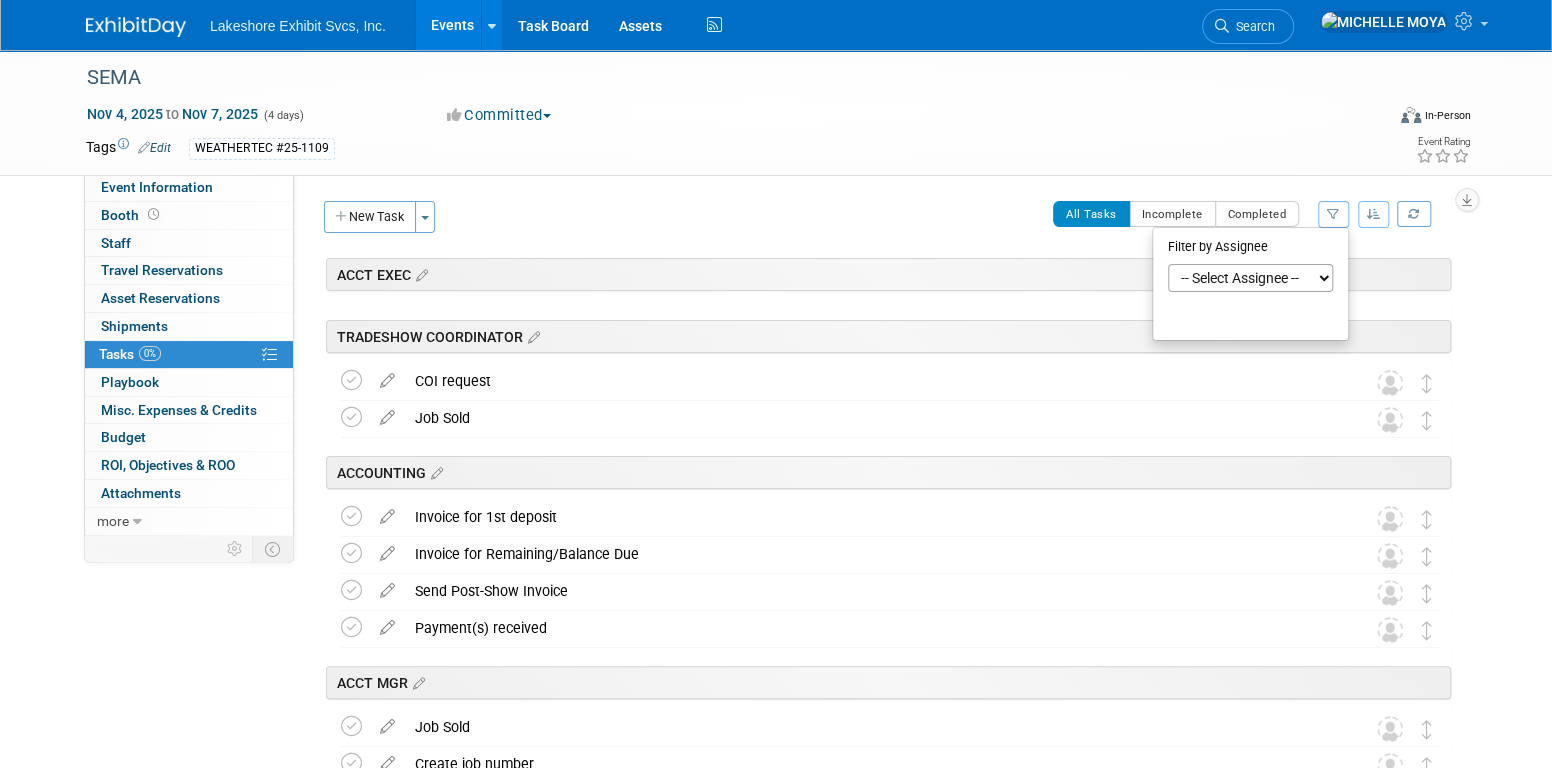 click on "-- Select Assignee --
All unassigned tasks
Assigned to me
Amanda Koss
Dave Desalvo
Debbie Satala
Julie Ratio
Keisha Davis
LAYNE PHILLIPS
MARK FELA
Olivia Satala
Stephen Hurn" at bounding box center [1250, 278] 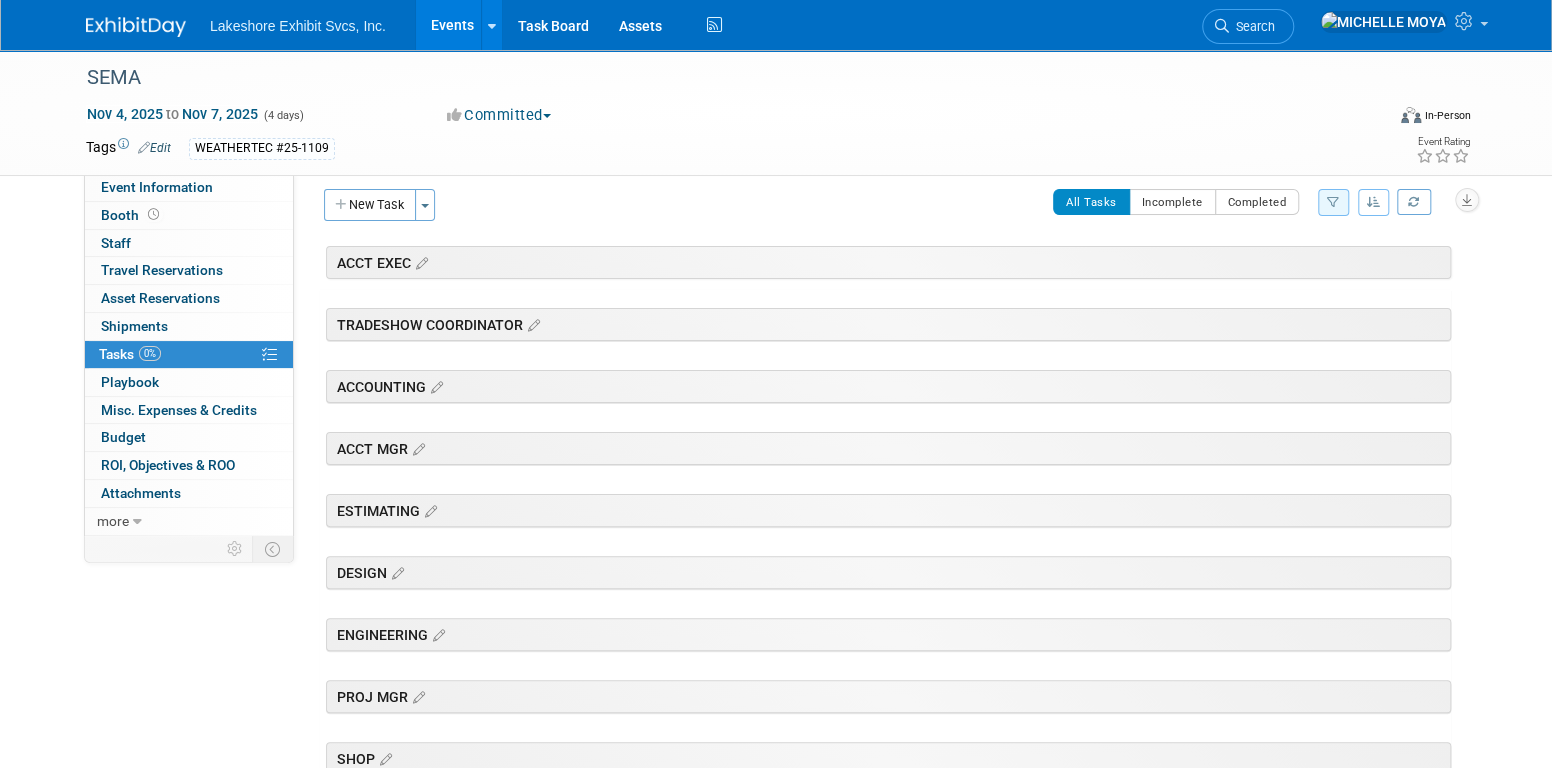 scroll, scrollTop: 0, scrollLeft: 0, axis: both 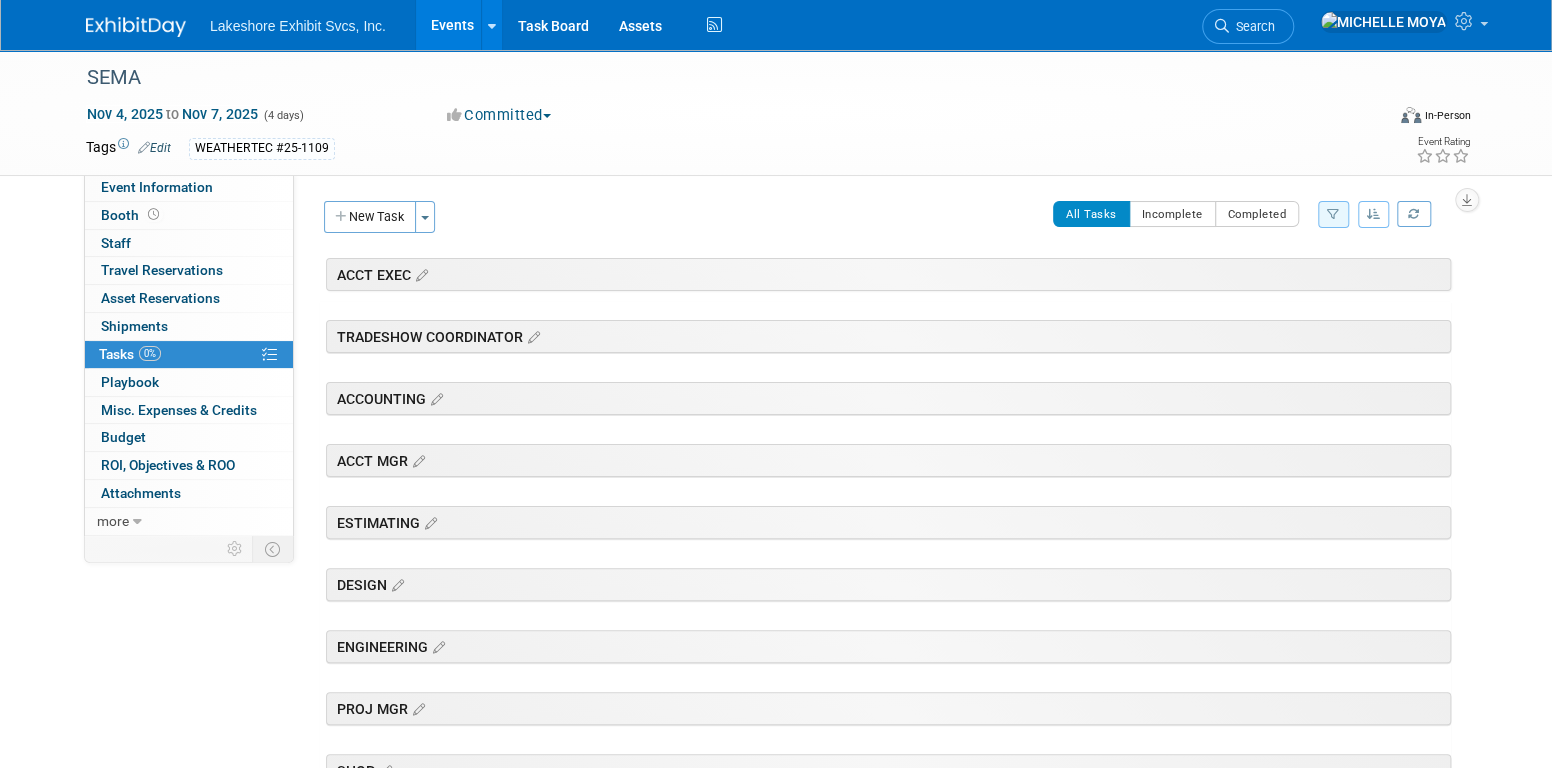 click on "Events" at bounding box center [452, 25] 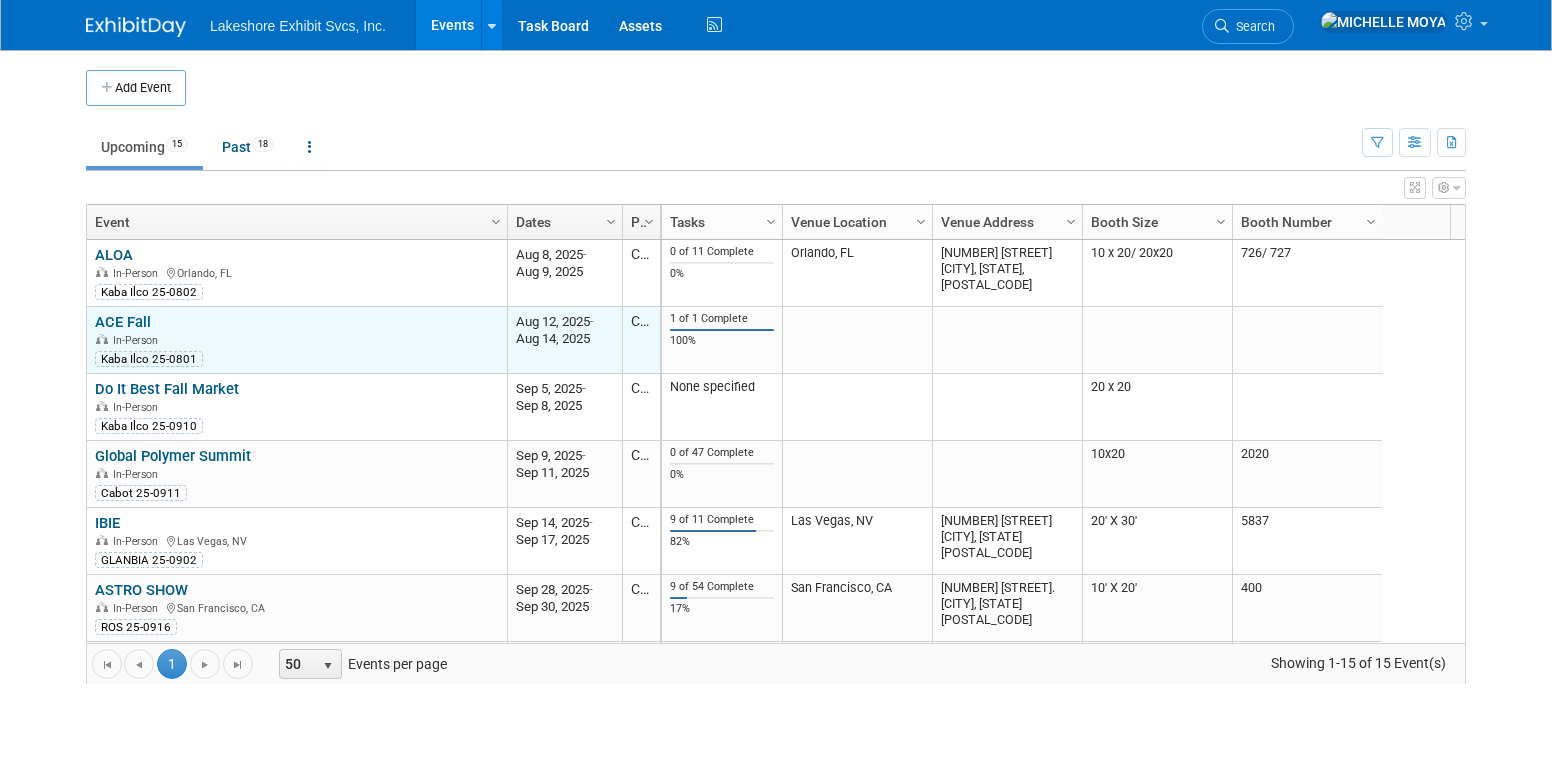 scroll, scrollTop: 0, scrollLeft: 0, axis: both 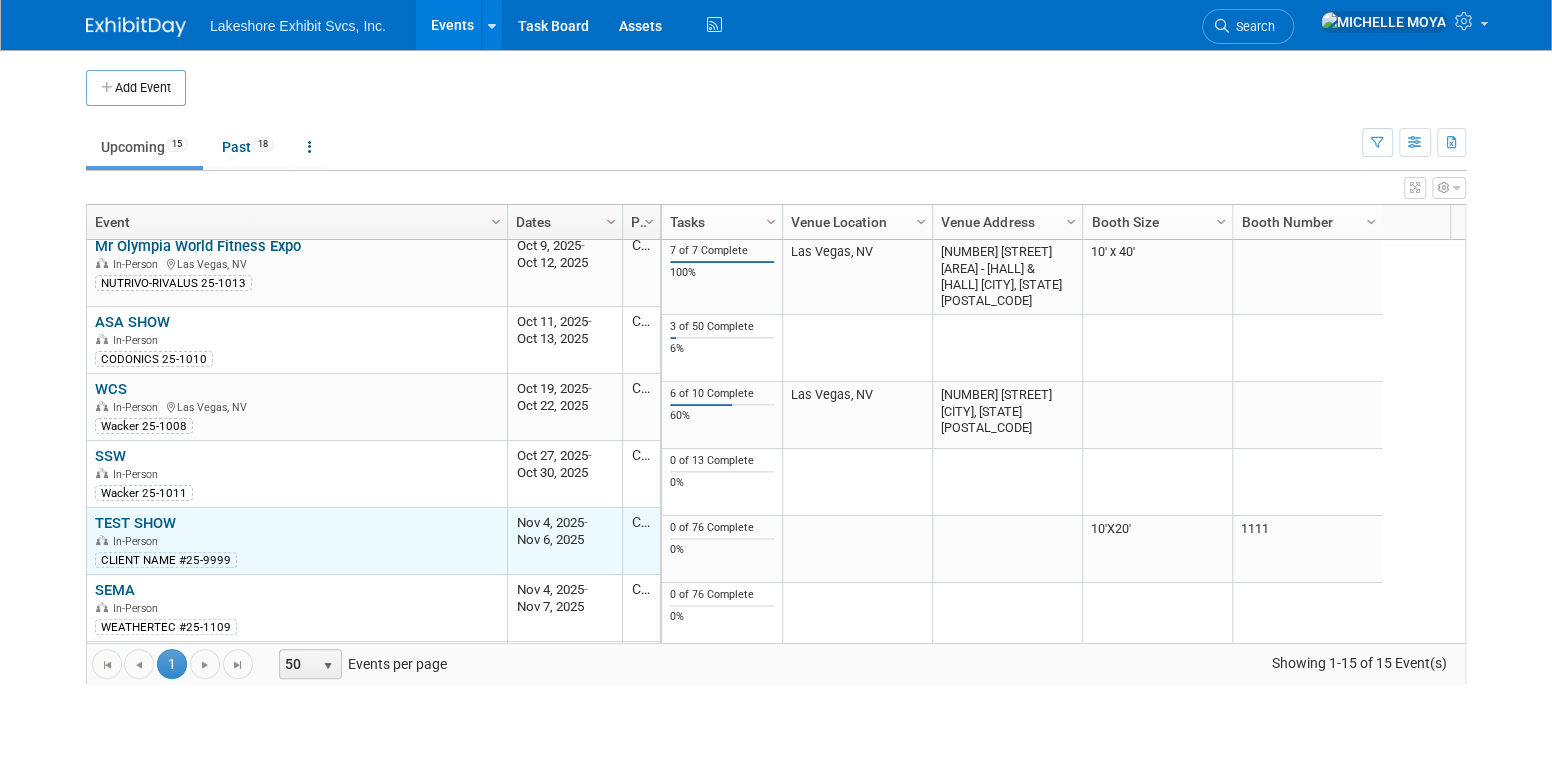 click on "TEST SHOW" at bounding box center [135, 523] 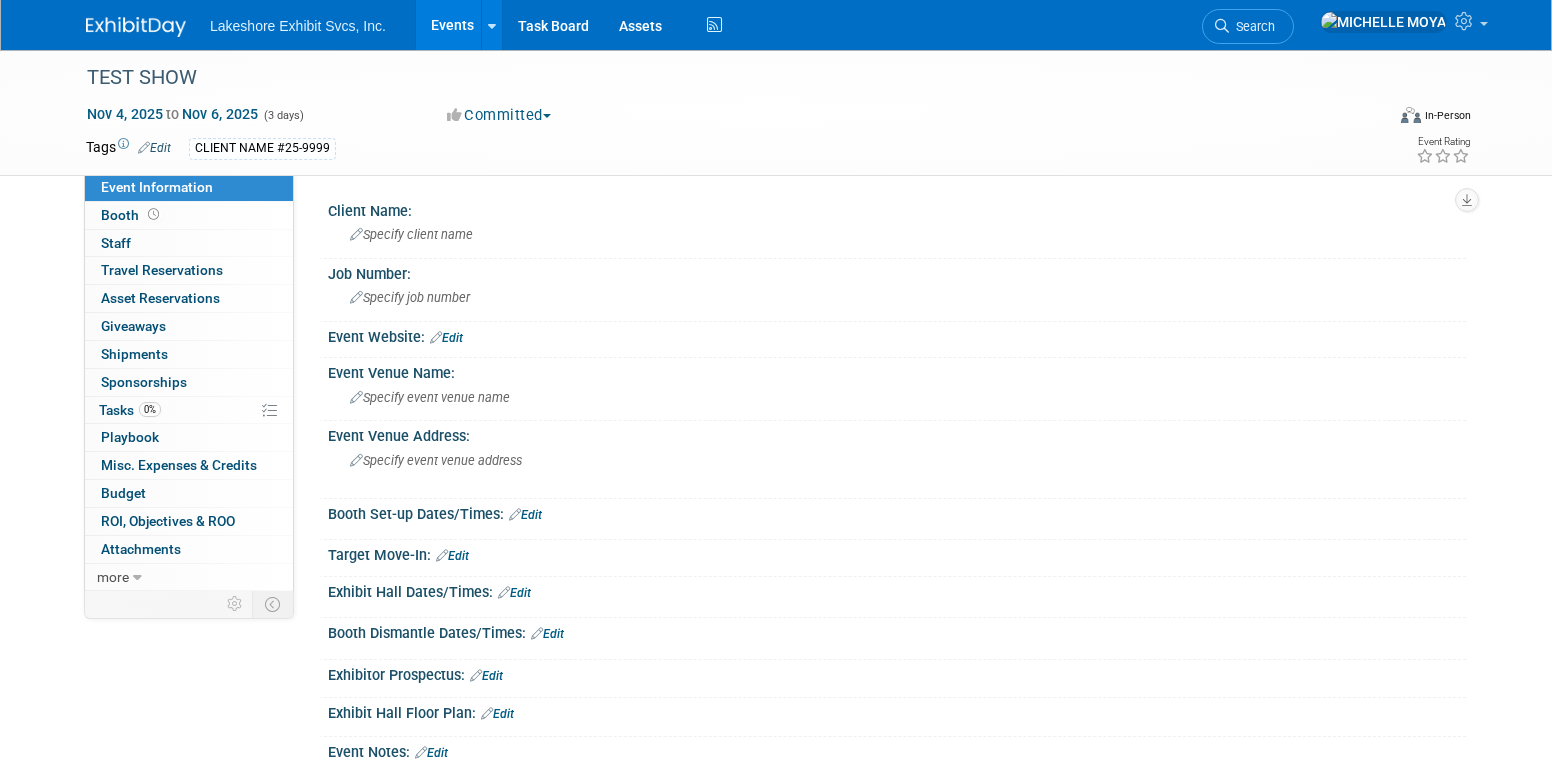 scroll, scrollTop: 0, scrollLeft: 0, axis: both 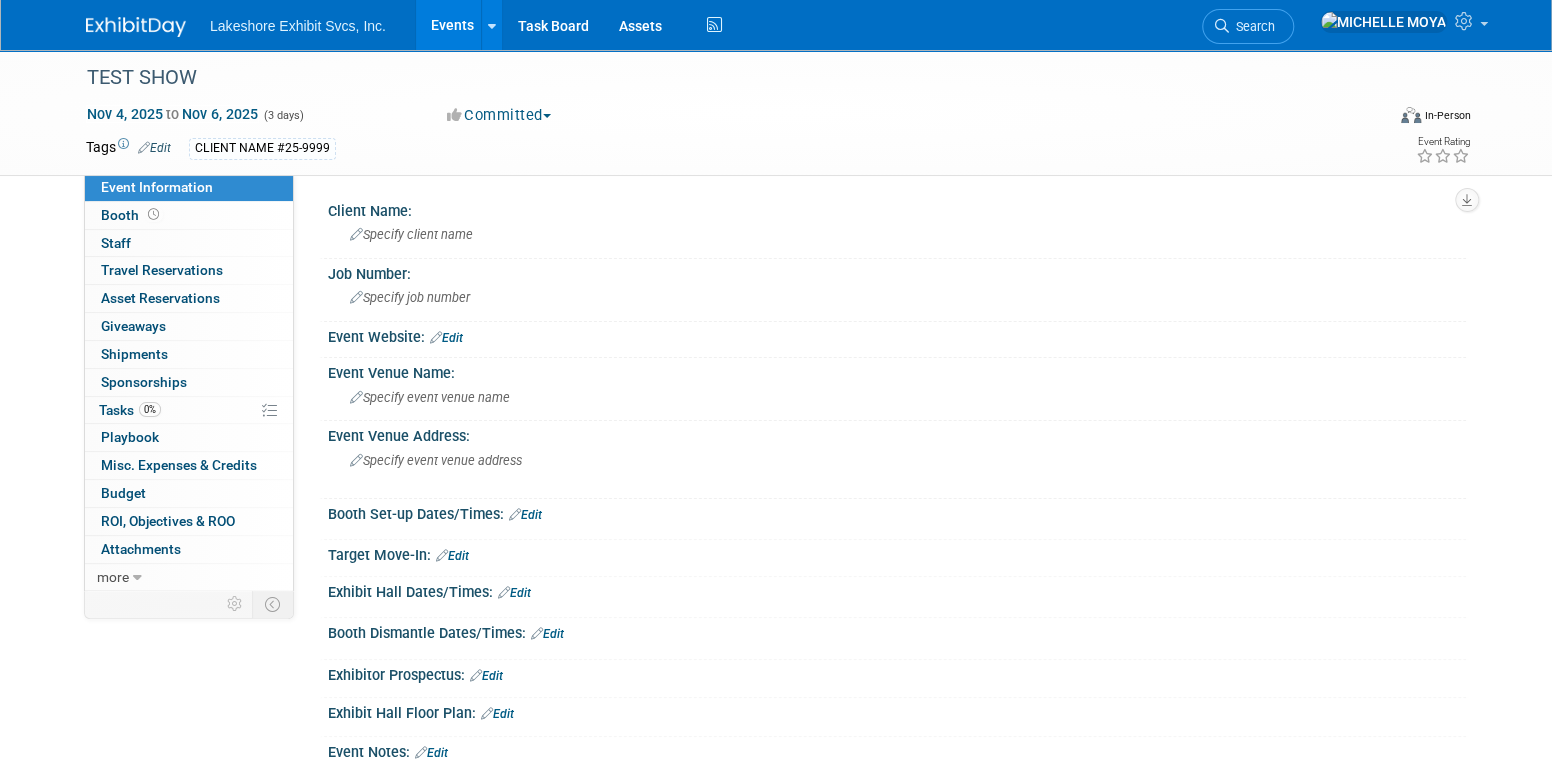 click on "Events" at bounding box center (452, 25) 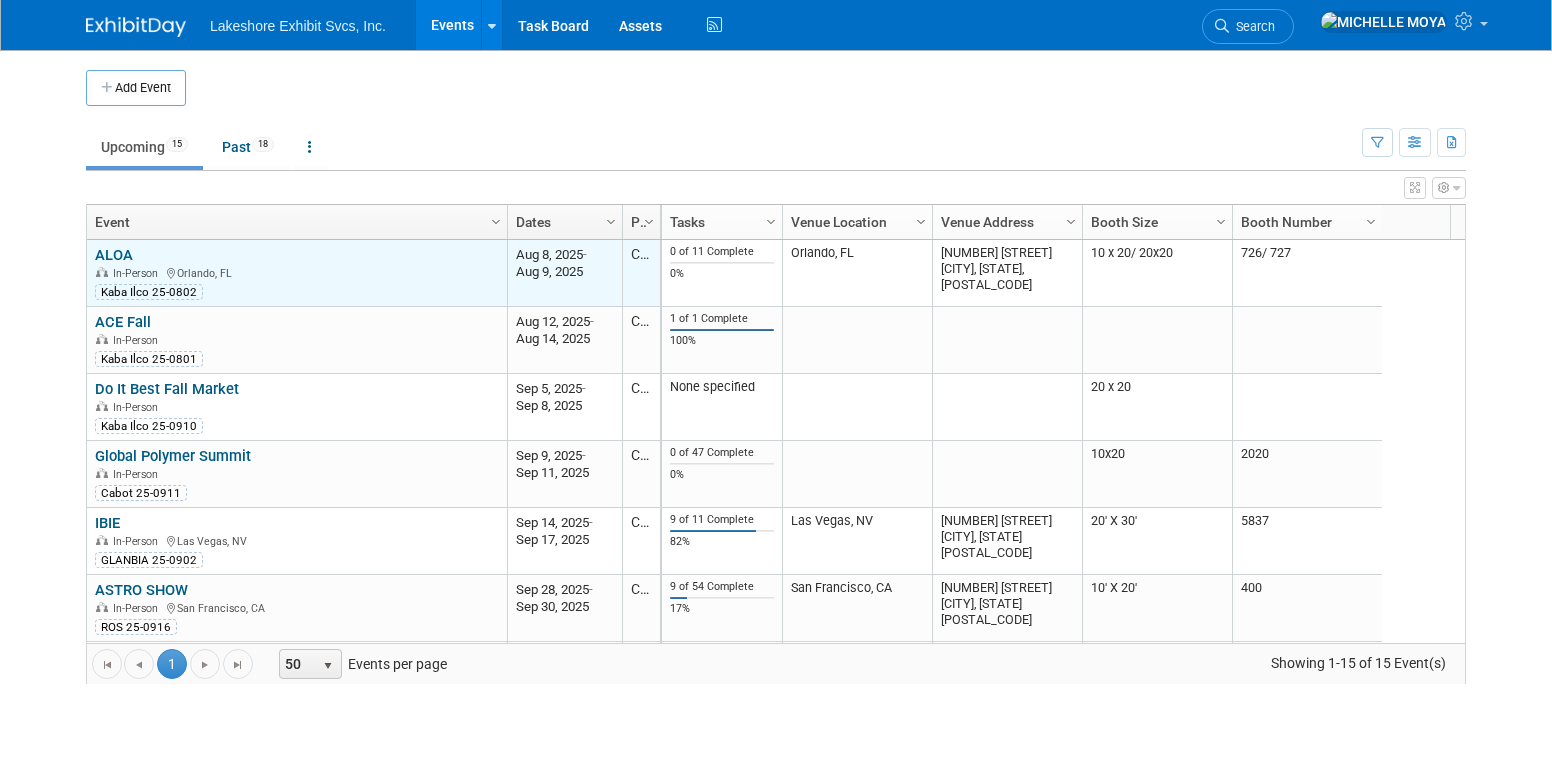 scroll, scrollTop: 0, scrollLeft: 0, axis: both 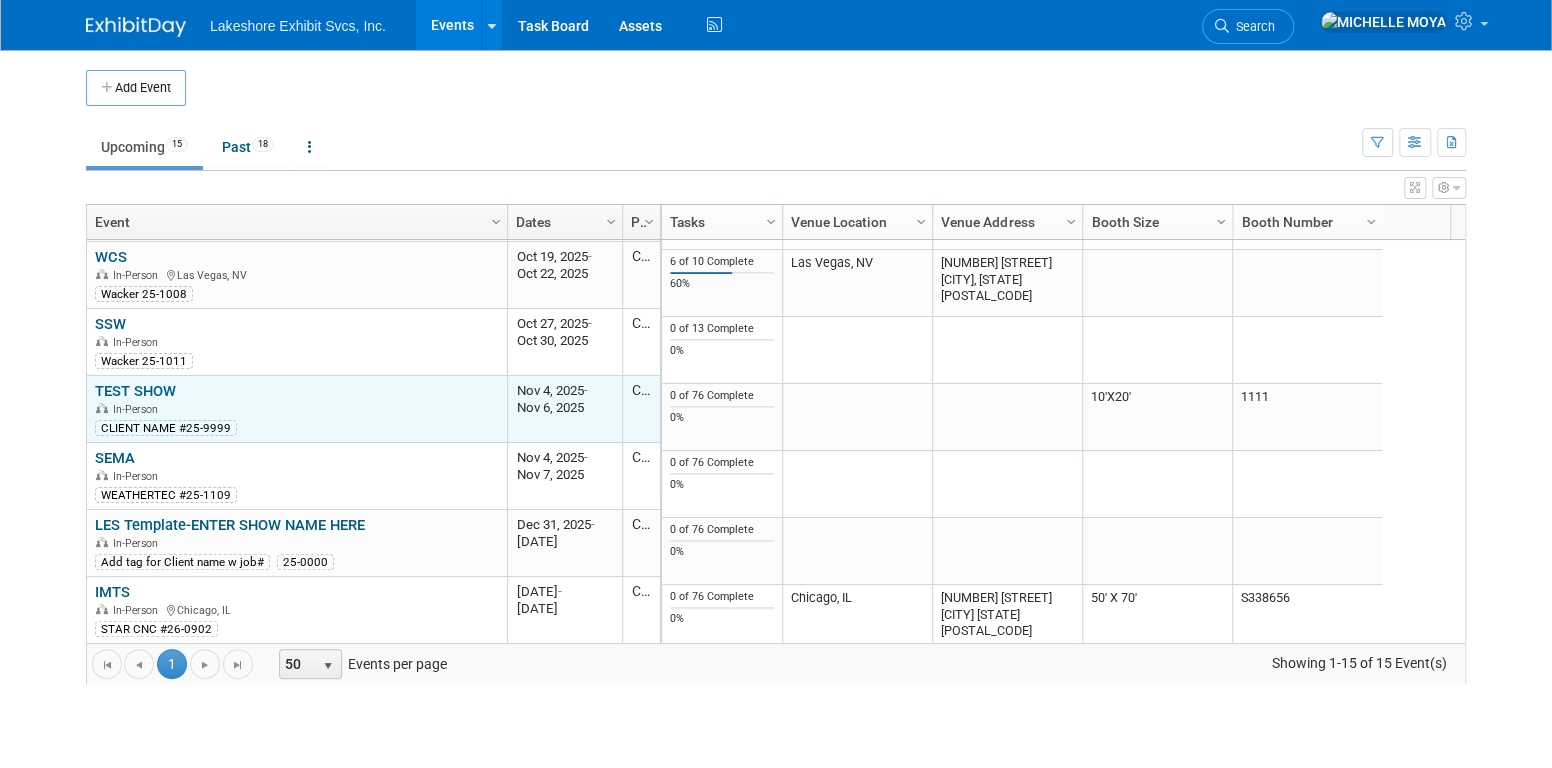 click on "TEST SHOW" at bounding box center [135, 391] 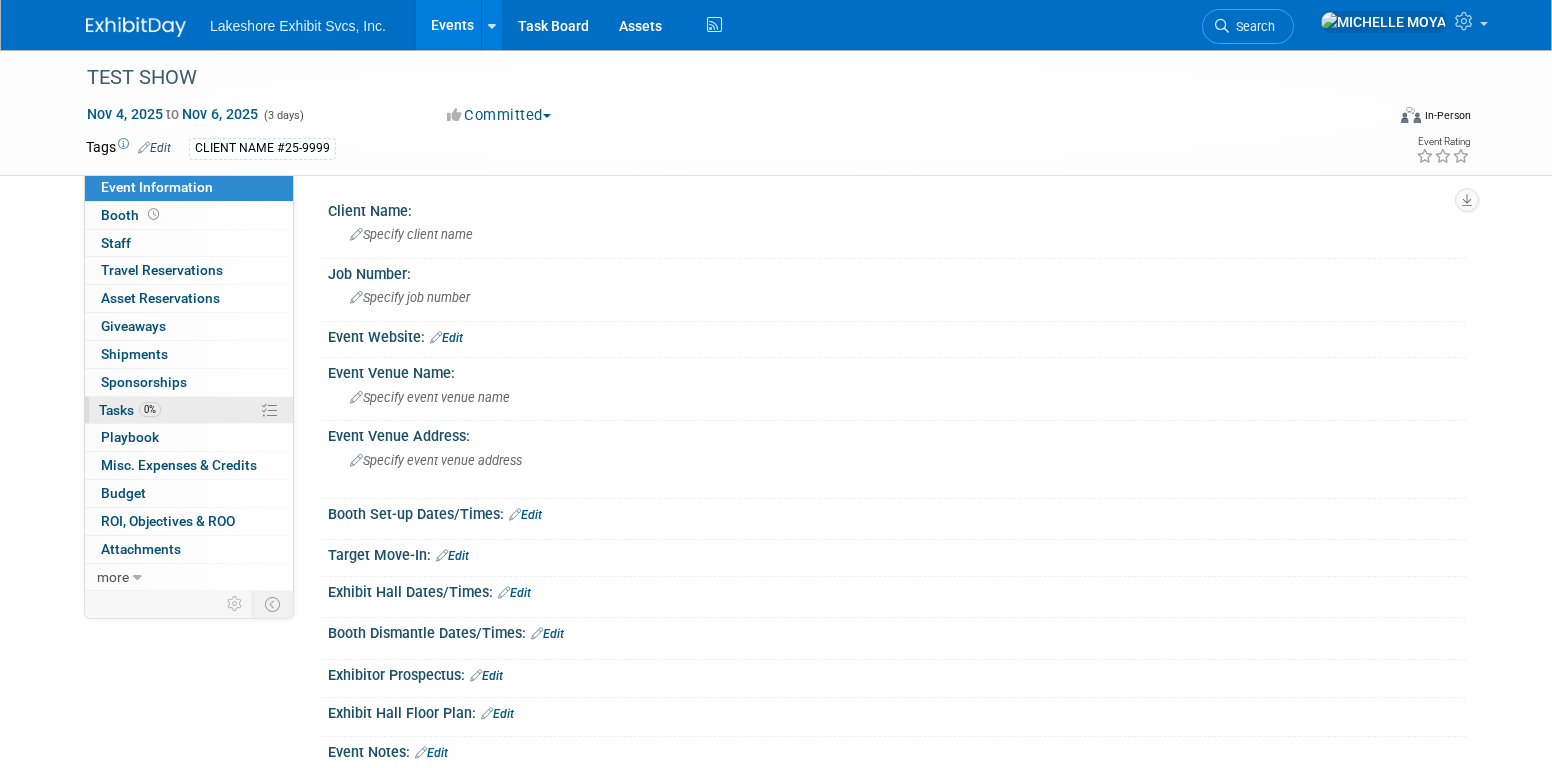 scroll, scrollTop: 0, scrollLeft: 0, axis: both 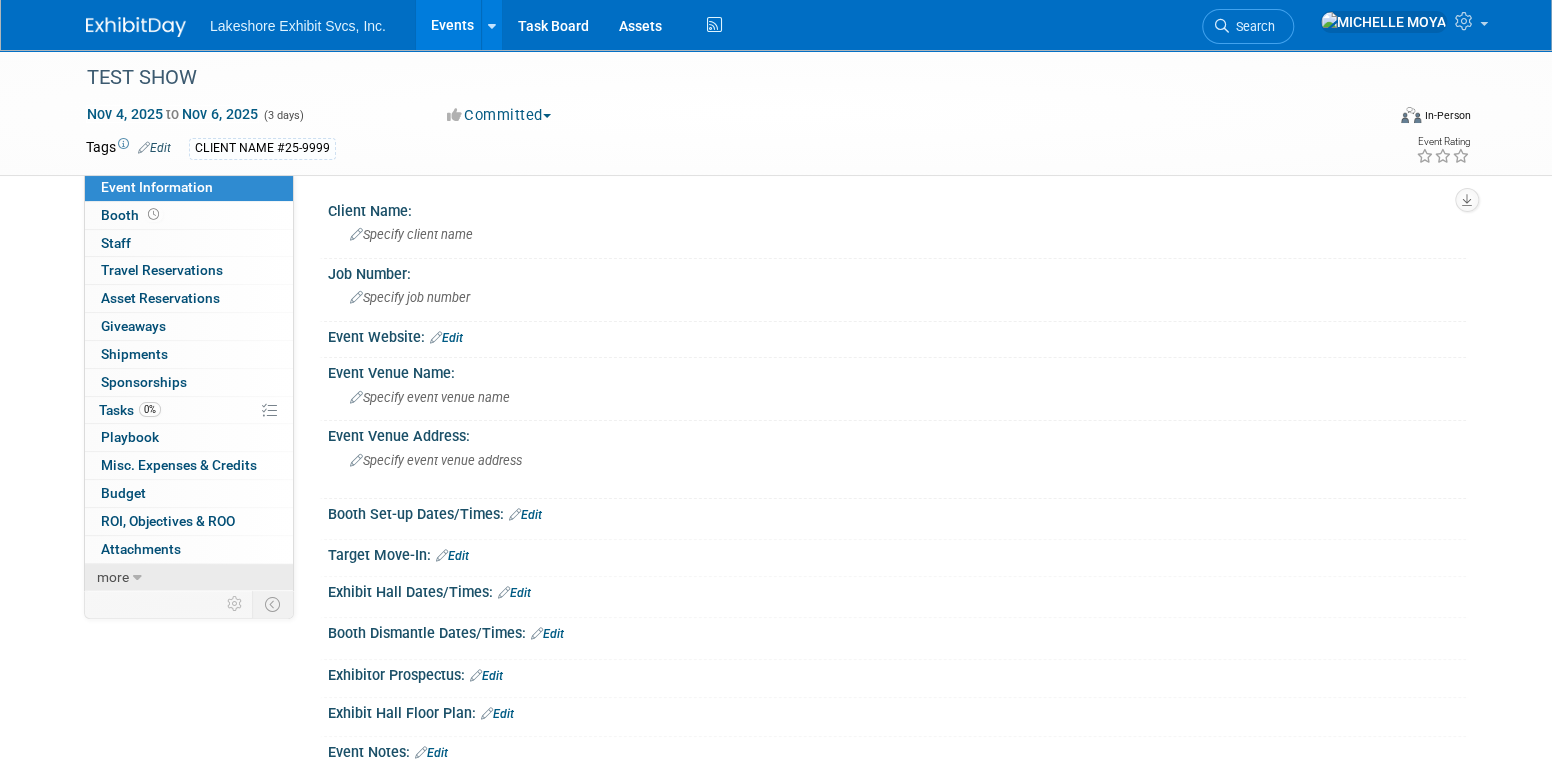 click on "more" at bounding box center [189, 577] 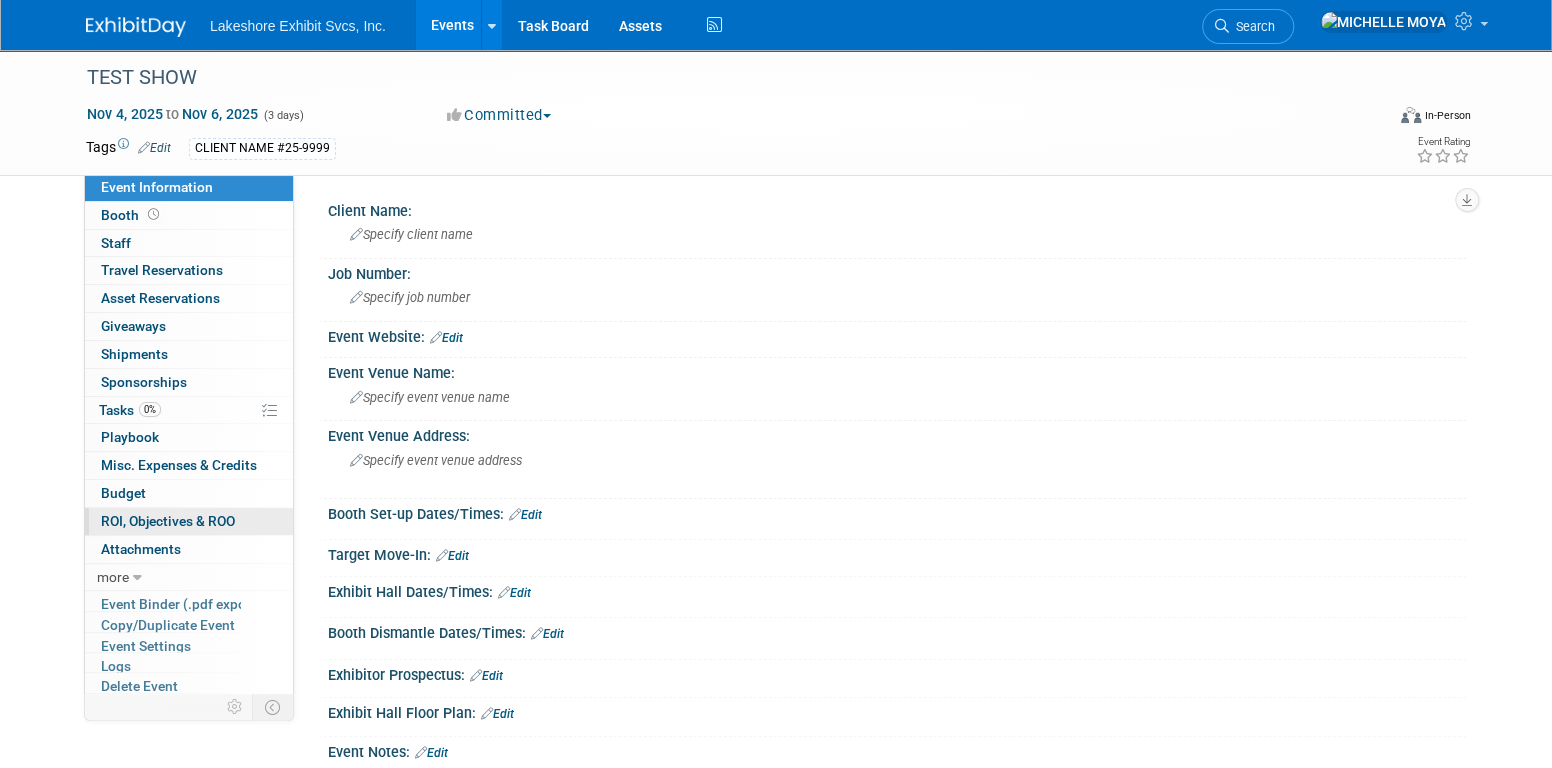 scroll, scrollTop: 10, scrollLeft: 0, axis: vertical 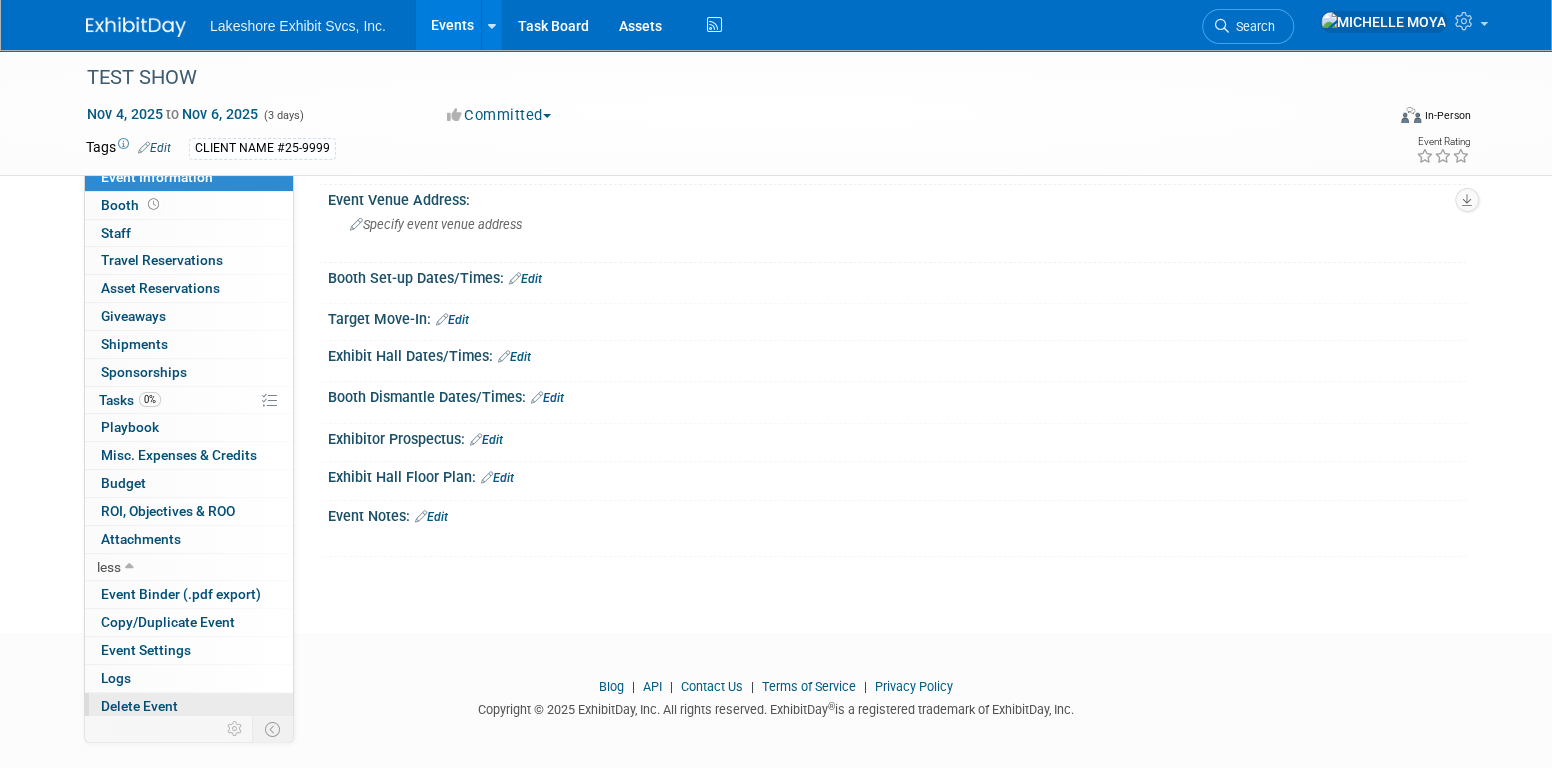 click on "Delete Event" at bounding box center (139, 706) 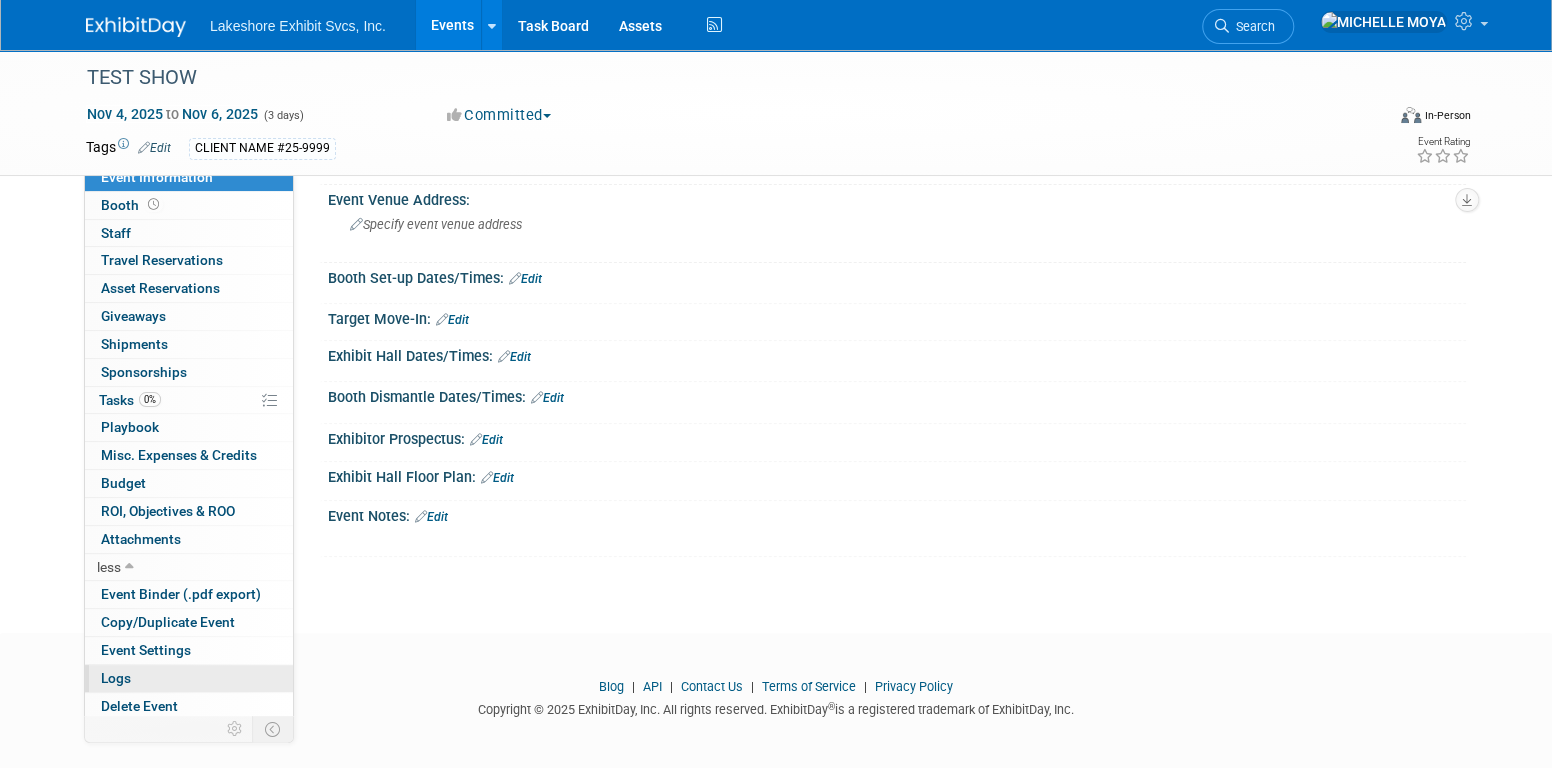 scroll, scrollTop: 0, scrollLeft: 0, axis: both 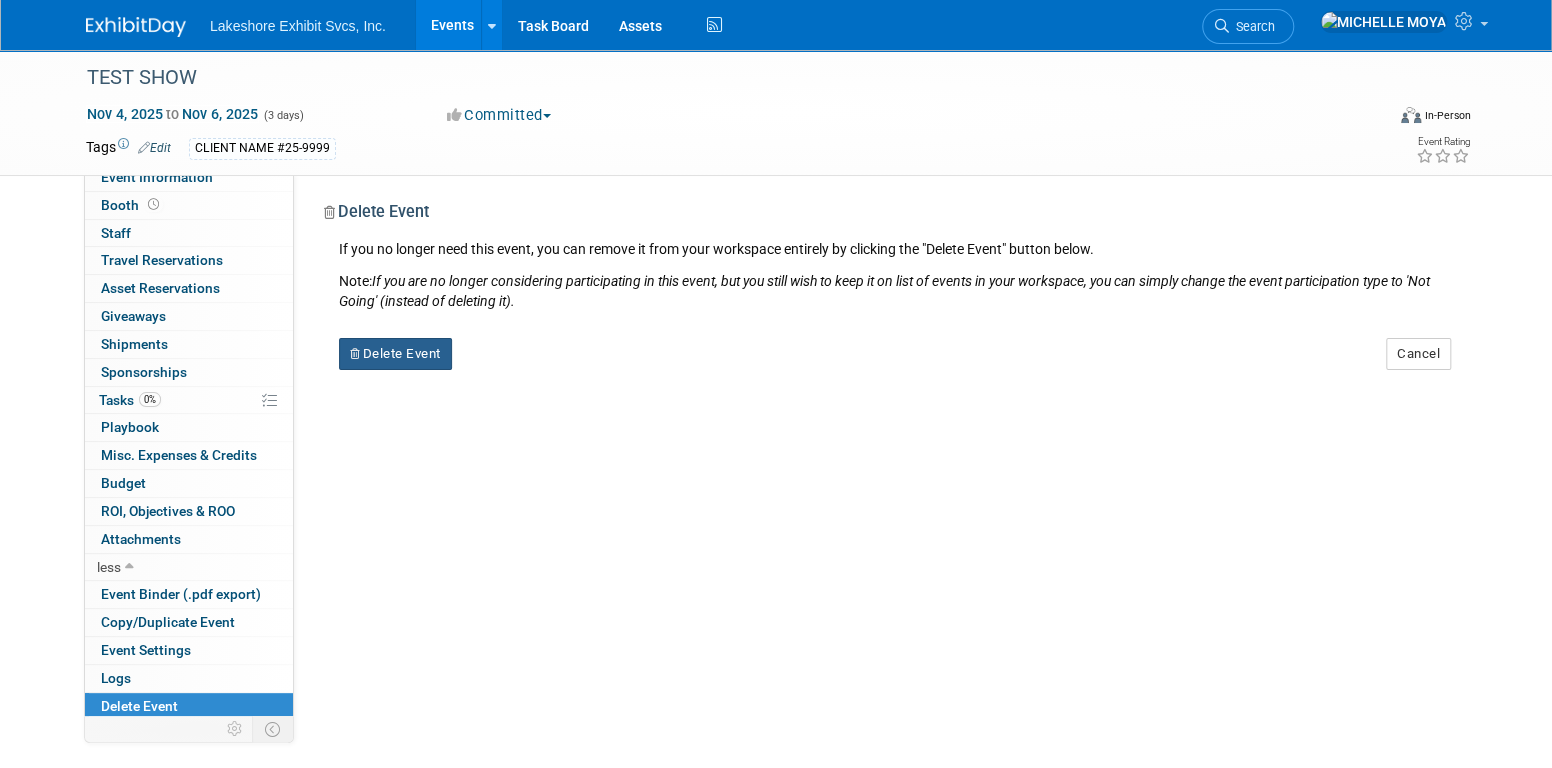 click on "Delete Event" at bounding box center (395, 354) 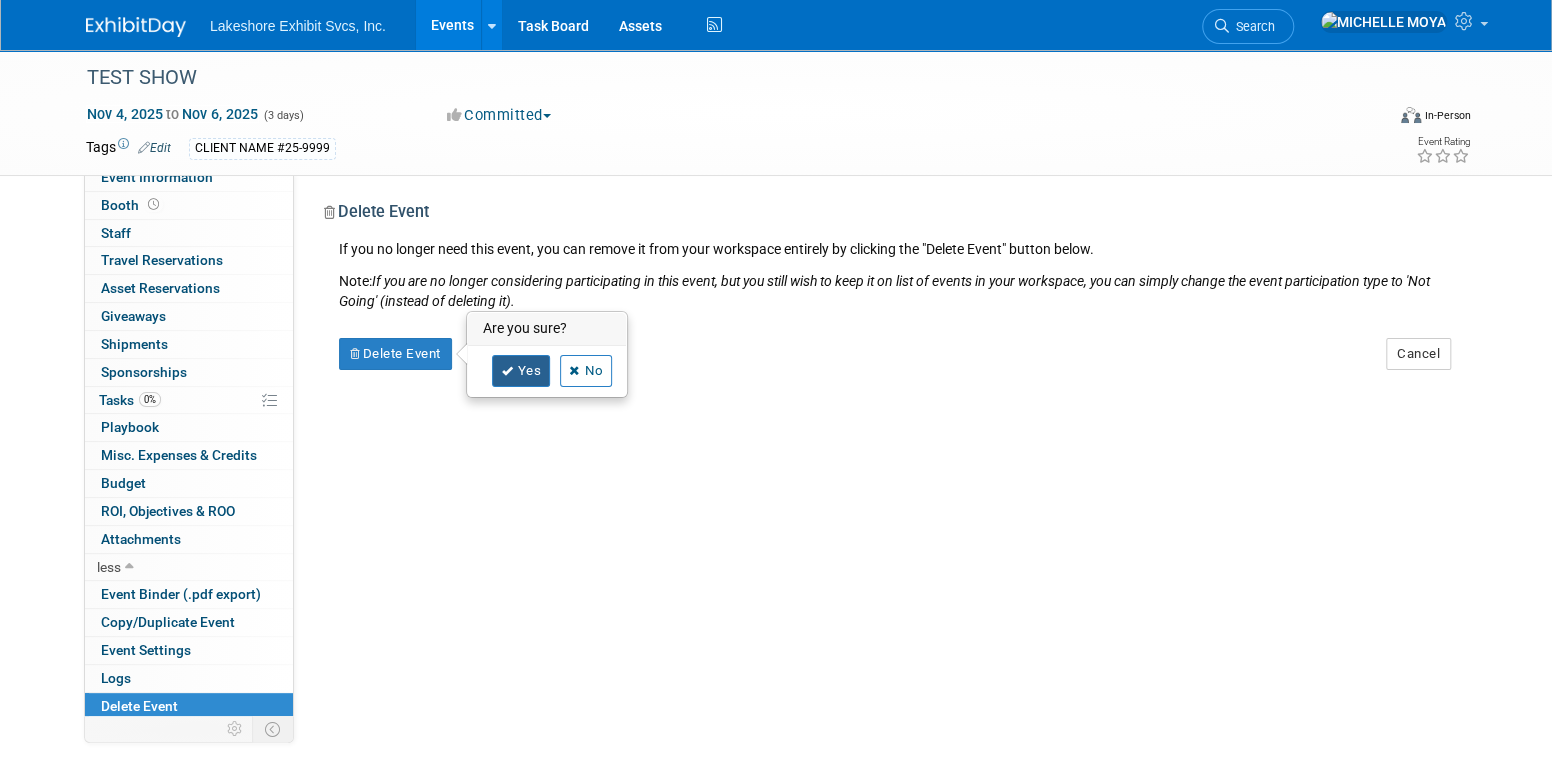 drag, startPoint x: 523, startPoint y: 367, endPoint x: 532, endPoint y: 212, distance: 155.26108 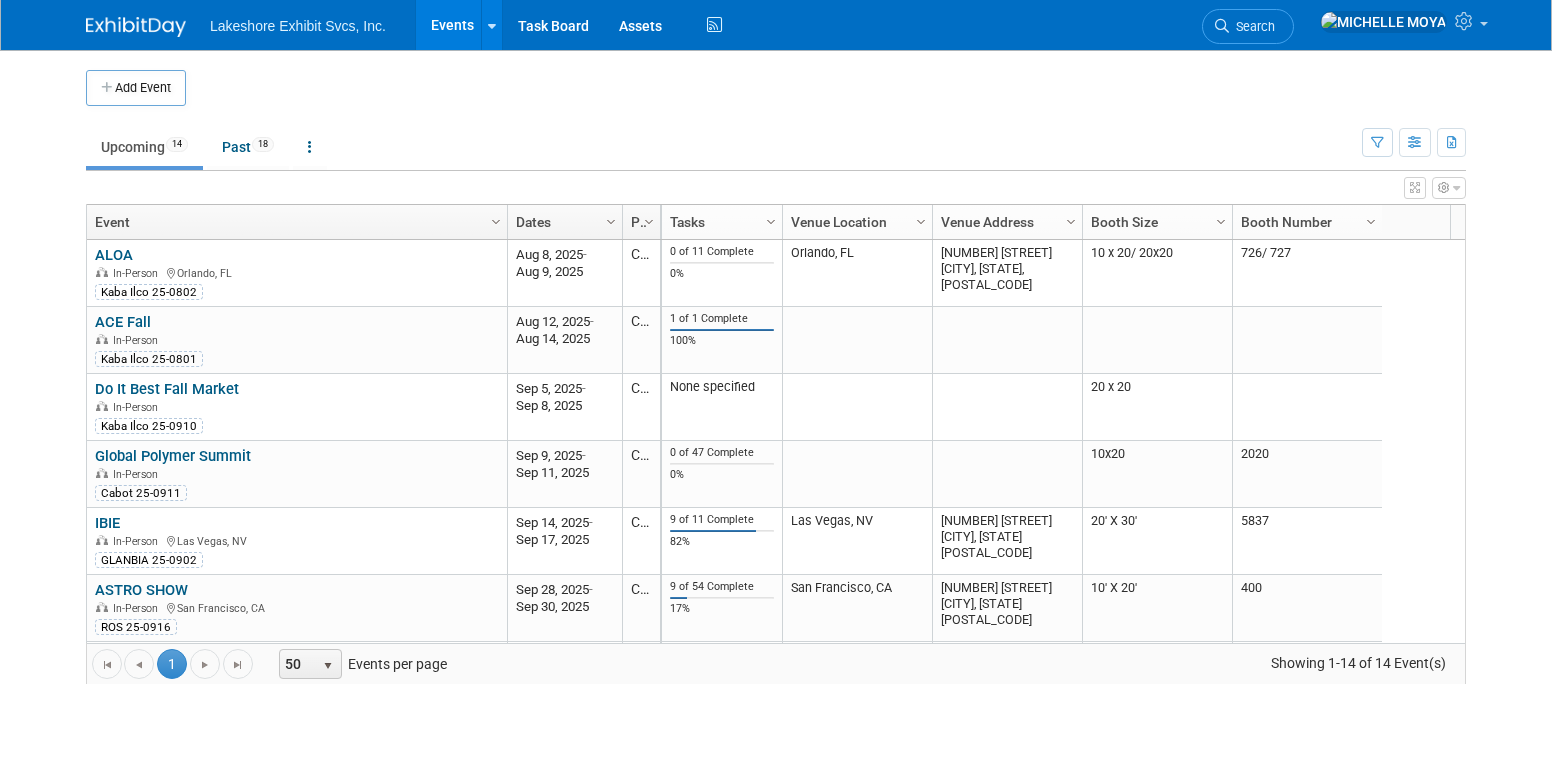 scroll, scrollTop: 0, scrollLeft: 0, axis: both 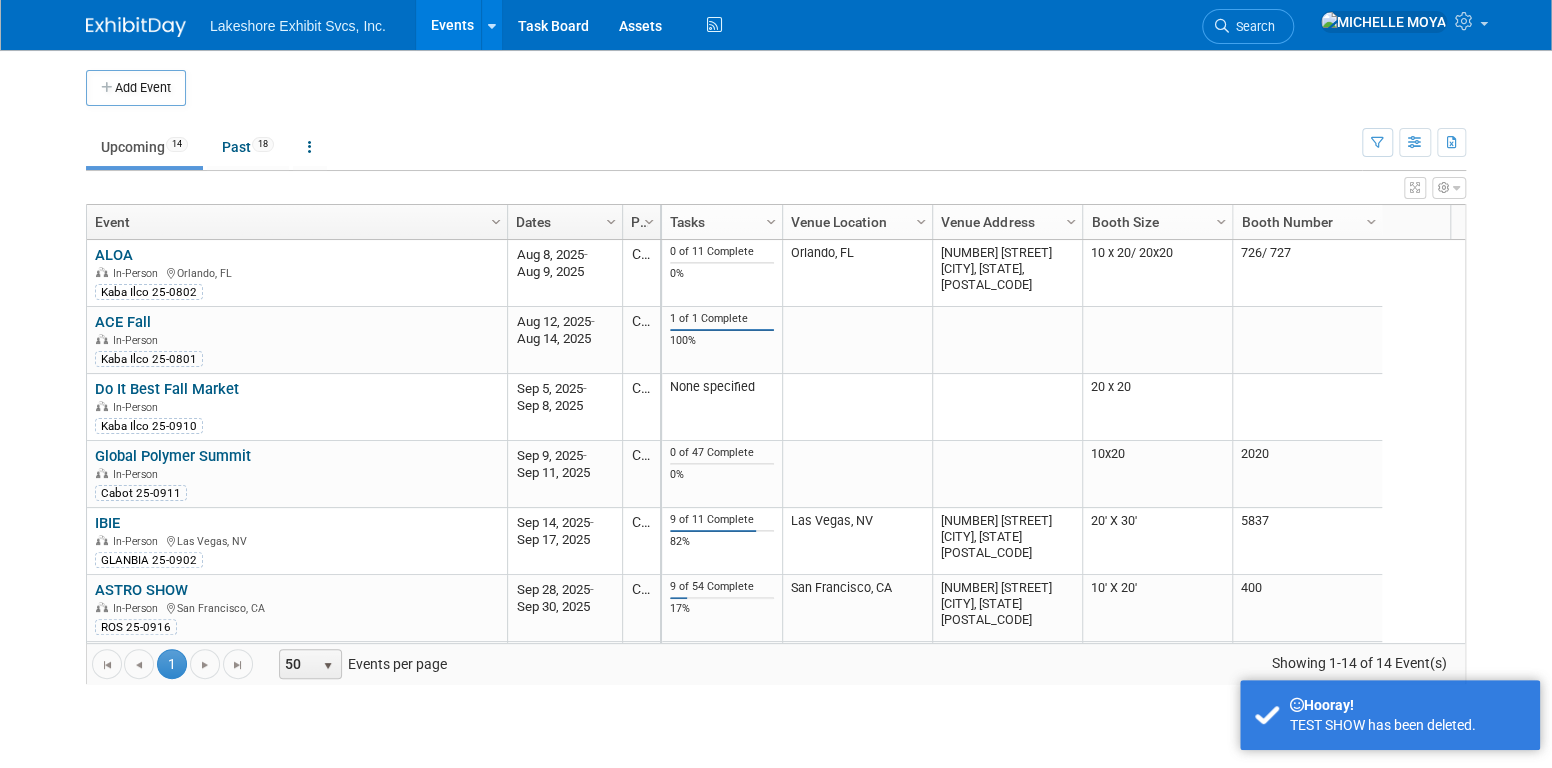 click on "Events" at bounding box center (452, 25) 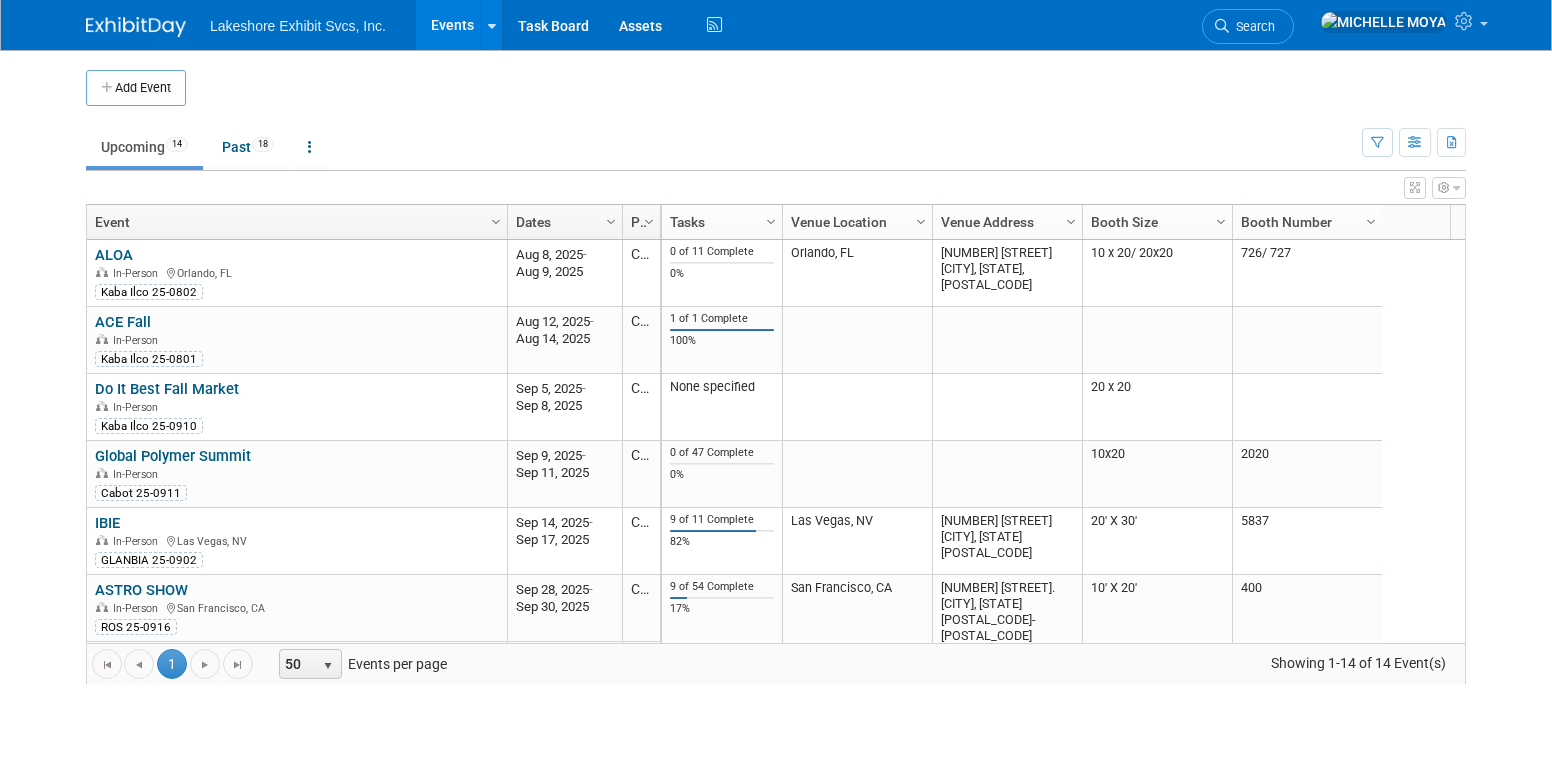 scroll, scrollTop: 0, scrollLeft: 0, axis: both 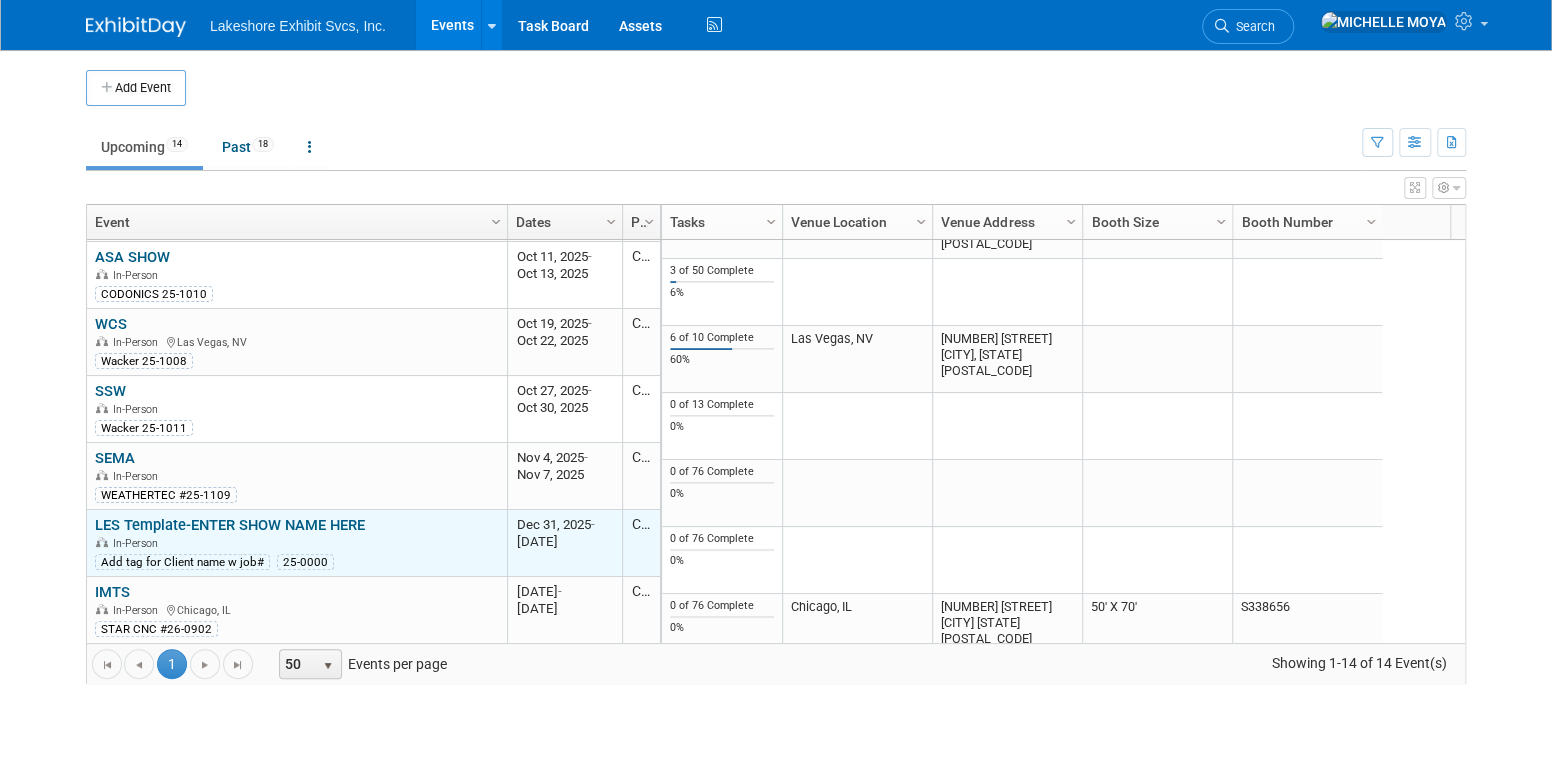 click on "LES Template-ENTER SHOW NAME HERE" at bounding box center (230, 525) 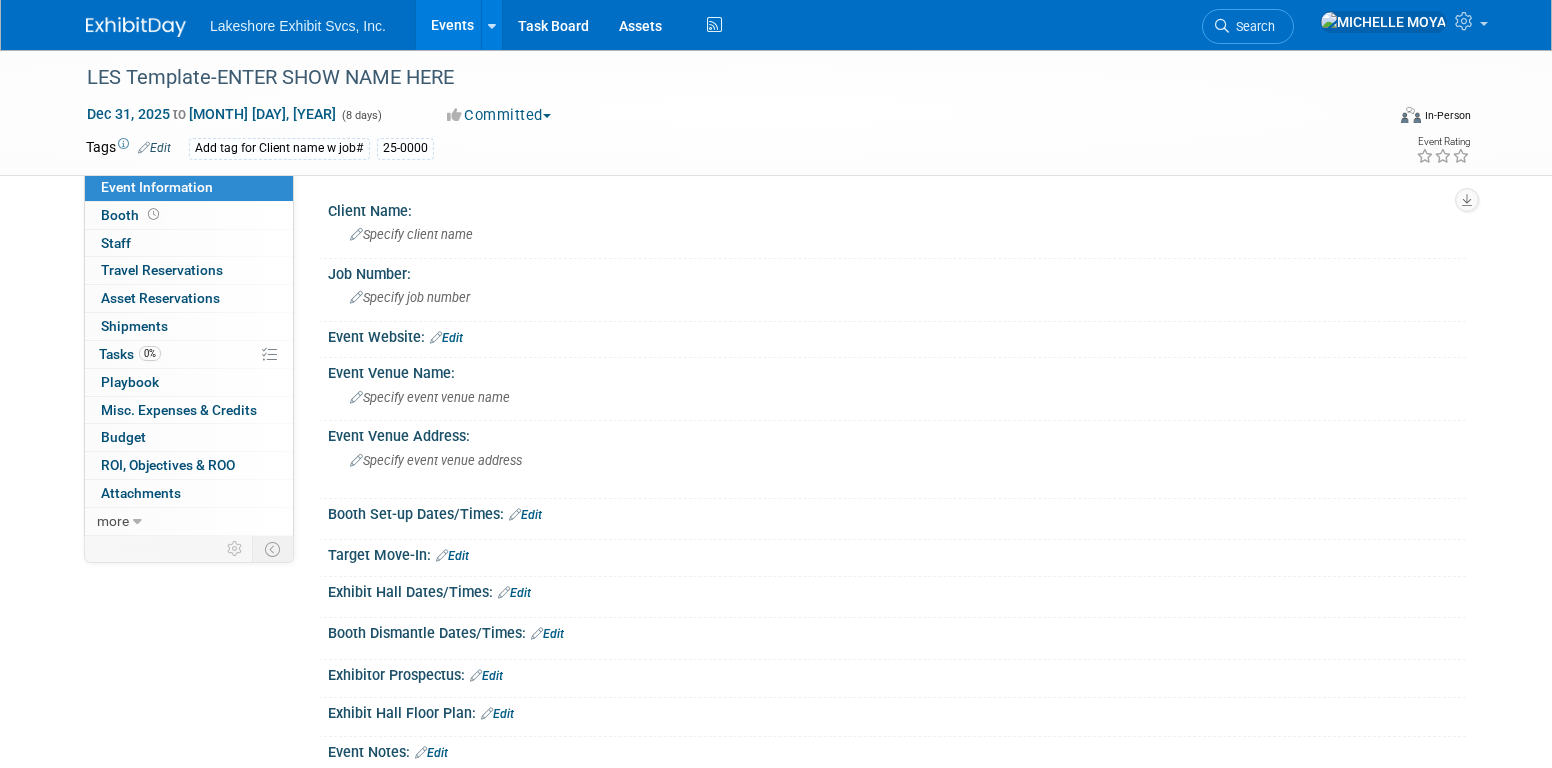 scroll, scrollTop: 0, scrollLeft: 0, axis: both 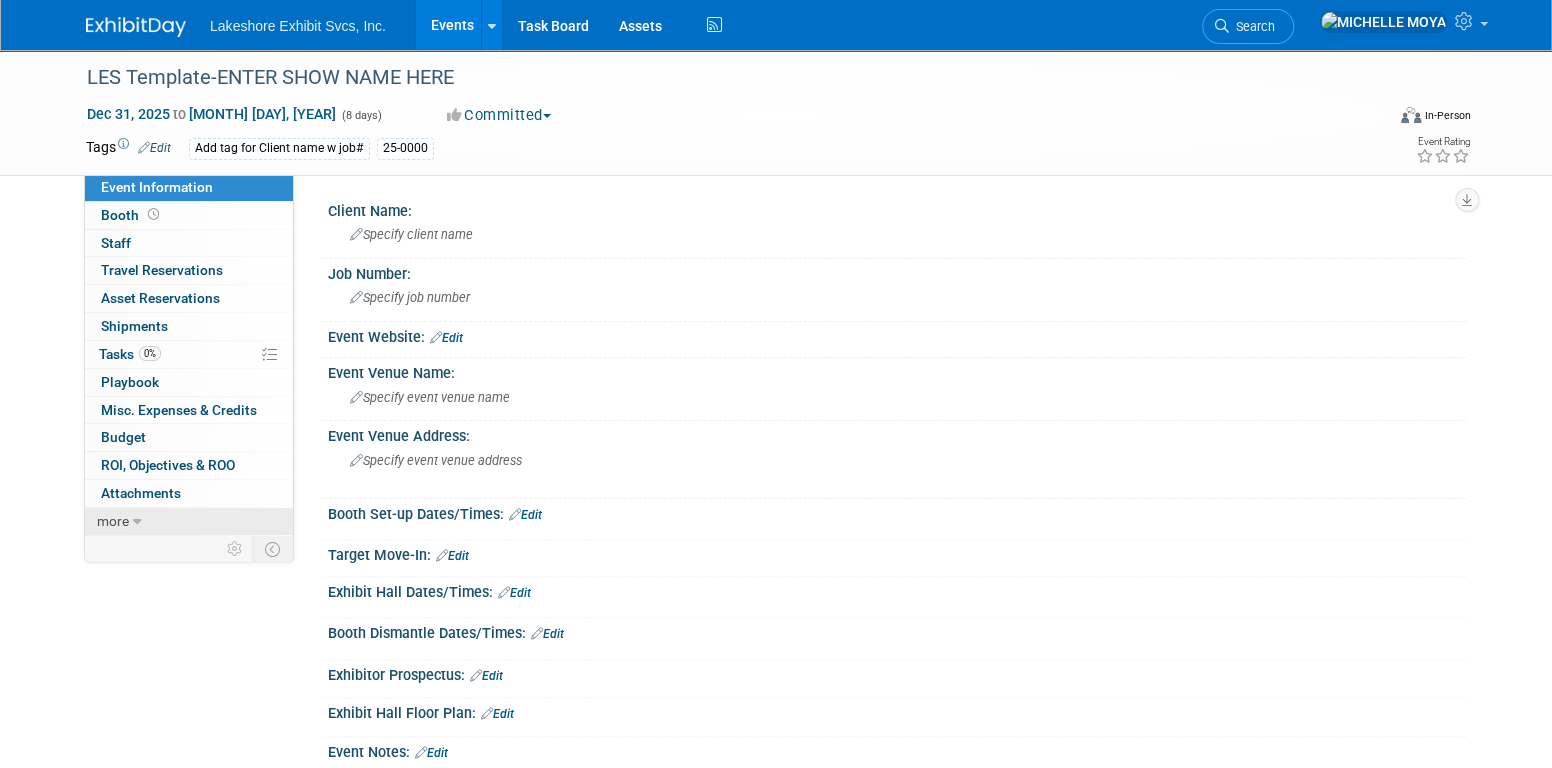 click at bounding box center (137, 522) 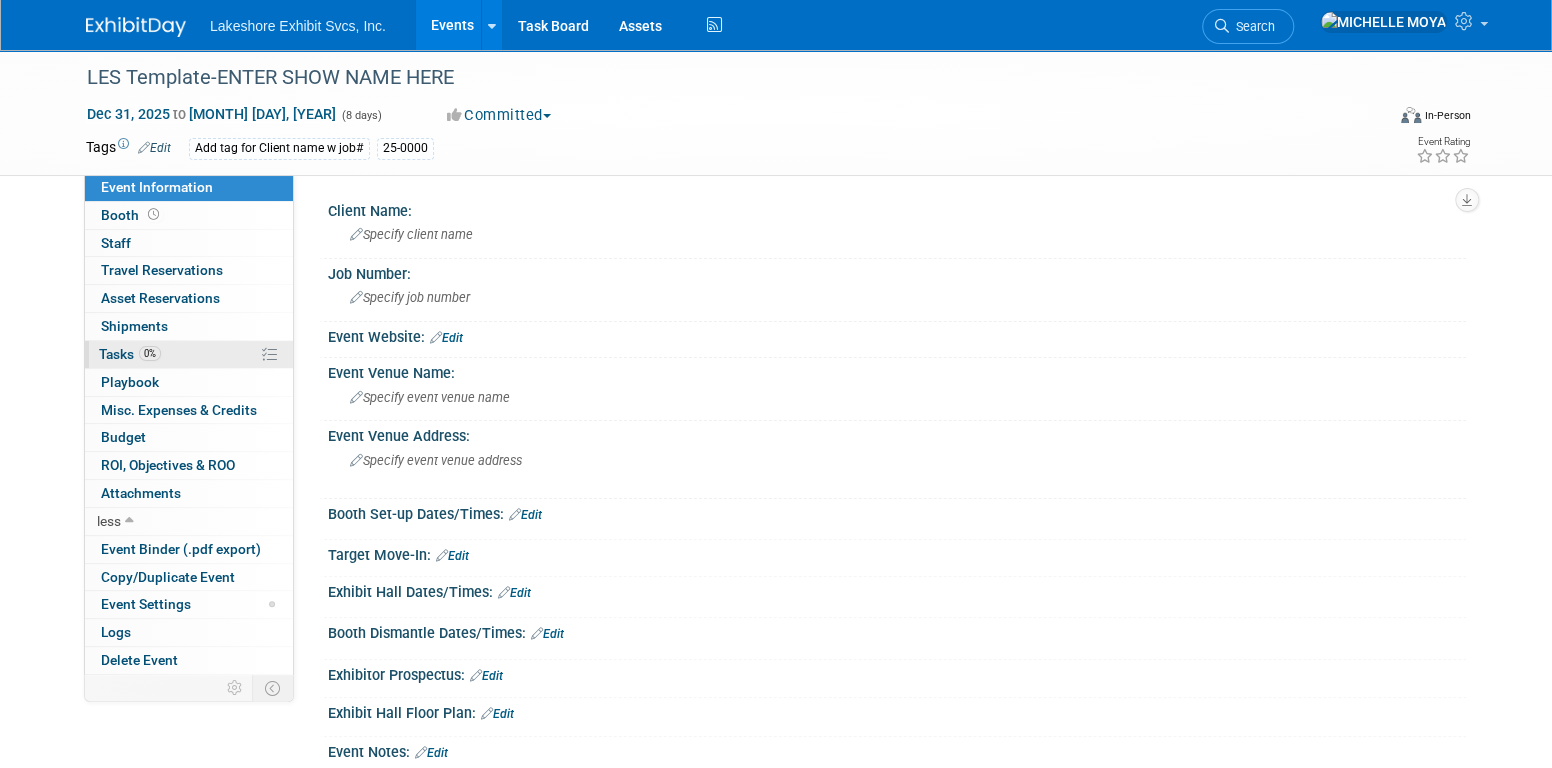 click on "0%" at bounding box center [150, 353] 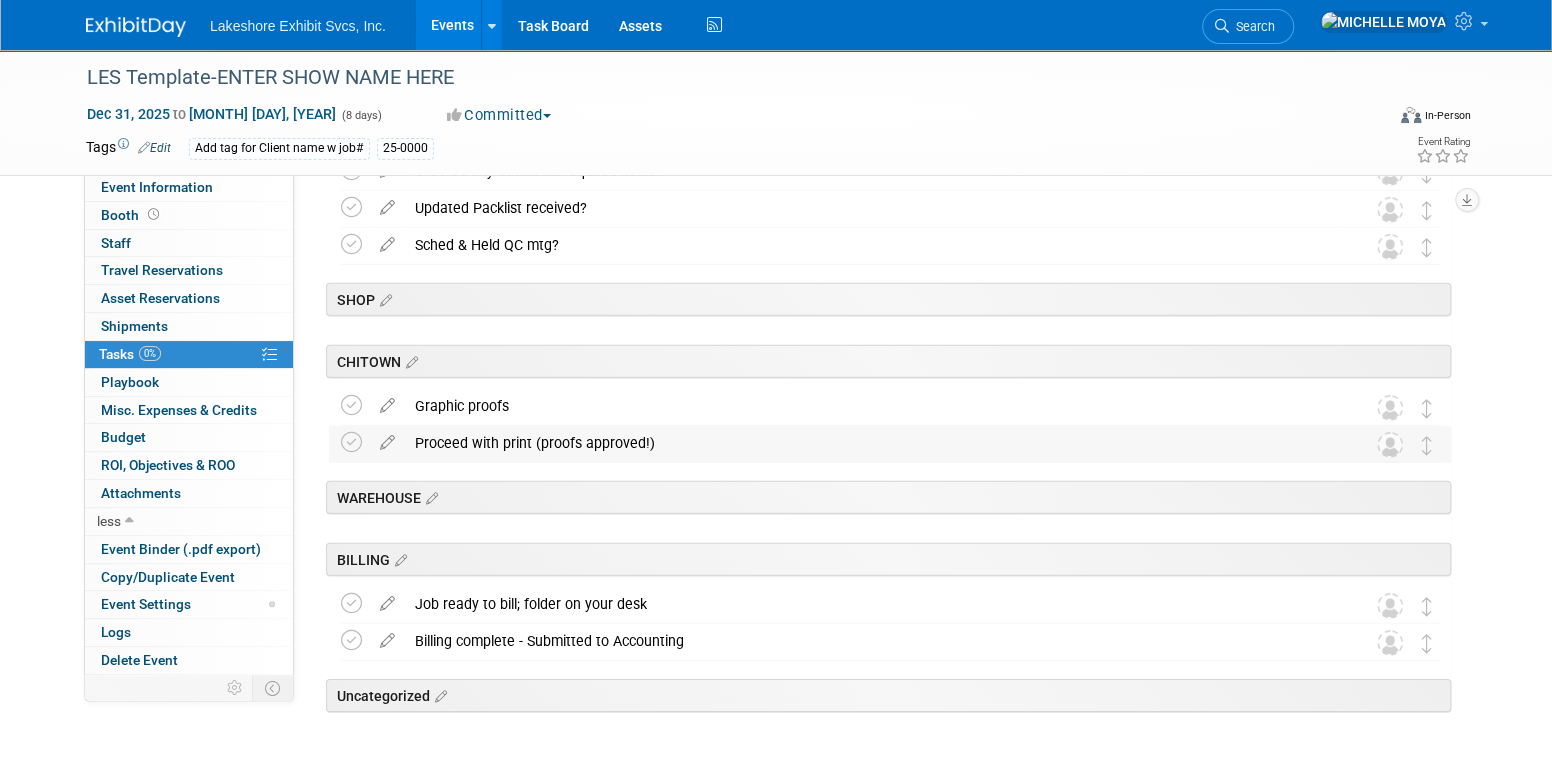 scroll, scrollTop: 3211, scrollLeft: 0, axis: vertical 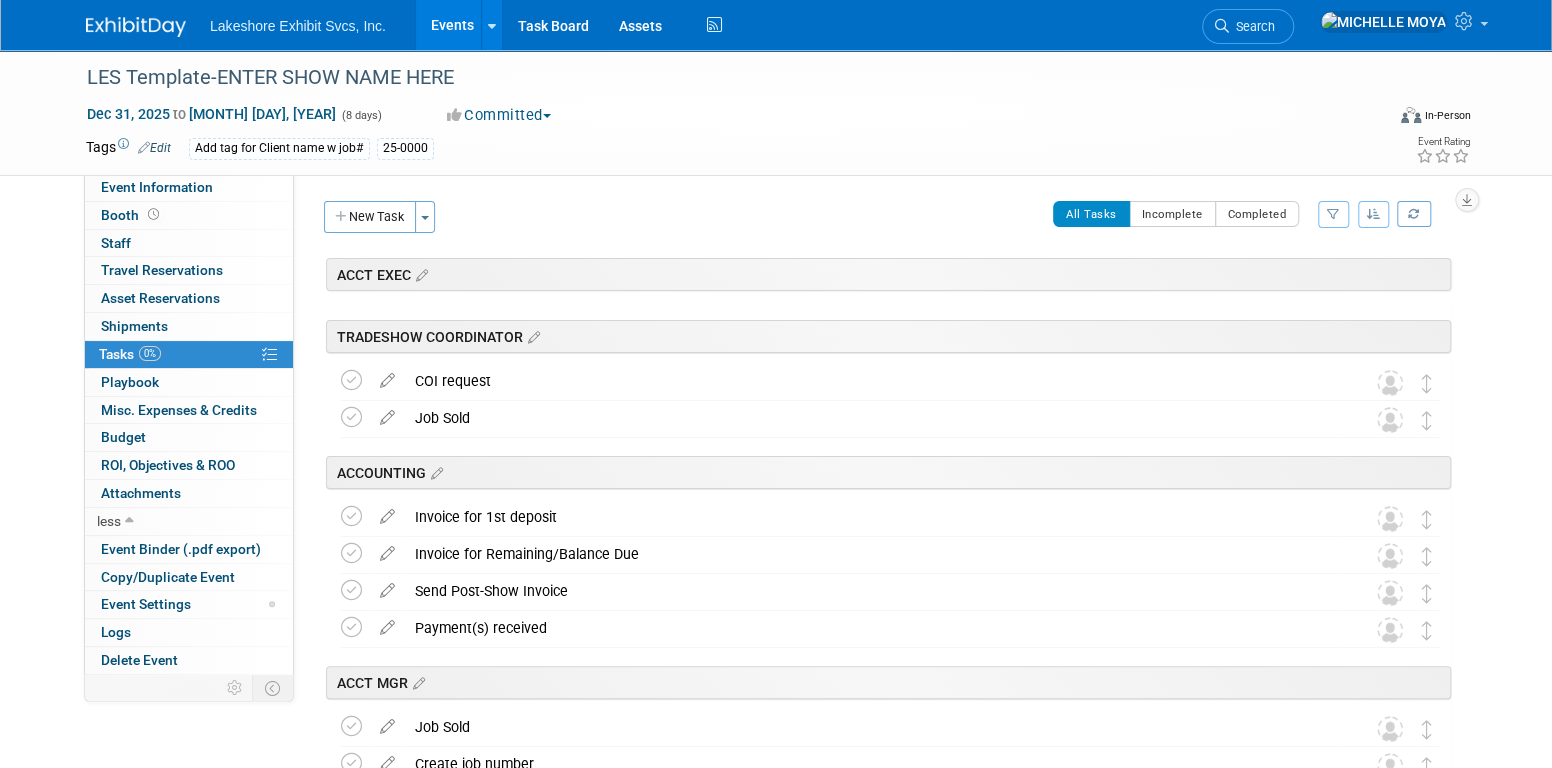 click on "Events" at bounding box center [452, 25] 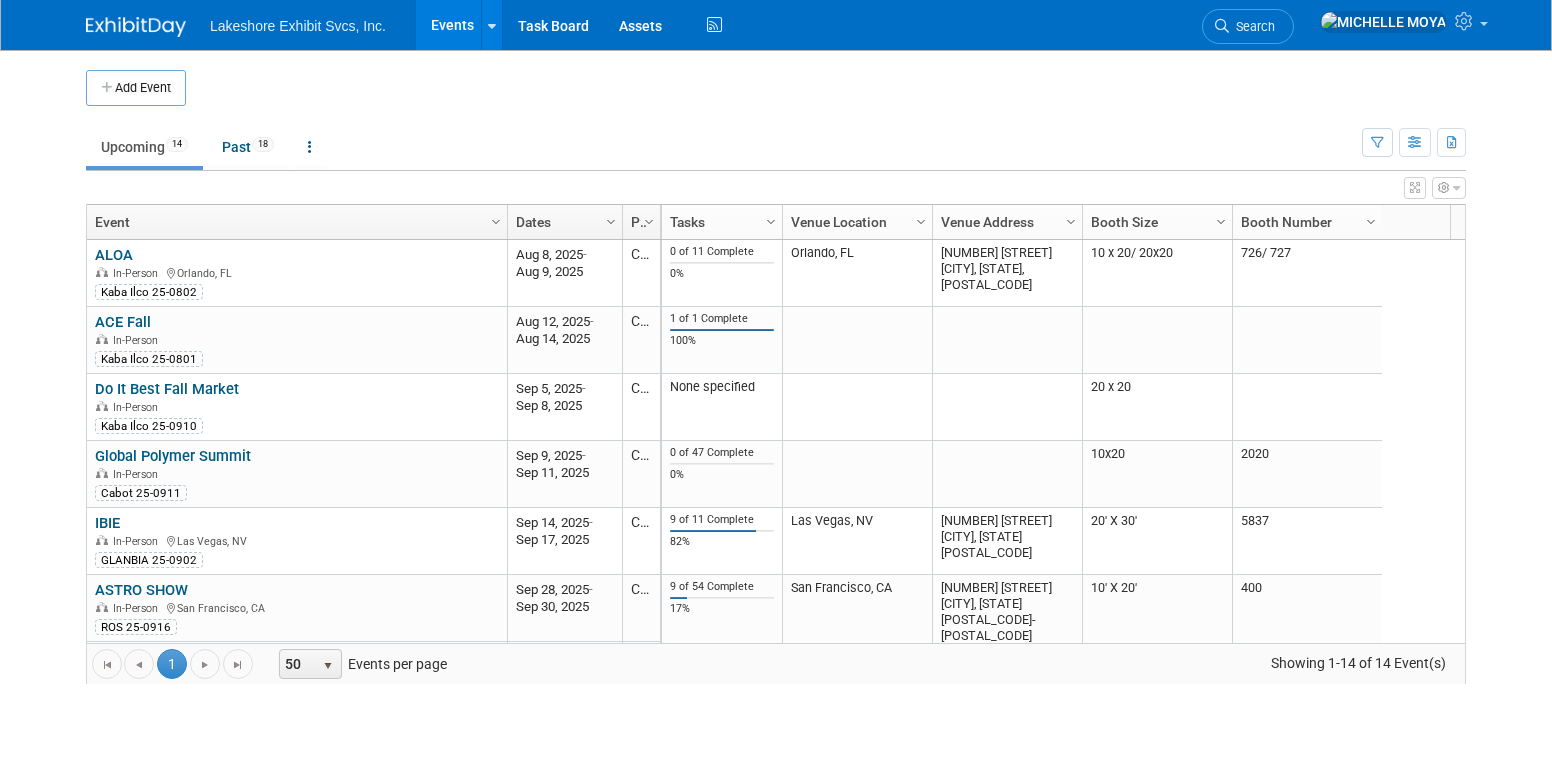 scroll, scrollTop: 0, scrollLeft: 0, axis: both 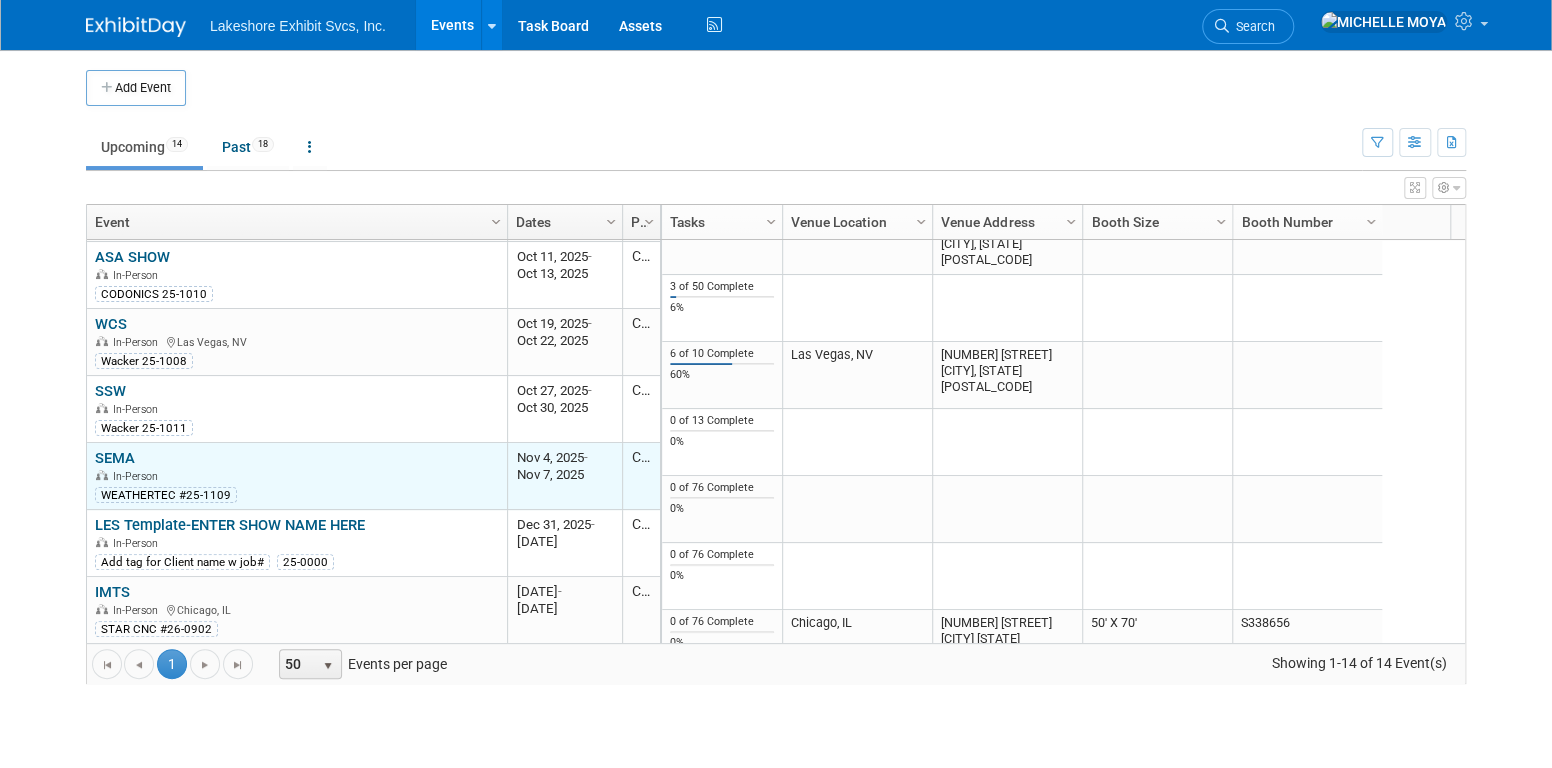 click on "SEMA" at bounding box center [115, 458] 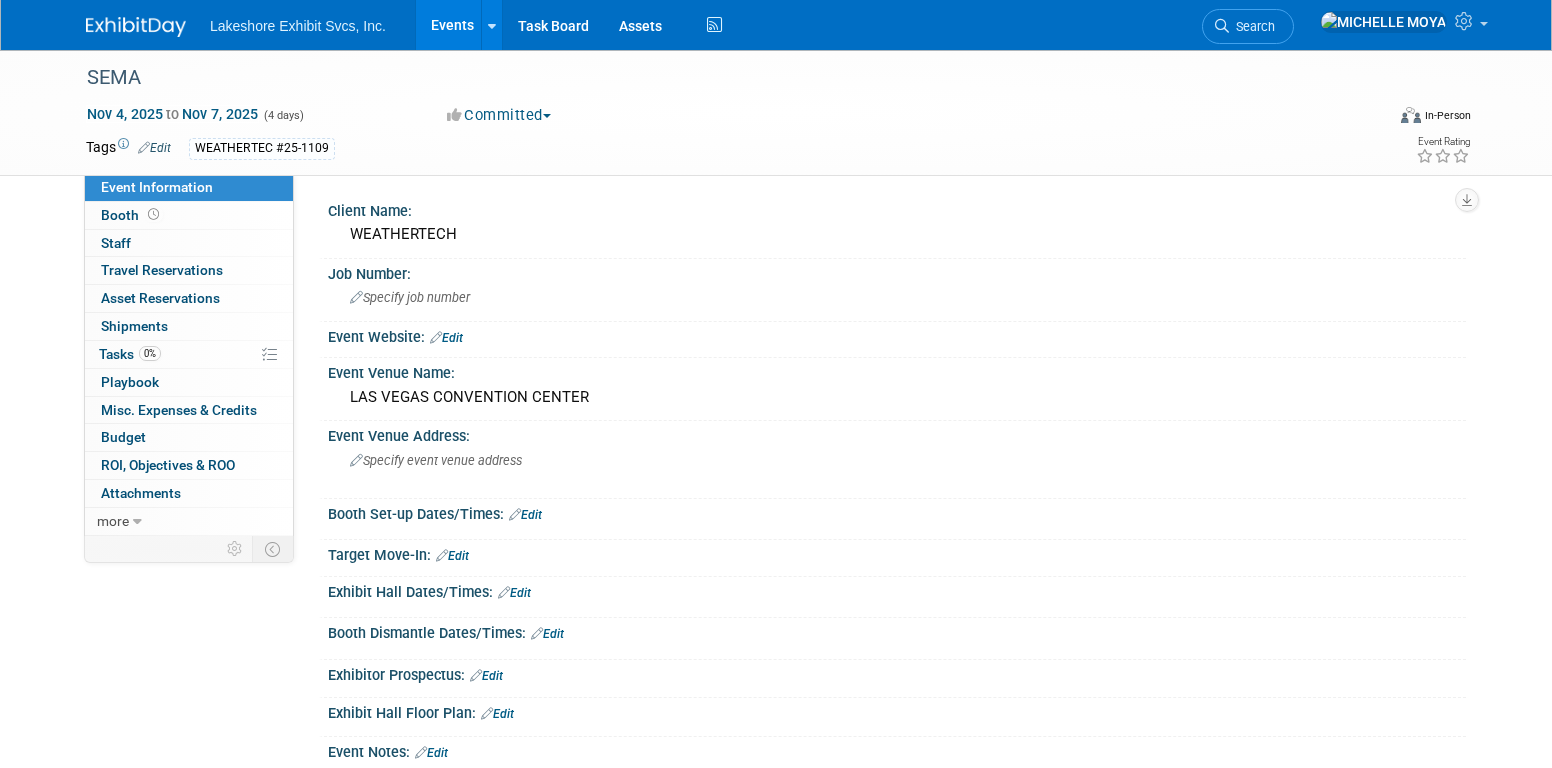 scroll, scrollTop: 0, scrollLeft: 0, axis: both 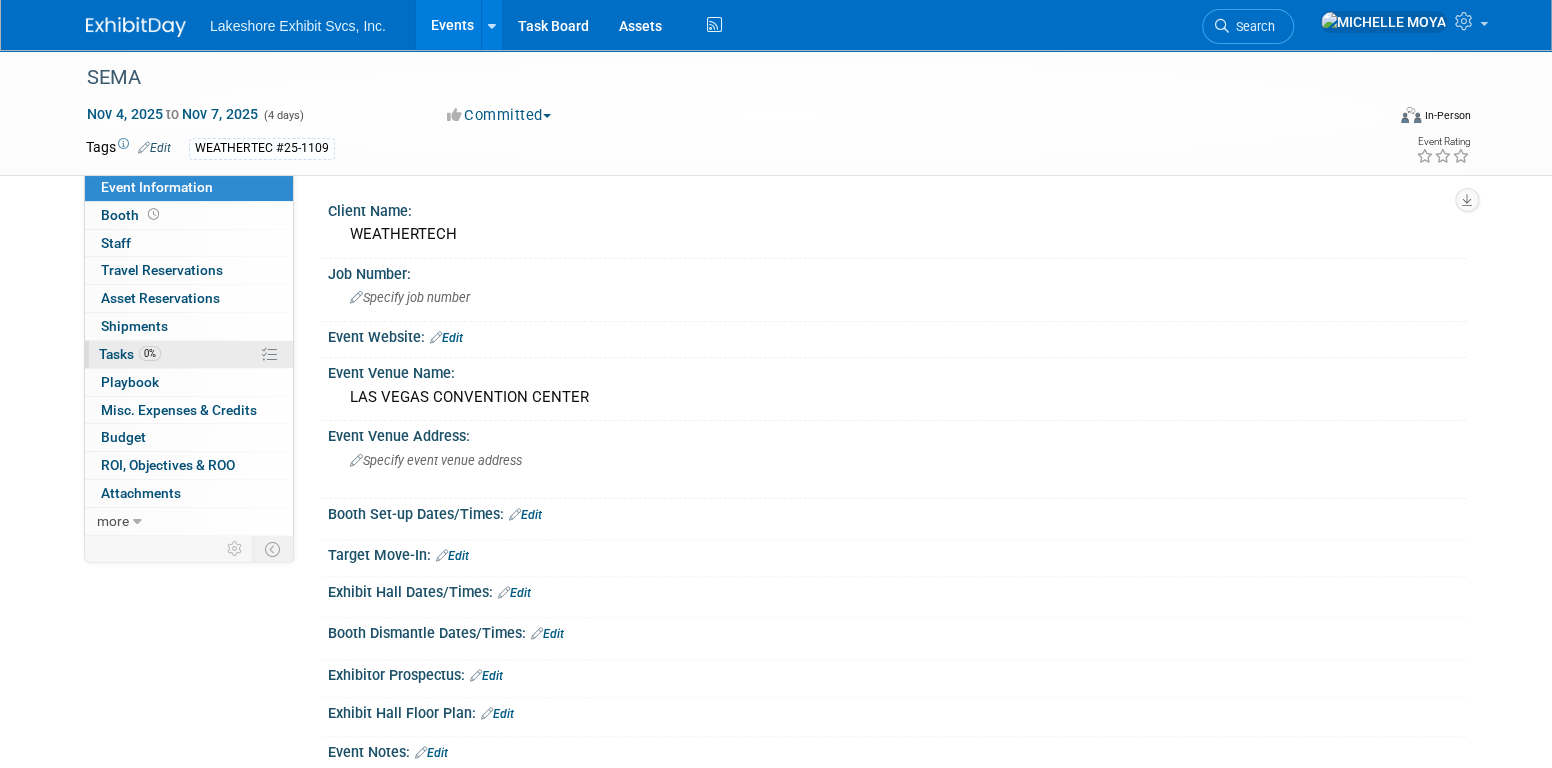 click on "0%
Tasks 0%" at bounding box center (189, 354) 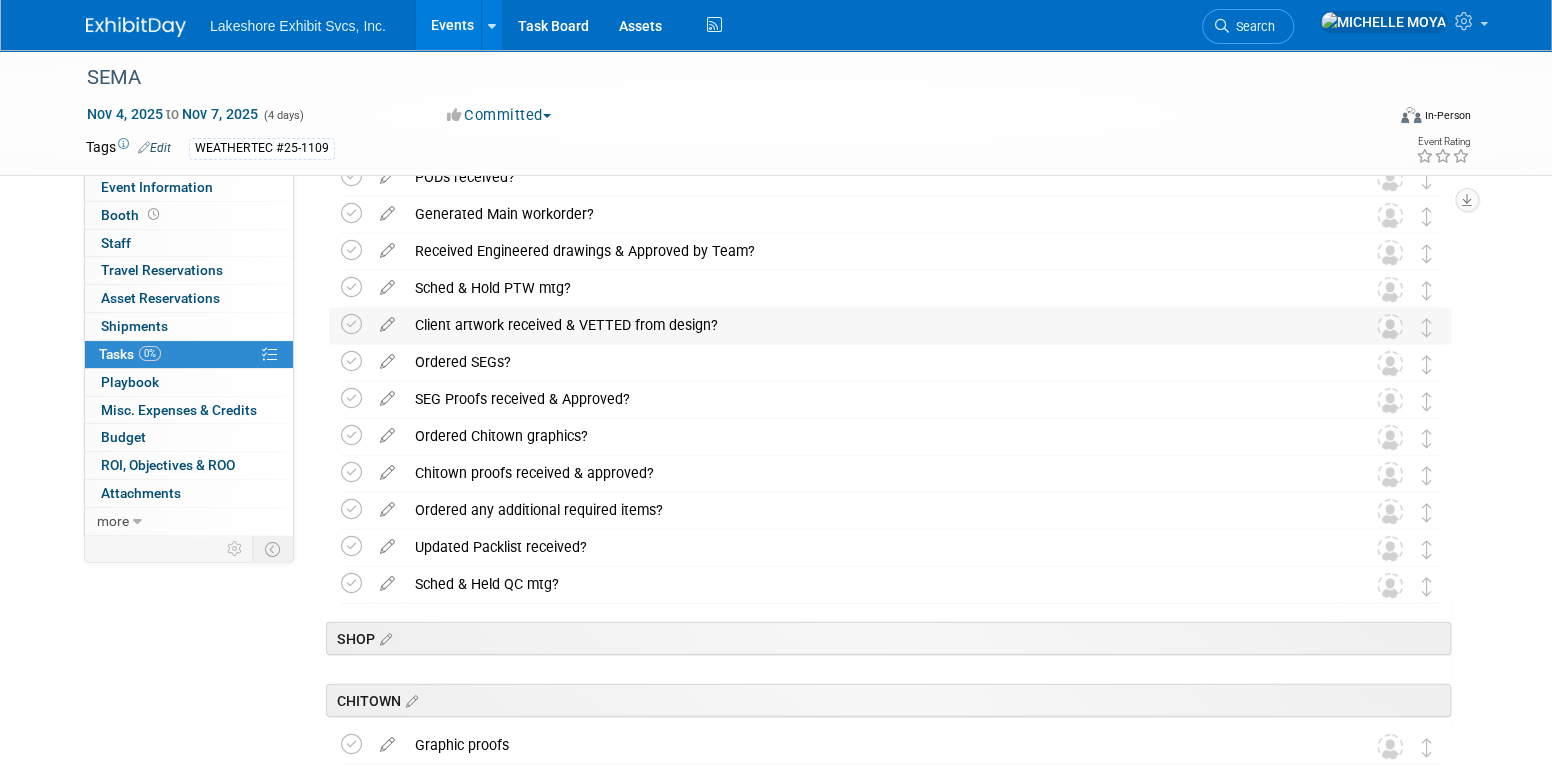 scroll, scrollTop: 2800, scrollLeft: 0, axis: vertical 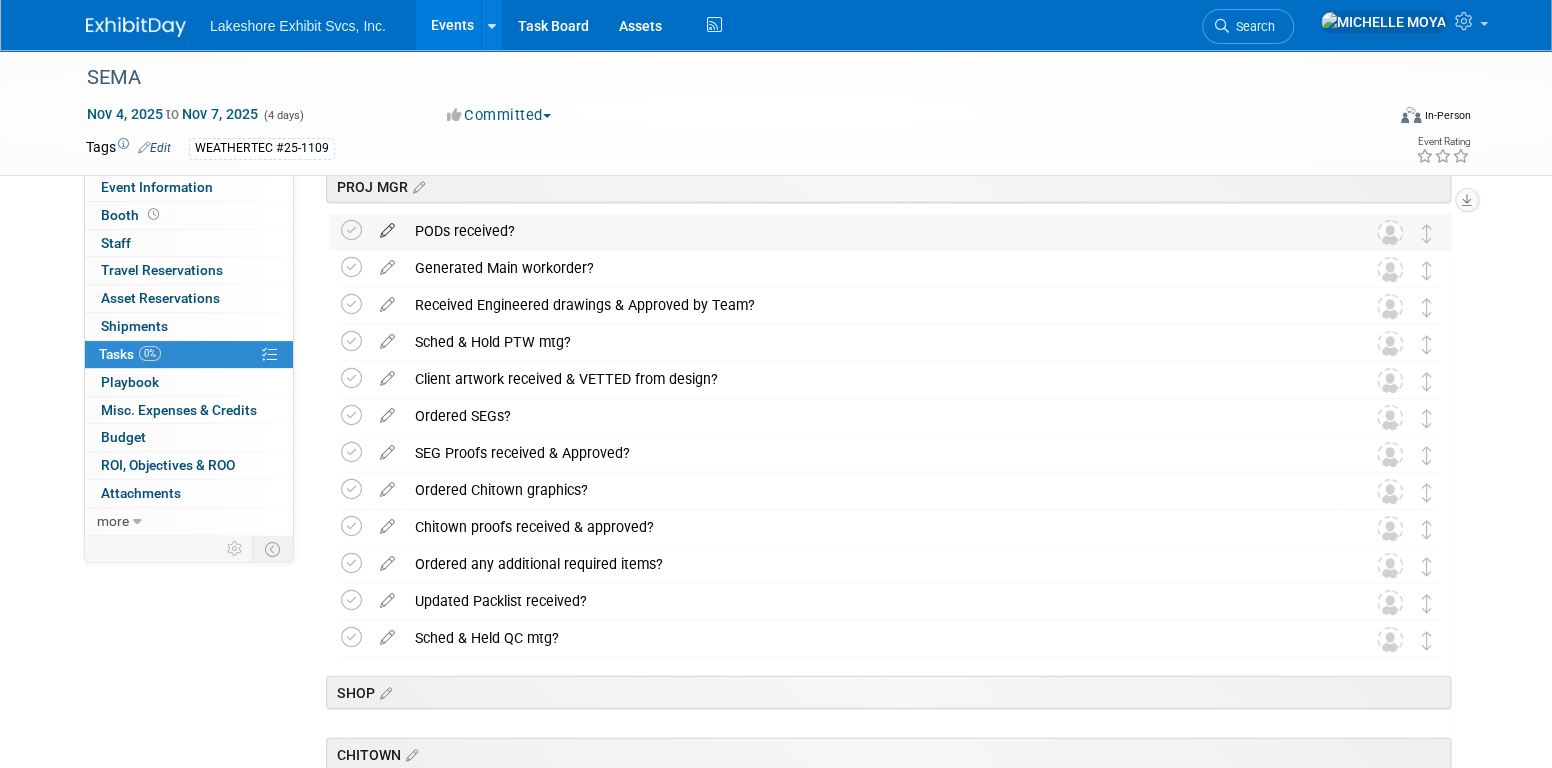 click at bounding box center [387, 226] 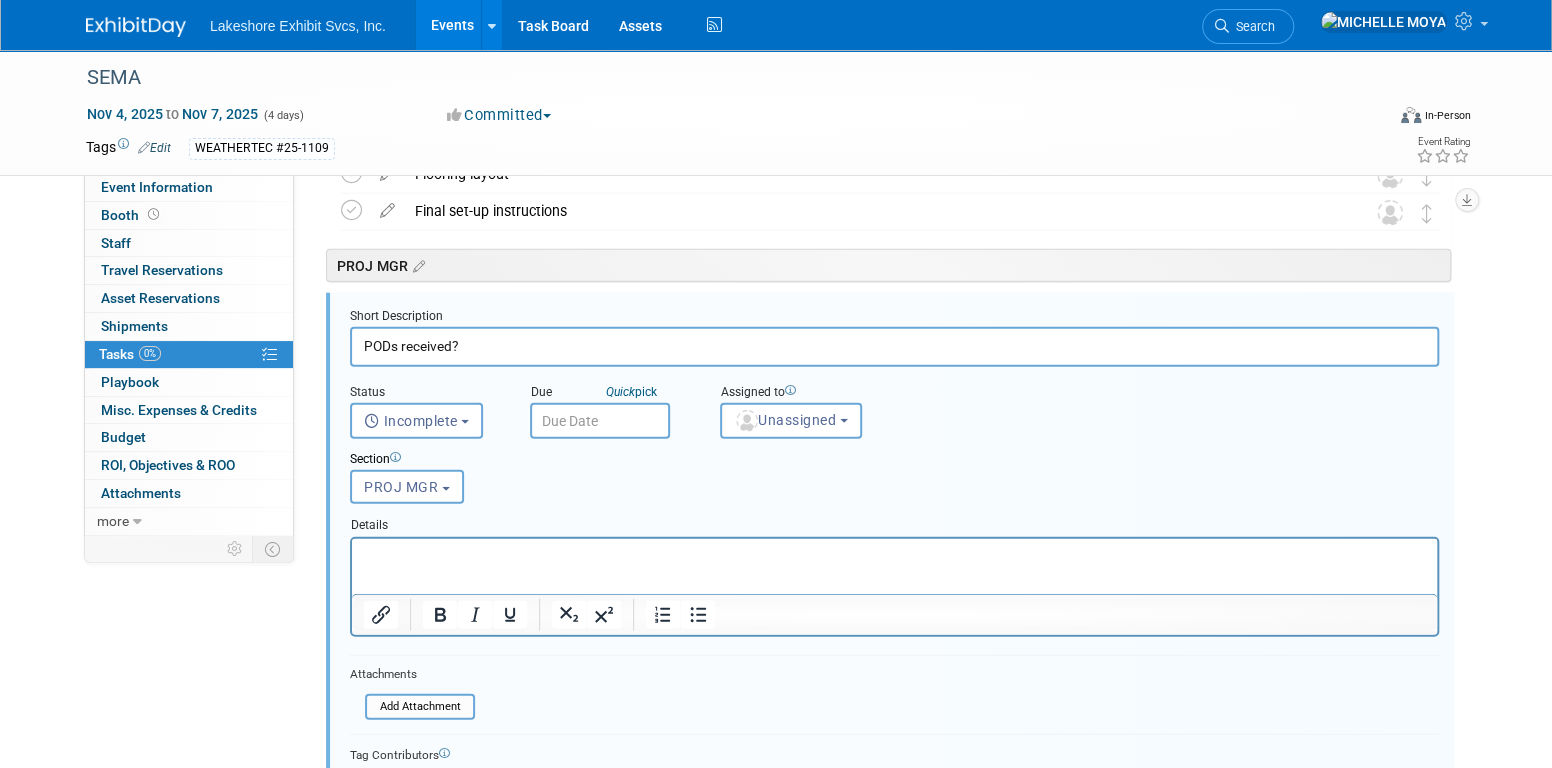 scroll, scrollTop: 2863, scrollLeft: 0, axis: vertical 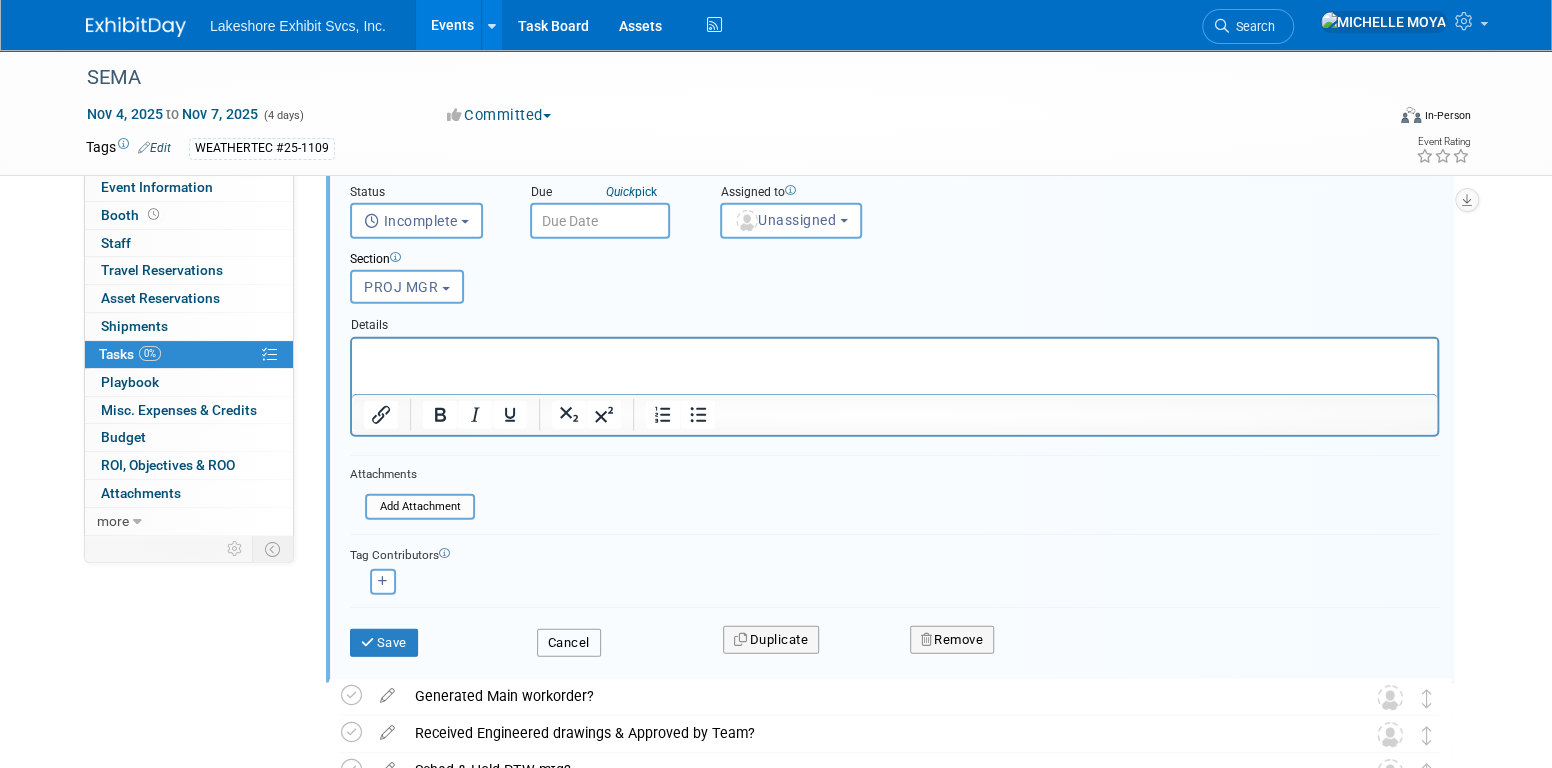 click on "Cancel" at bounding box center (569, 643) 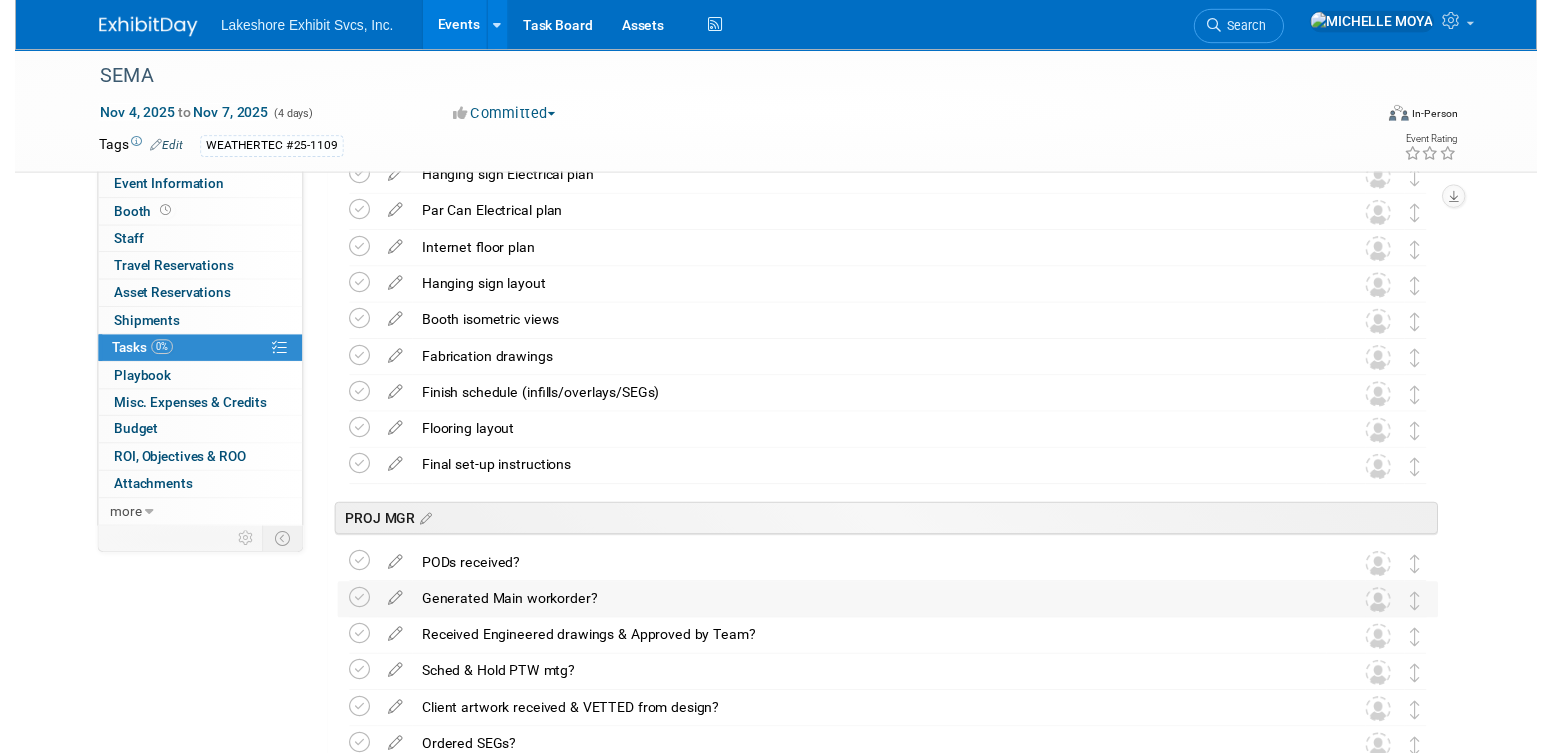 scroll, scrollTop: 2463, scrollLeft: 0, axis: vertical 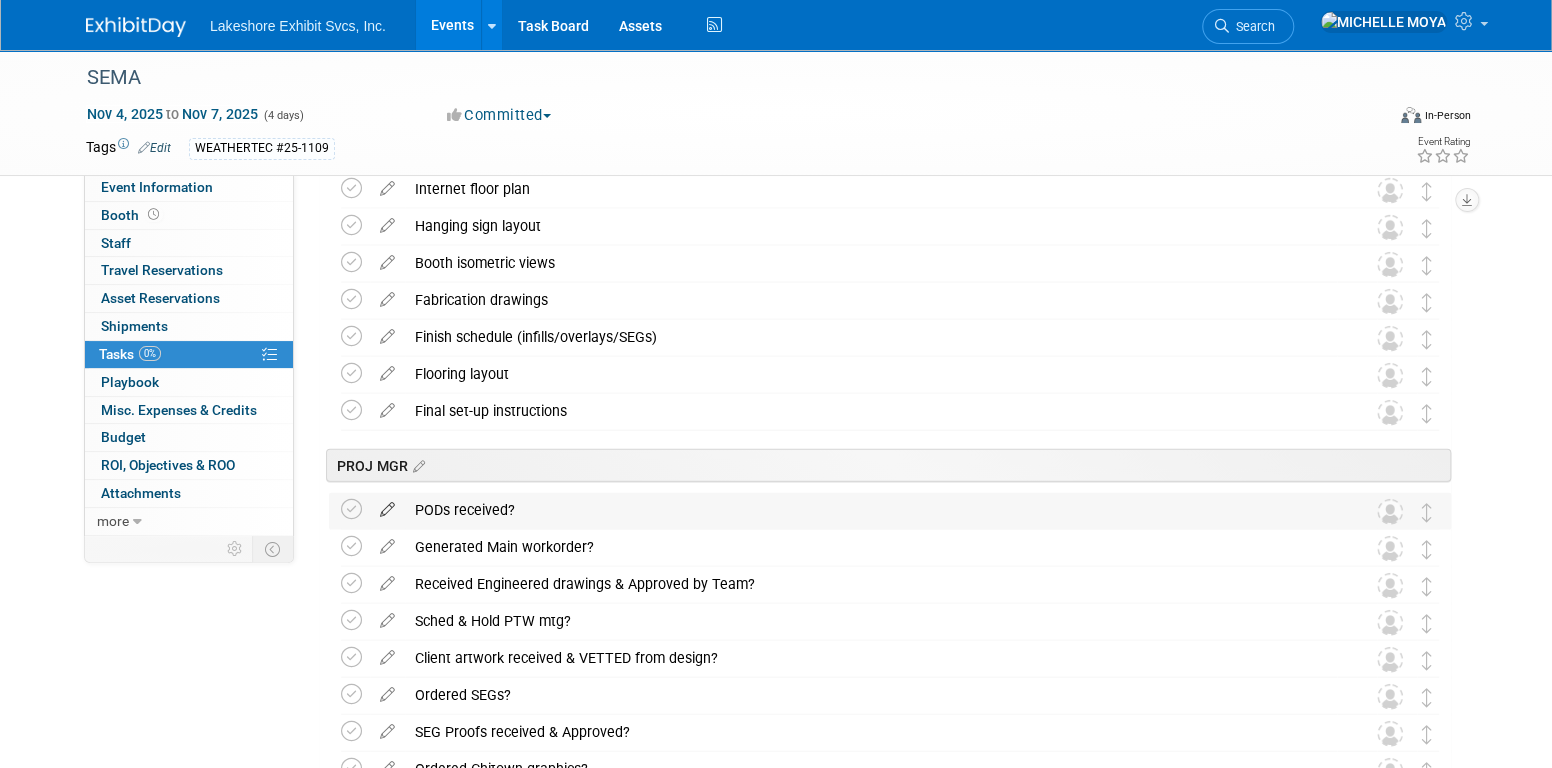 click at bounding box center (387, 505) 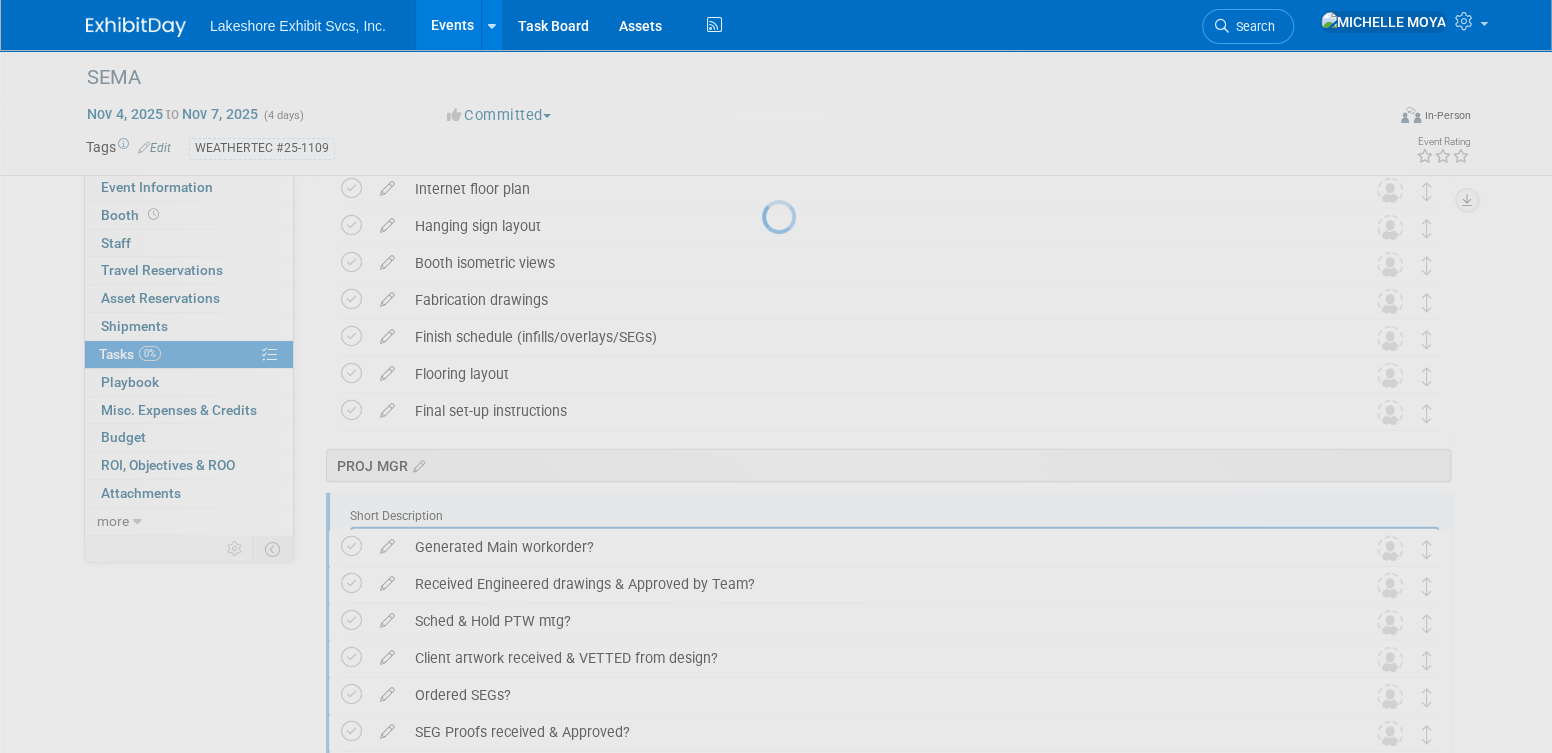 scroll, scrollTop: 0, scrollLeft: 0, axis: both 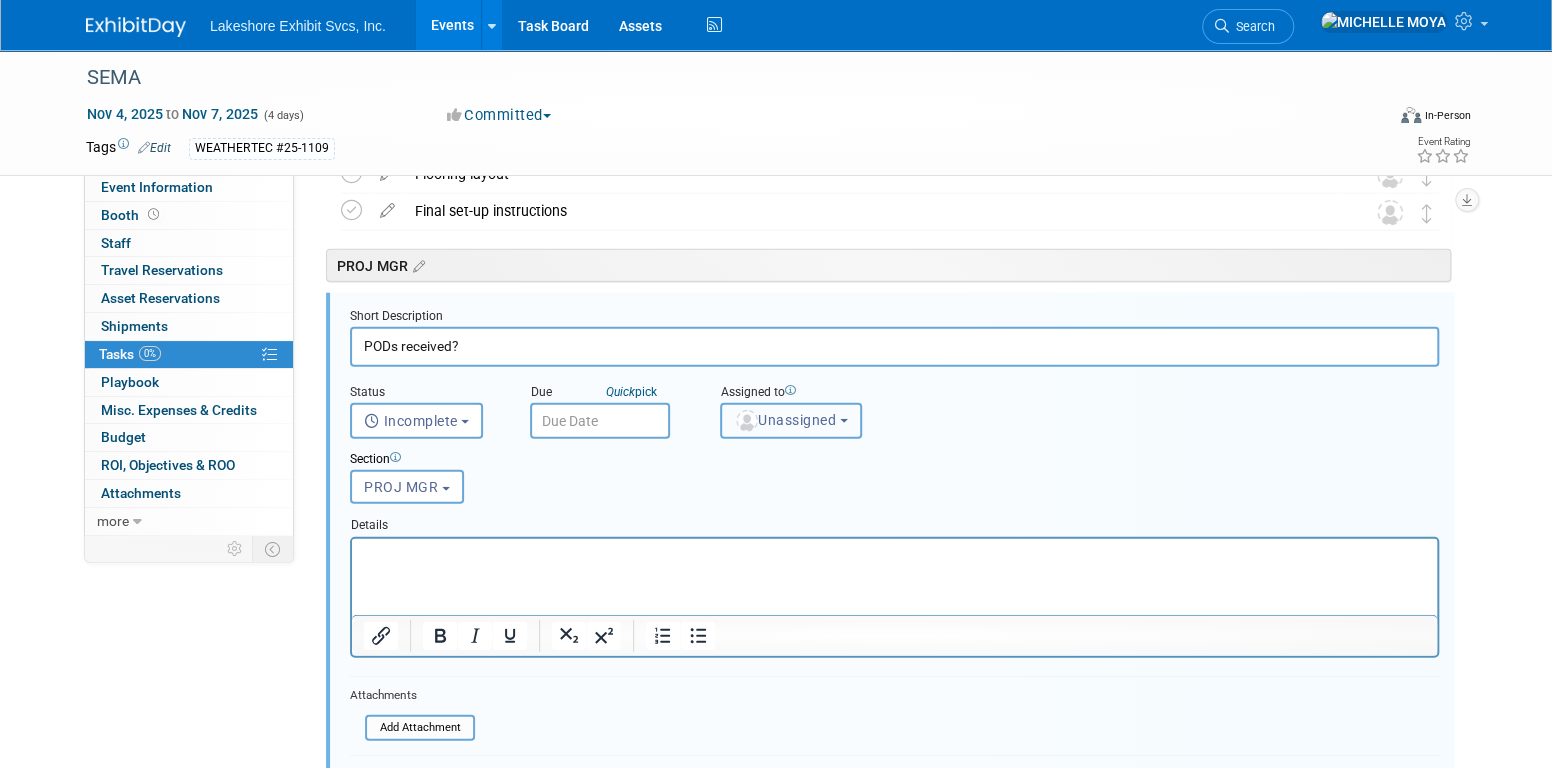 click on "Unassigned" at bounding box center [785, 420] 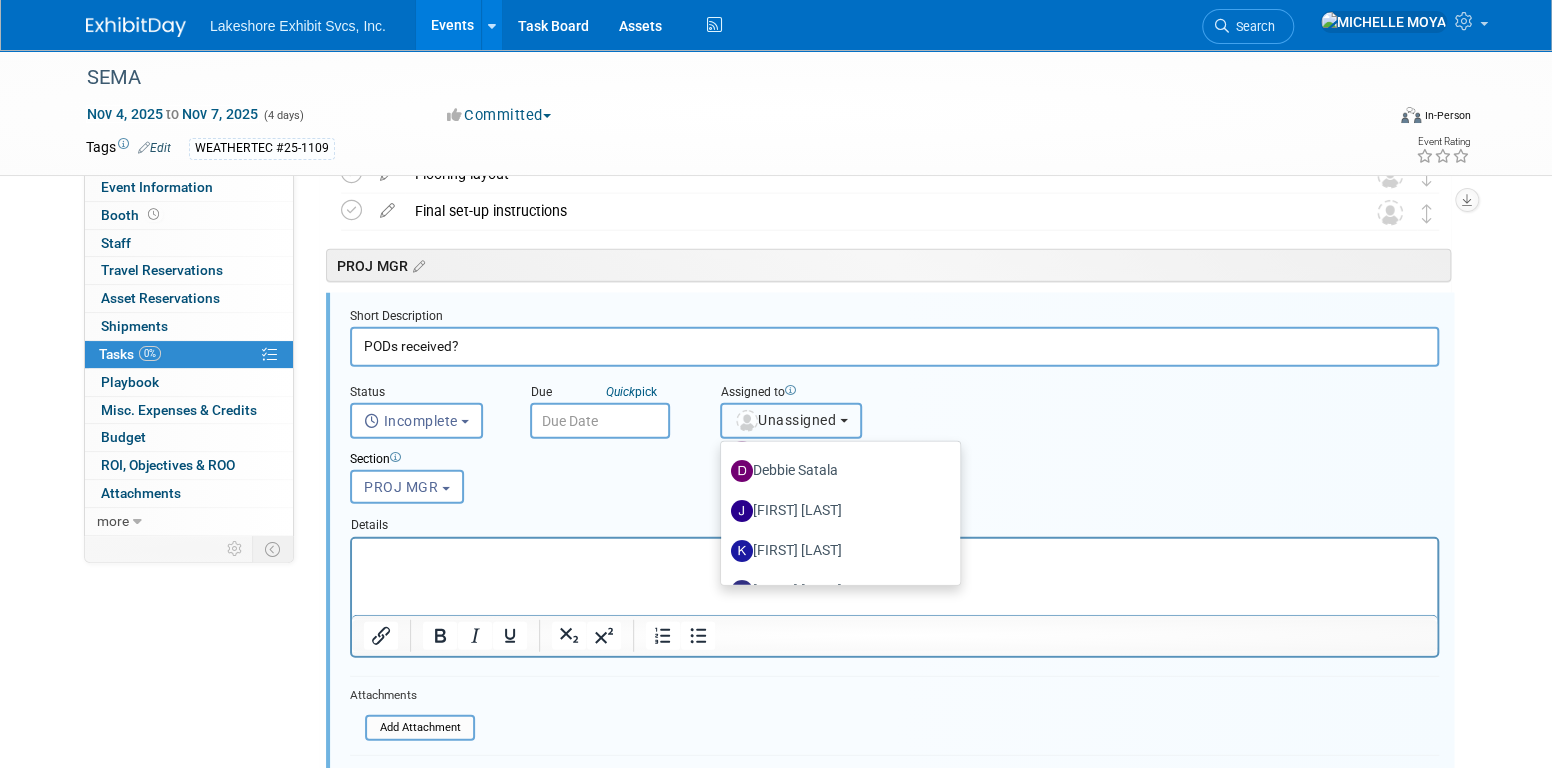 scroll, scrollTop: 350, scrollLeft: 0, axis: vertical 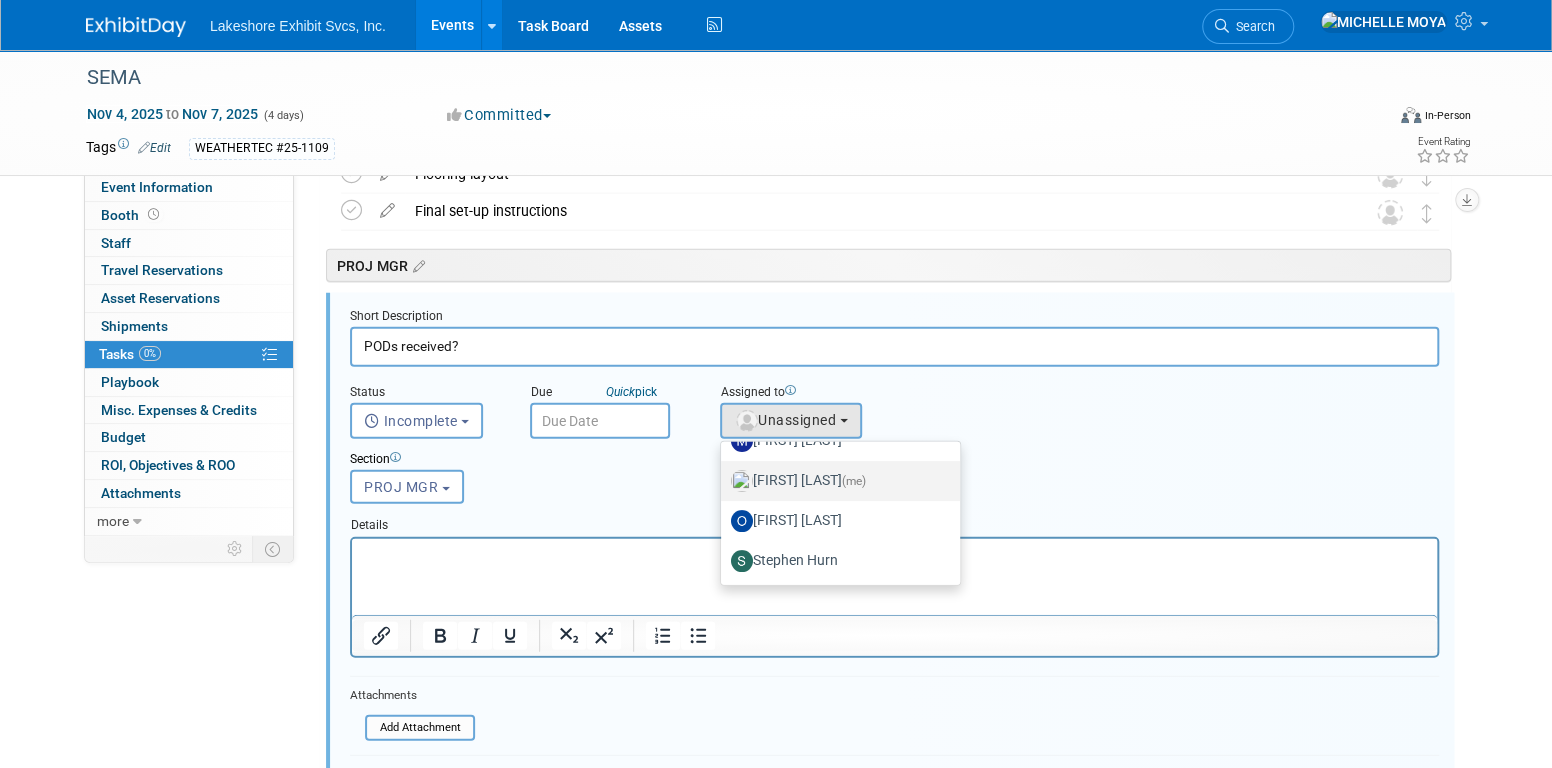 click on "MICHELLE MOYA
(me)" at bounding box center [835, 481] 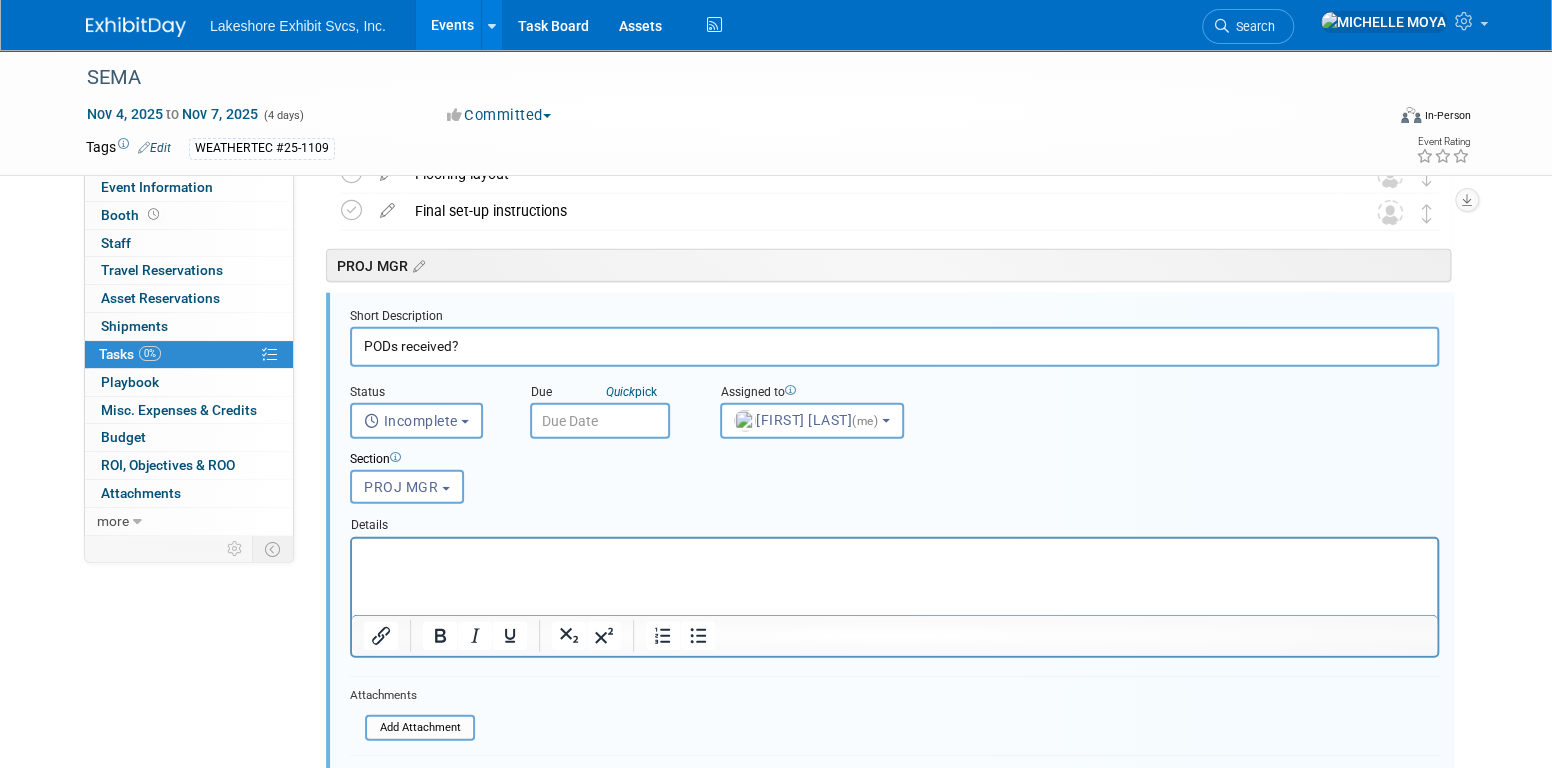 scroll, scrollTop: 3063, scrollLeft: 0, axis: vertical 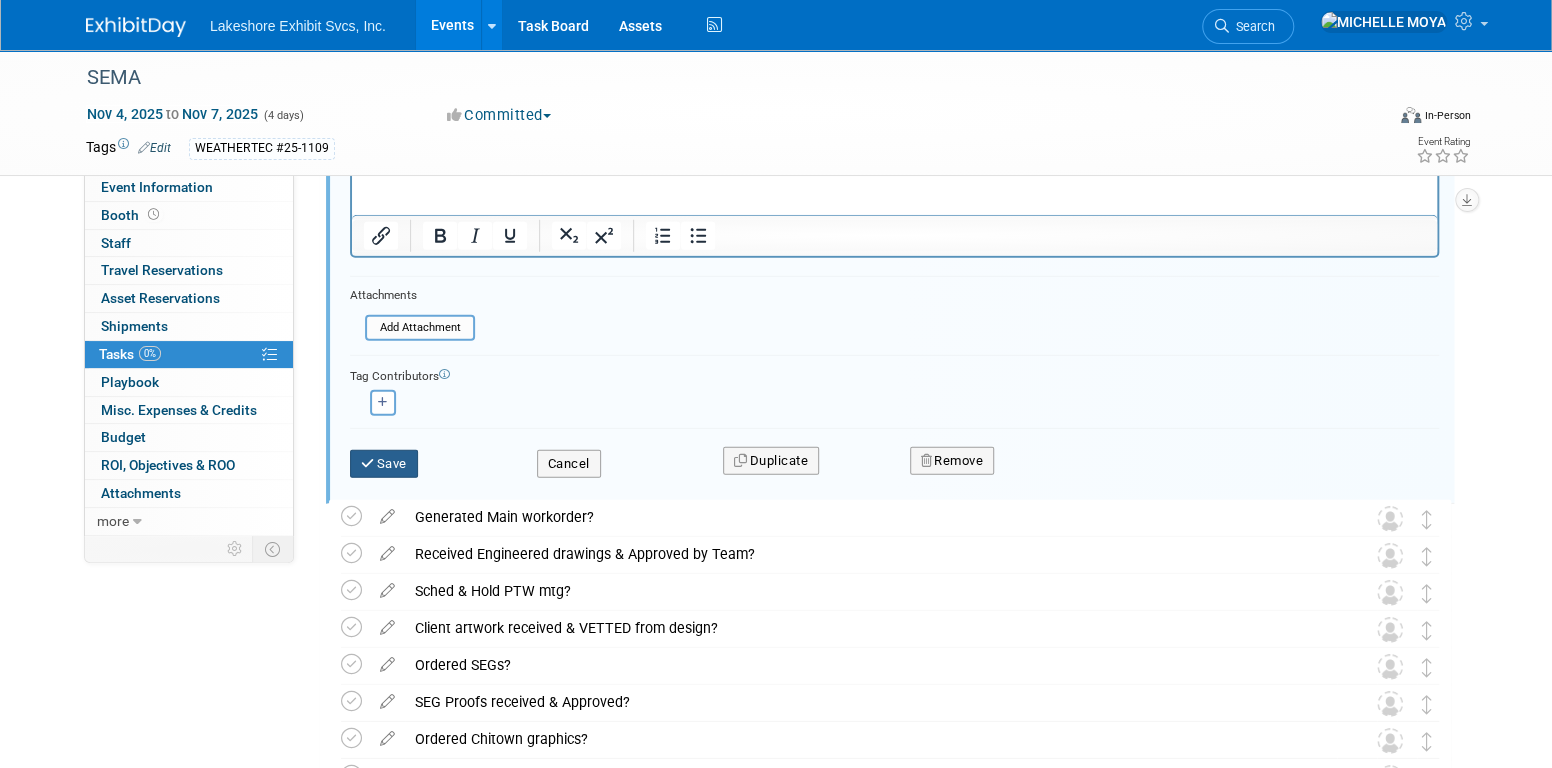 click on "Save" at bounding box center [384, 464] 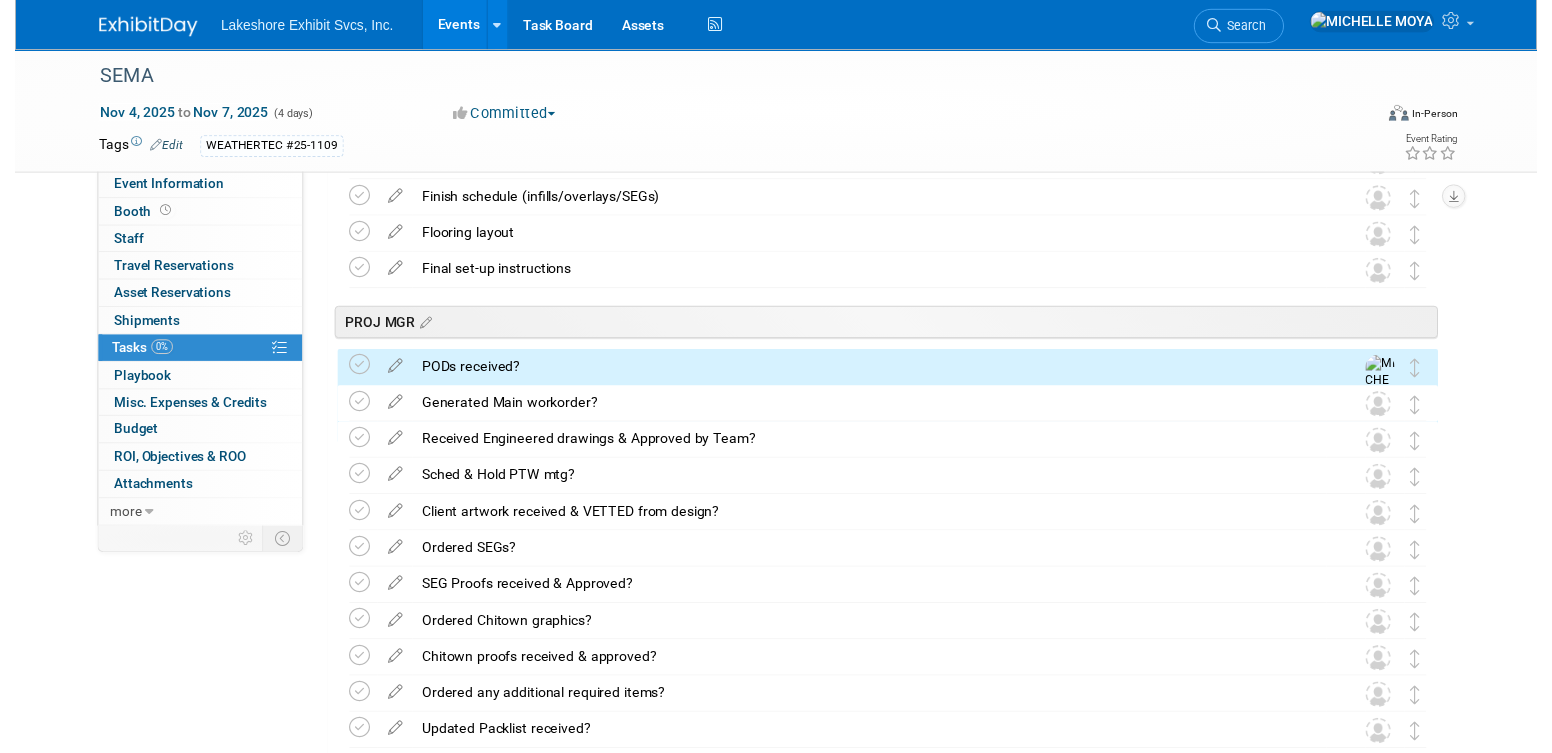 scroll, scrollTop: 2563, scrollLeft: 0, axis: vertical 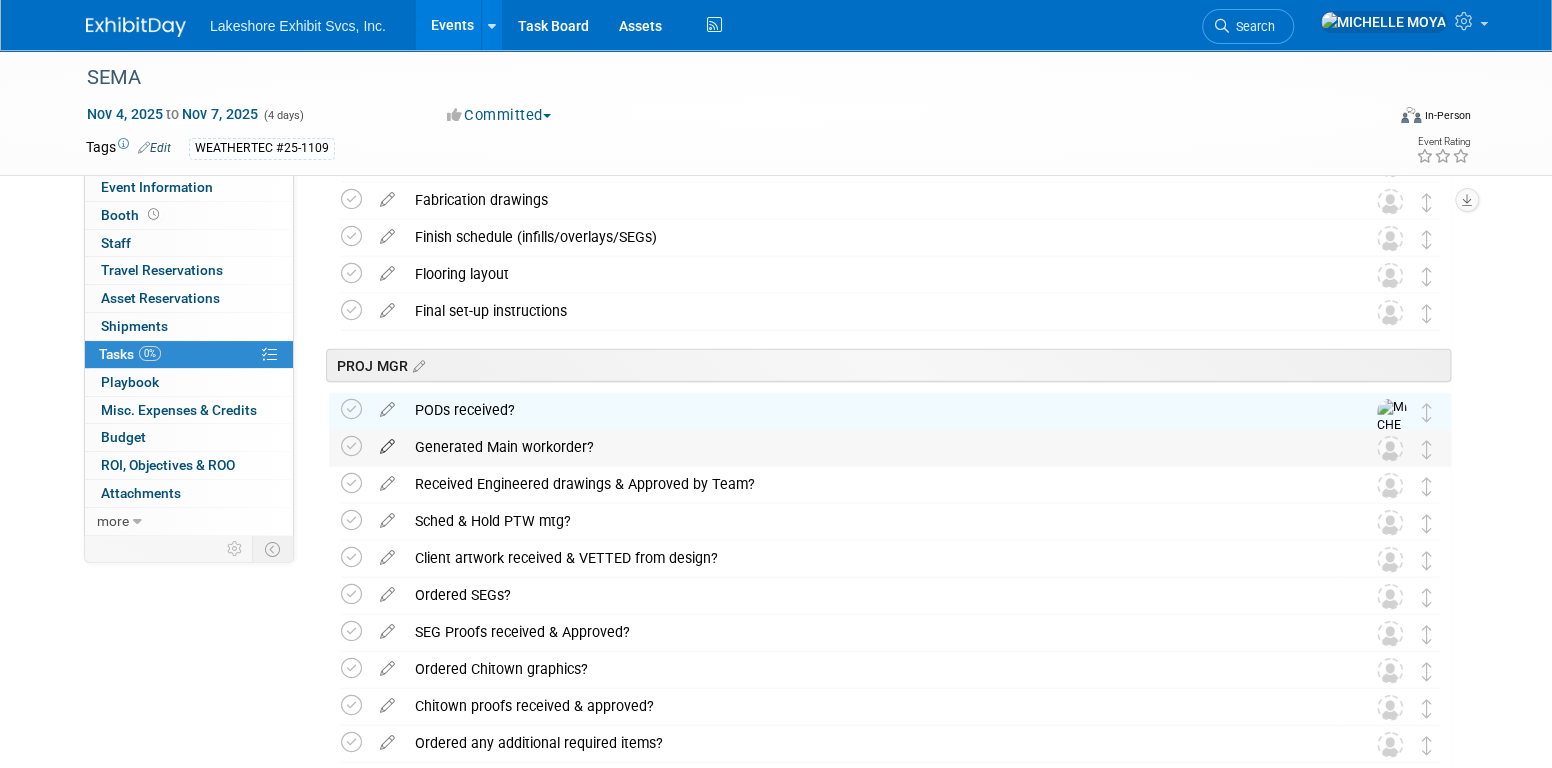 click at bounding box center [387, 442] 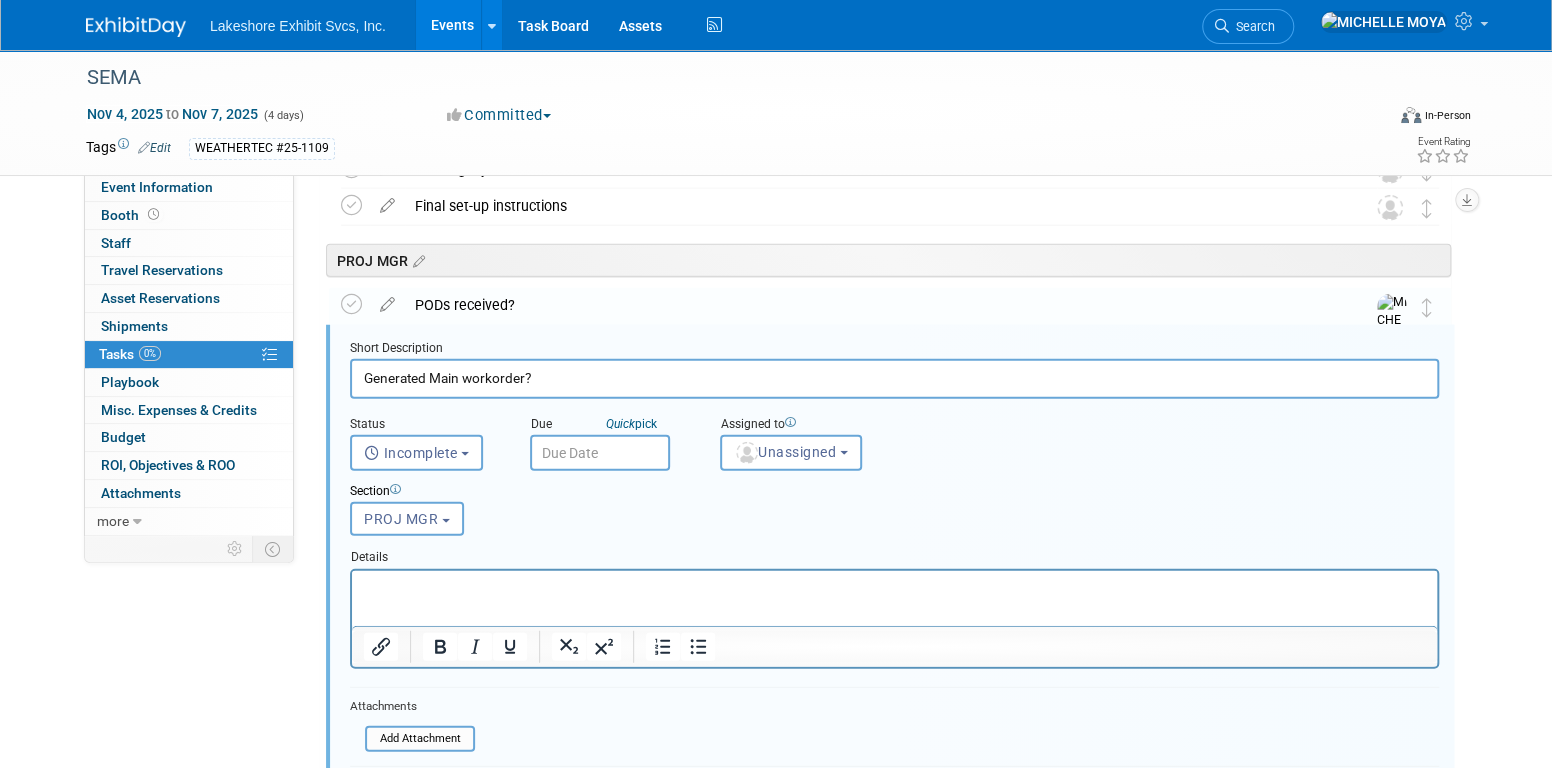 scroll, scrollTop: 2700, scrollLeft: 0, axis: vertical 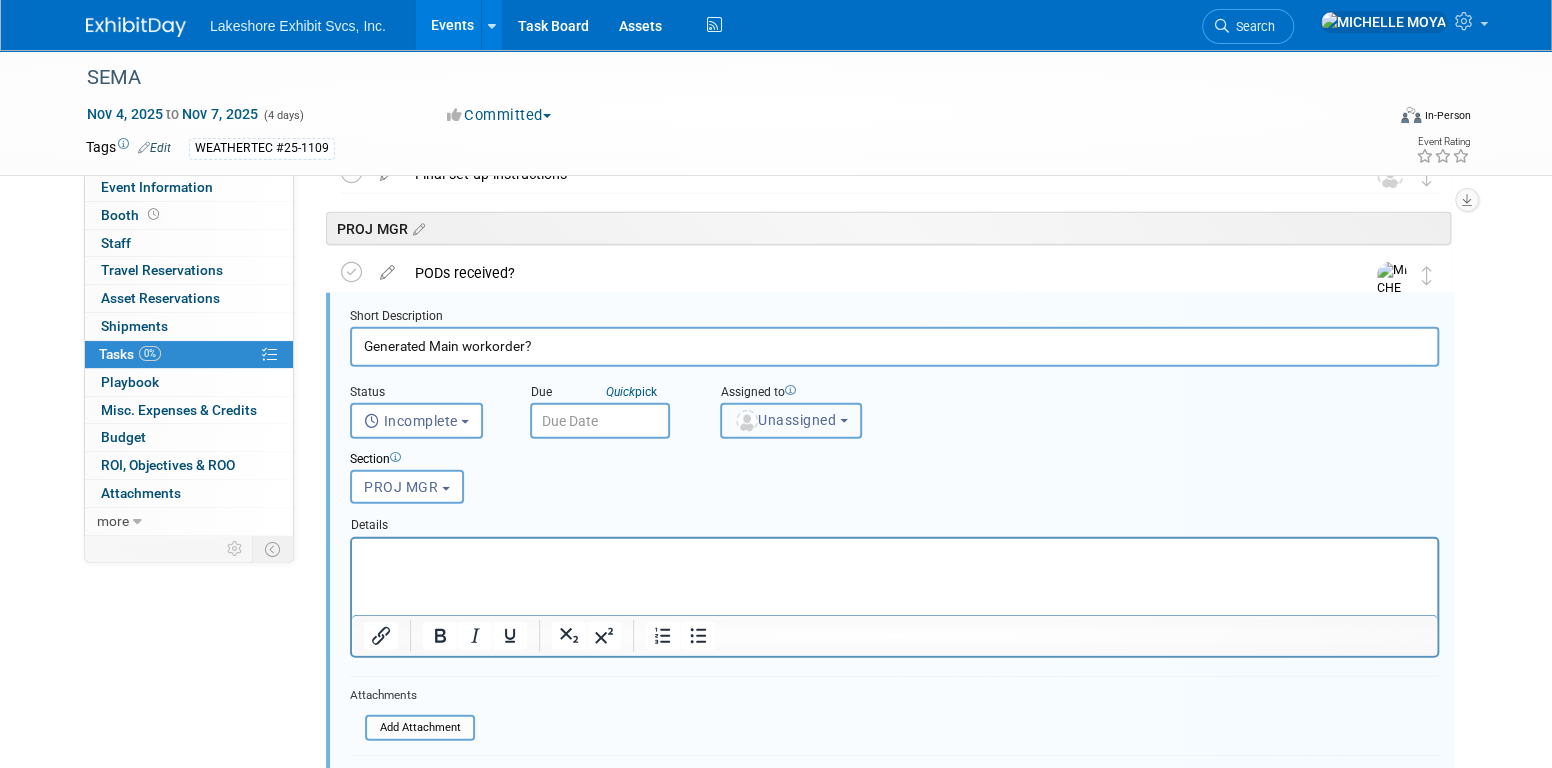 click on "Unassigned" at bounding box center [791, 421] 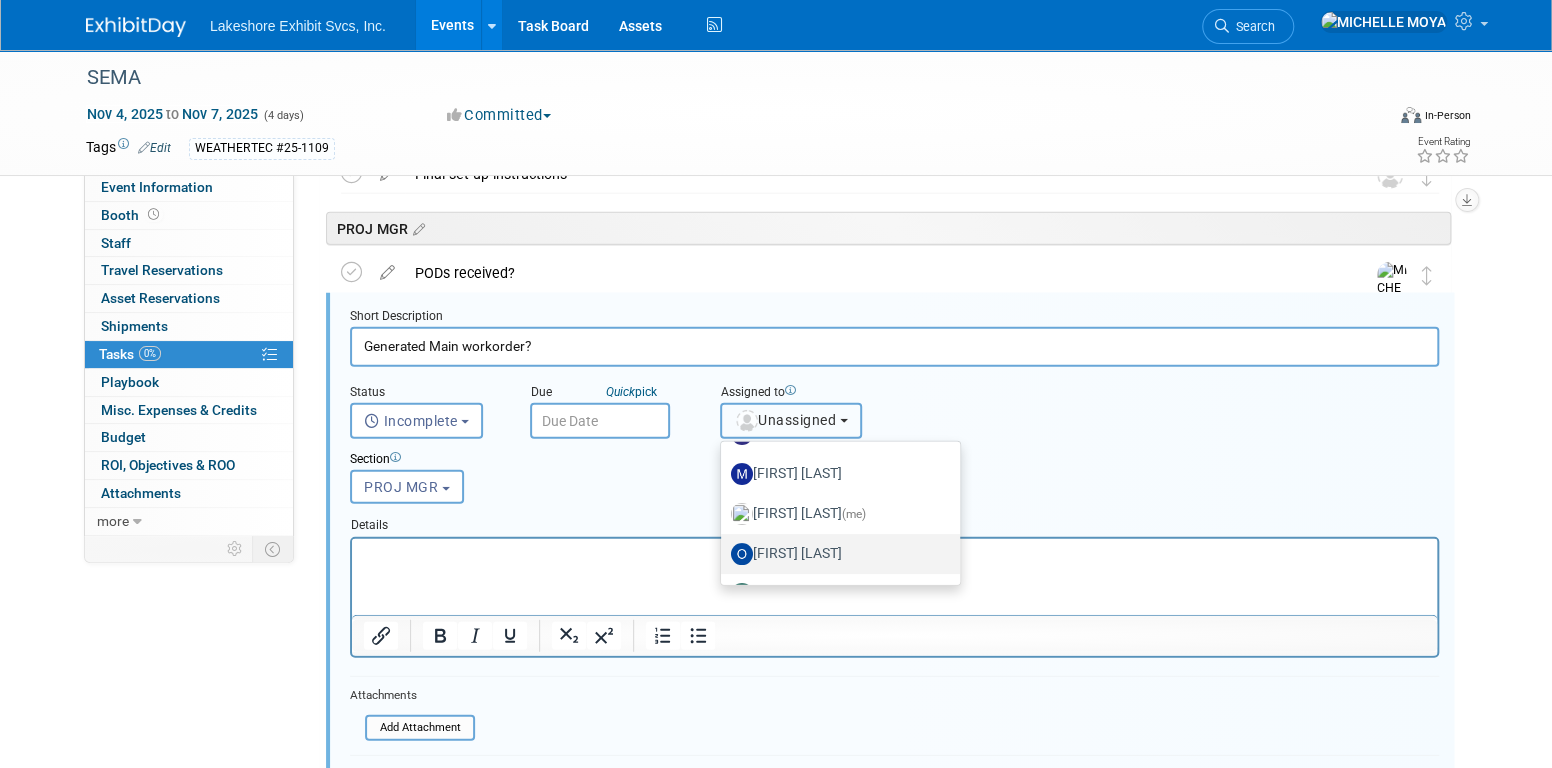 scroll, scrollTop: 350, scrollLeft: 0, axis: vertical 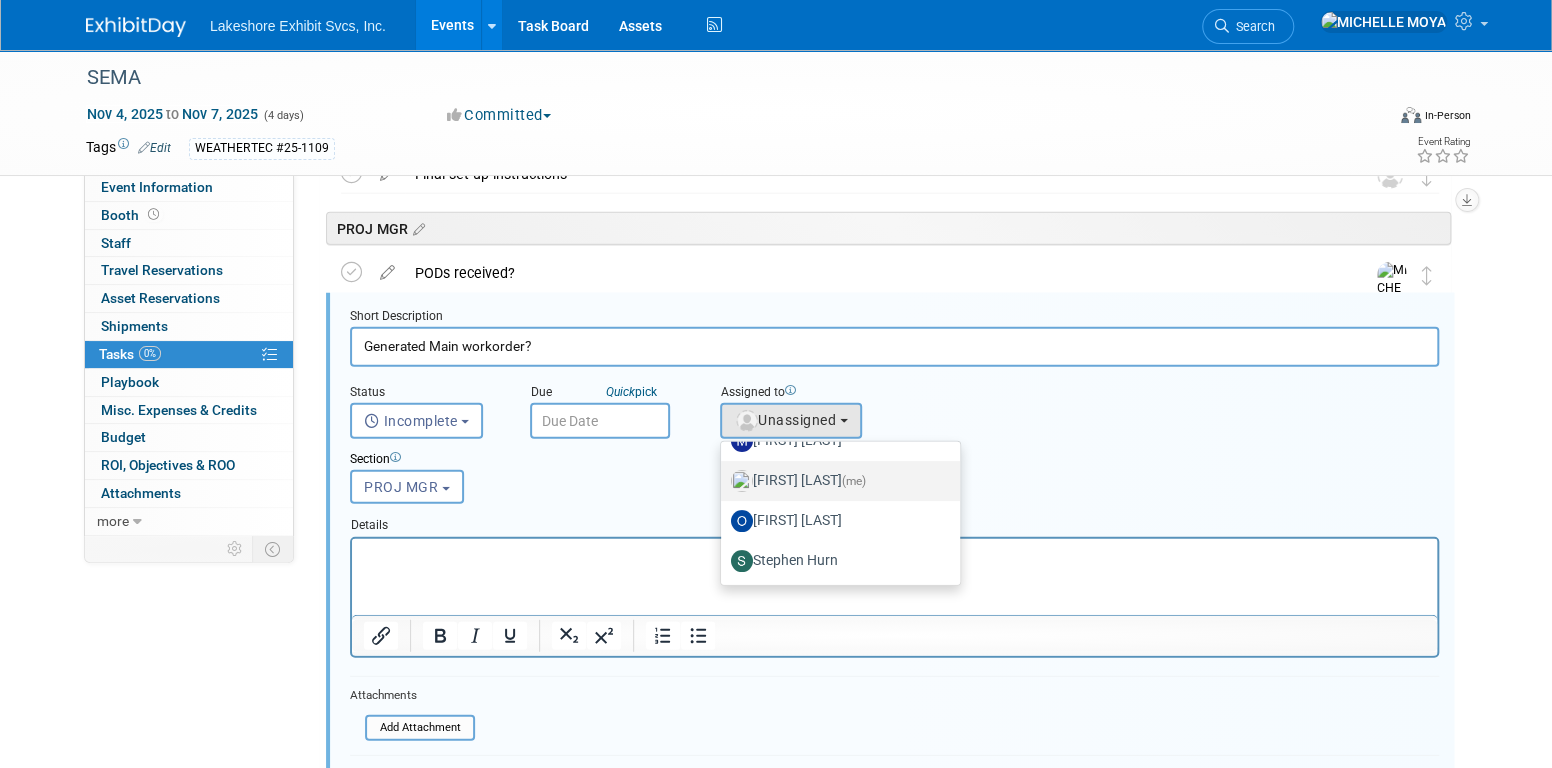 click on "MICHELLE MOYA
(me)" at bounding box center (835, 481) 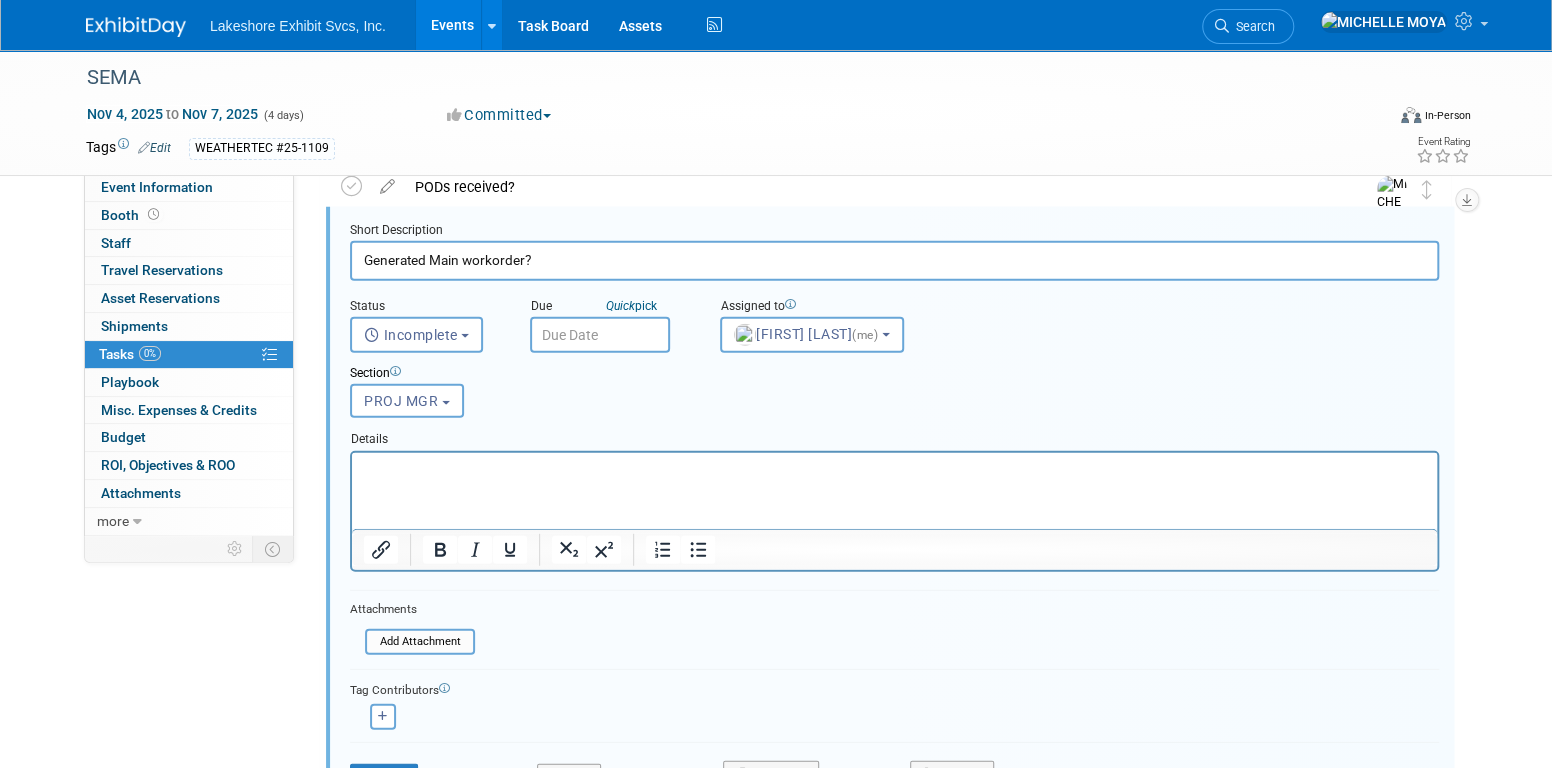 scroll, scrollTop: 3000, scrollLeft: 0, axis: vertical 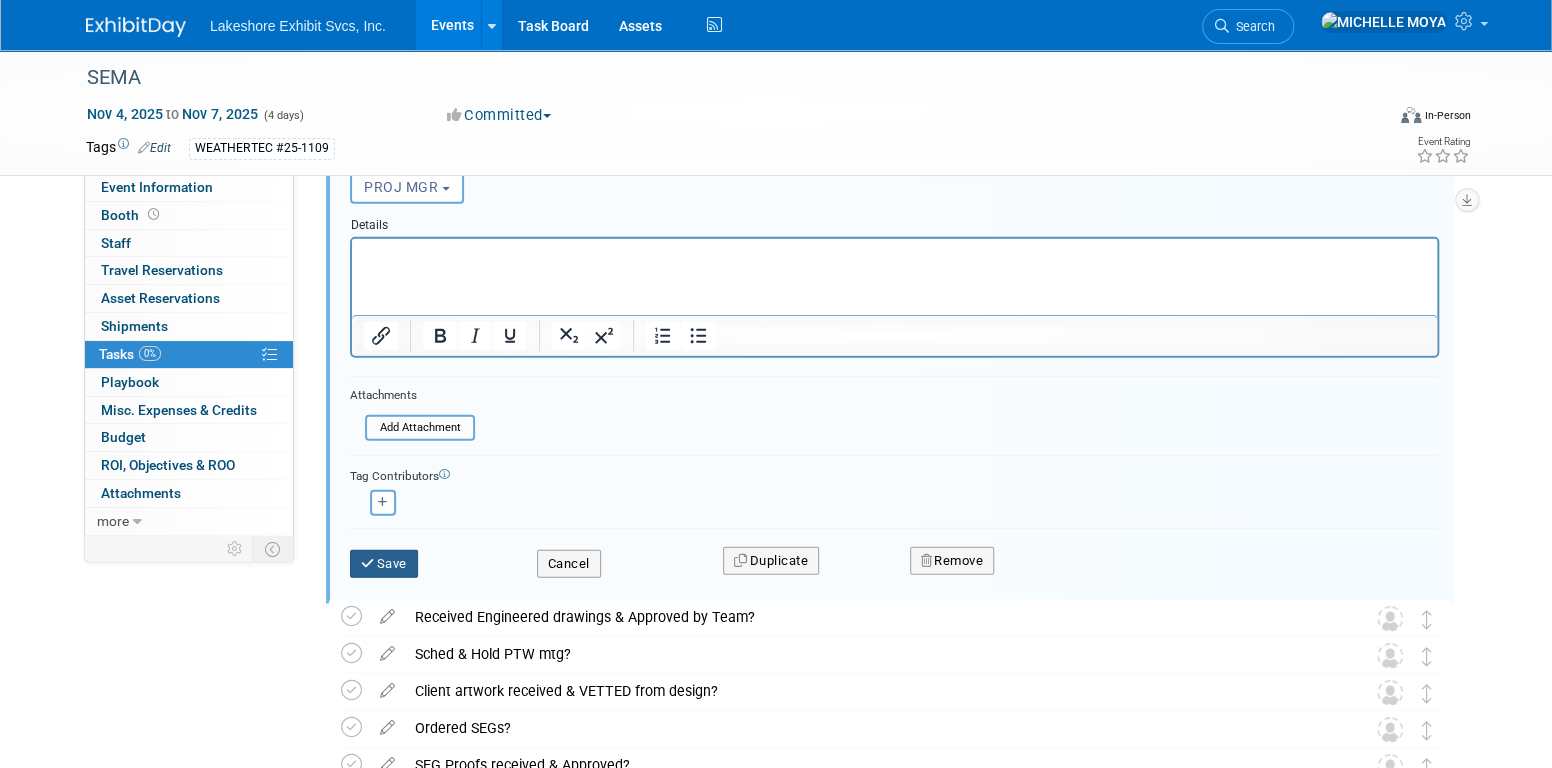 click on "Save" at bounding box center [384, 564] 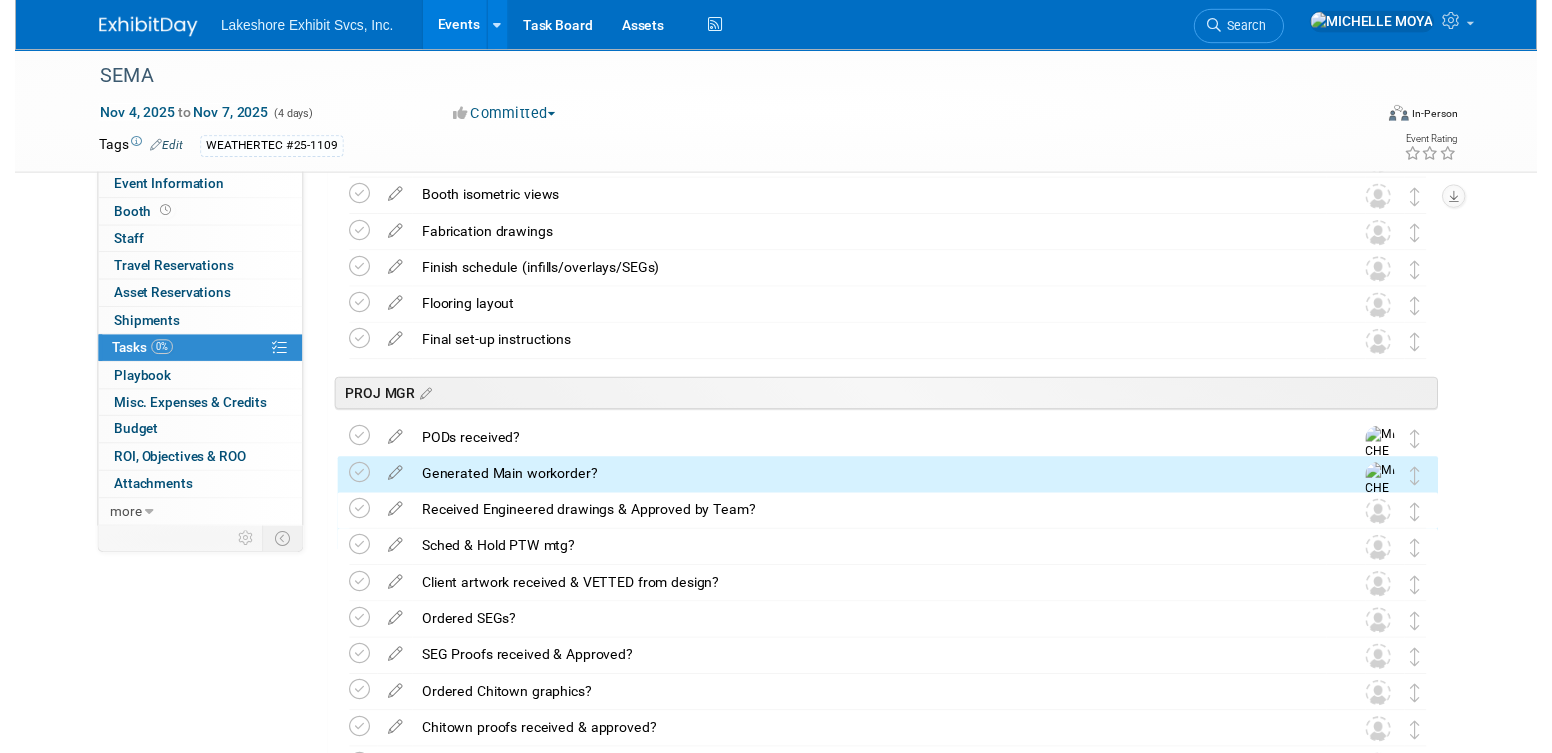scroll, scrollTop: 2500, scrollLeft: 0, axis: vertical 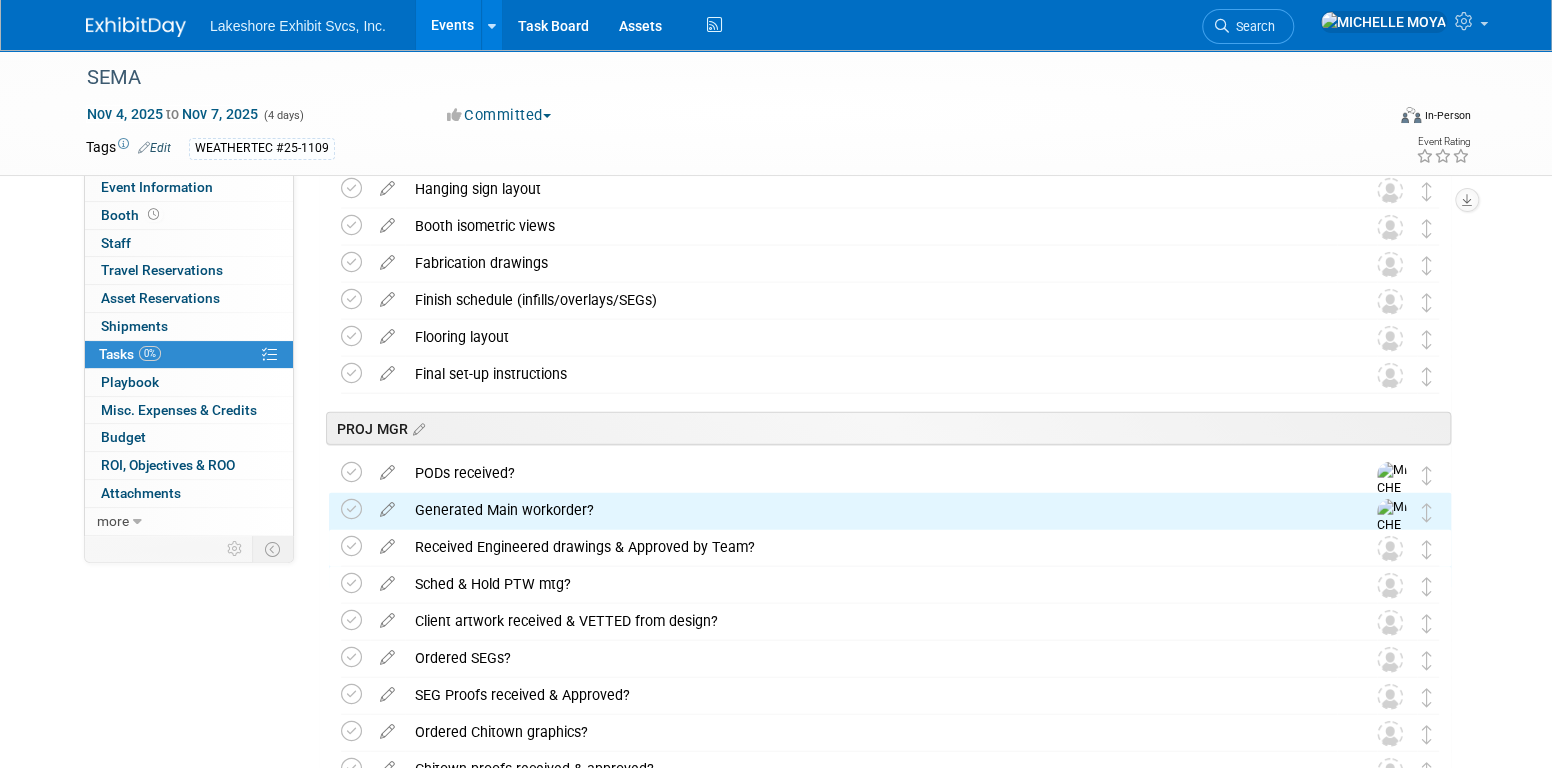 click at bounding box center (387, 542) 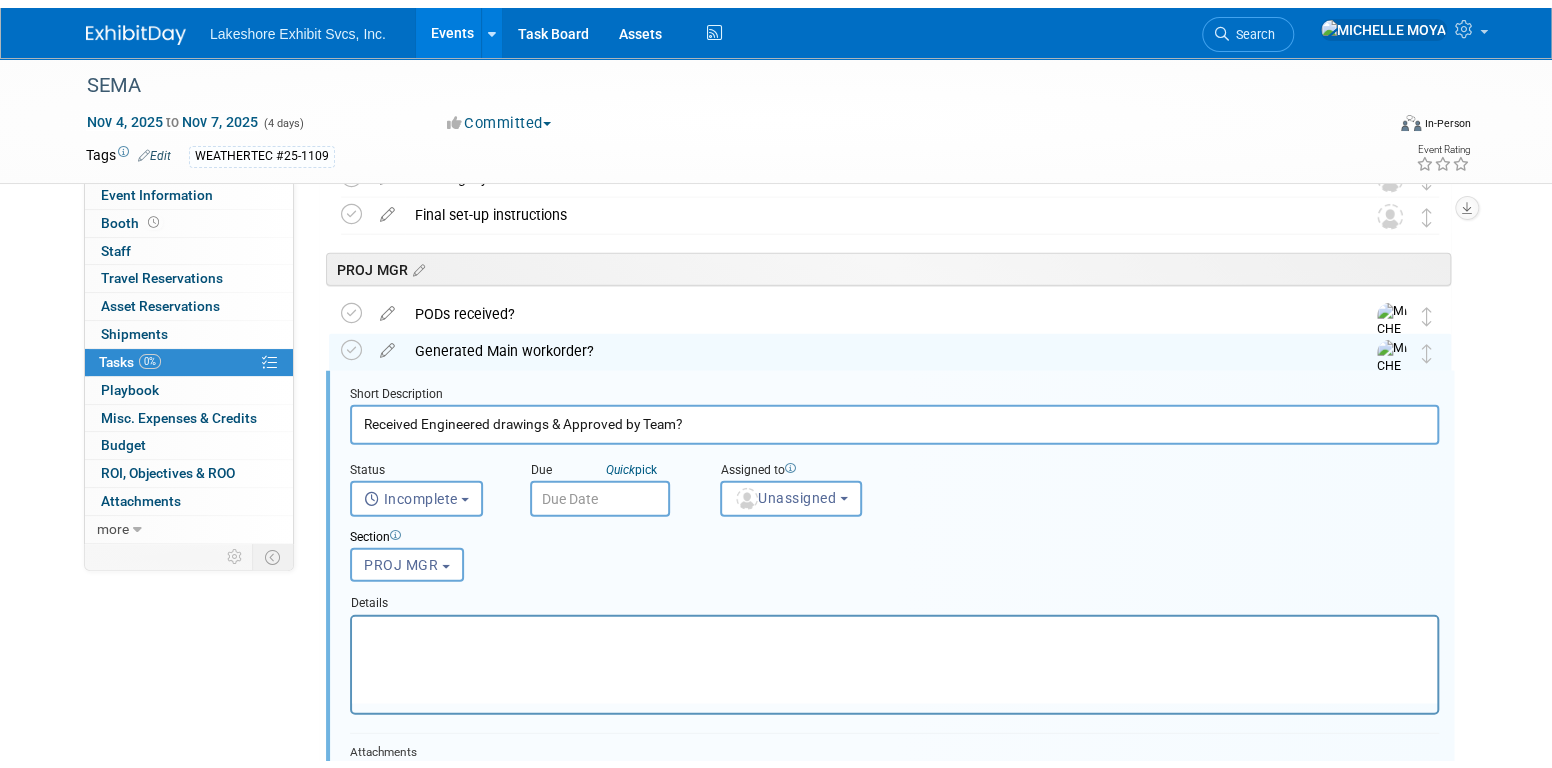 scroll, scrollTop: 2736, scrollLeft: 0, axis: vertical 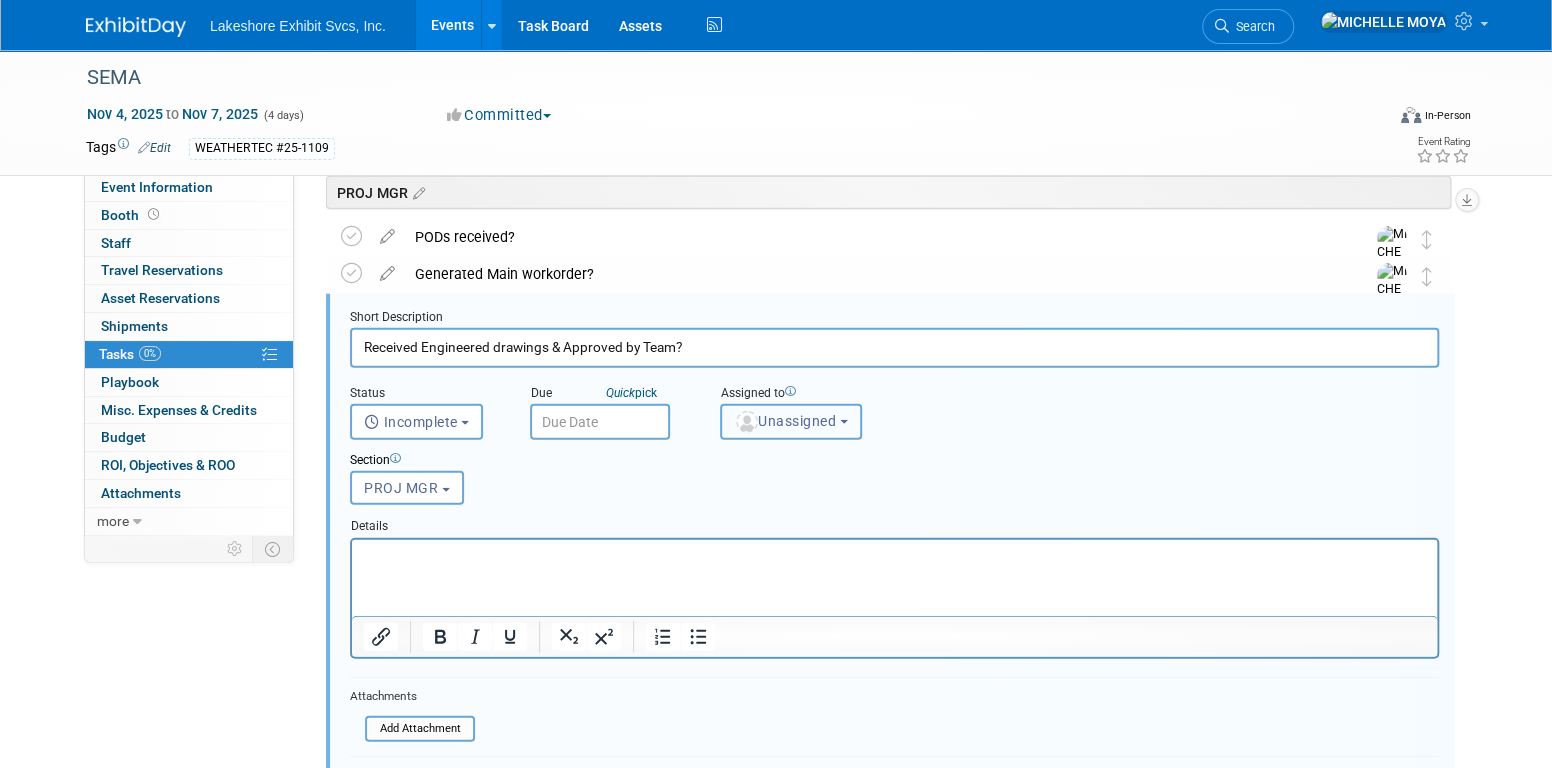 click on "Unassigned" at bounding box center (785, 421) 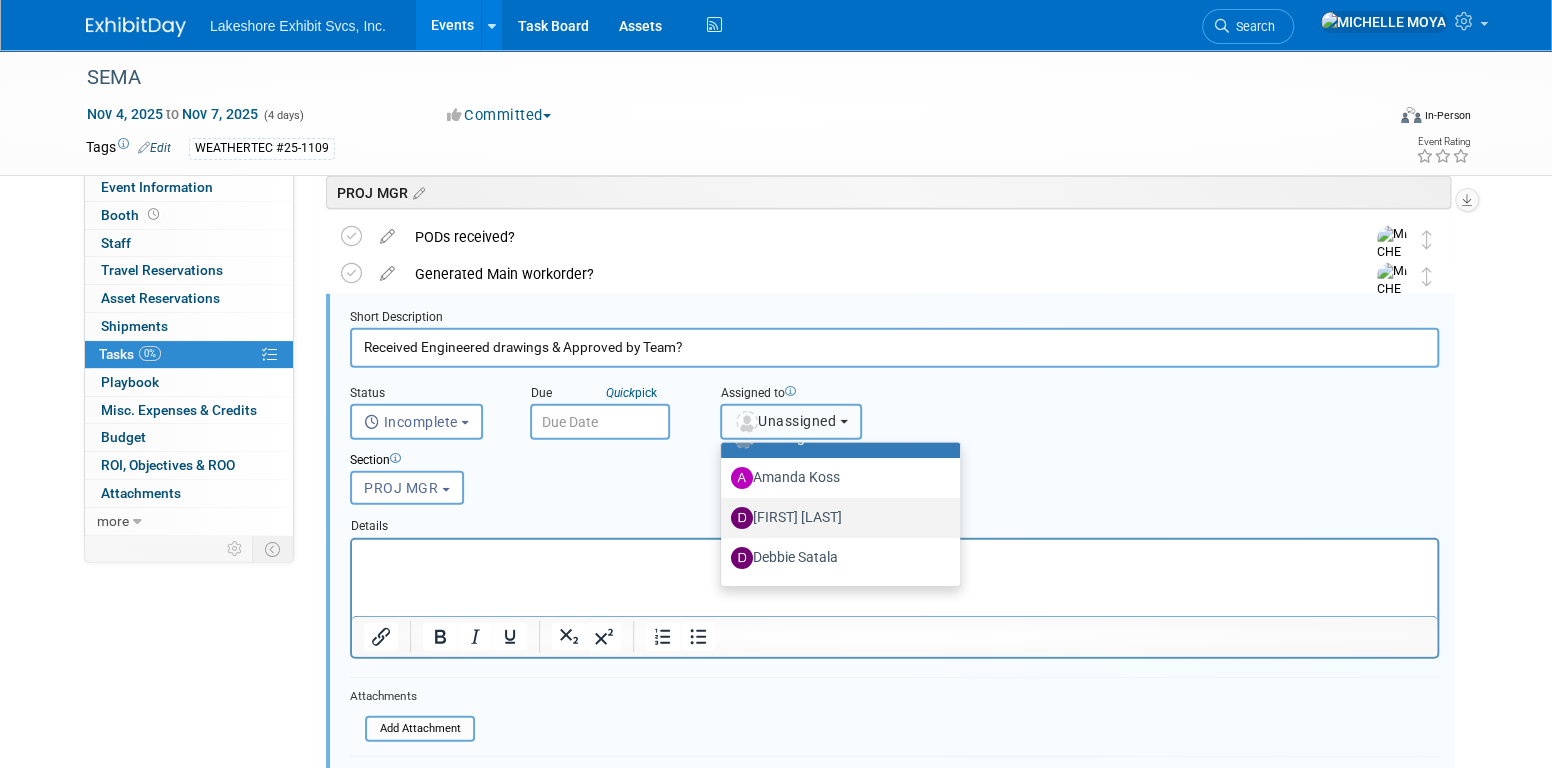 scroll, scrollTop: 350, scrollLeft: 0, axis: vertical 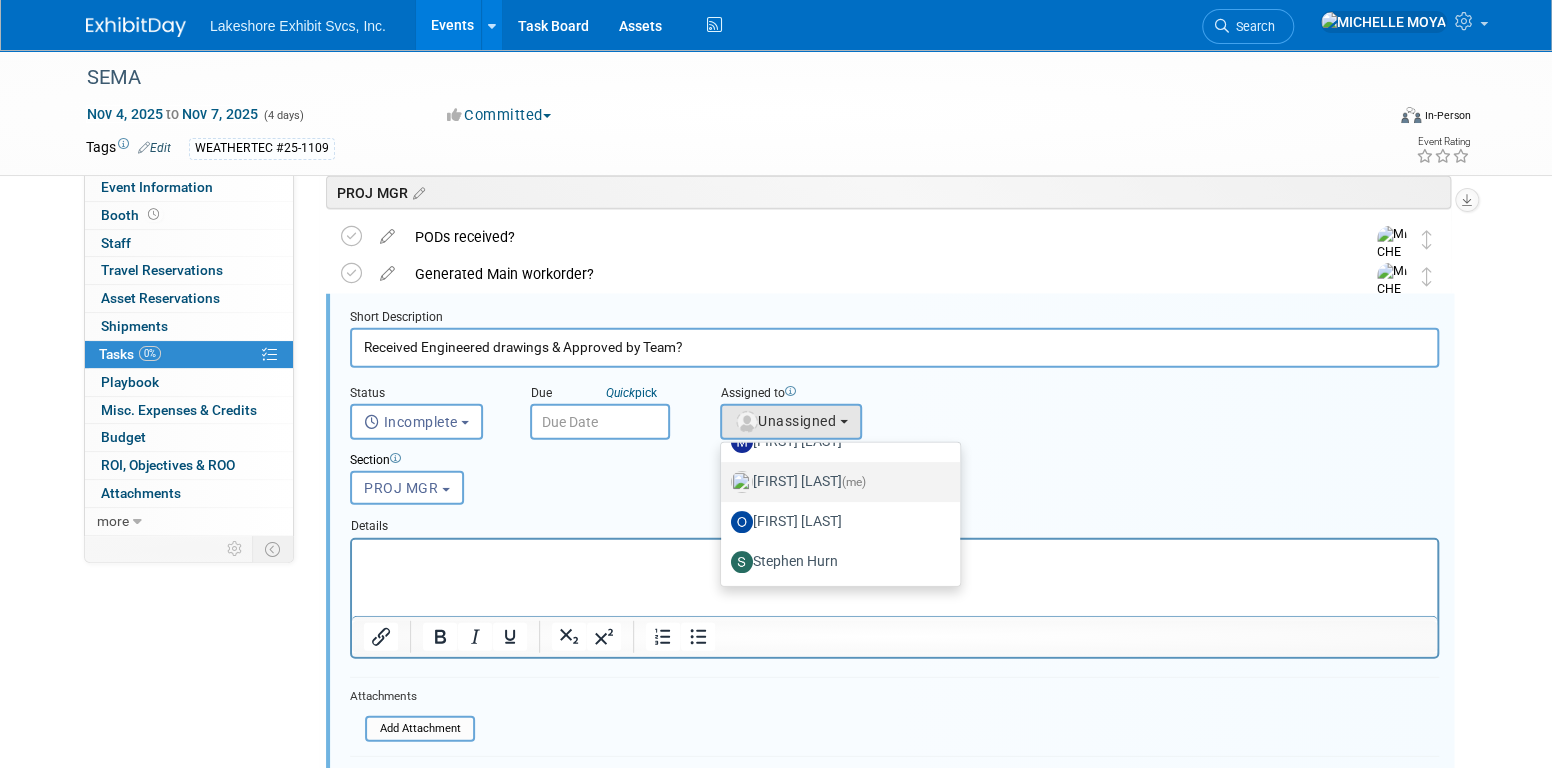 click on "MICHELLE MOYA
(me)" at bounding box center [835, 482] 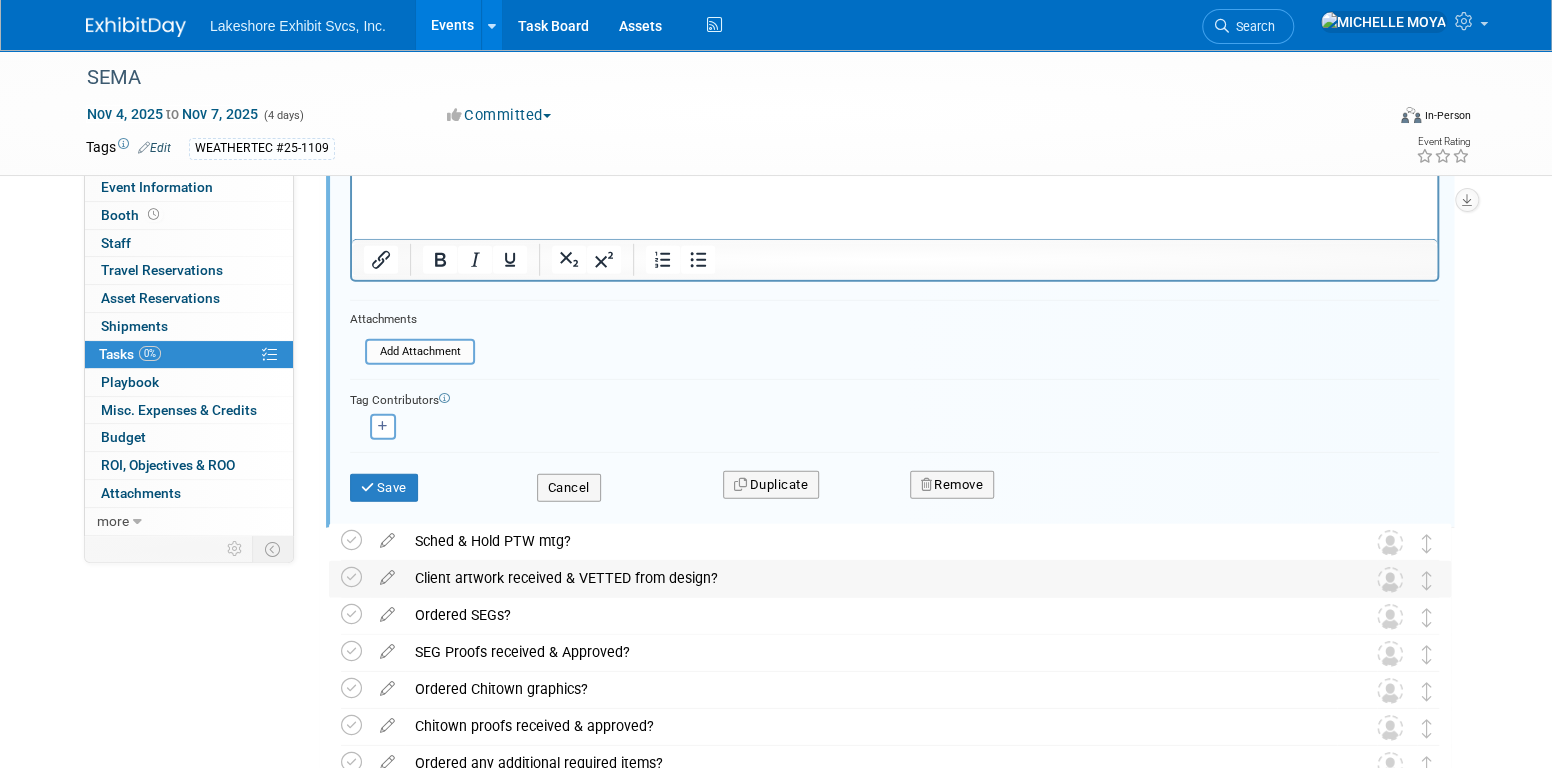 scroll, scrollTop: 3136, scrollLeft: 0, axis: vertical 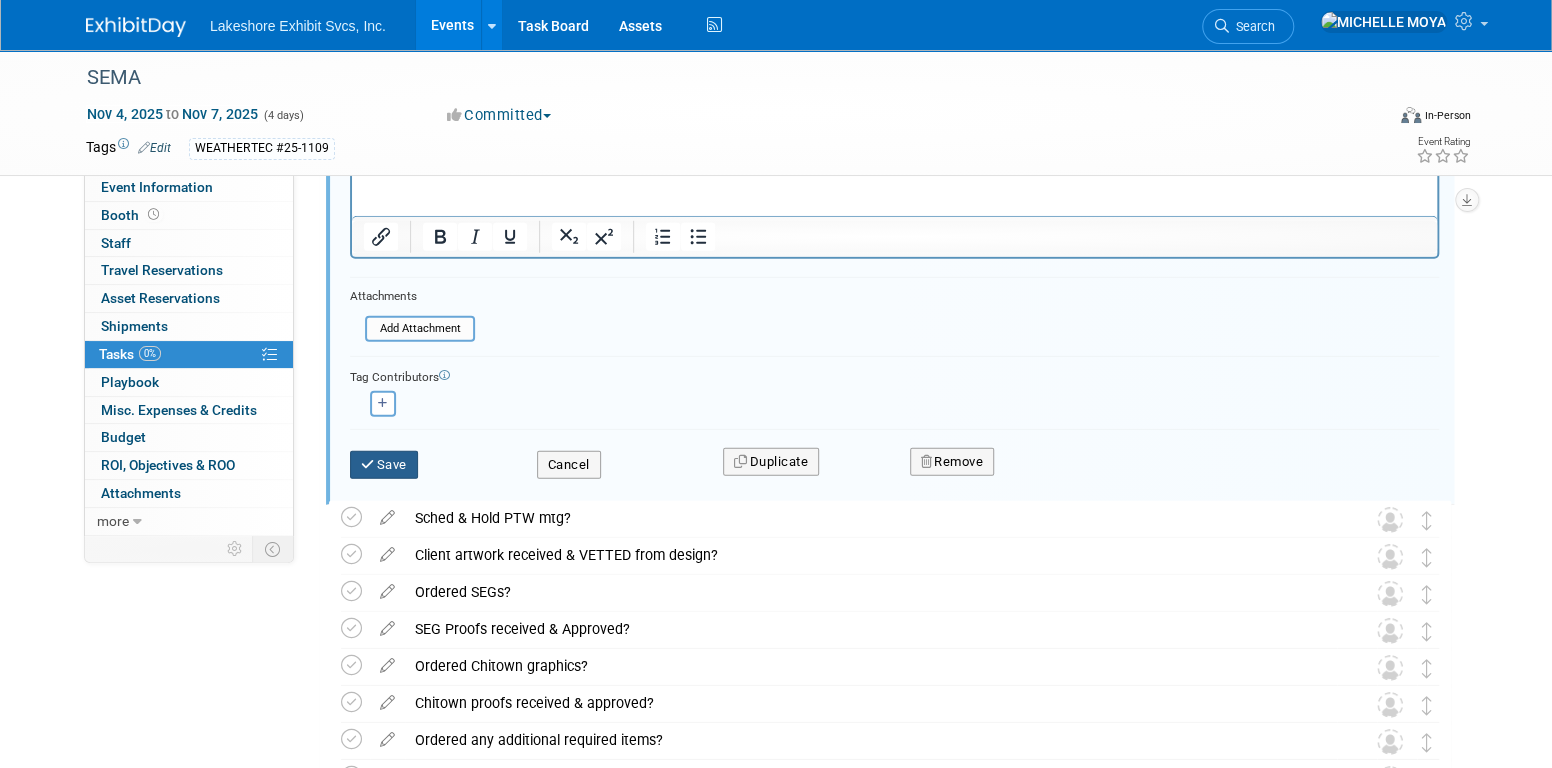 click on "Save" at bounding box center (384, 465) 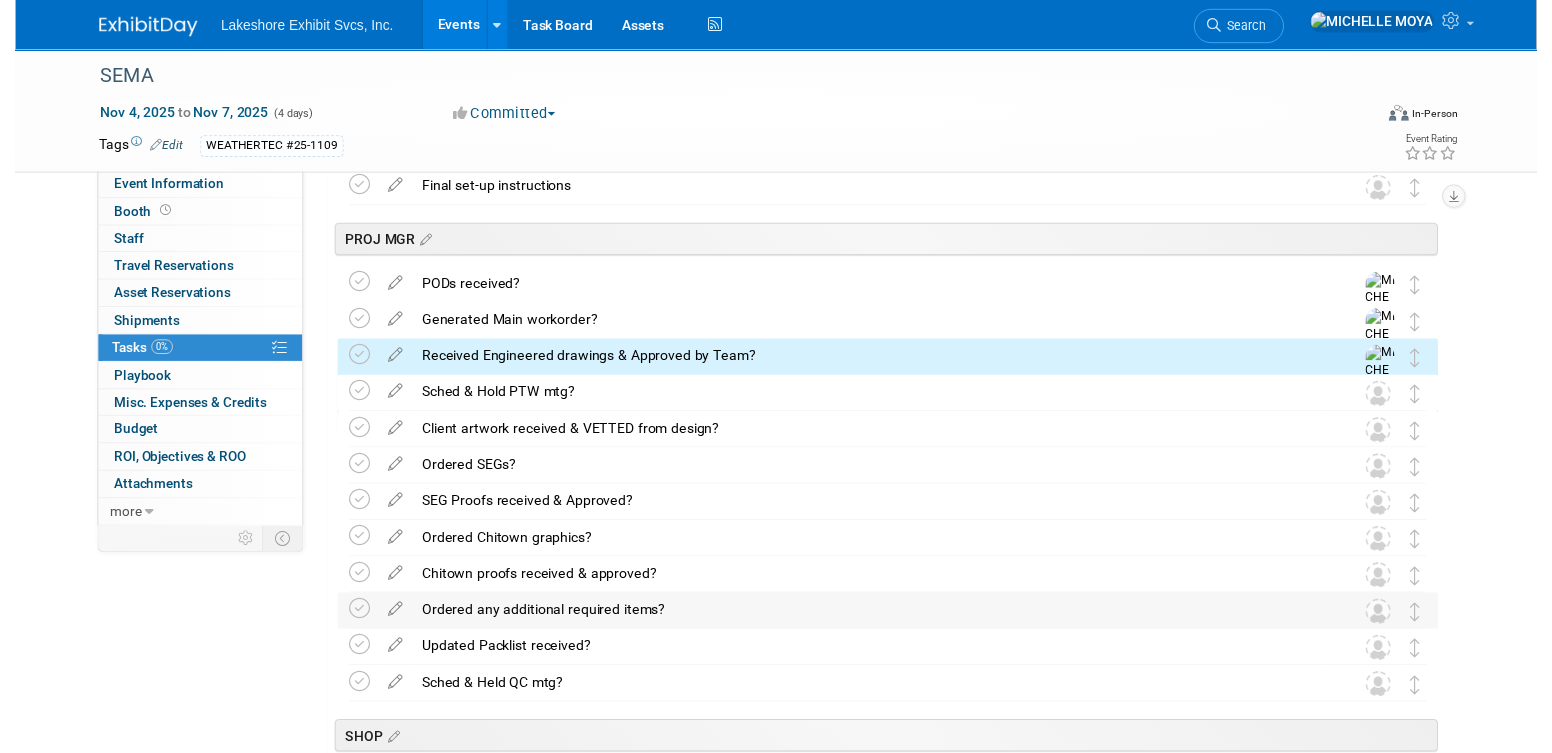 scroll, scrollTop: 2636, scrollLeft: 0, axis: vertical 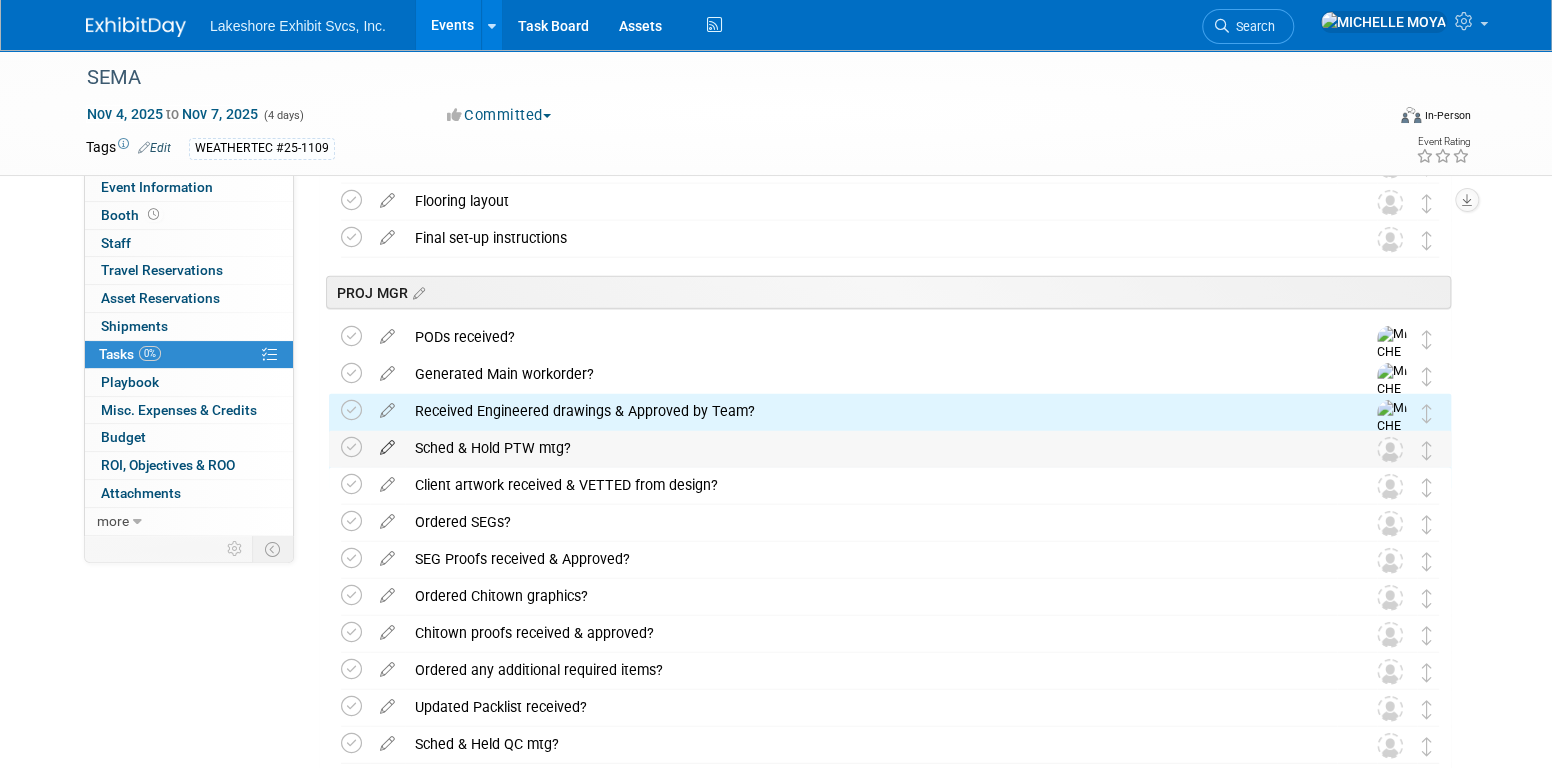click at bounding box center (387, 443) 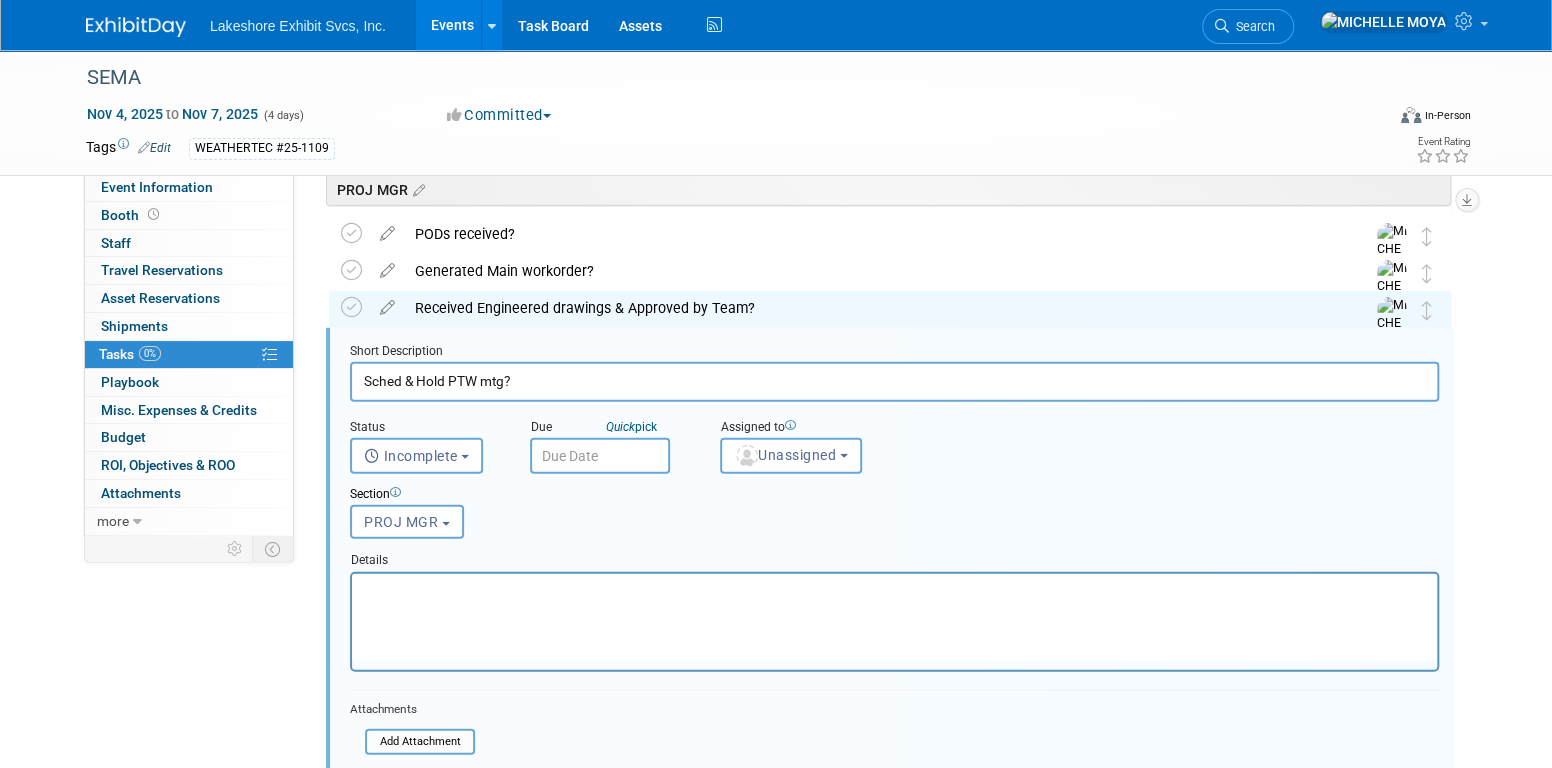 scroll, scrollTop: 2774, scrollLeft: 0, axis: vertical 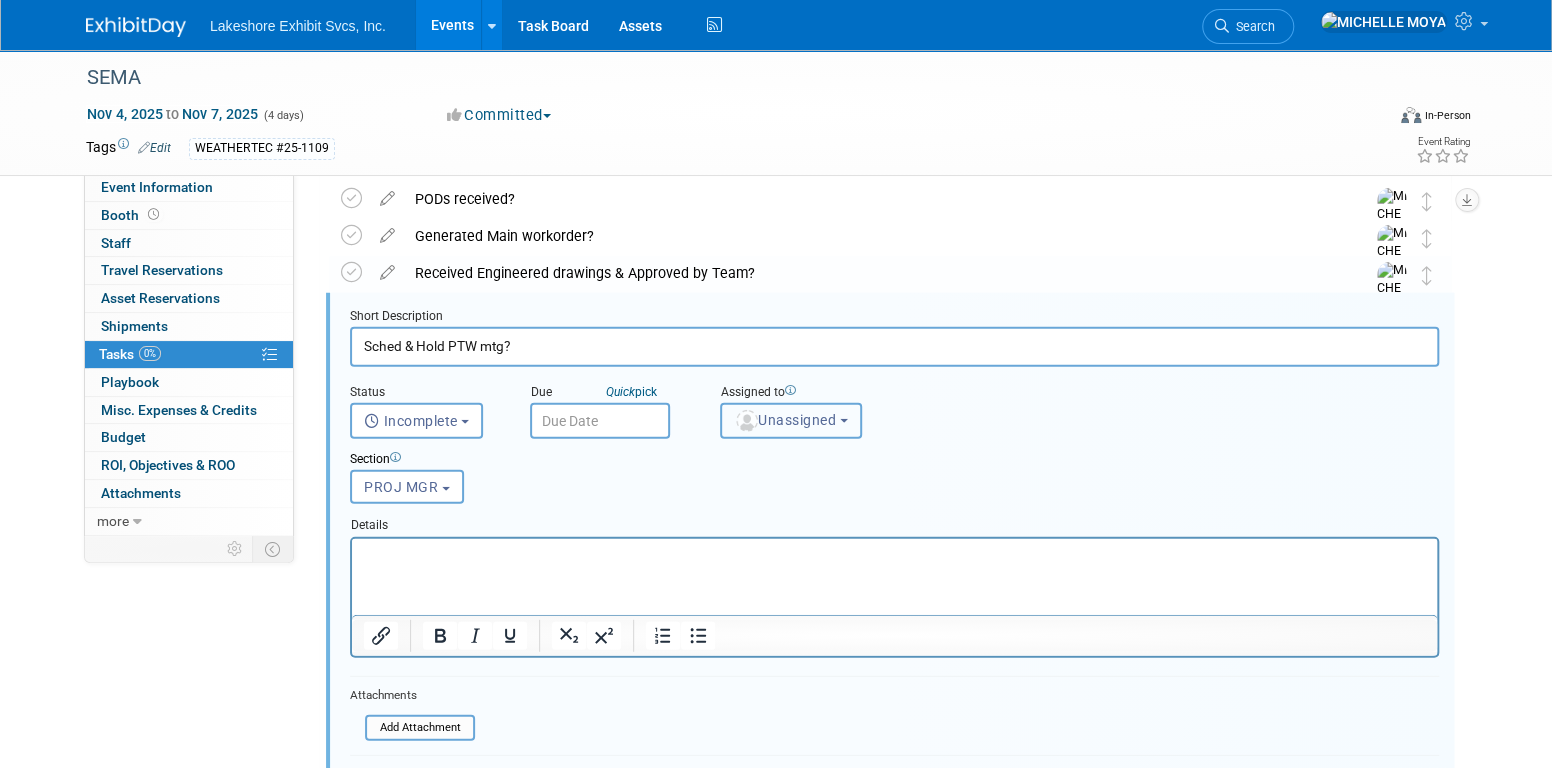 drag, startPoint x: 809, startPoint y: 419, endPoint x: 799, endPoint y: 440, distance: 23.259407 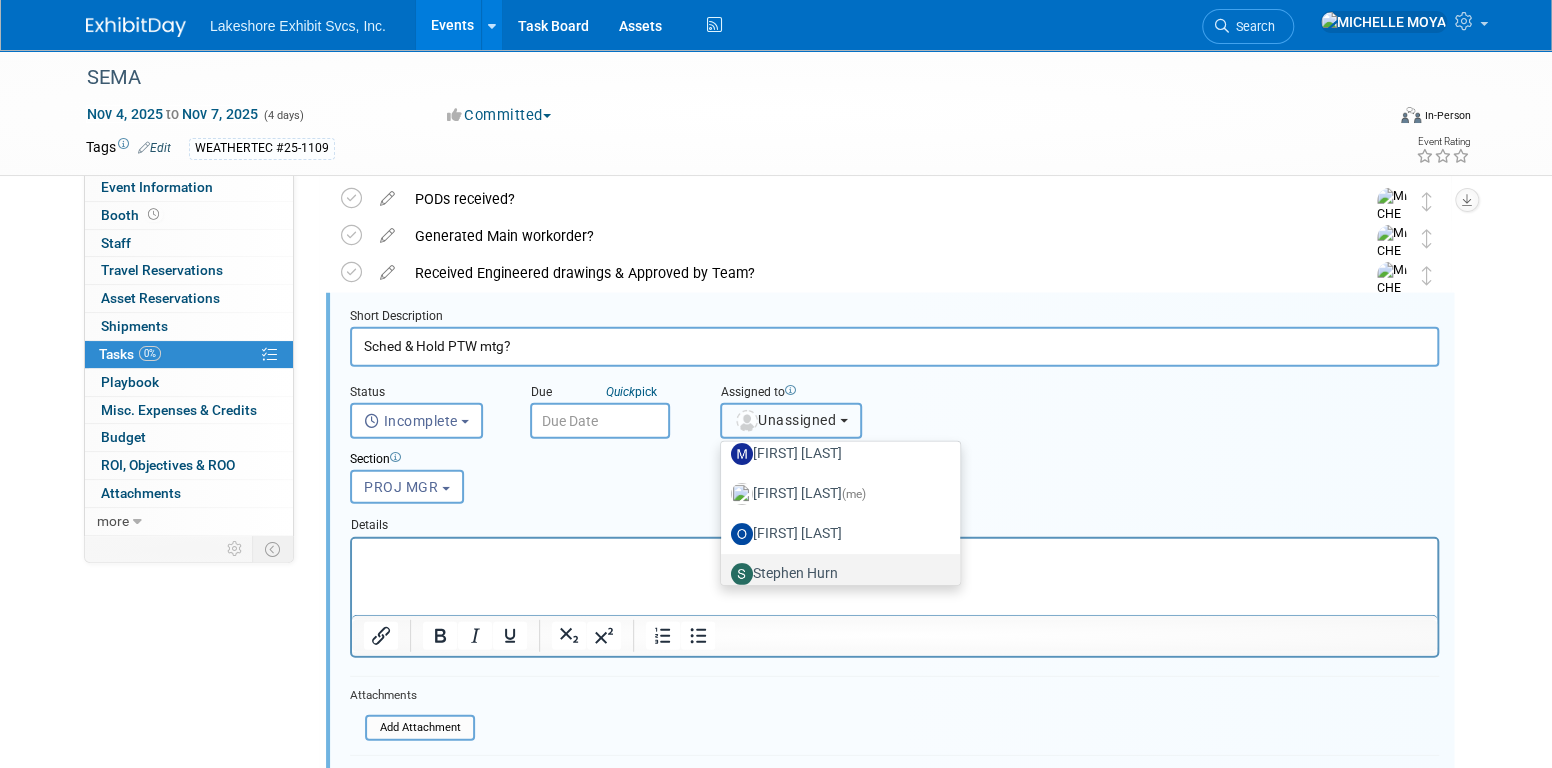 scroll 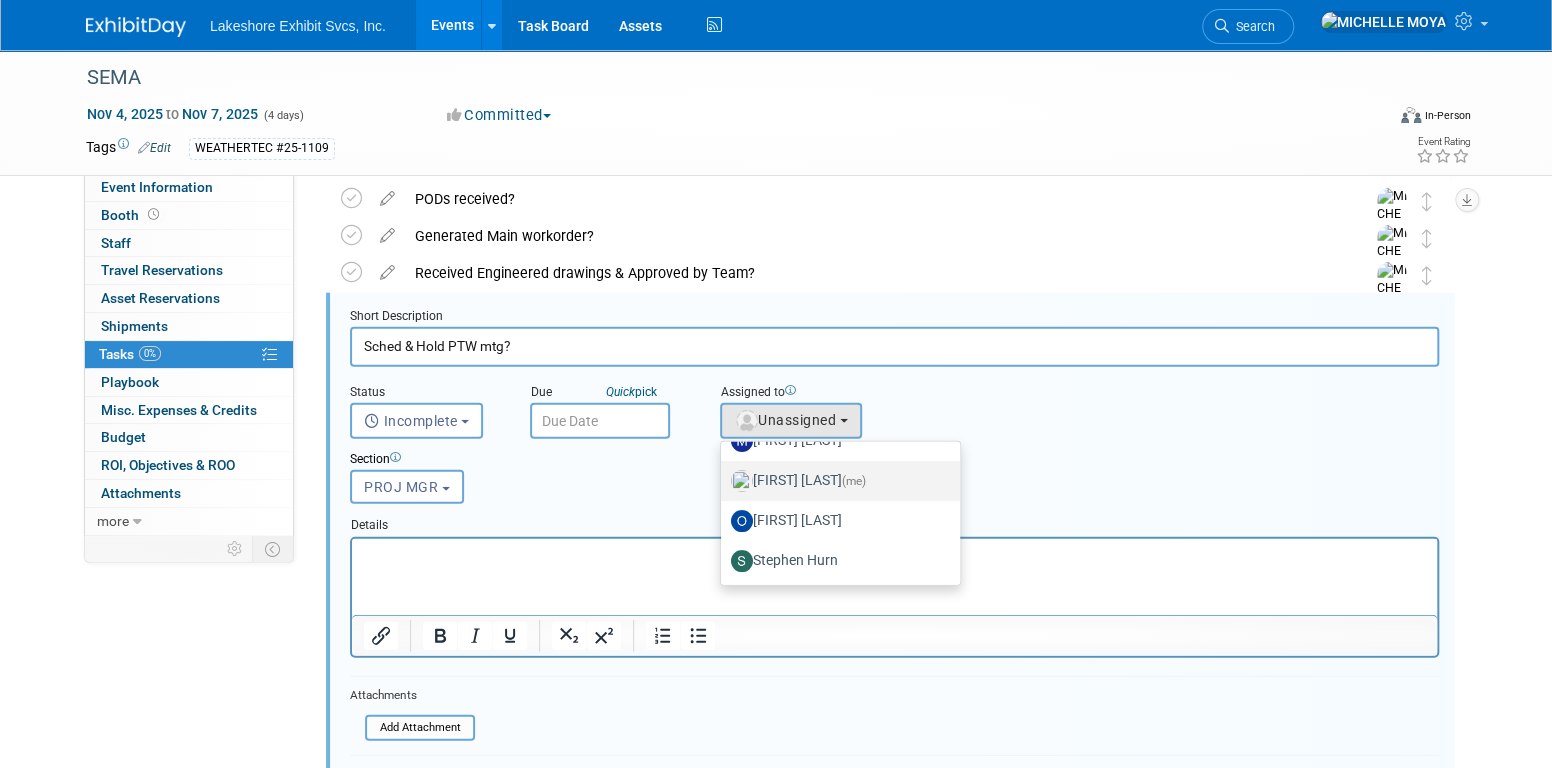 click on "MICHELLE MOYA
(me)" at bounding box center [835, 481] 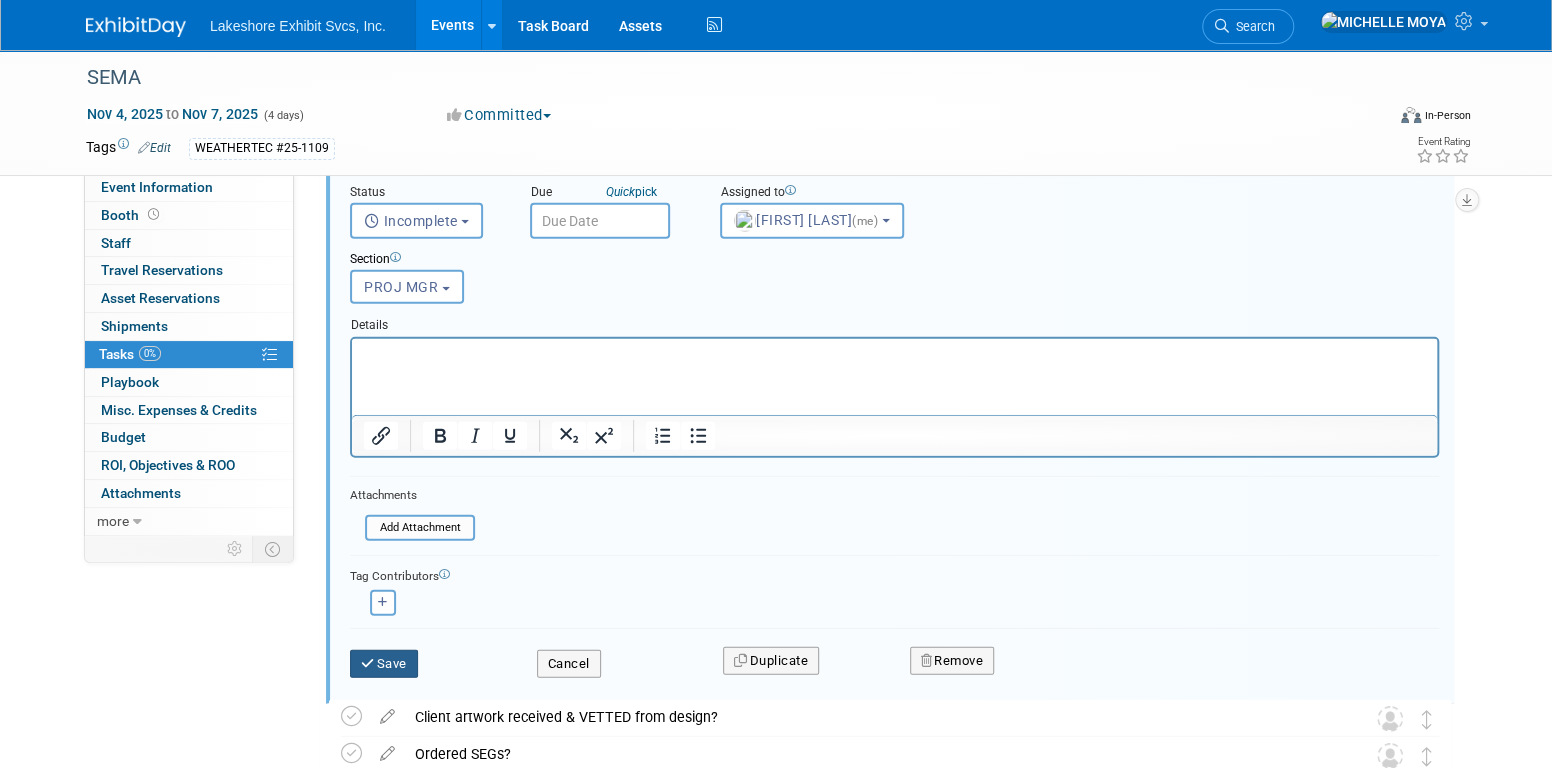 drag, startPoint x: 388, startPoint y: 657, endPoint x: 396, endPoint y: 645, distance: 14.422205 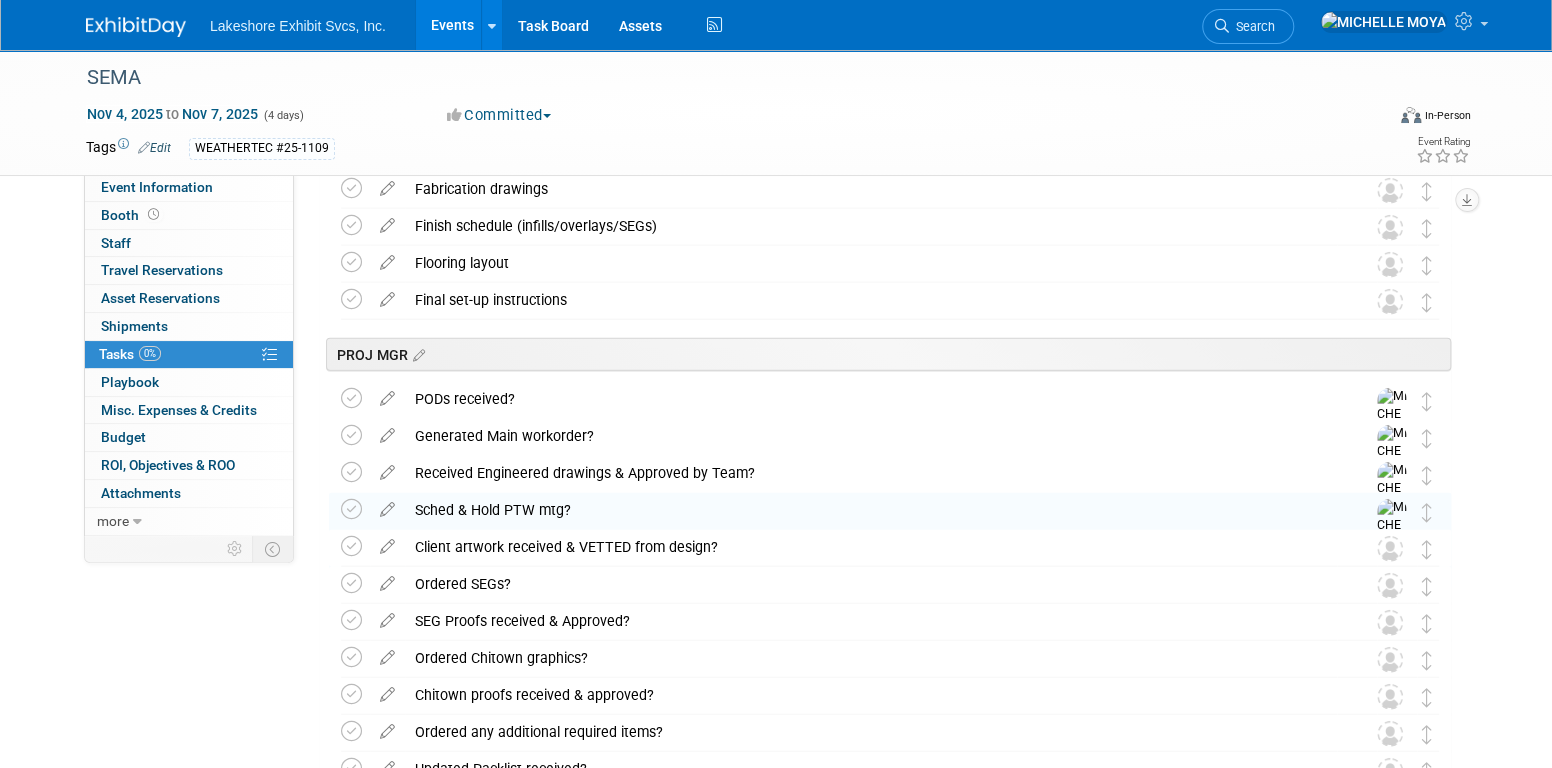 click at bounding box center [387, 542] 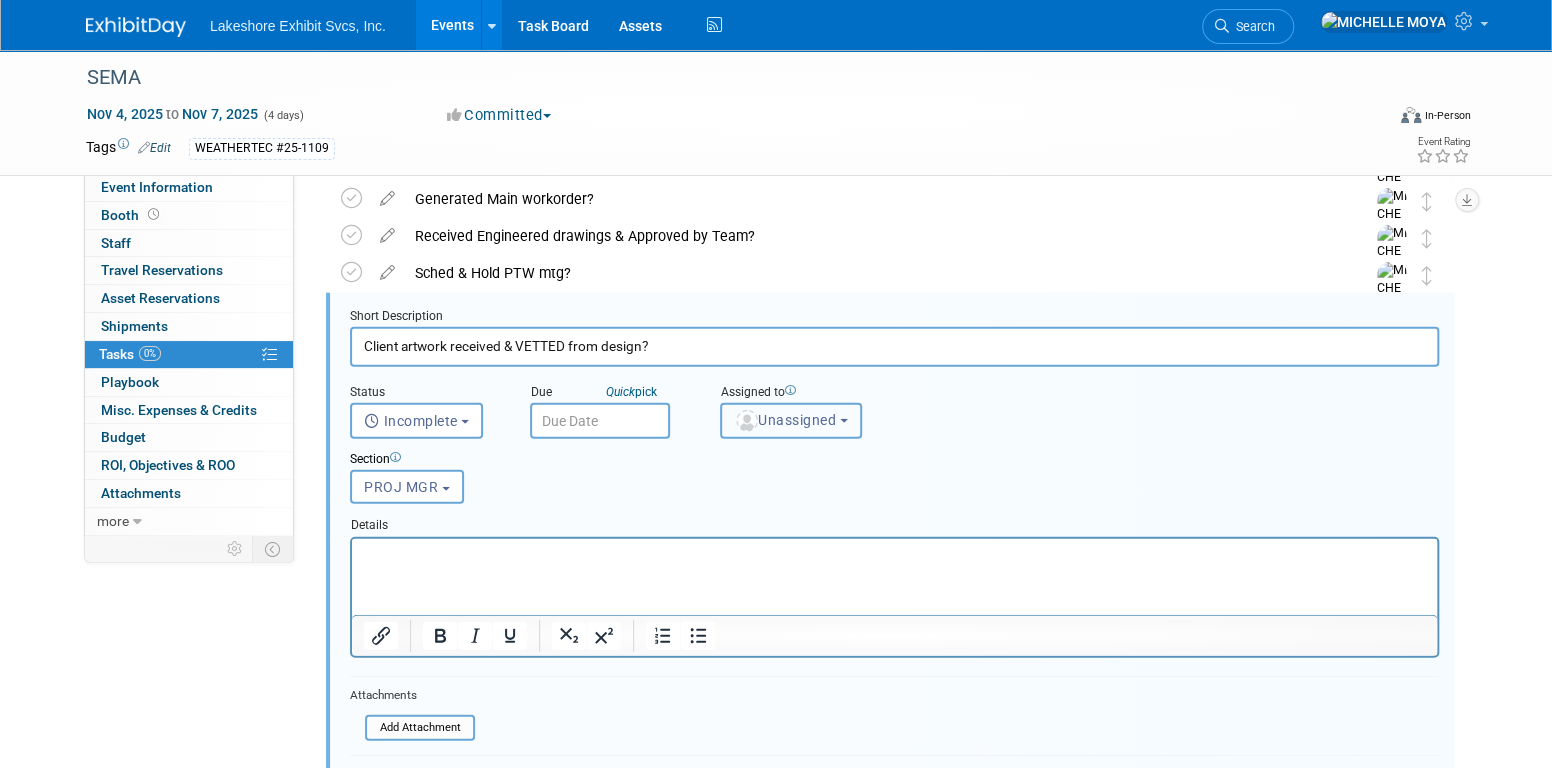 click on "Unassigned" at bounding box center [785, 420] 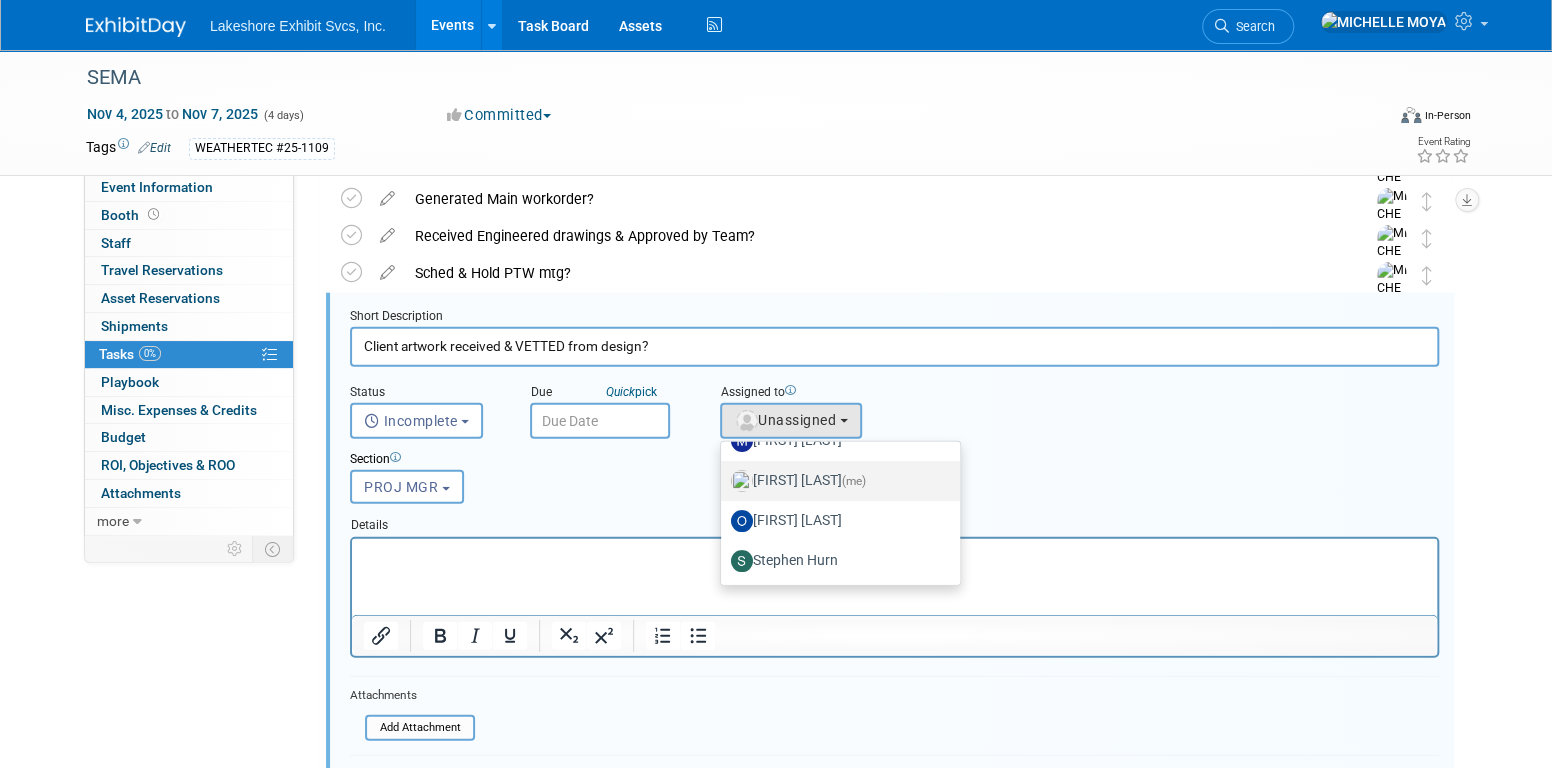 click on "MICHELLE MOYA
(me)" at bounding box center [835, 481] 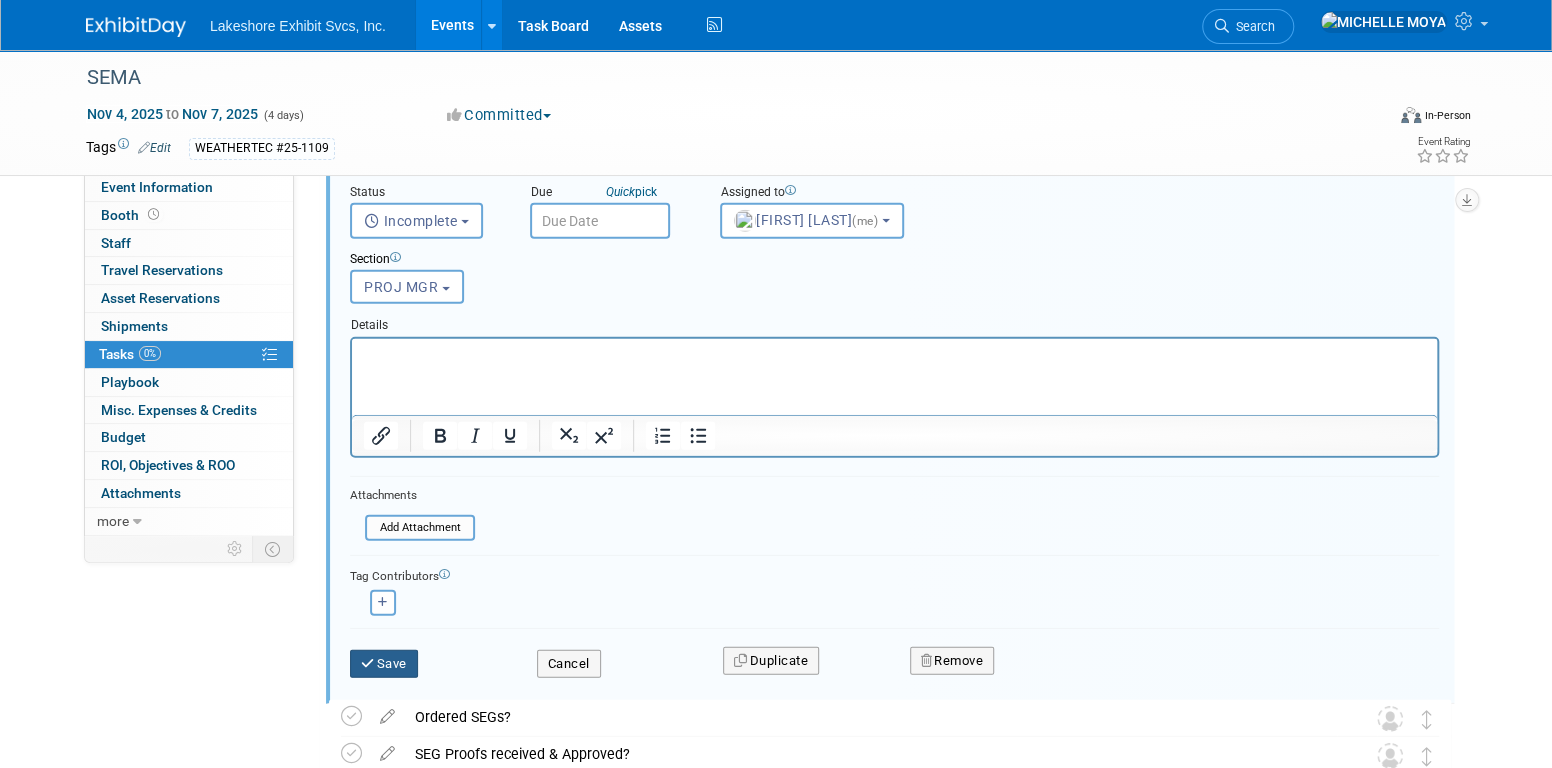 click on "Save" at bounding box center [384, 664] 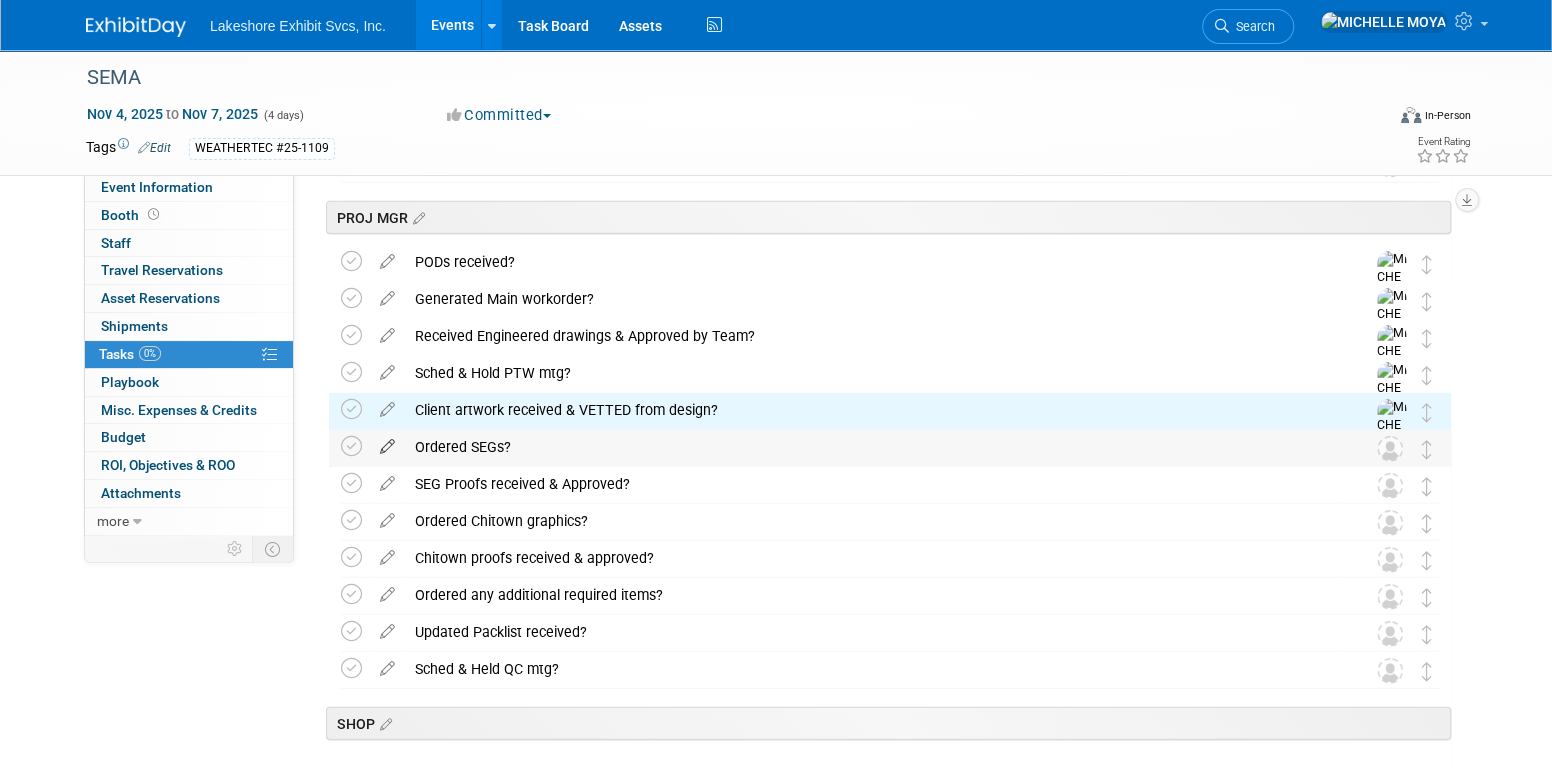 click at bounding box center [387, 442] 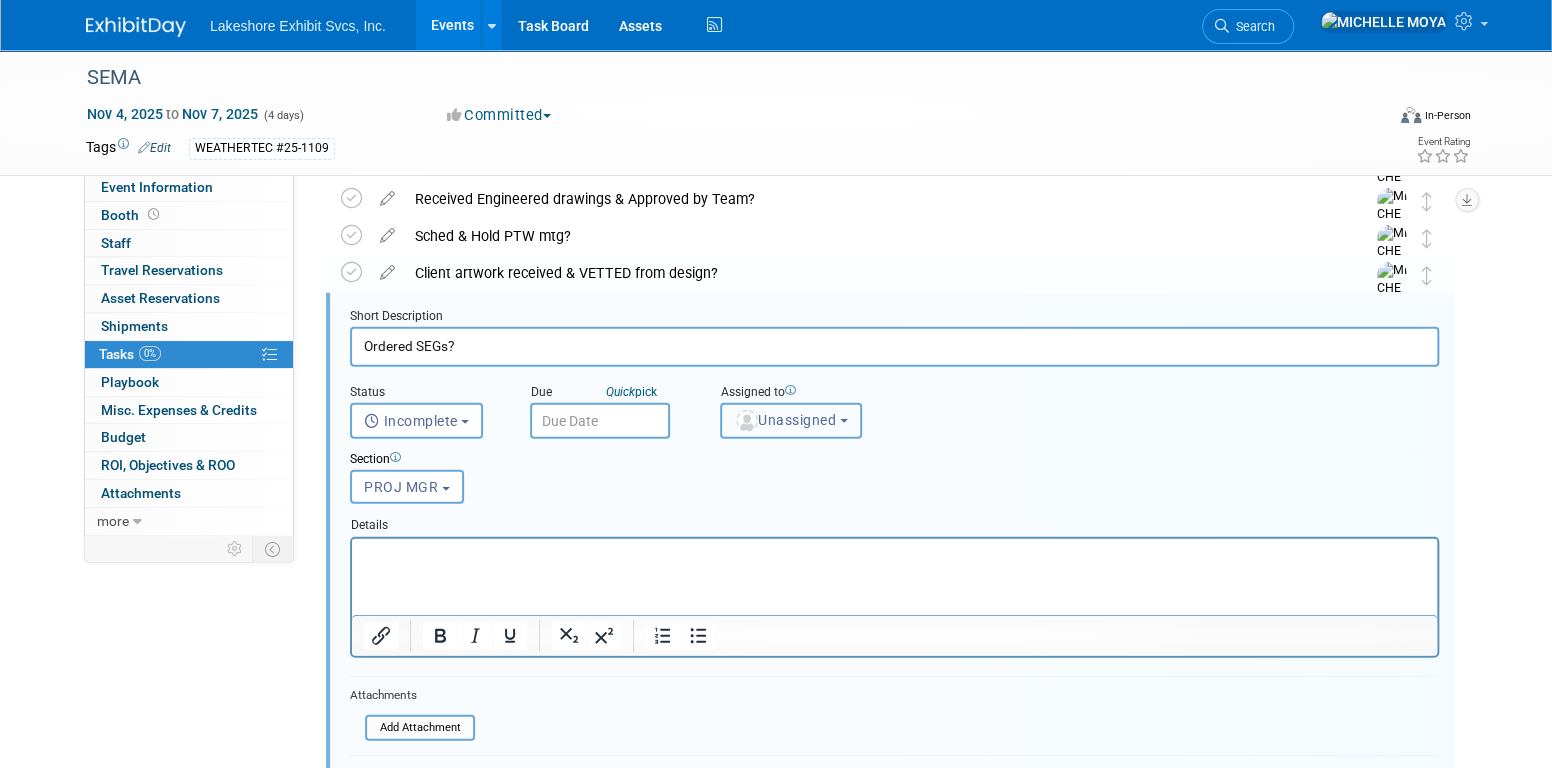 click on "Unassigned" at bounding box center (785, 420) 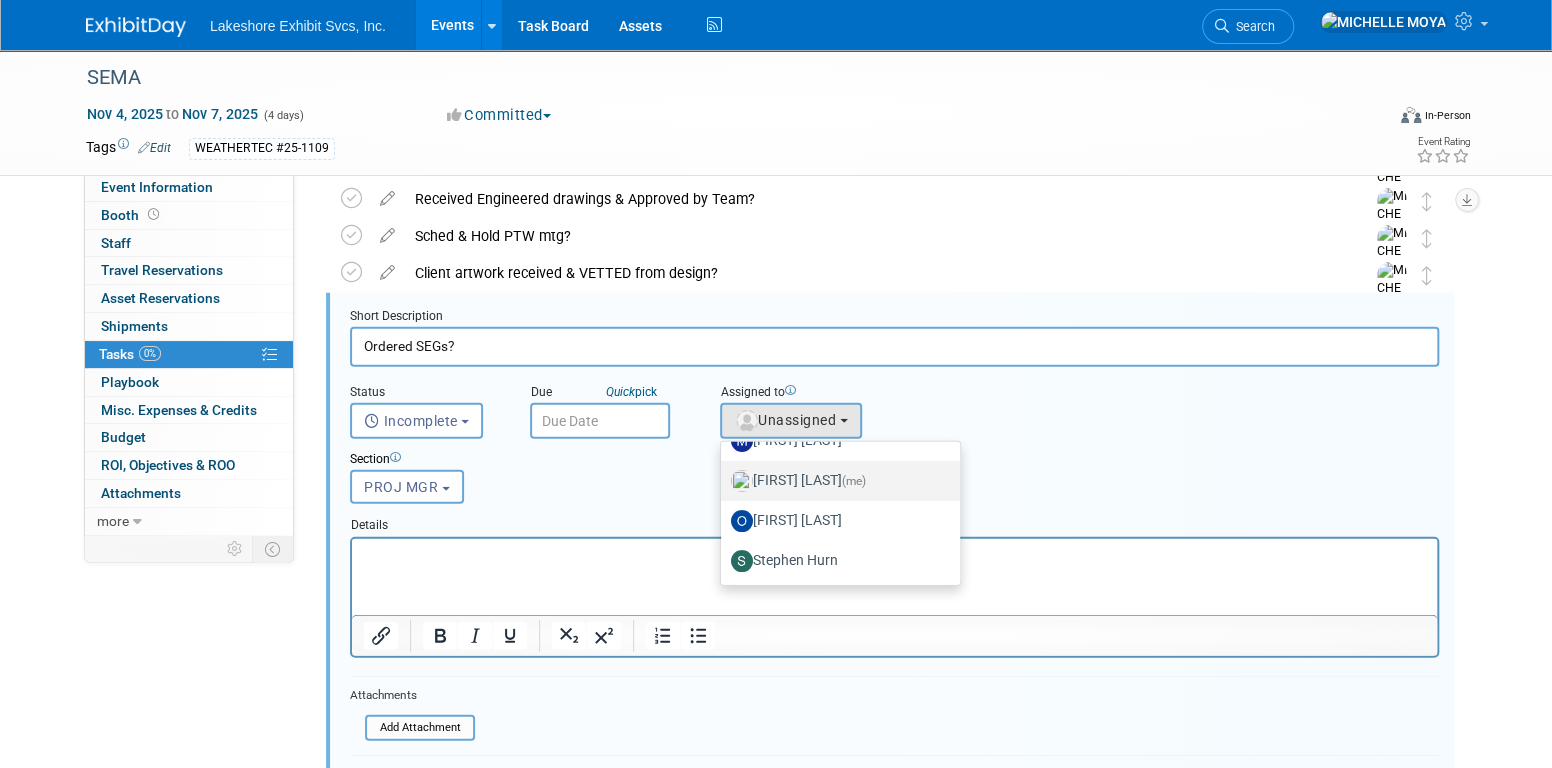 click on "MICHELLE MOYA
(me)" at bounding box center [835, 481] 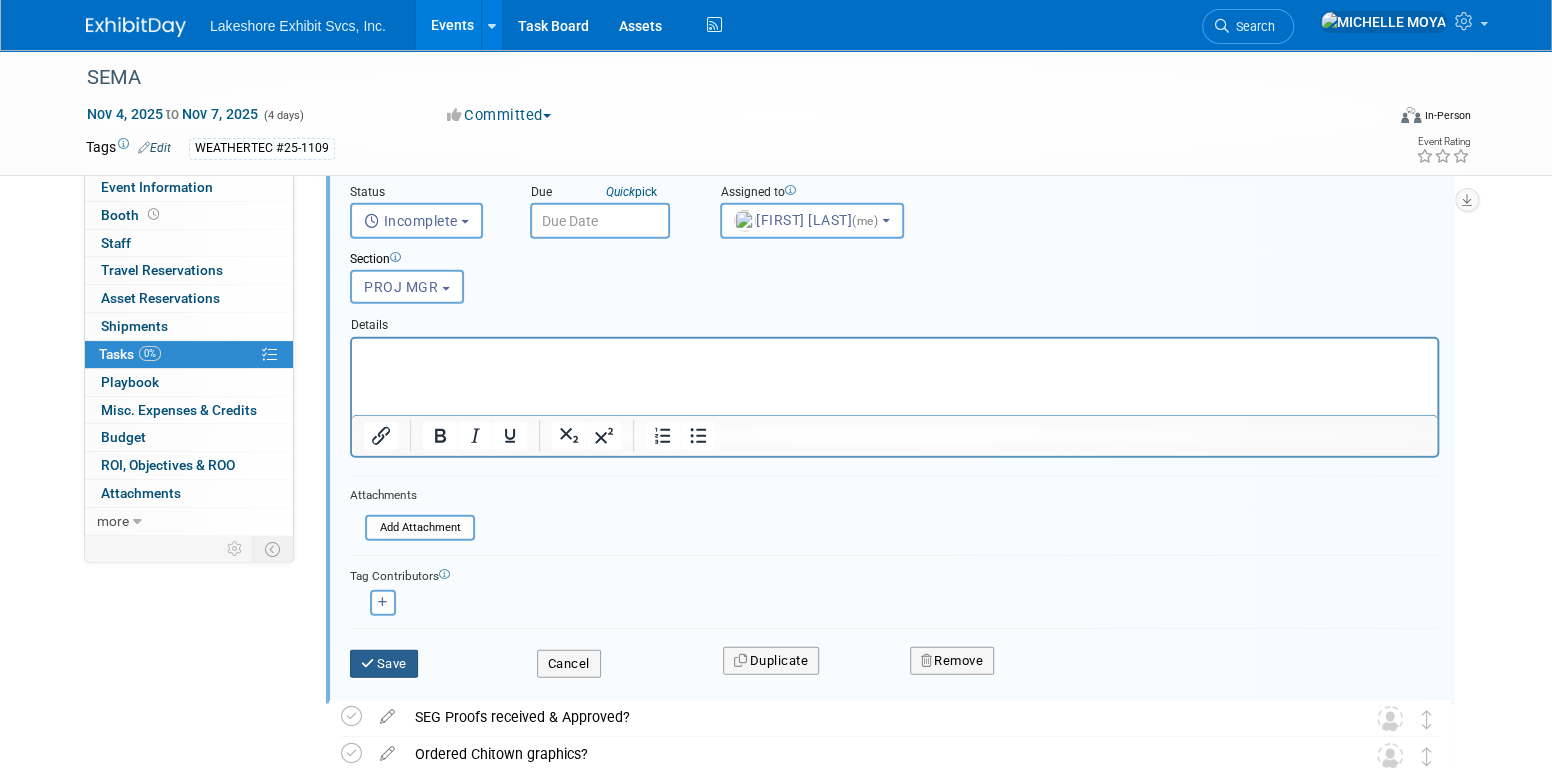 click on "Save" at bounding box center (384, 664) 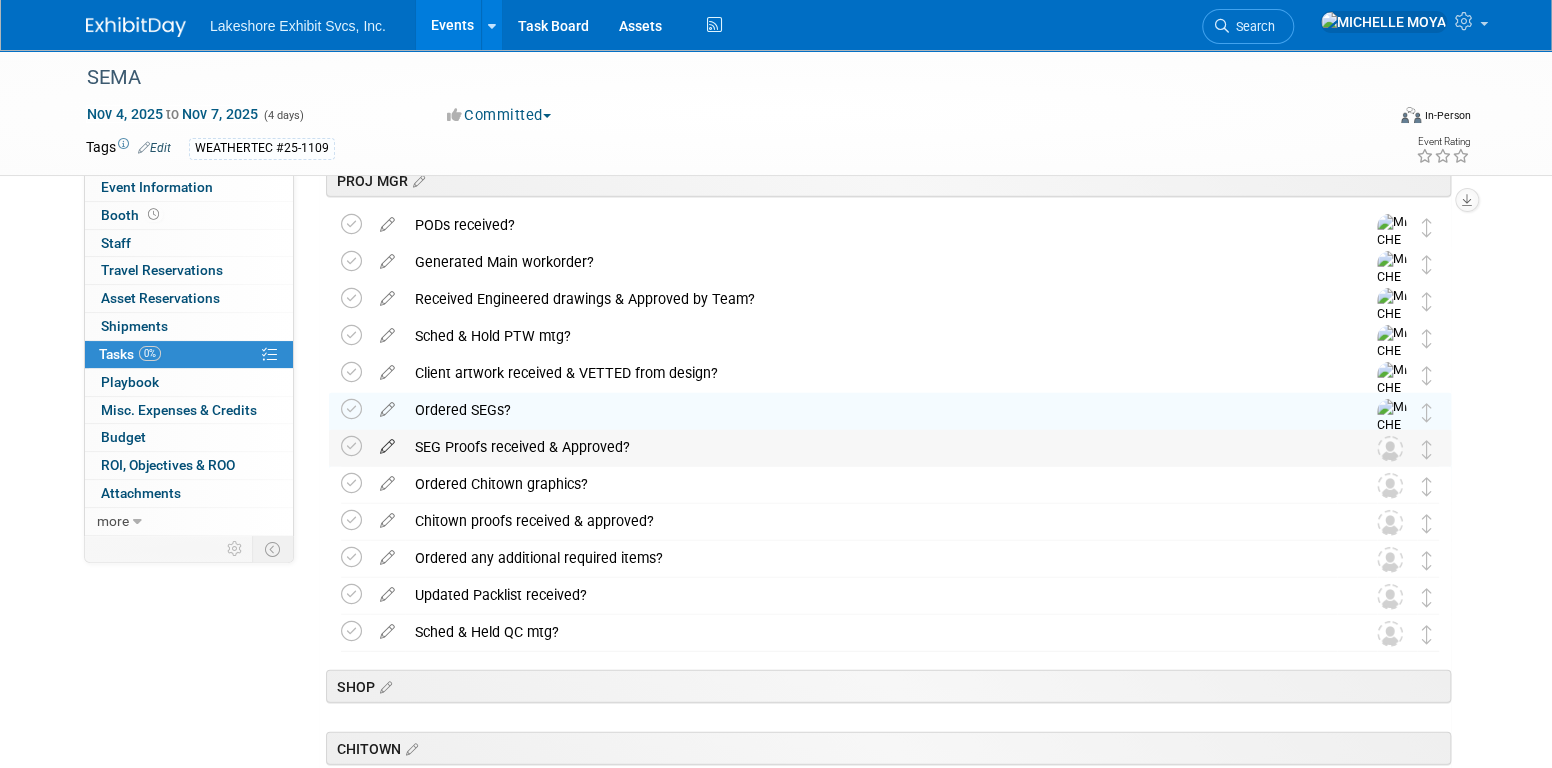 click at bounding box center (387, 442) 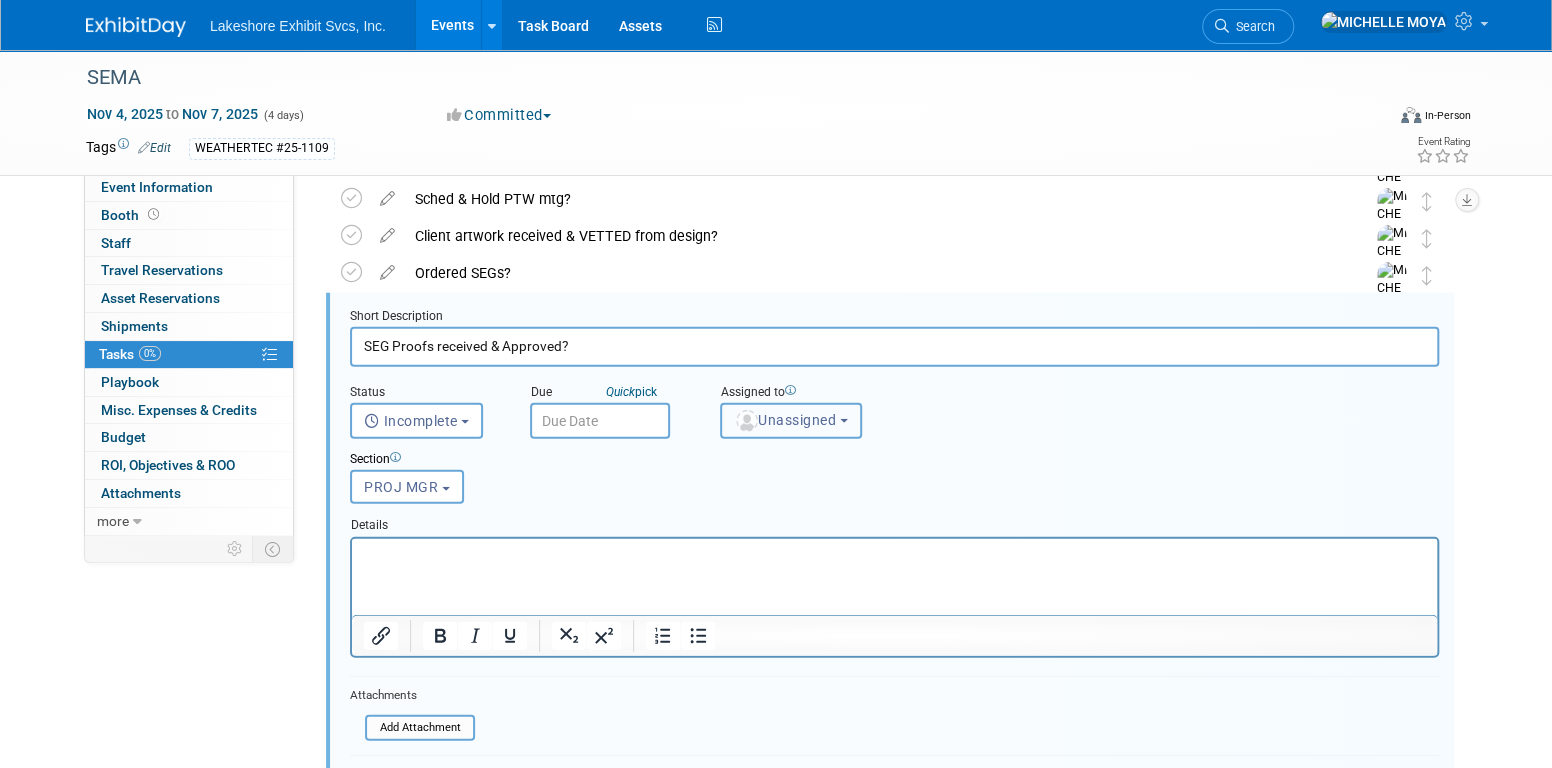 click on "Unassigned" at bounding box center (785, 420) 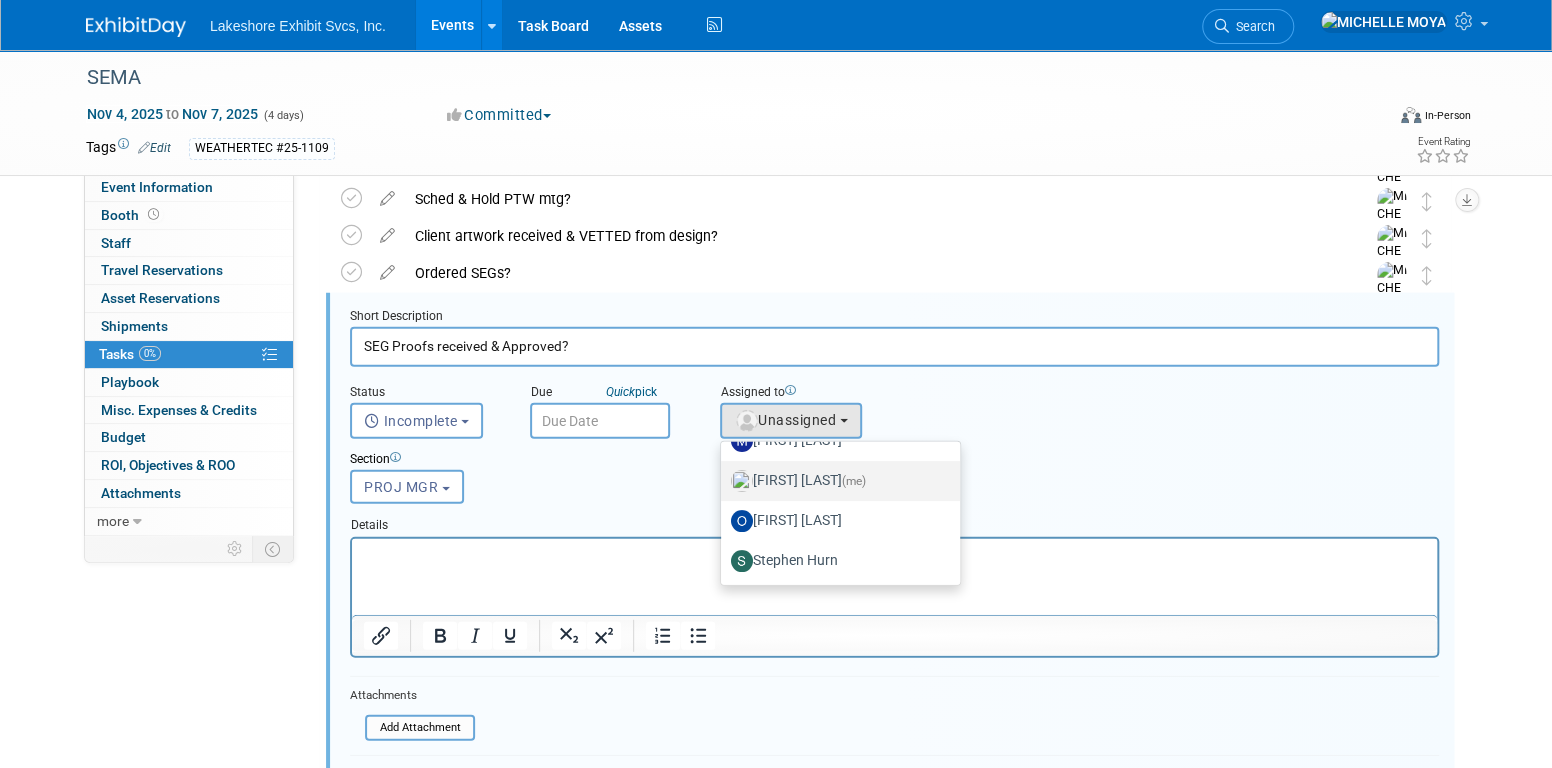 click on "MICHELLE MOYA
(me)" at bounding box center [835, 481] 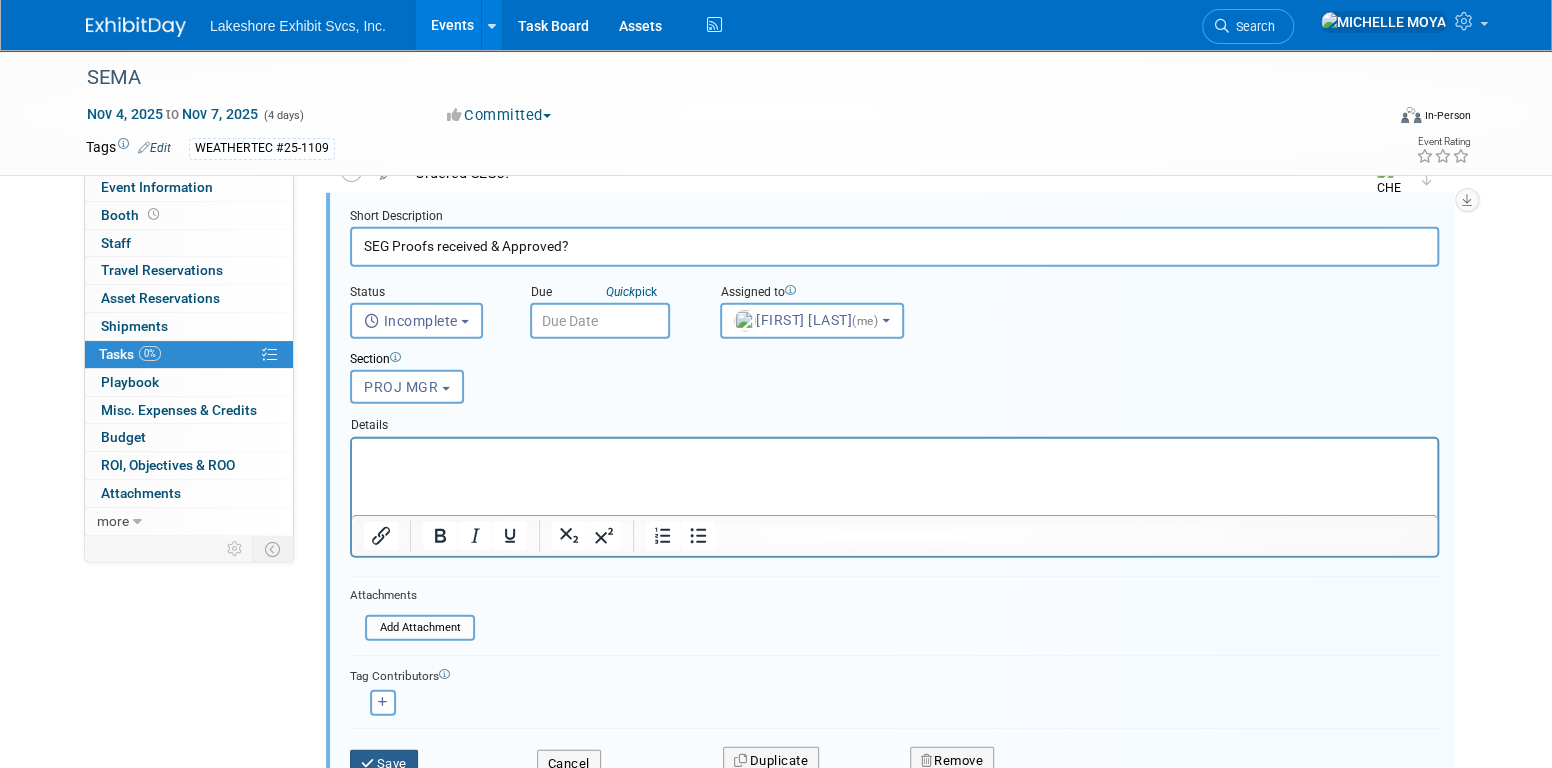 click on "Save" at bounding box center [384, 764] 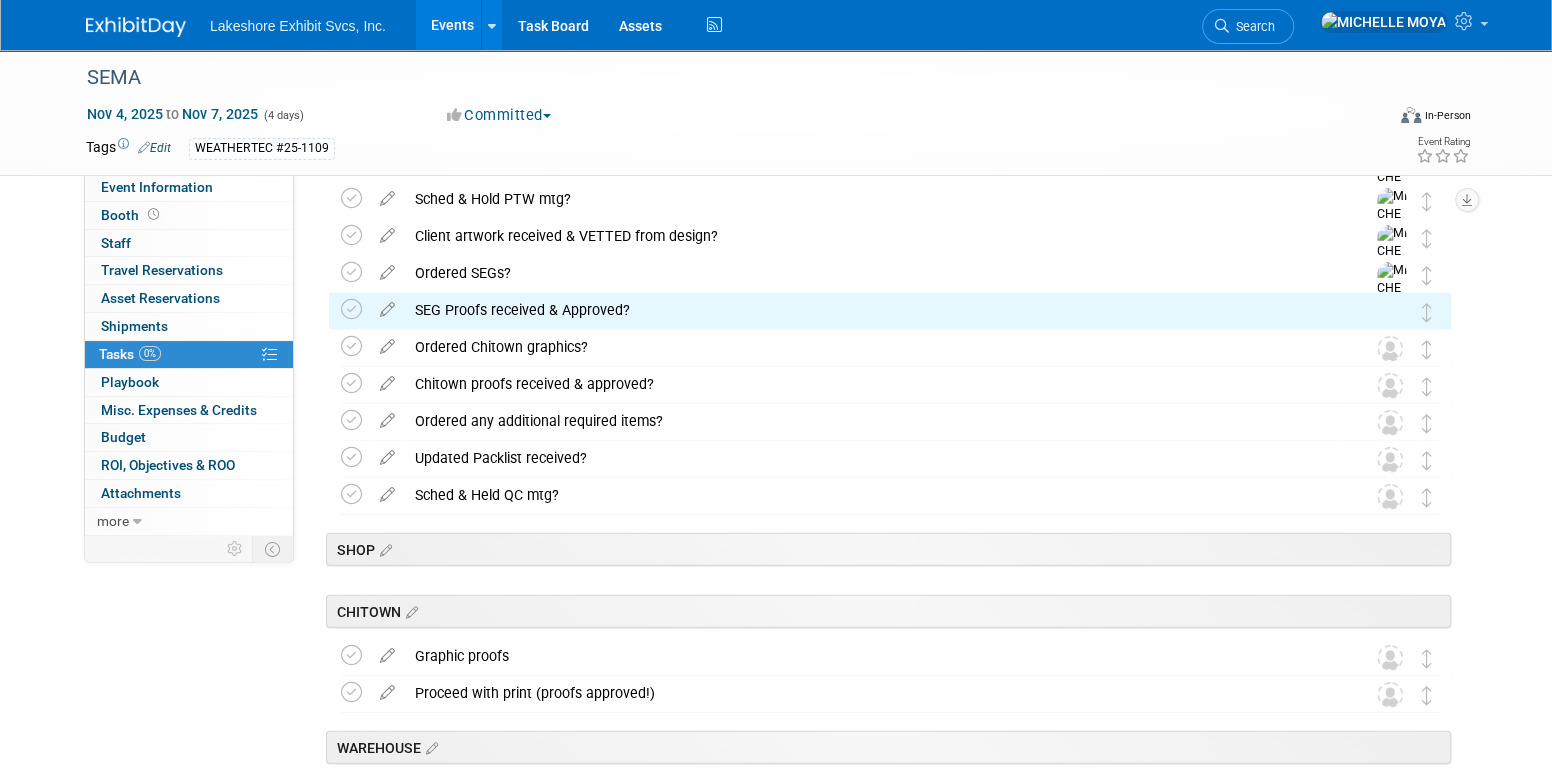 drag, startPoint x: 391, startPoint y: 345, endPoint x: 439, endPoint y: 351, distance: 48.373547 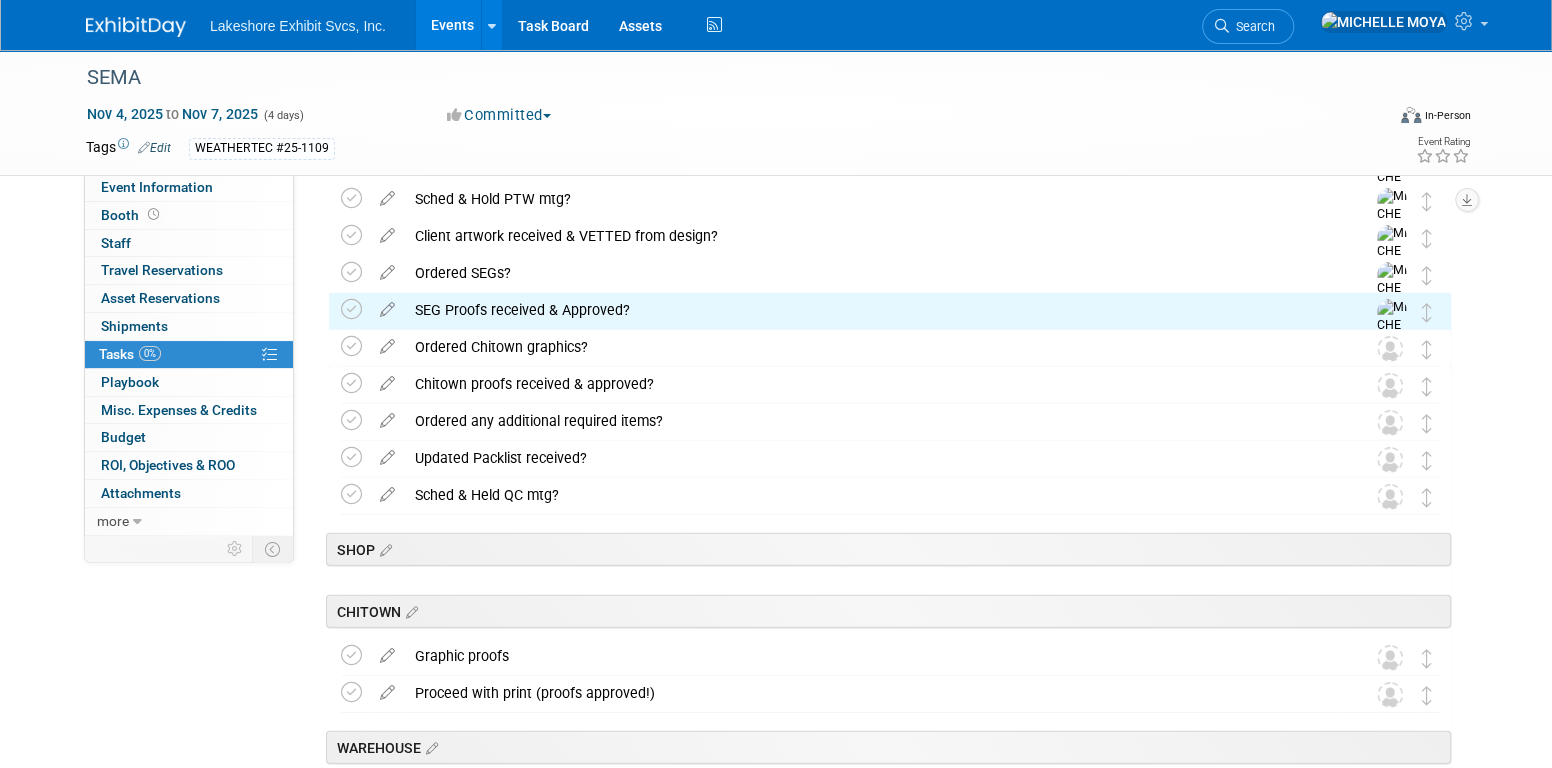 click at bounding box center (387, 342) 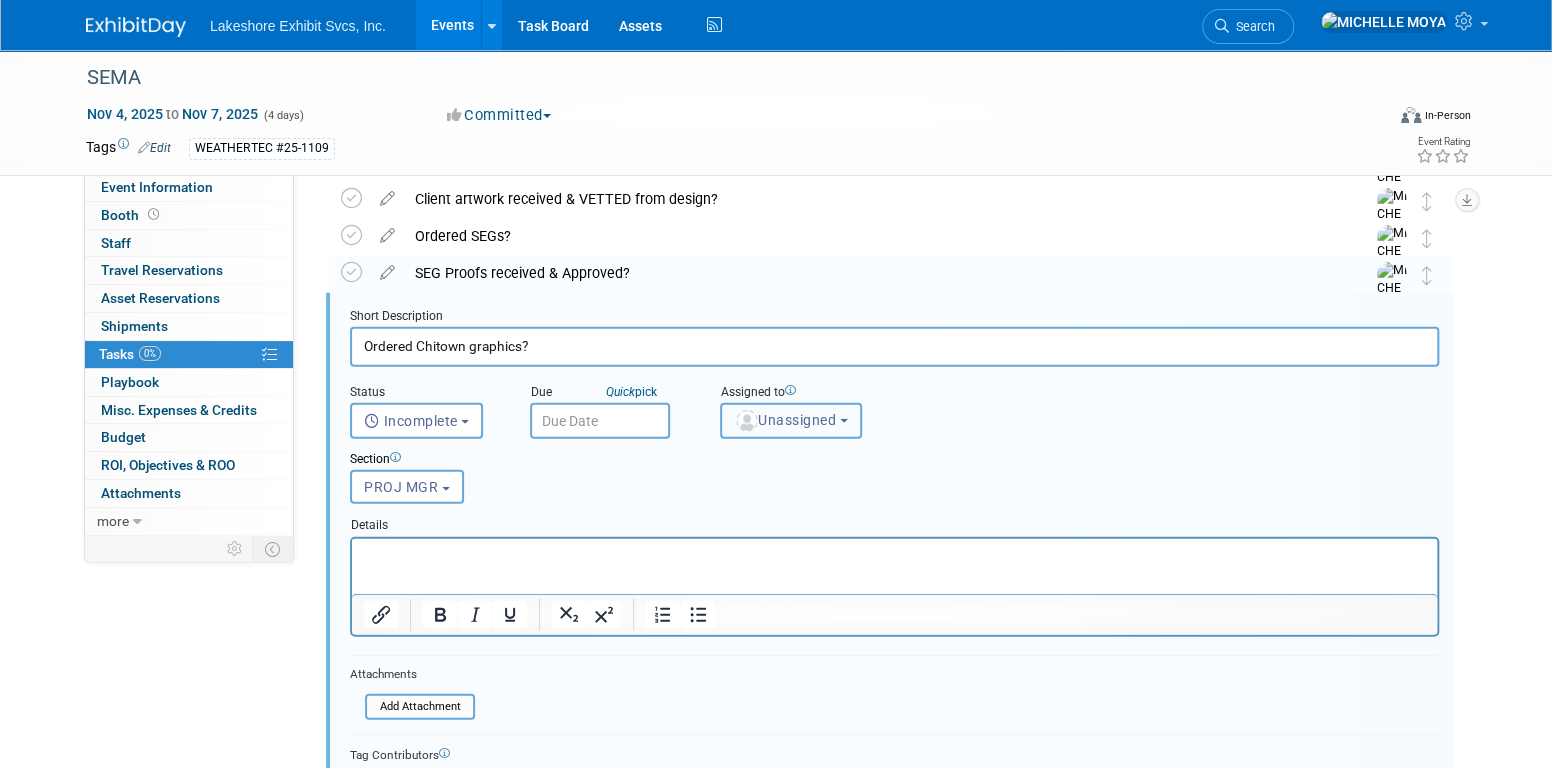 click on "Unassigned" at bounding box center [785, 420] 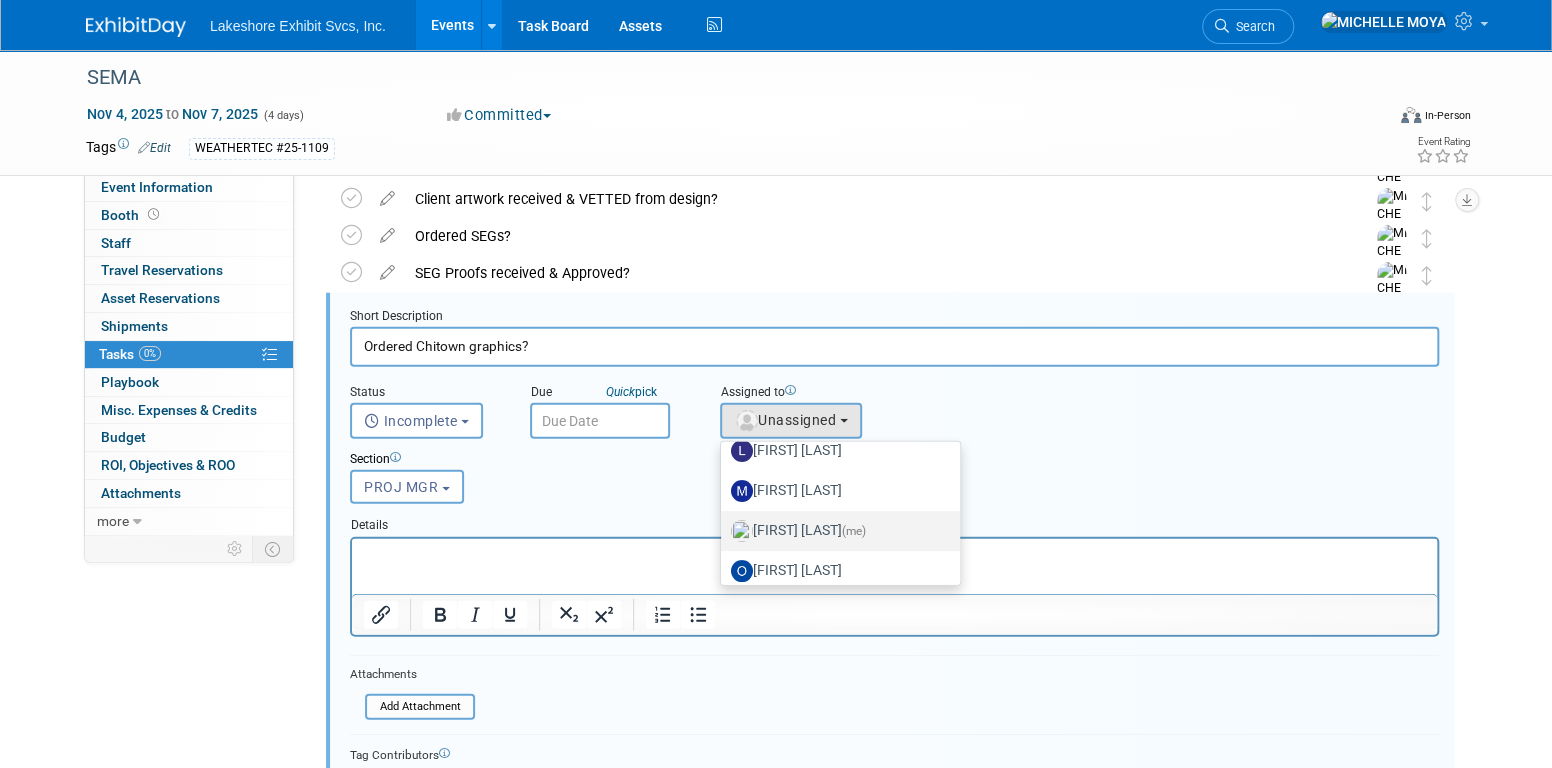 click on "MICHELLE MOYA
(me)" at bounding box center [835, 531] 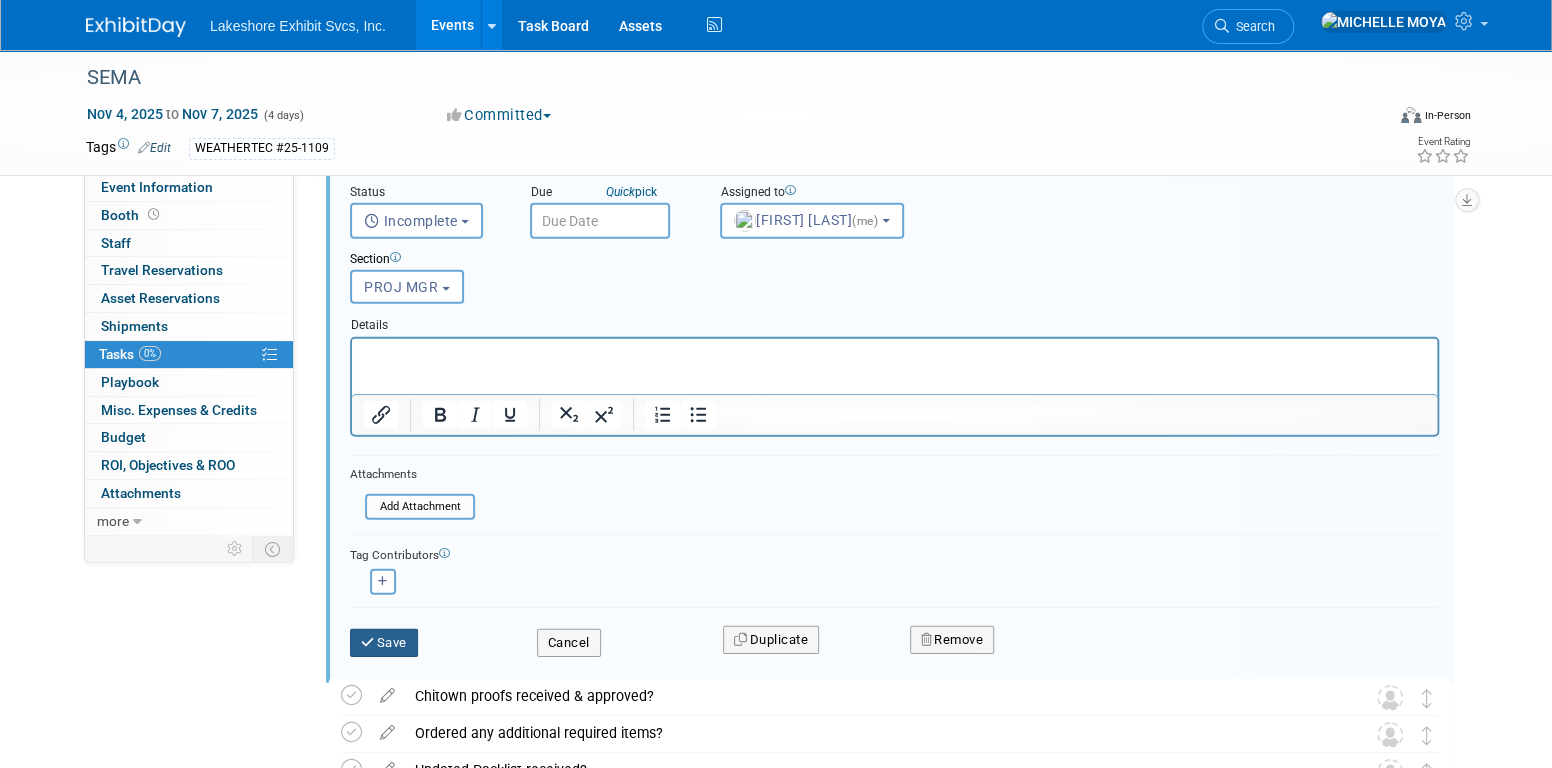drag, startPoint x: 403, startPoint y: 637, endPoint x: 455, endPoint y: 603, distance: 62.1289 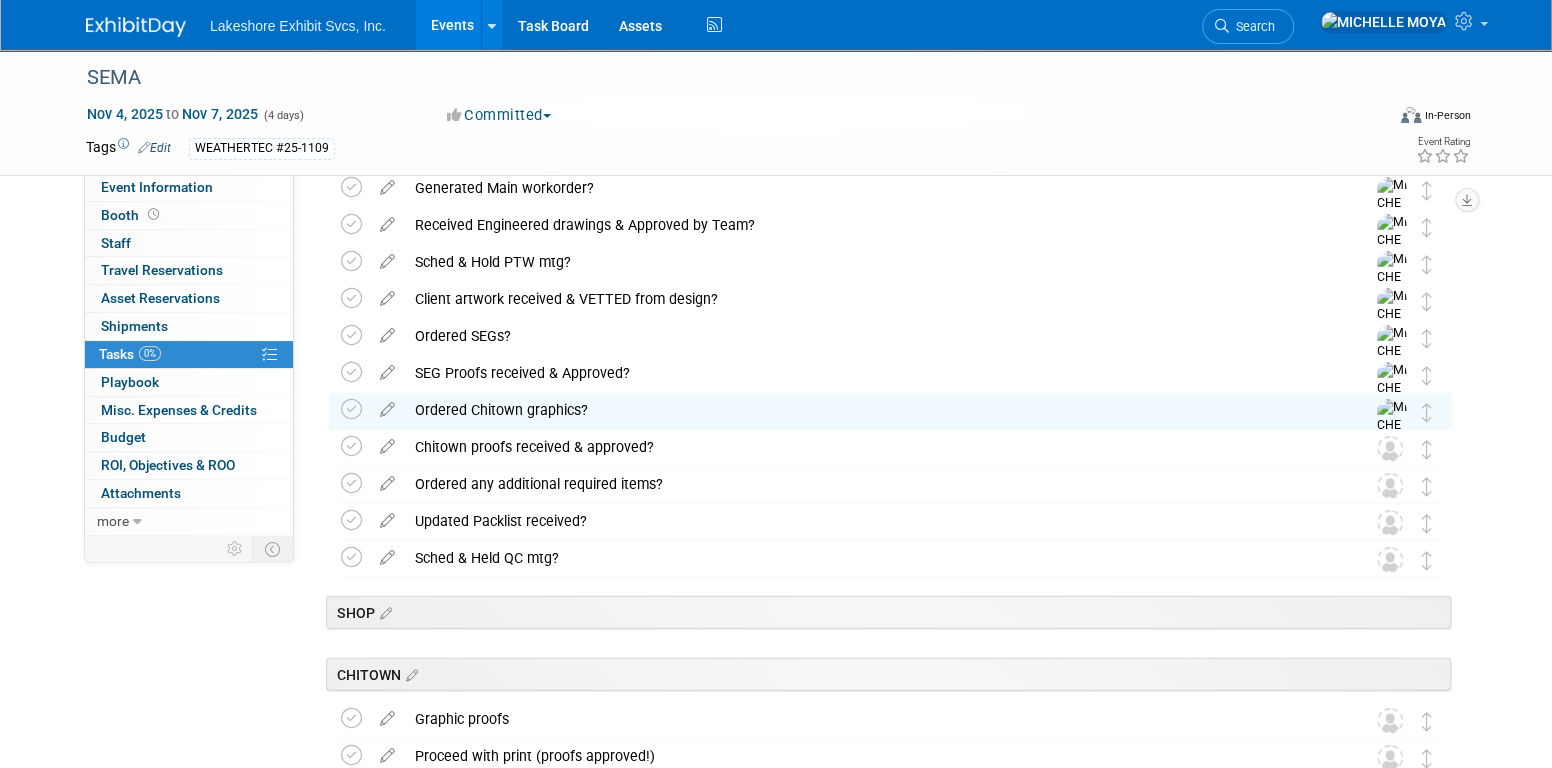 click at bounding box center (387, 442) 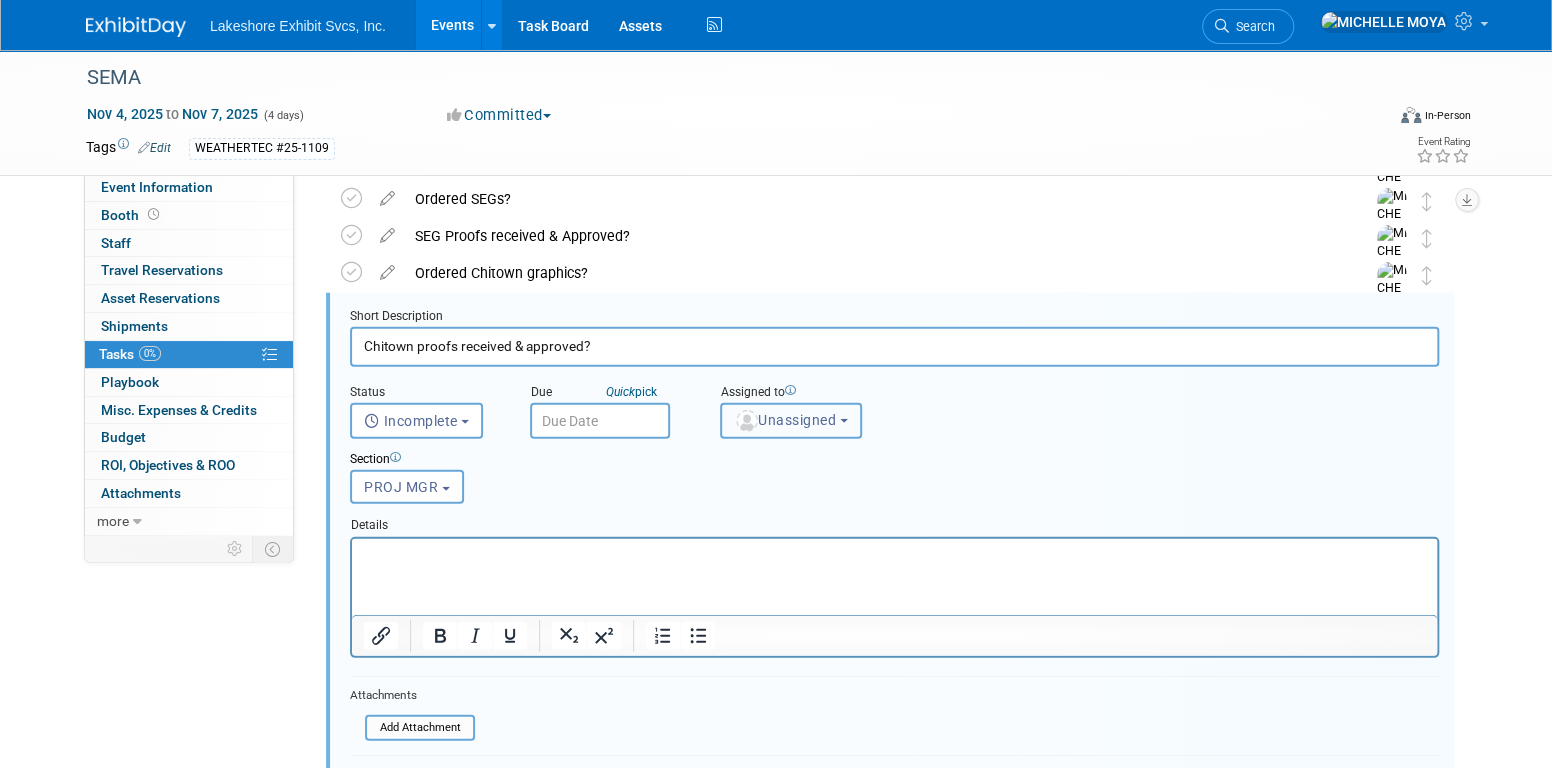 drag, startPoint x: 826, startPoint y: 414, endPoint x: 817, endPoint y: 485, distance: 71.568146 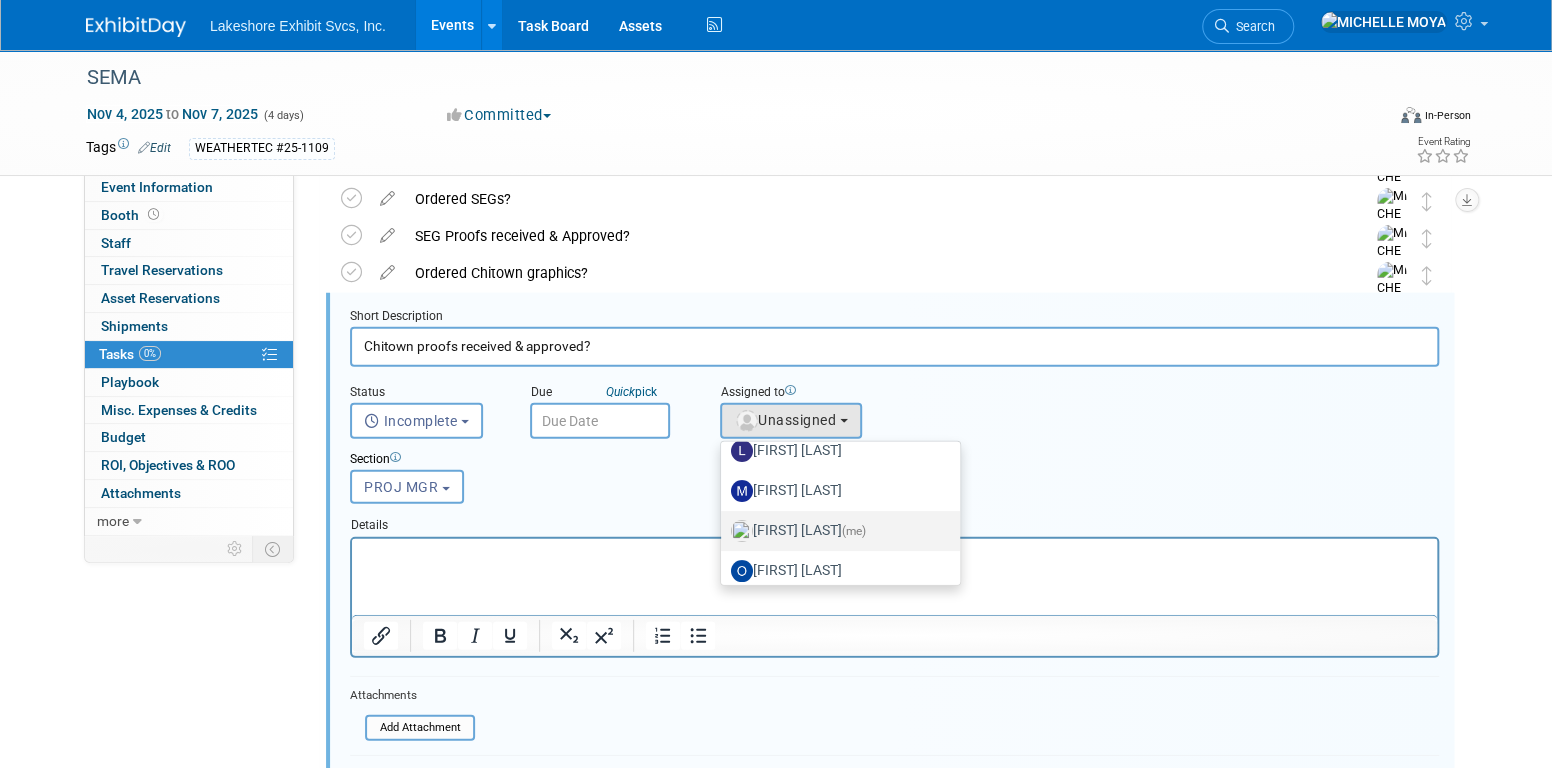 click on "MICHELLE MOYA
(me)" at bounding box center [835, 531] 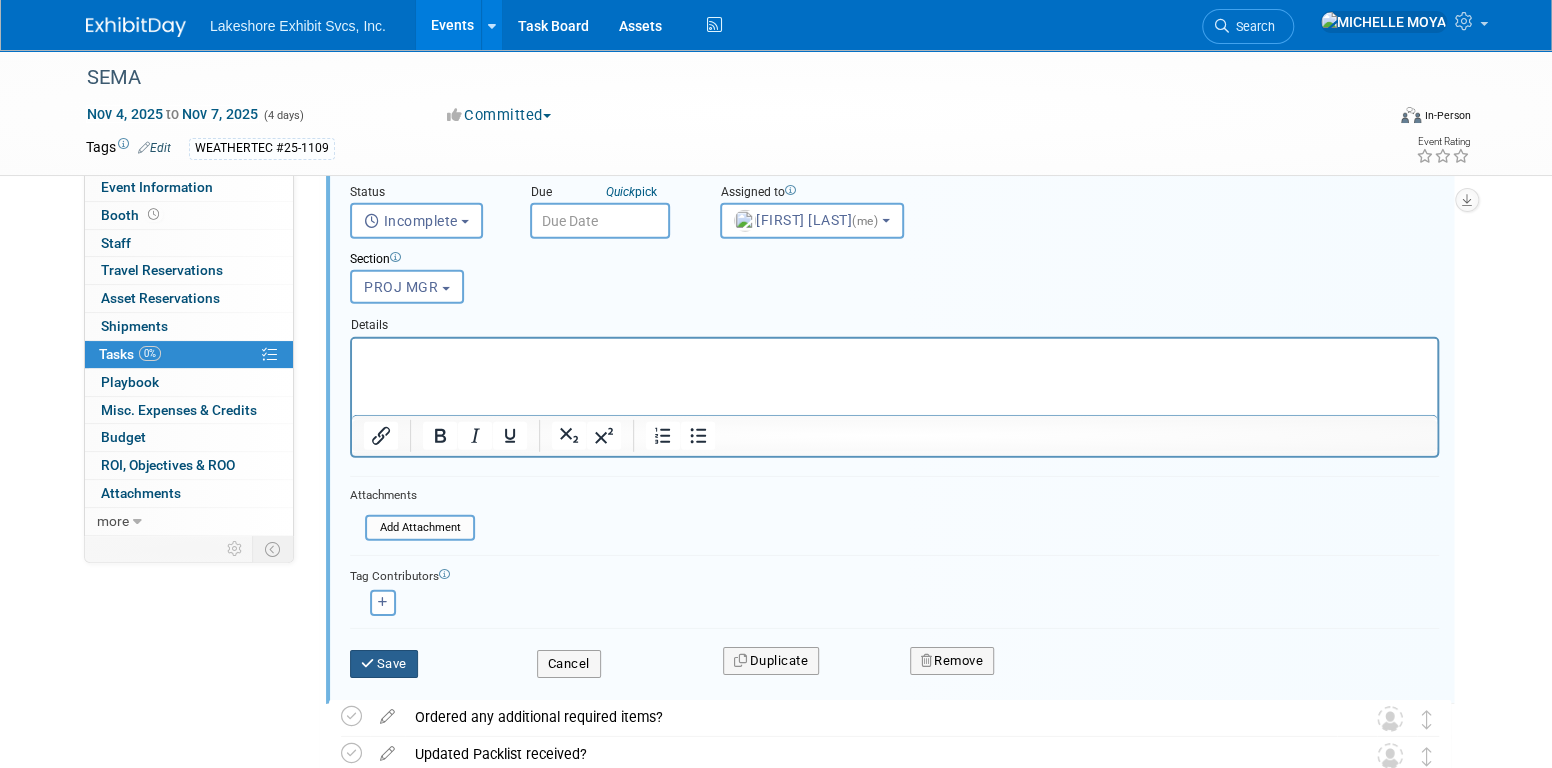 click on "Save" at bounding box center (384, 664) 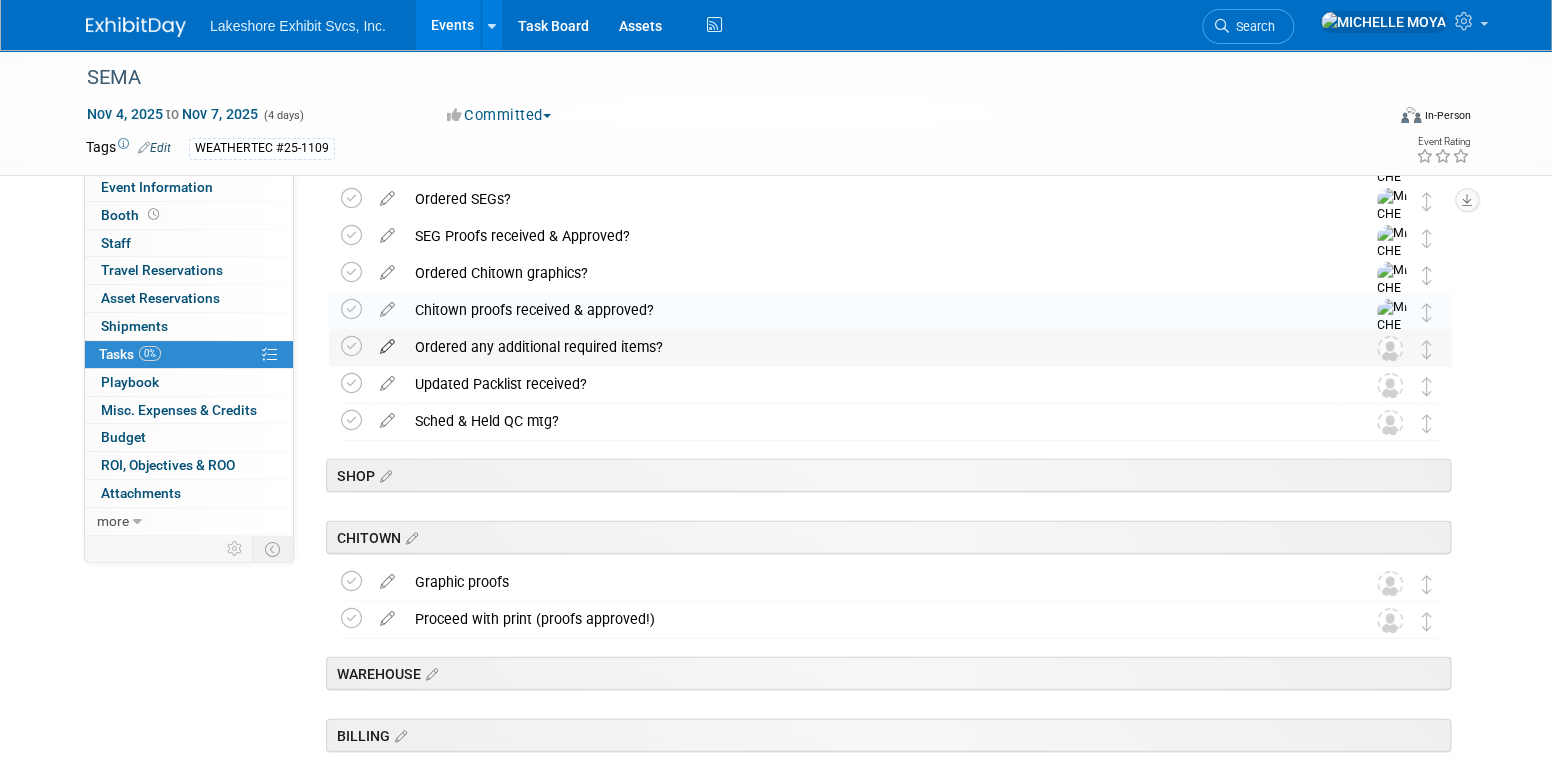 click at bounding box center (387, 342) 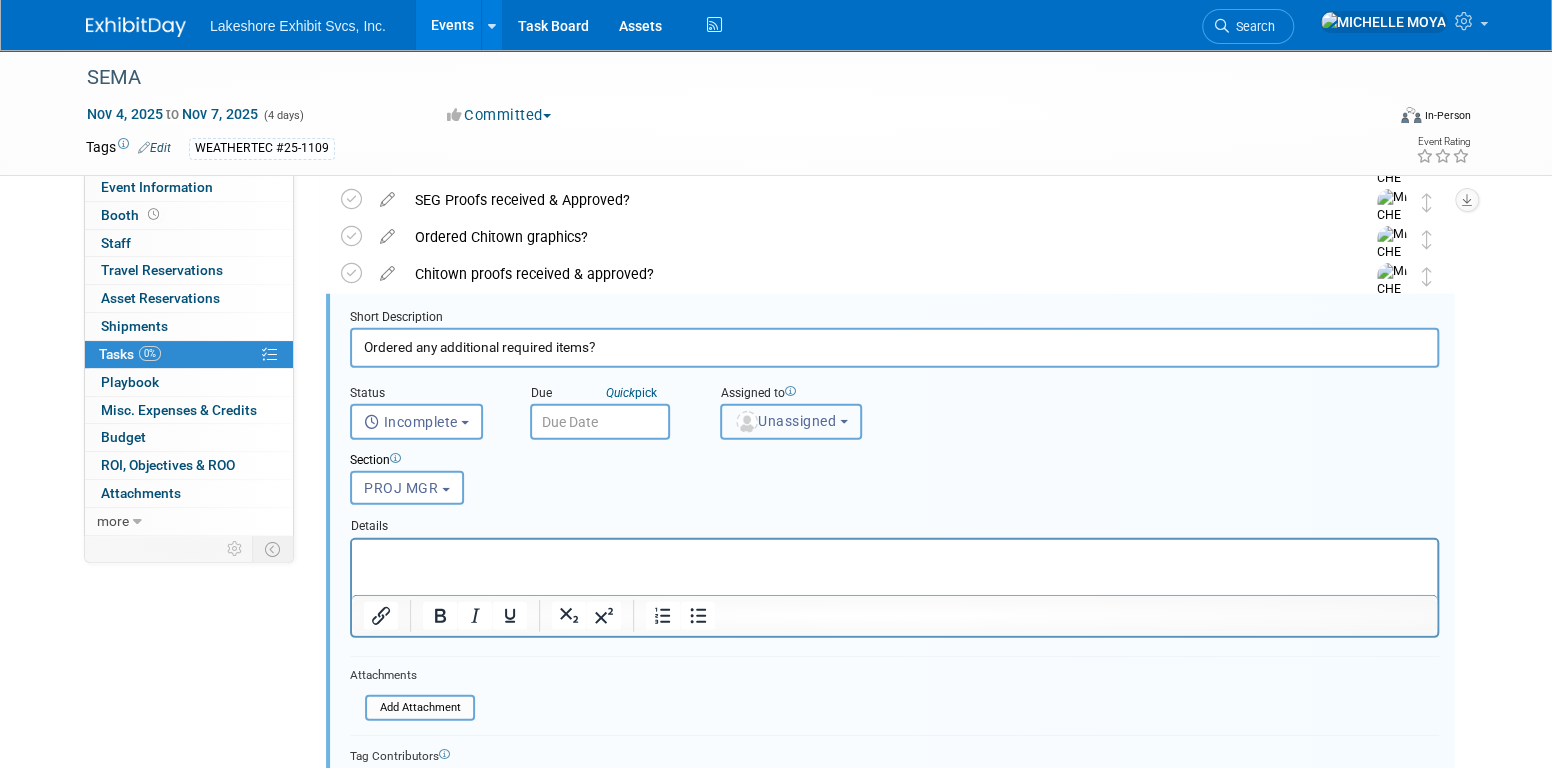 click on "Unassigned" at bounding box center (791, 422) 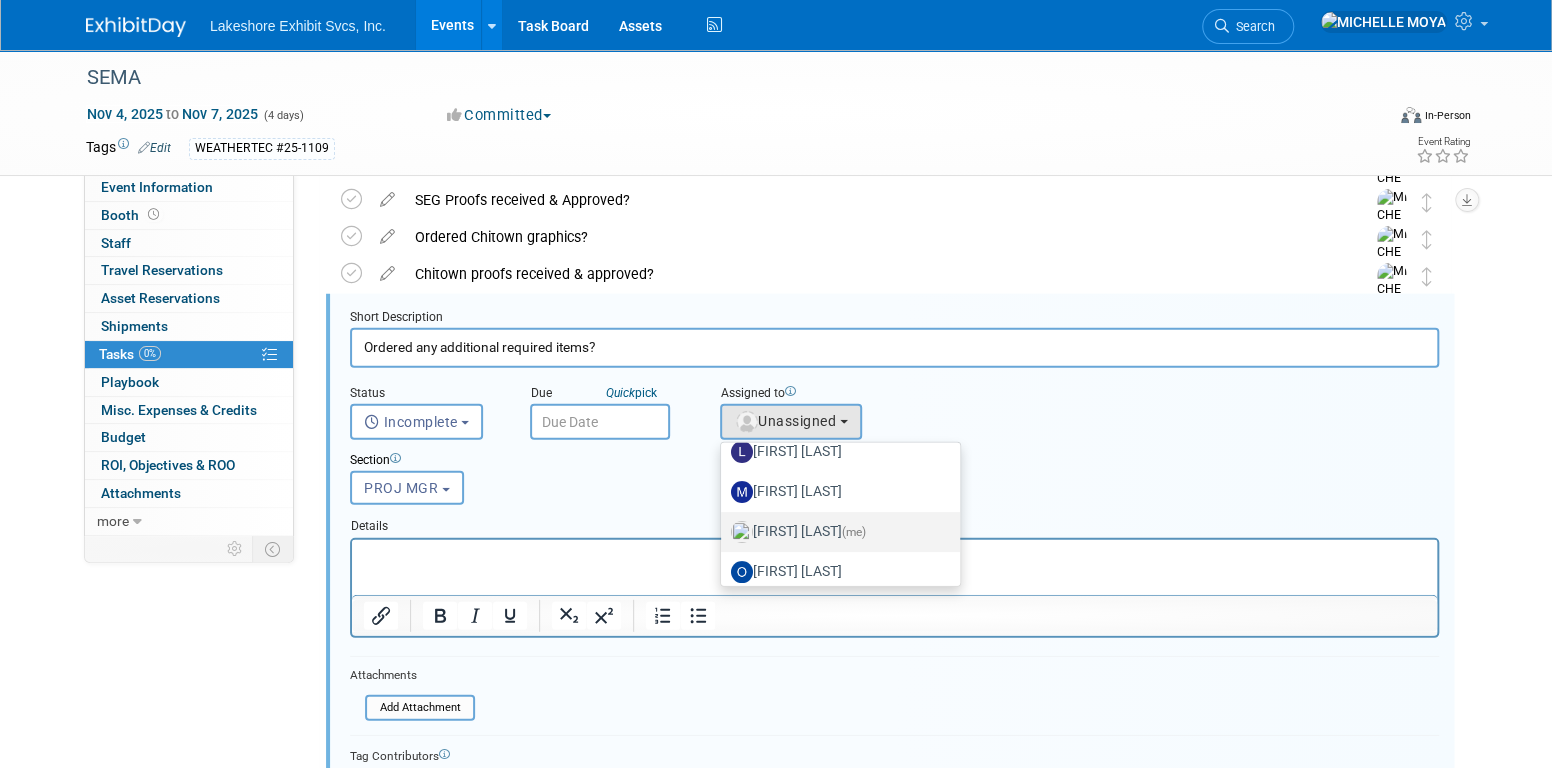 click on "MICHELLE MOYA
(me)" at bounding box center [835, 532] 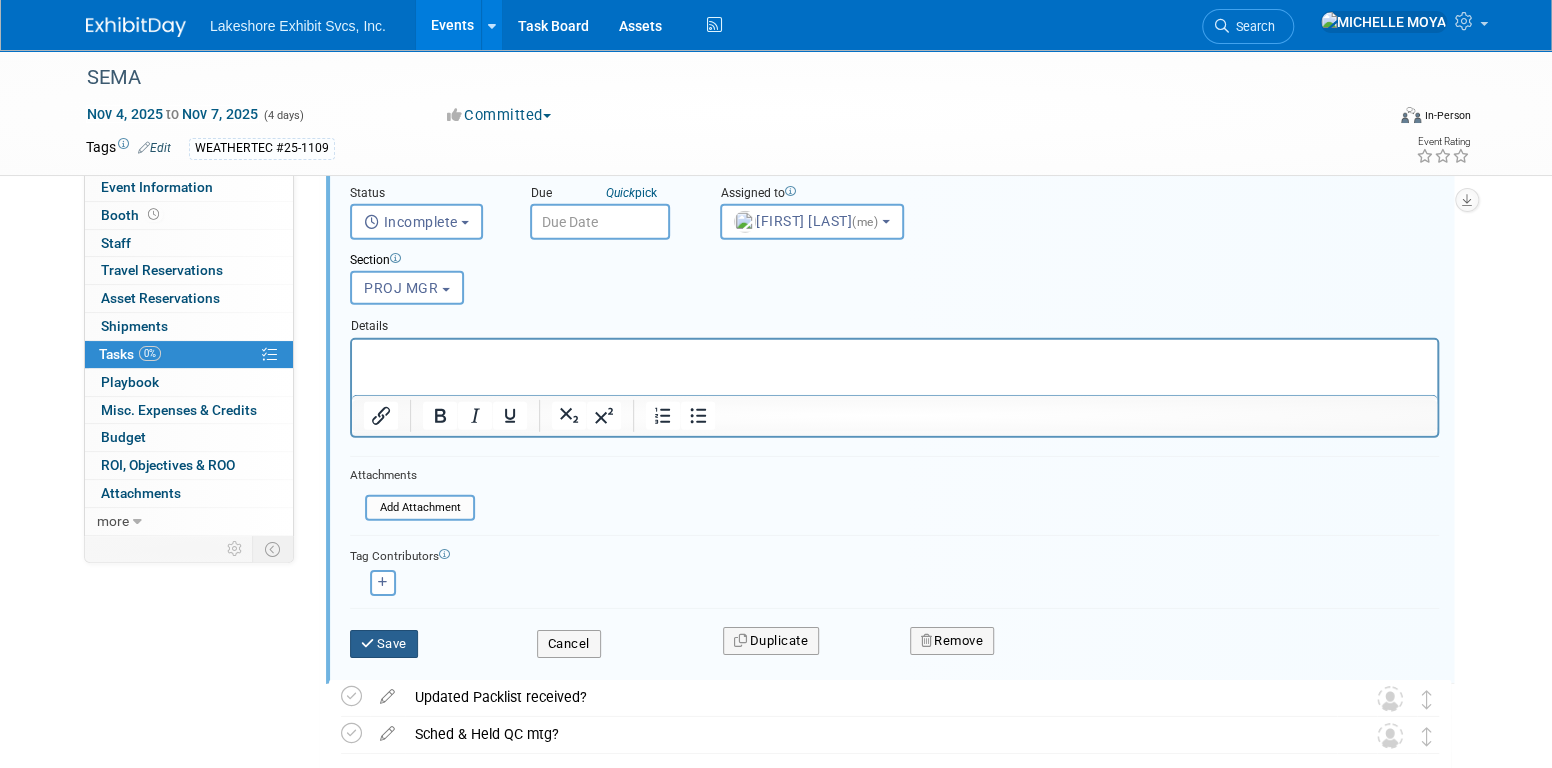 click on "Save" at bounding box center [384, 644] 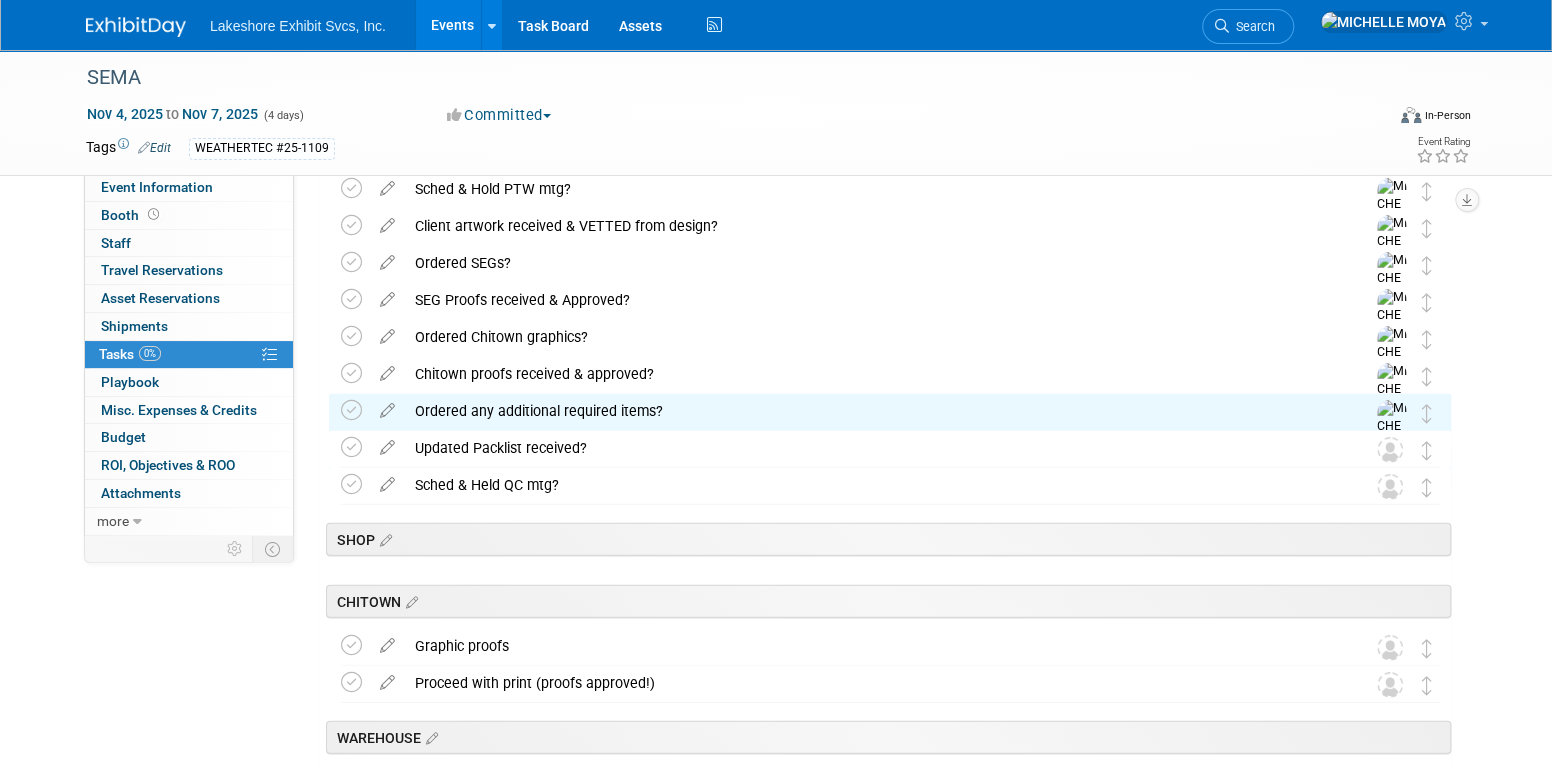 click at bounding box center [387, 443] 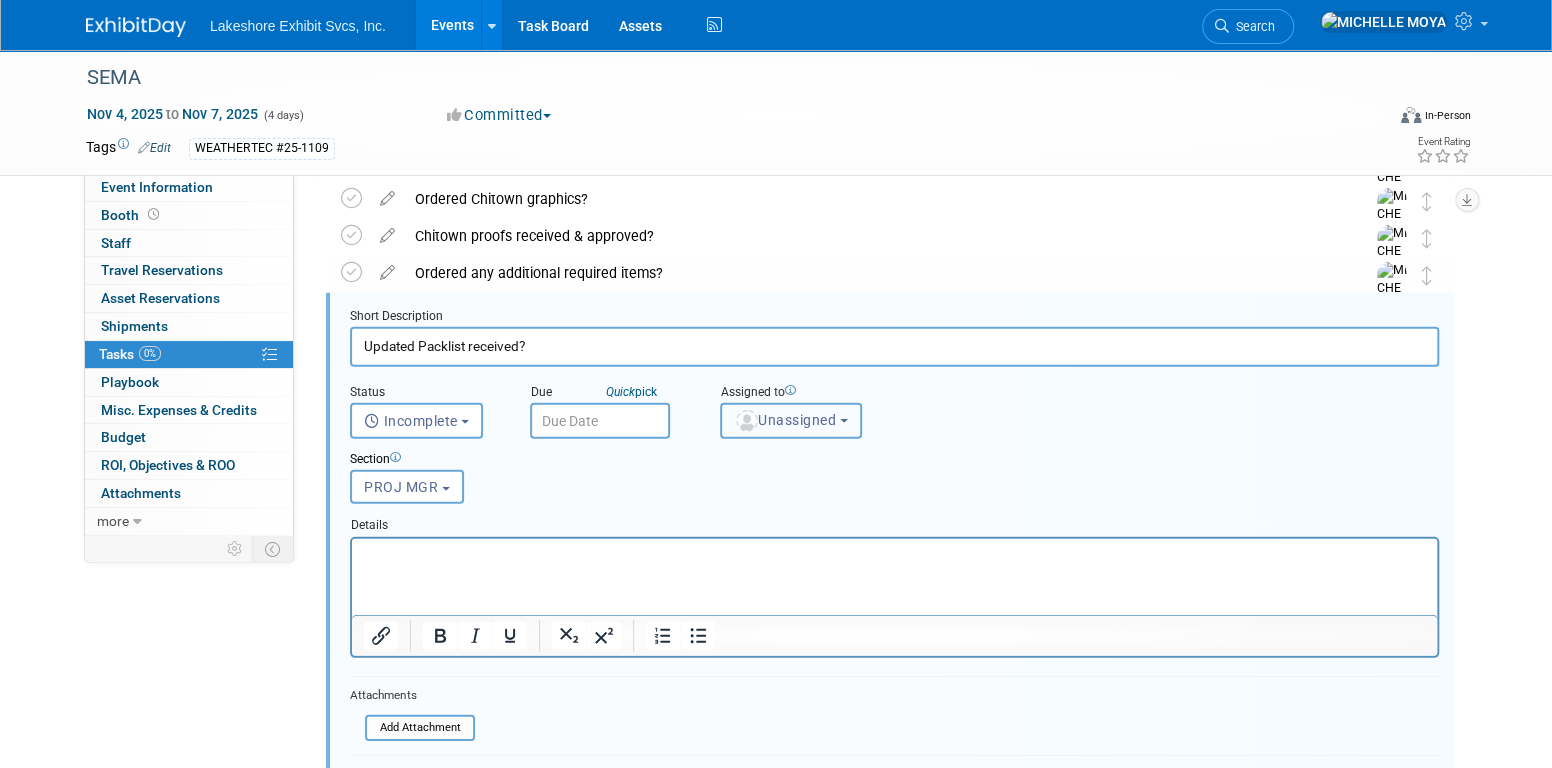 click on "Unassigned" at bounding box center (785, 420) 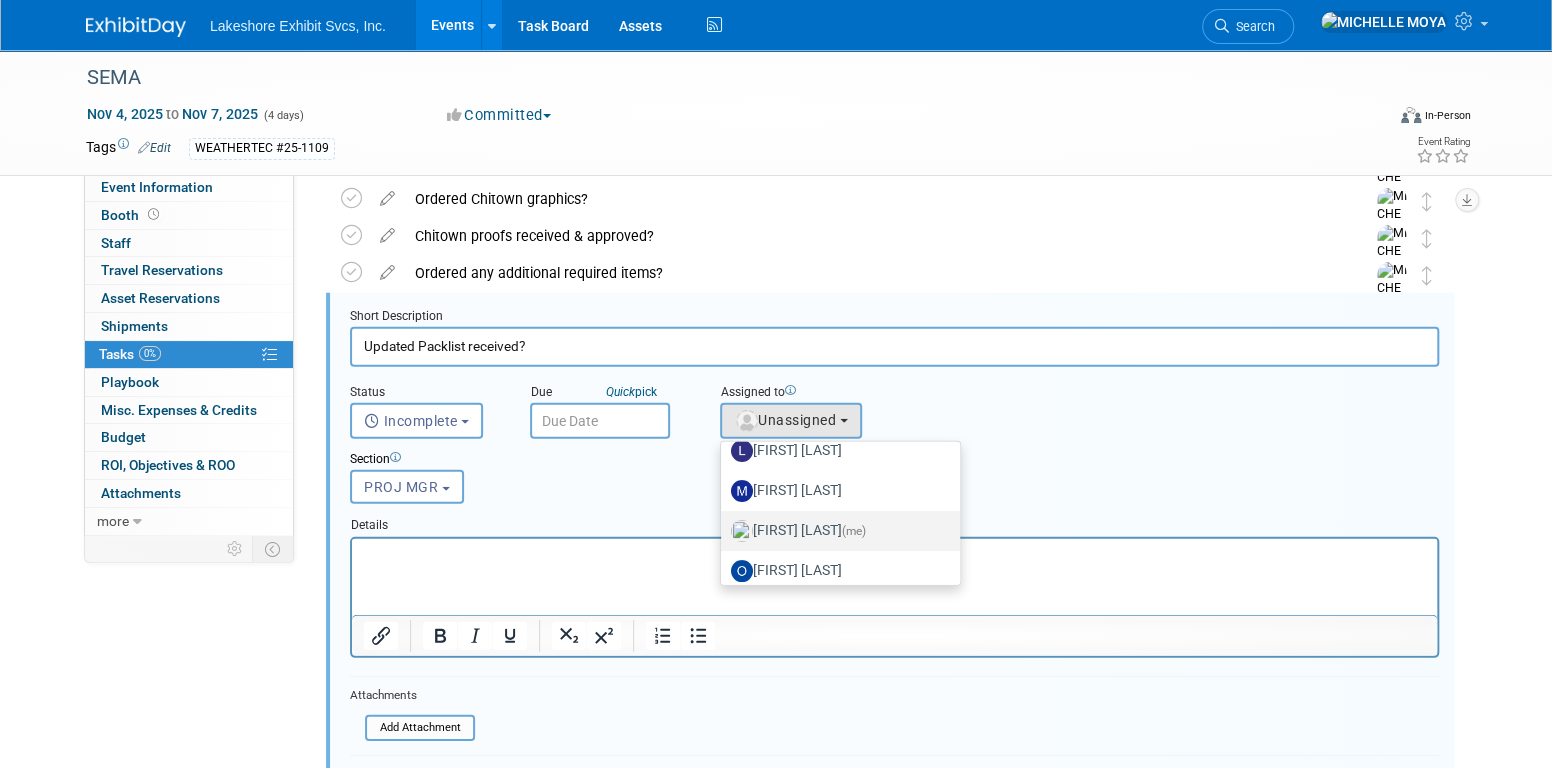 click on "MICHELLE MOYA
(me)" at bounding box center [835, 531] 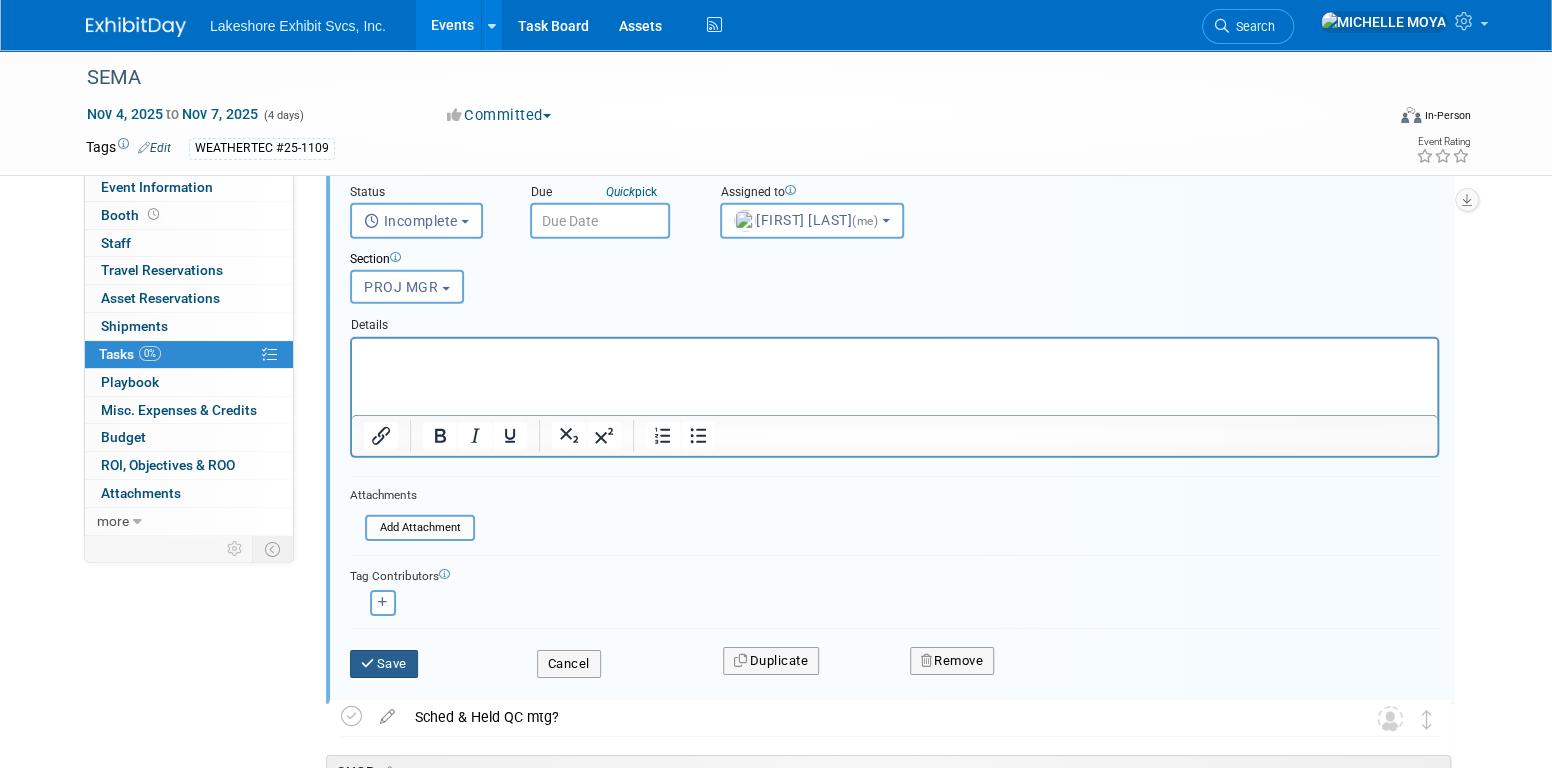 click on "Save" at bounding box center (384, 664) 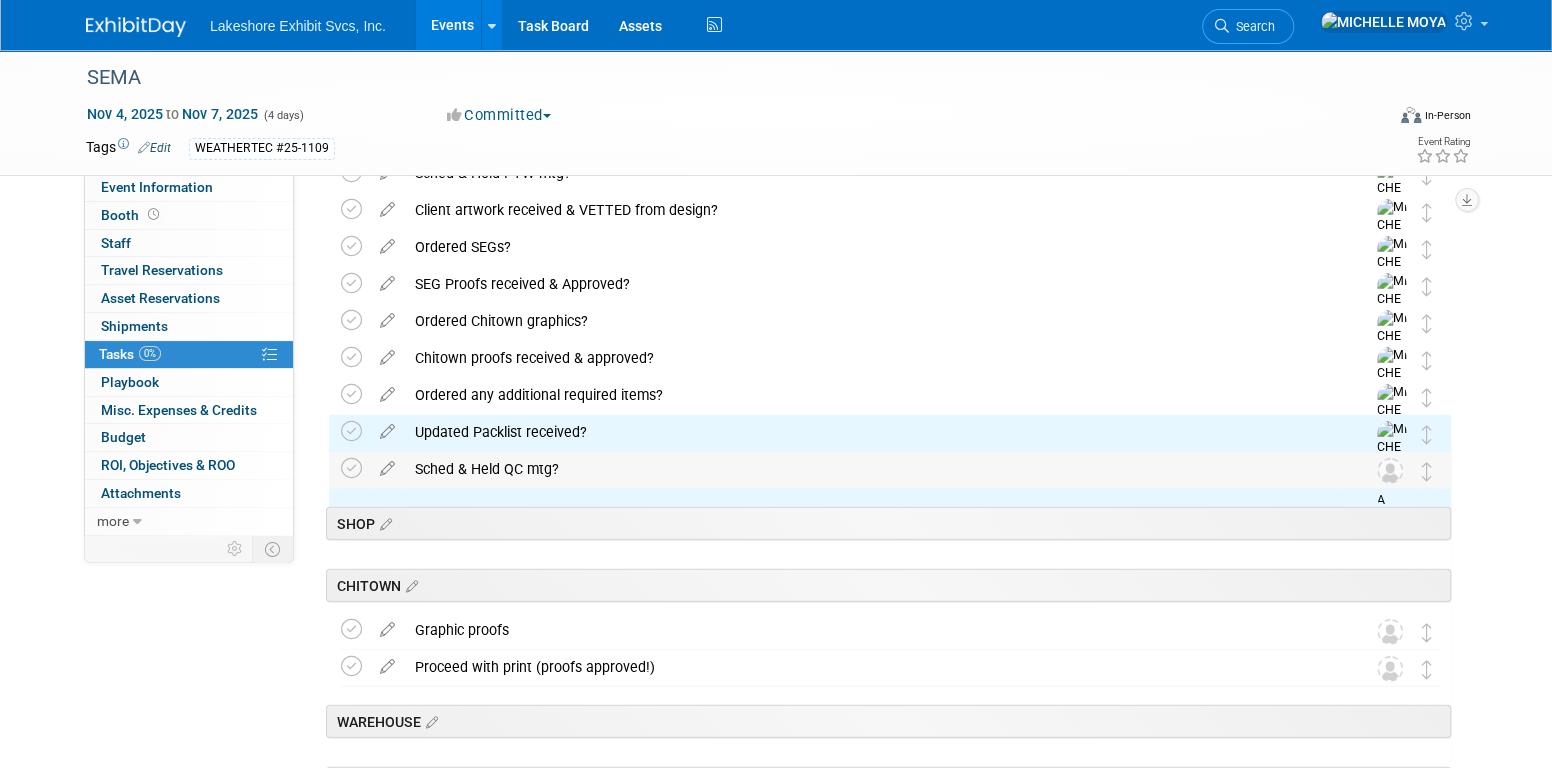 click on "Sched & Held QC mtg?" at bounding box center [871, 469] 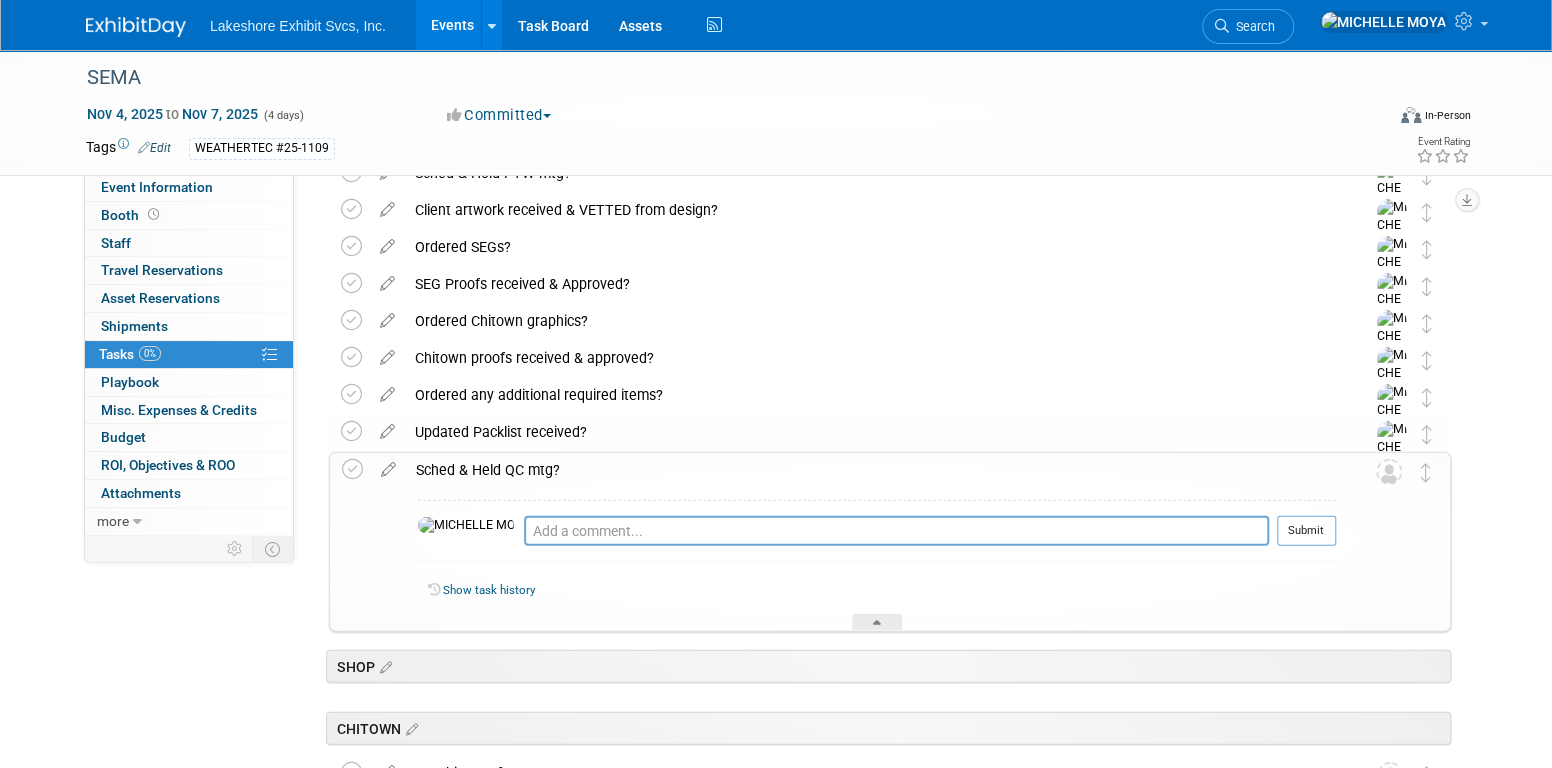 click at bounding box center [388, 465] 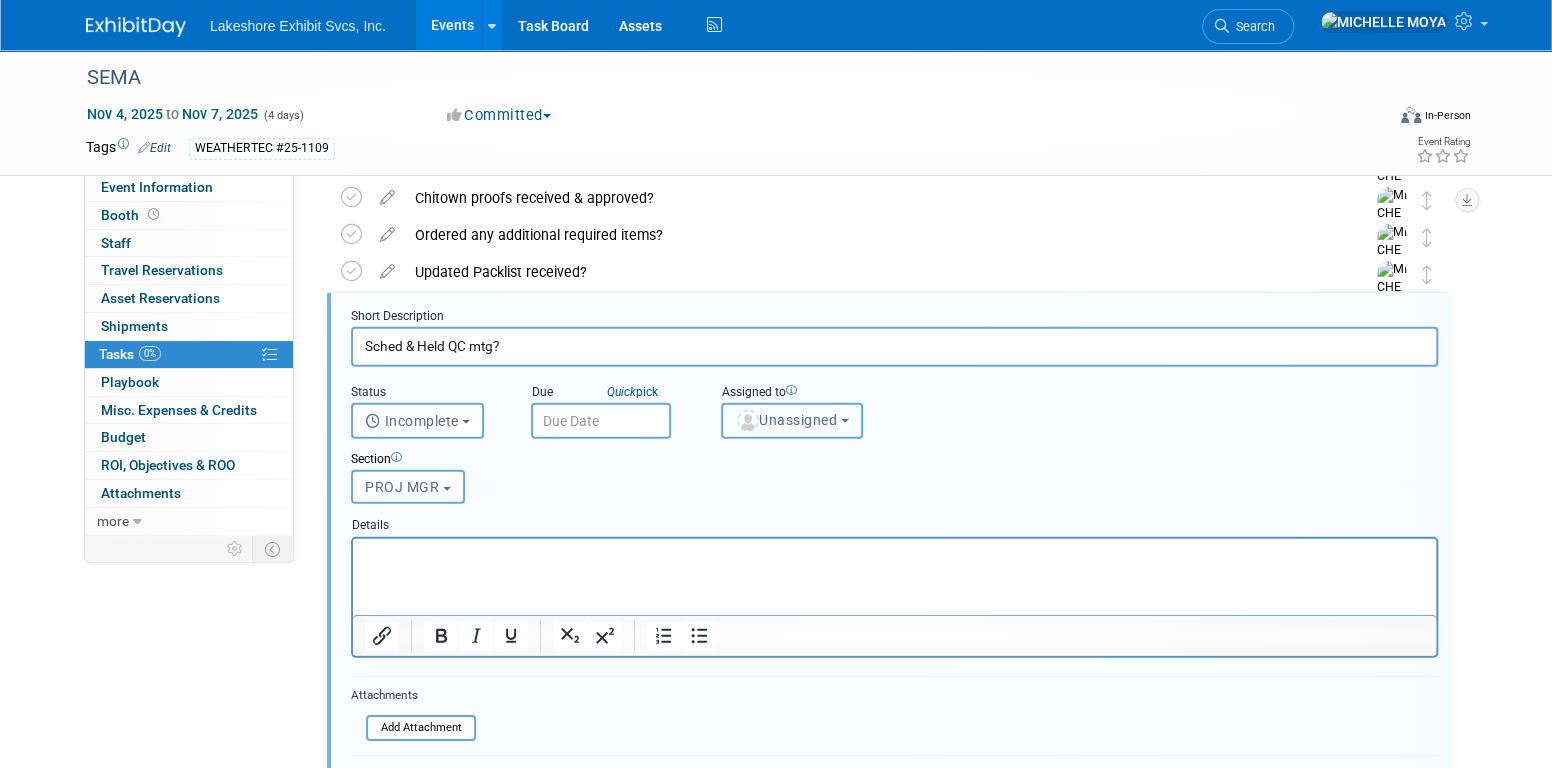 click on "Unassigned" at bounding box center (792, 421) 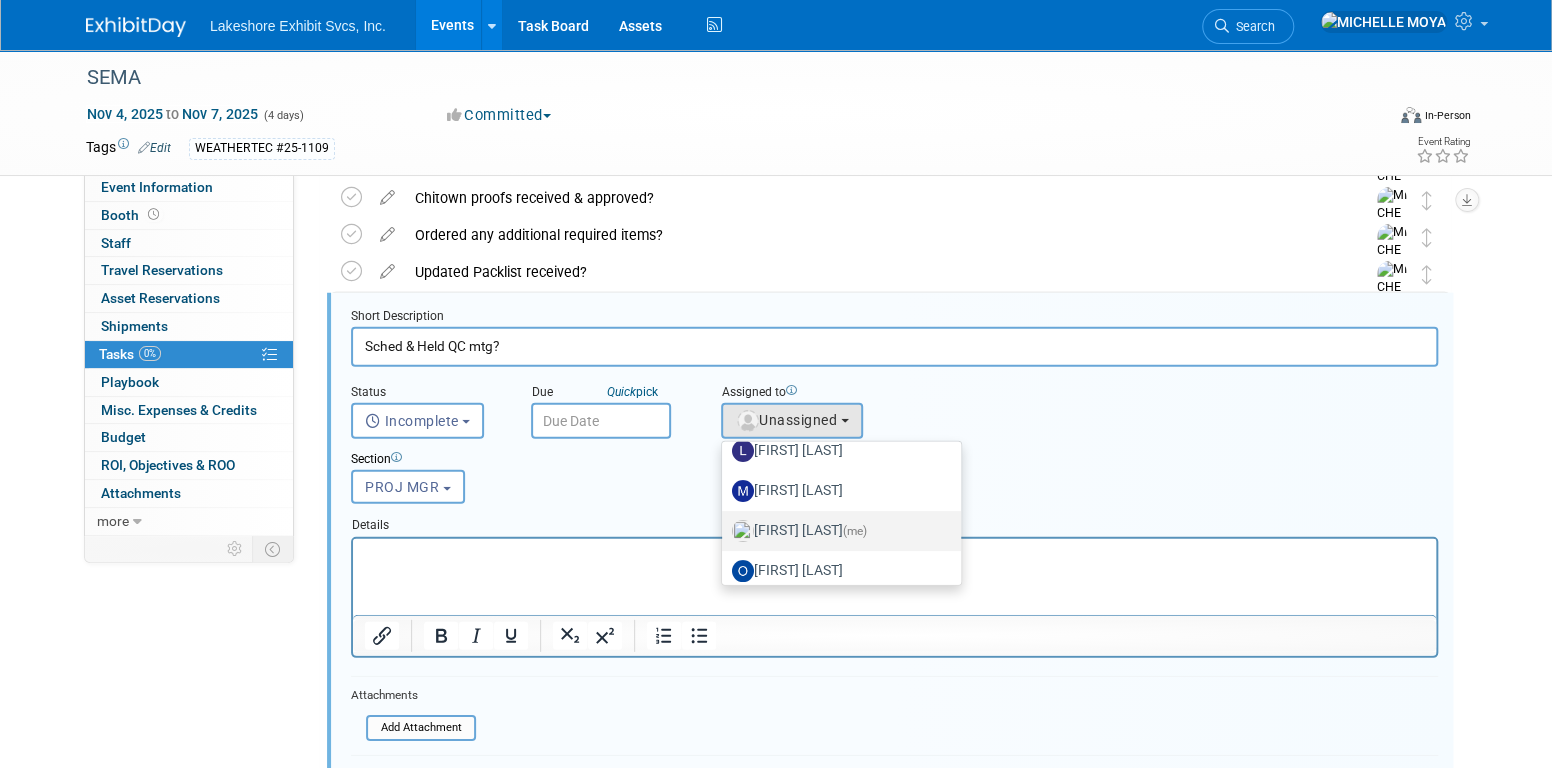click on "MICHELLE MOYA
(me)" at bounding box center (836, 531) 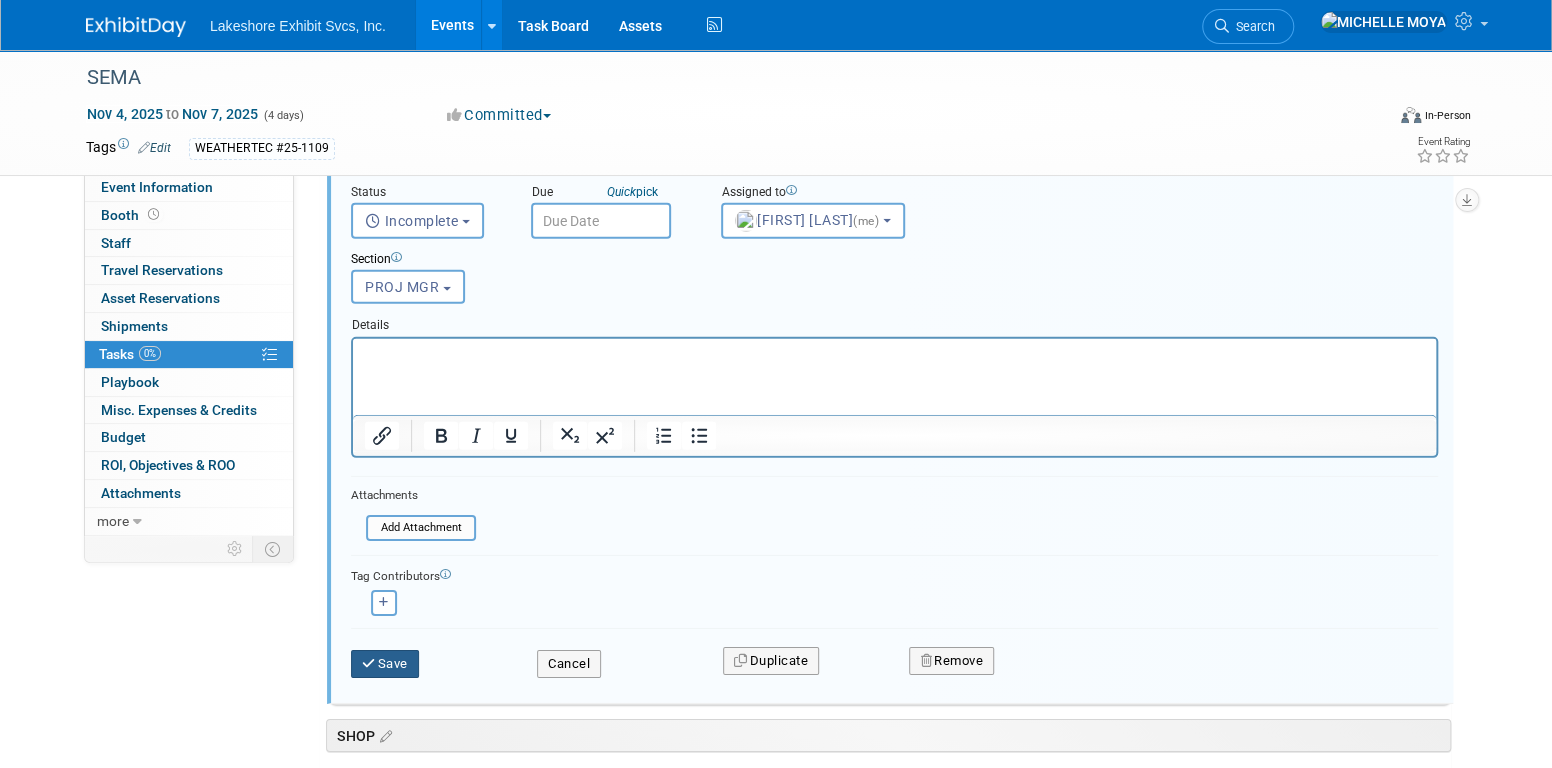 drag, startPoint x: 383, startPoint y: 660, endPoint x: 406, endPoint y: 649, distance: 25.495098 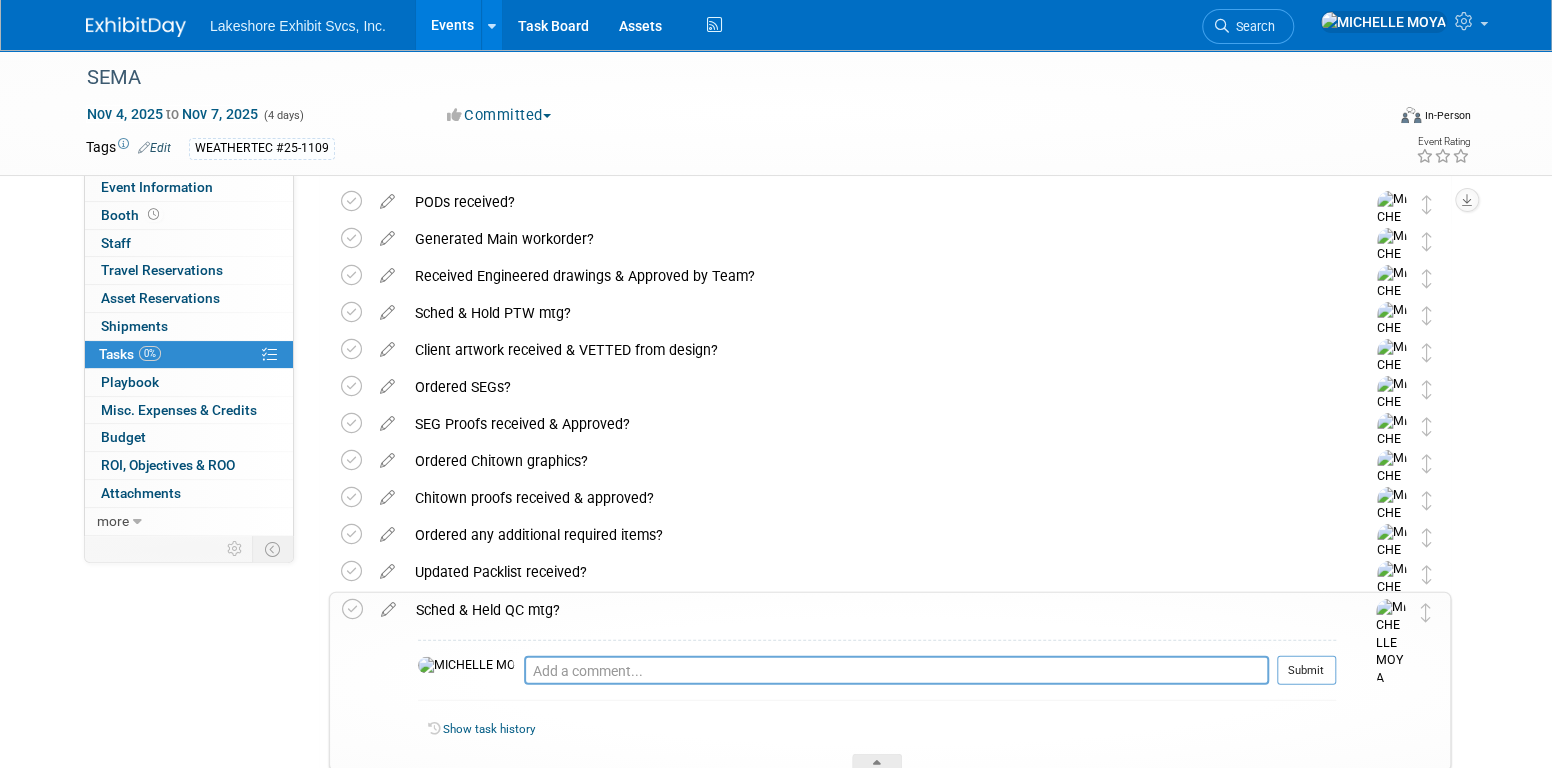 click on "Sched & Held QC mtg?" at bounding box center [871, 610] 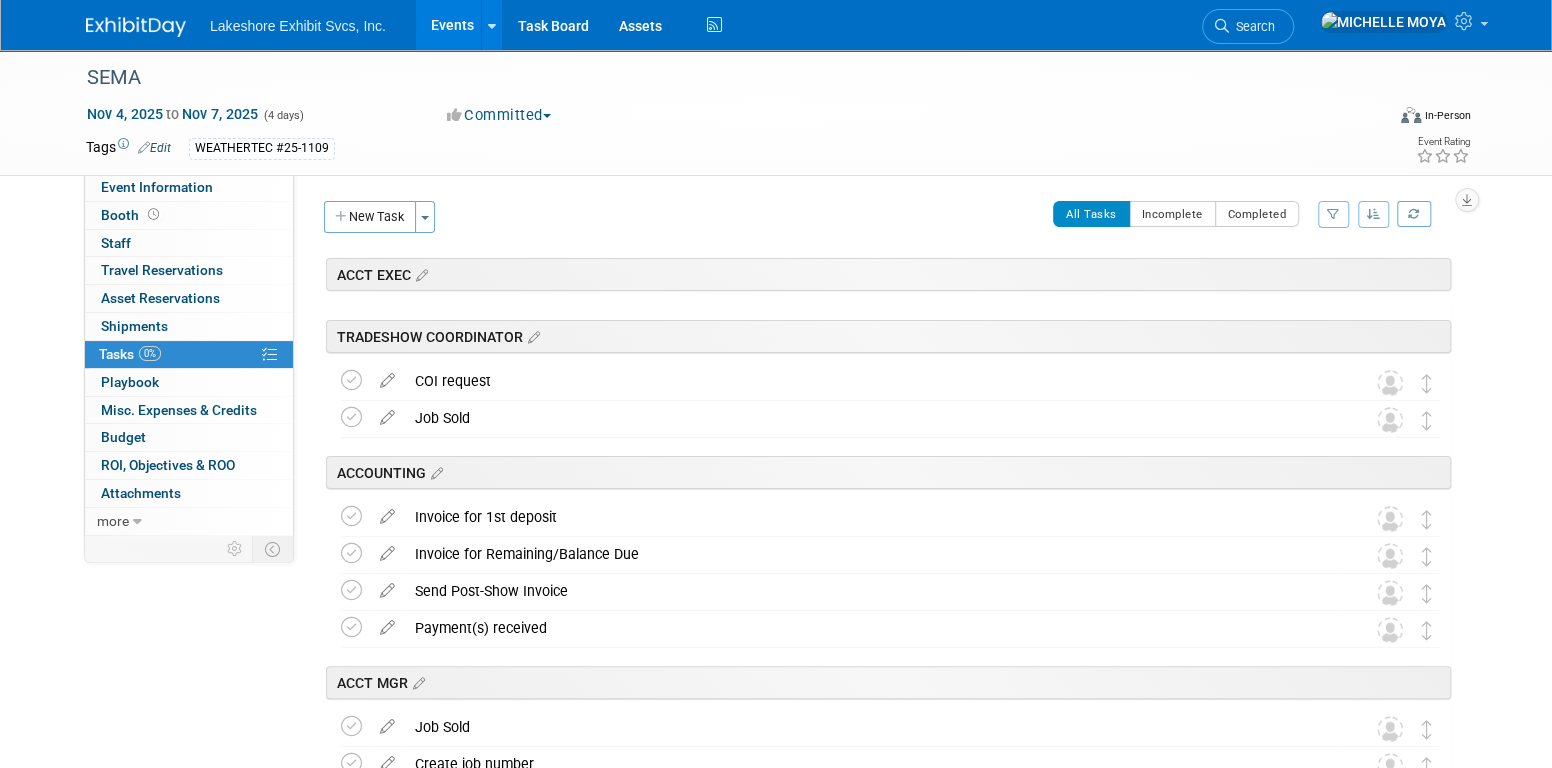 click at bounding box center (1333, 214) 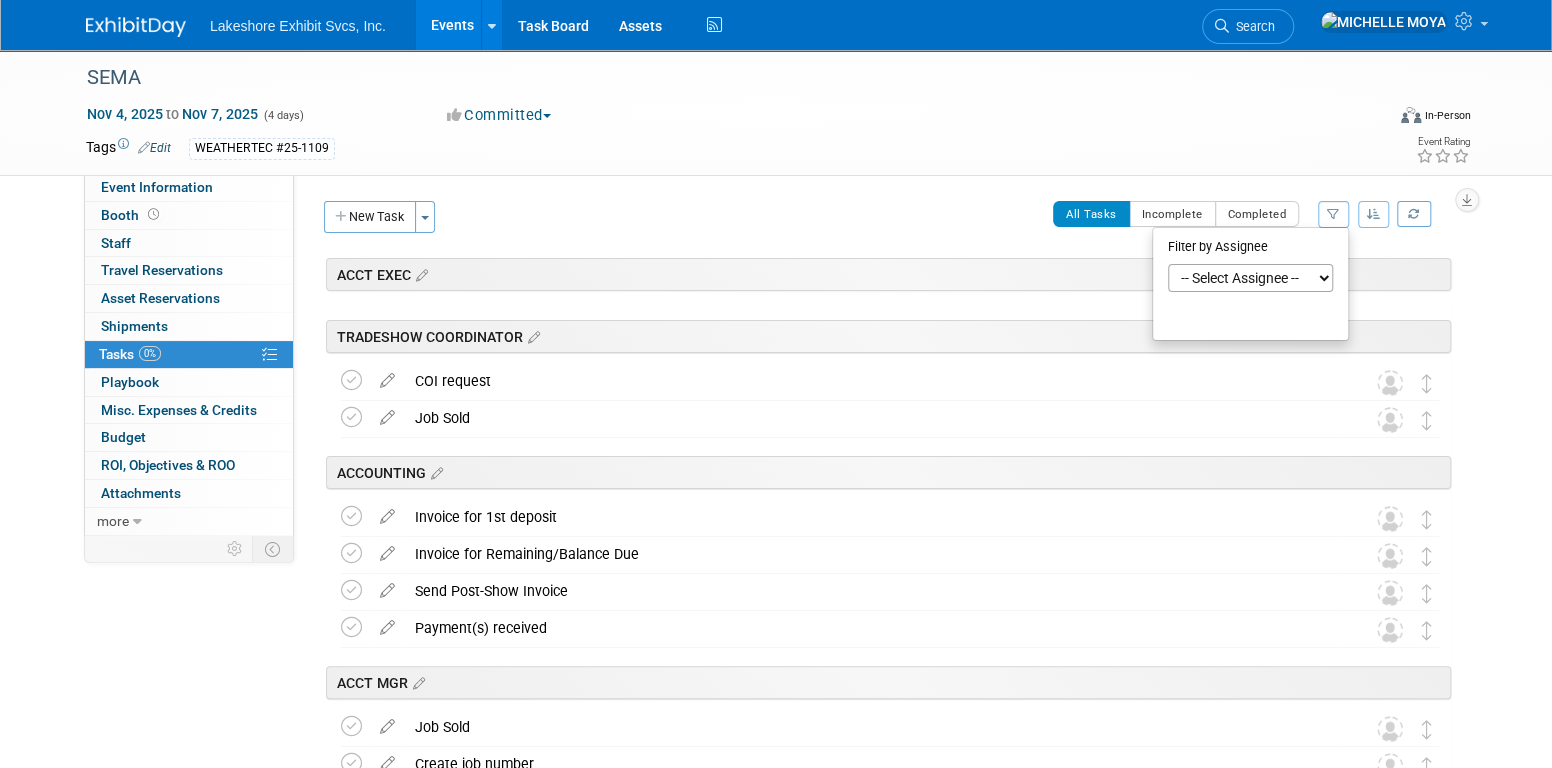click on "-- Select Assignee --
All unassigned tasks
Assigned to me
Amanda Koss
Dave Desalvo
Debbie Satala
Julie Ratio
Keisha Davis
LAYNE PHILLIPS
MARK FELA
Olivia Satala
Stephen Hurn" at bounding box center (1250, 278) 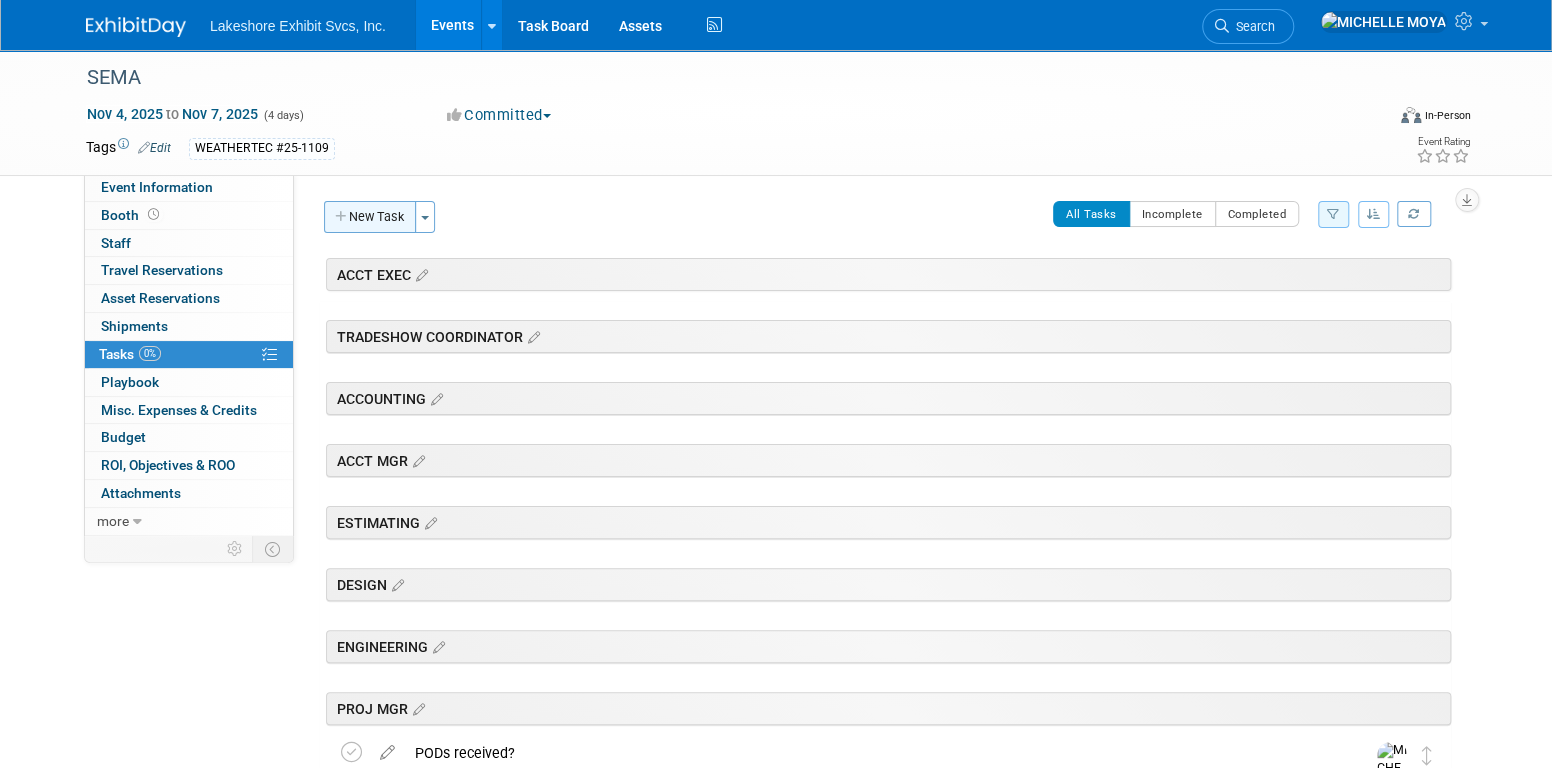 click on "New Task" at bounding box center [370, 217] 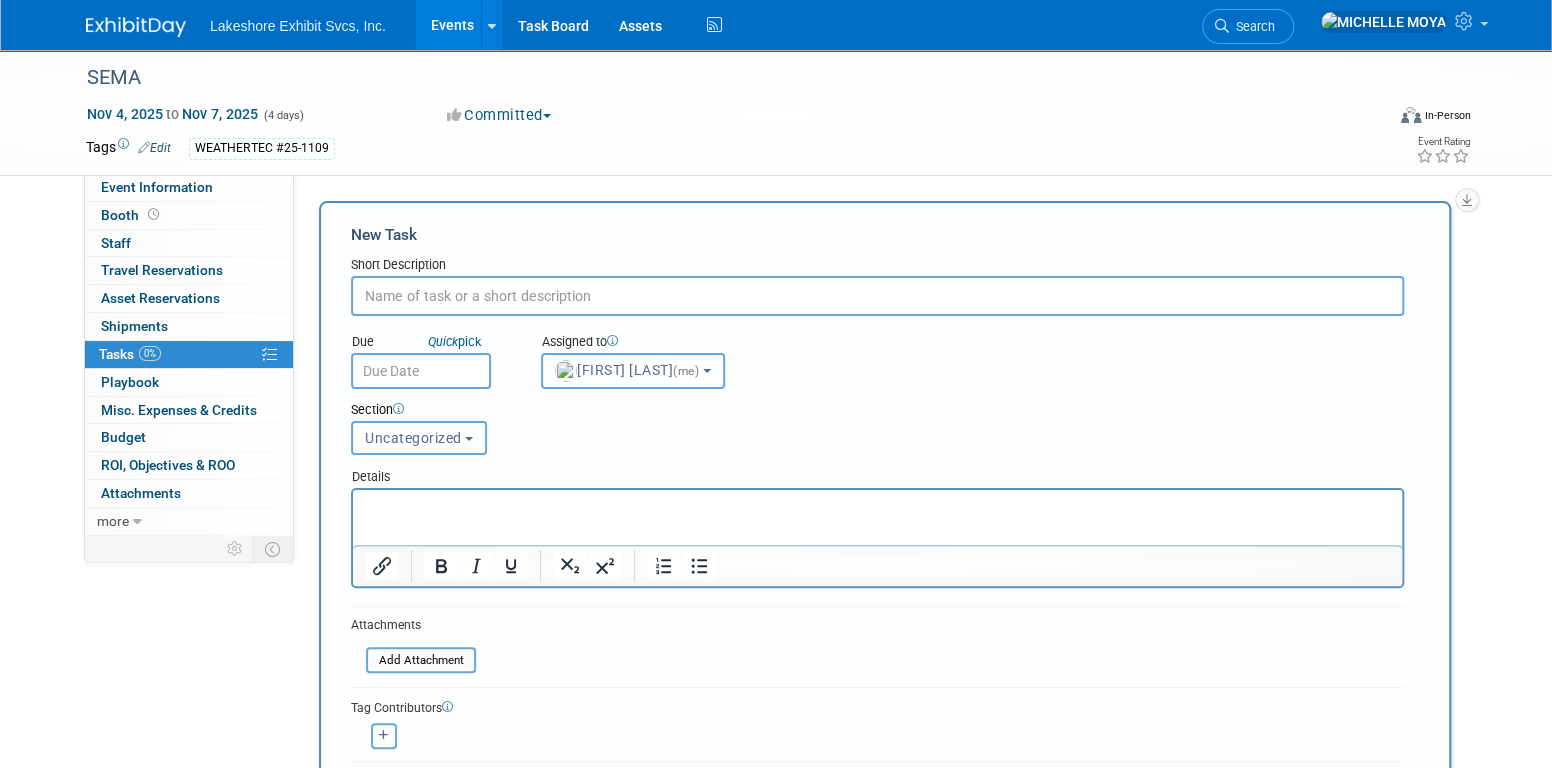 click at bounding box center (877, 296) 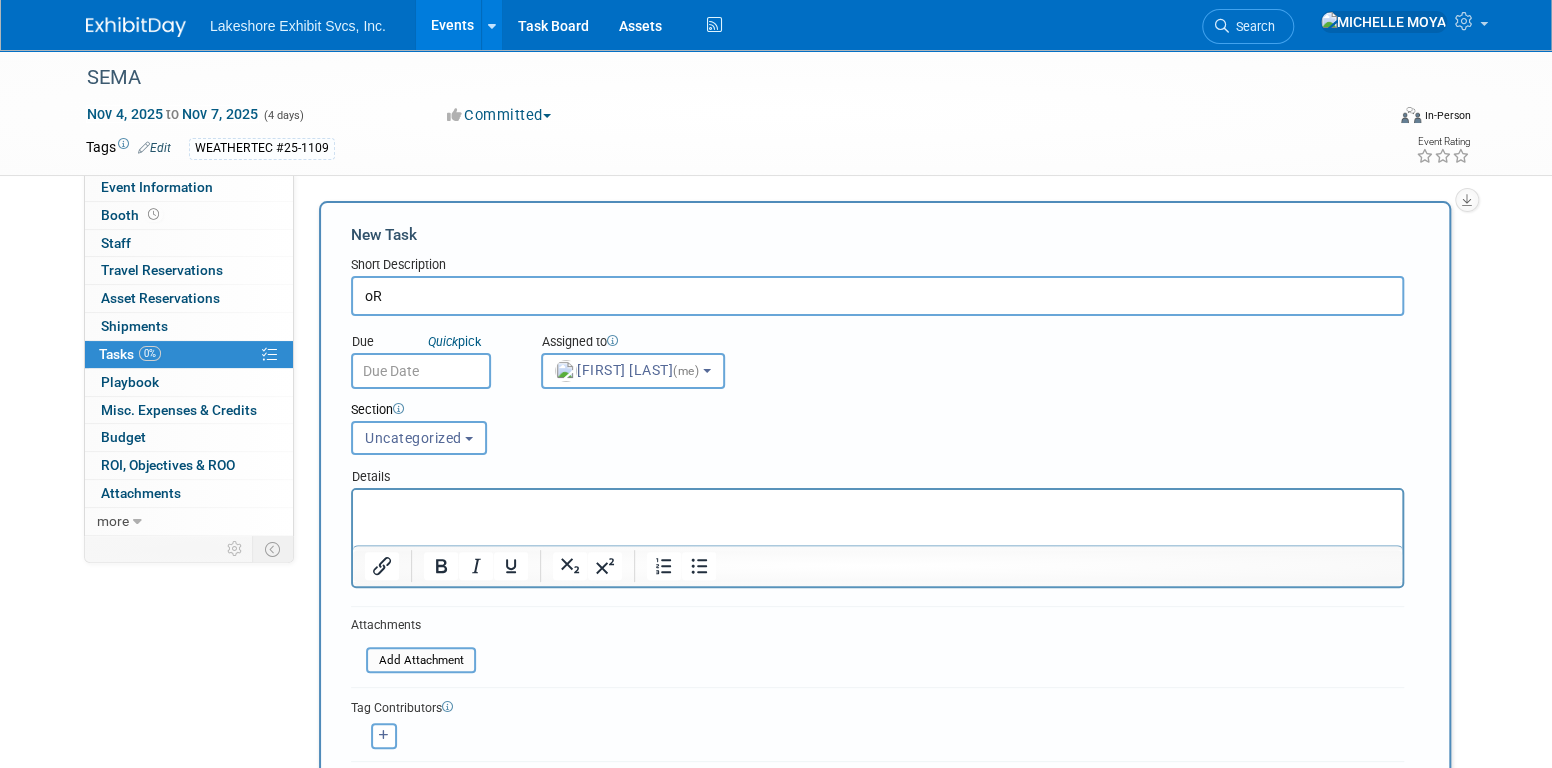 type on "o" 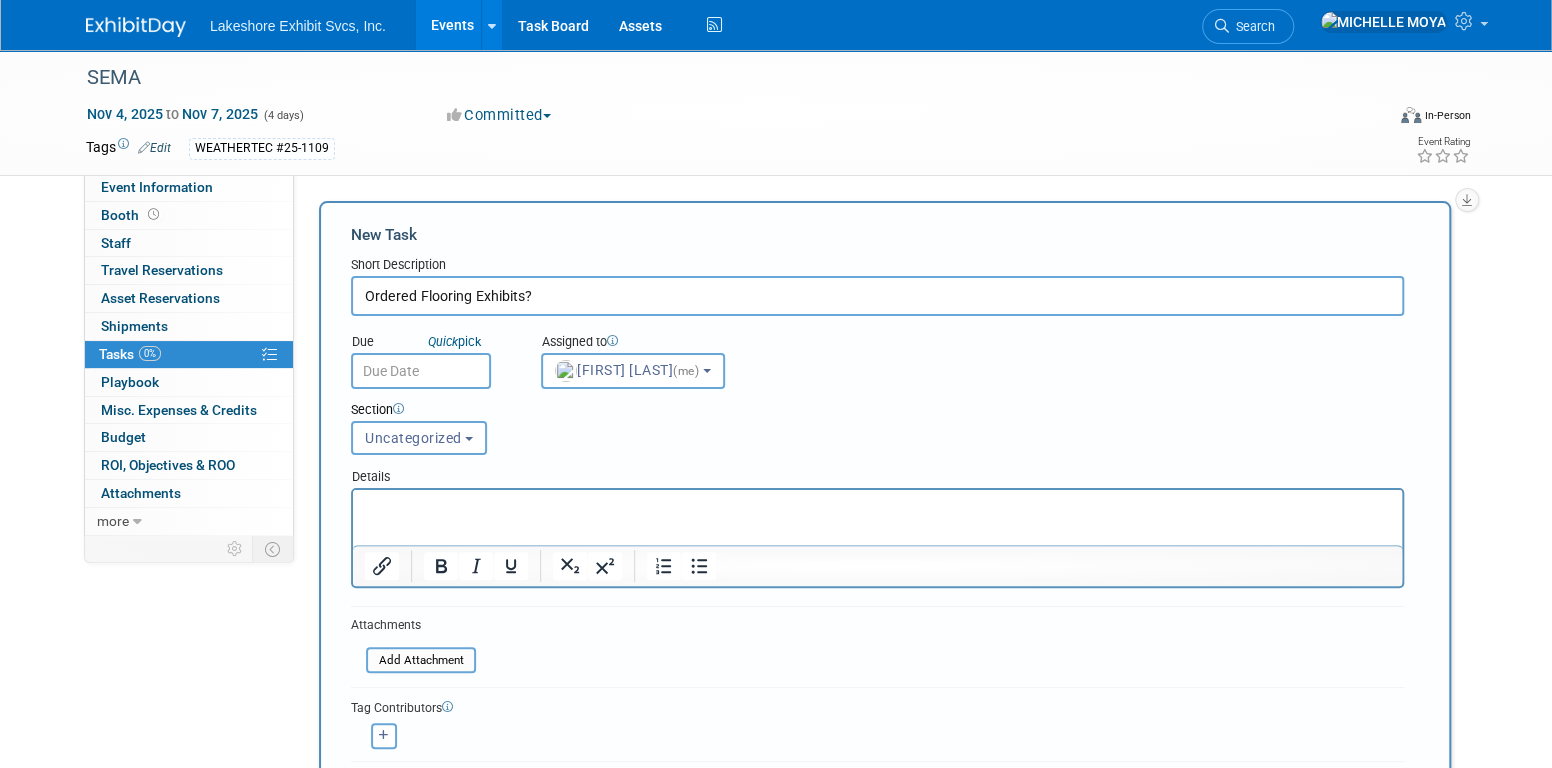 type on "Ordered Flooring Exhibits?" 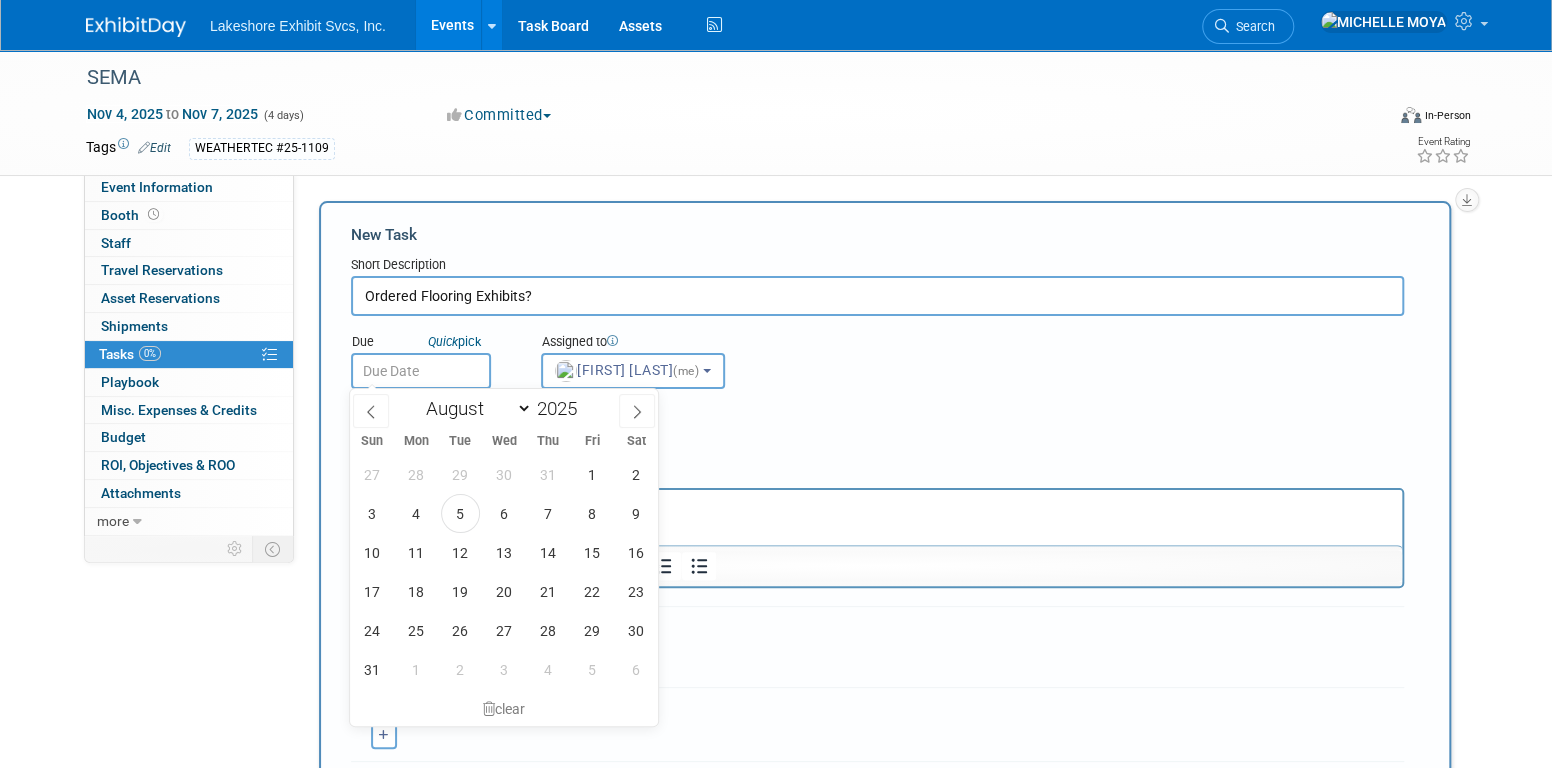click at bounding box center (421, 371) 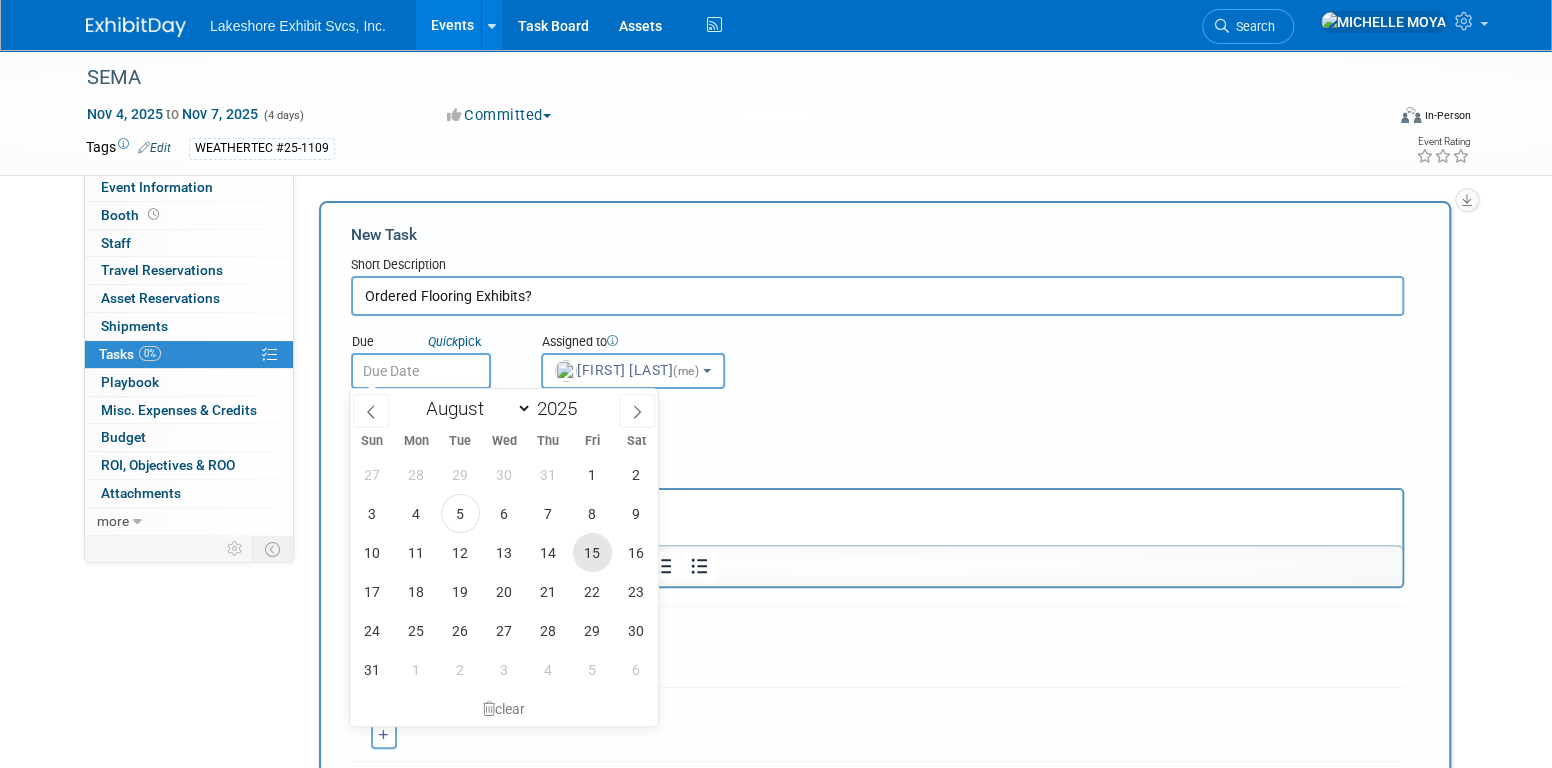 click on "15" at bounding box center (592, 552) 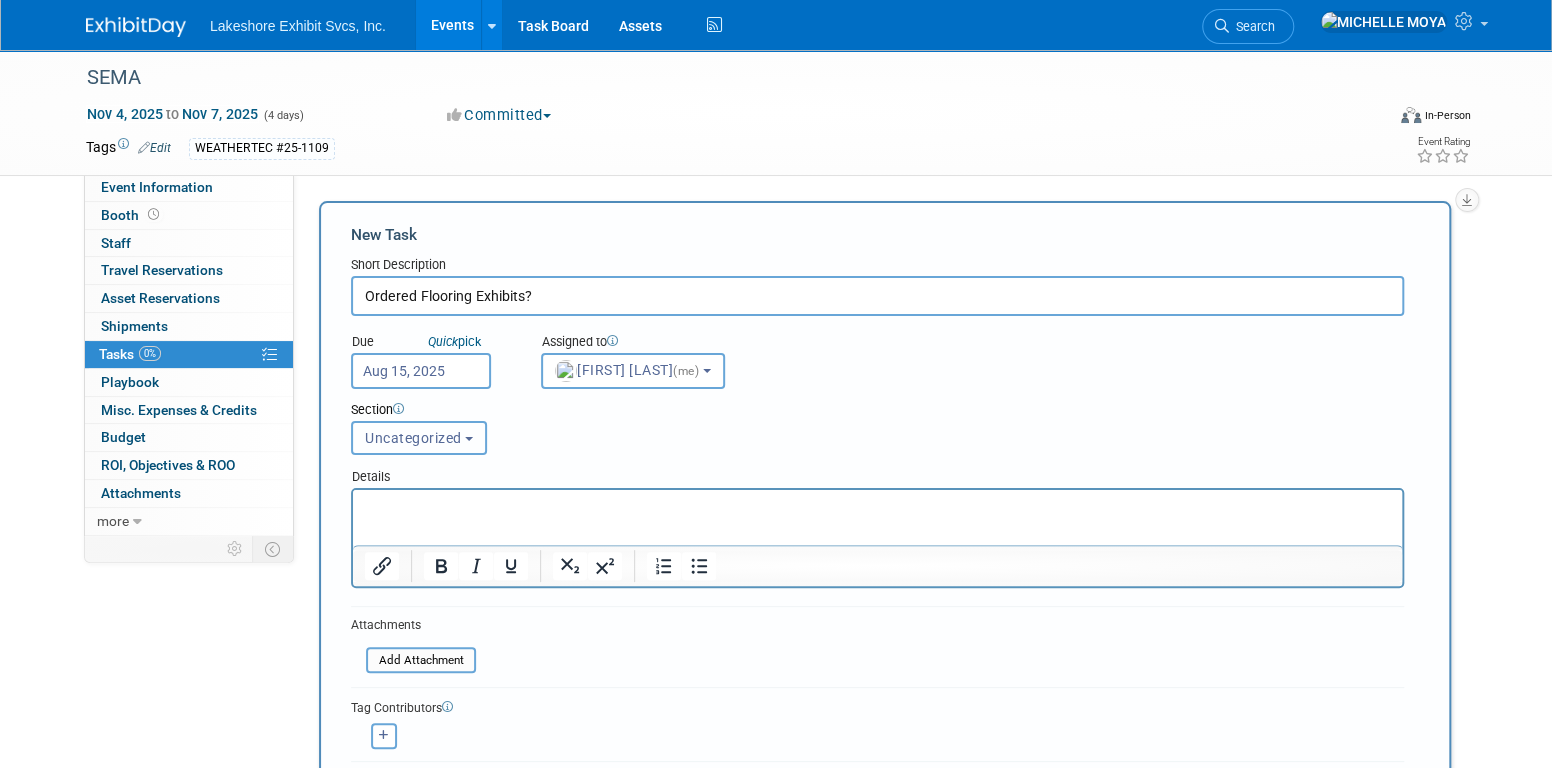 click on "Uncategorized" at bounding box center [413, 438] 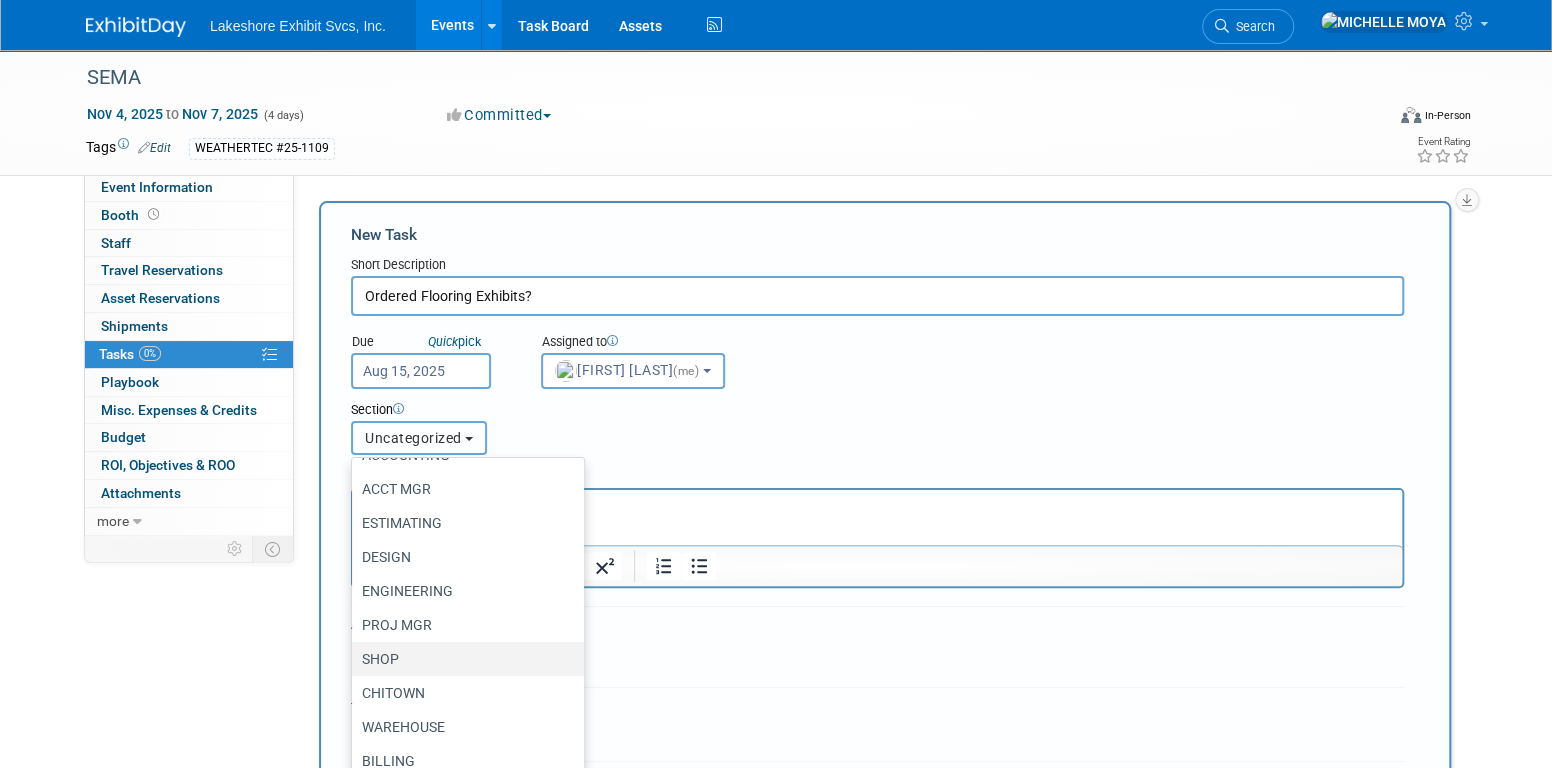 scroll, scrollTop: 127, scrollLeft: 0, axis: vertical 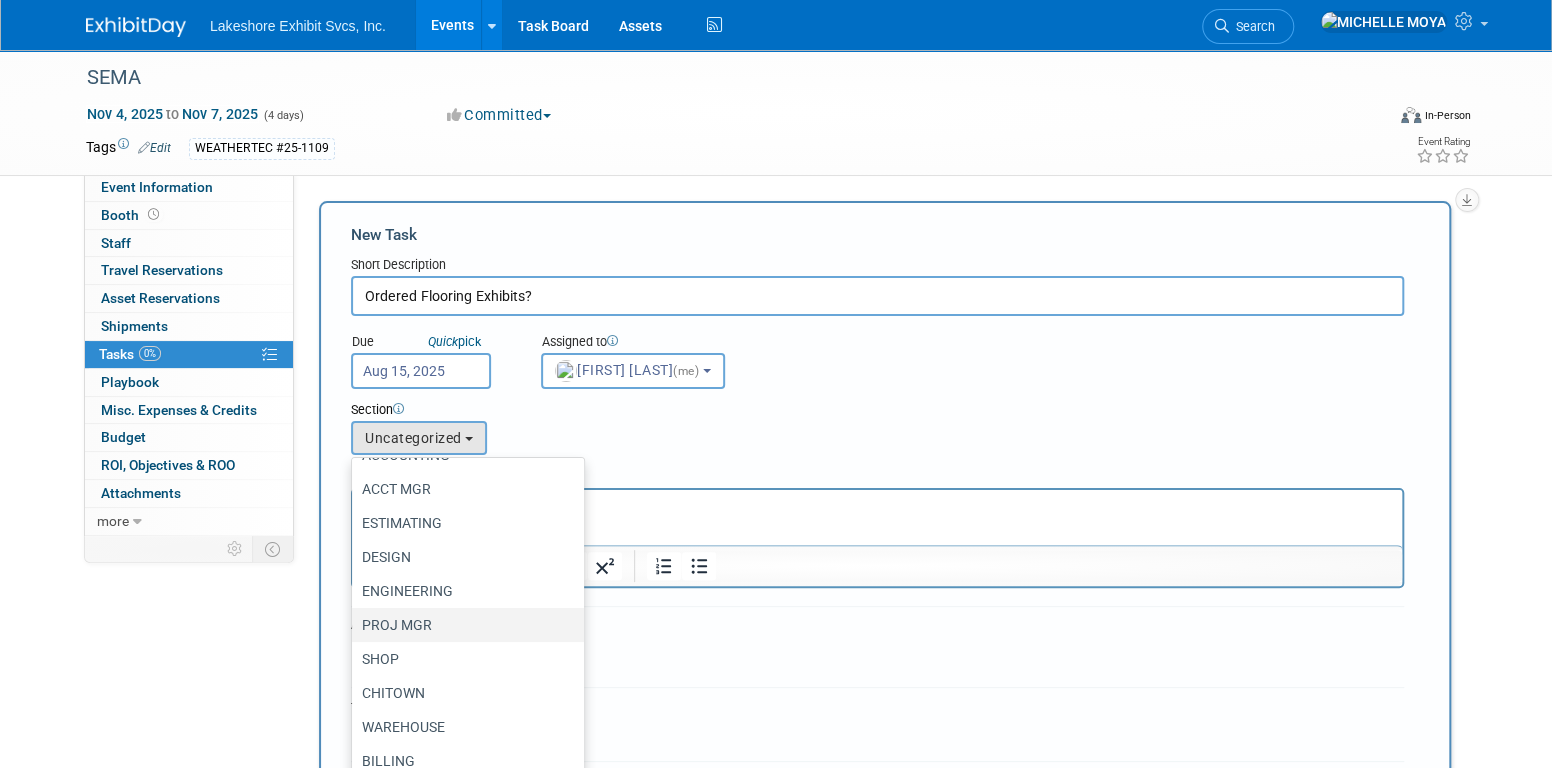 drag, startPoint x: 425, startPoint y: 618, endPoint x: 440, endPoint y: 604, distance: 20.518284 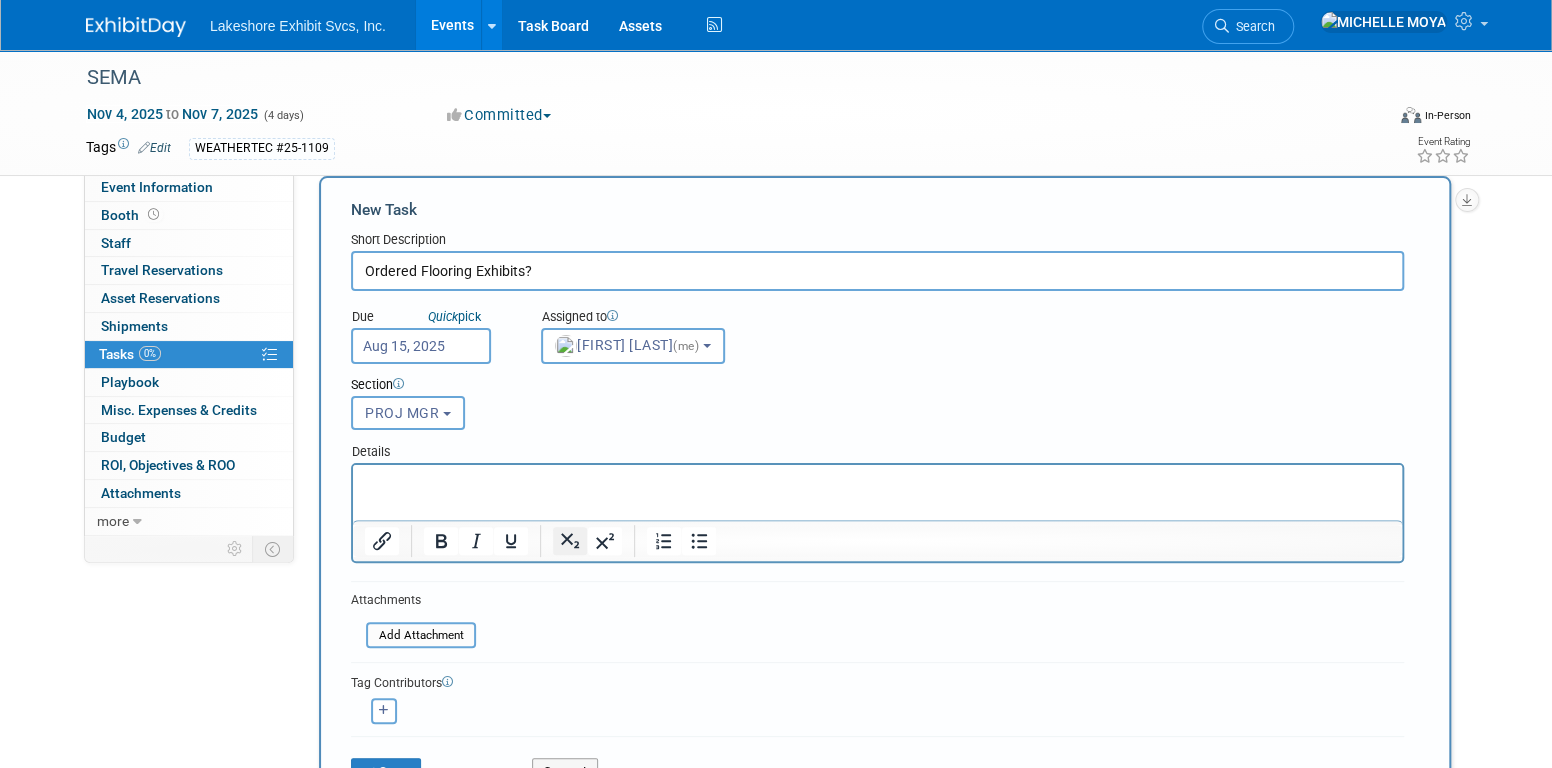 scroll, scrollTop: 100, scrollLeft: 0, axis: vertical 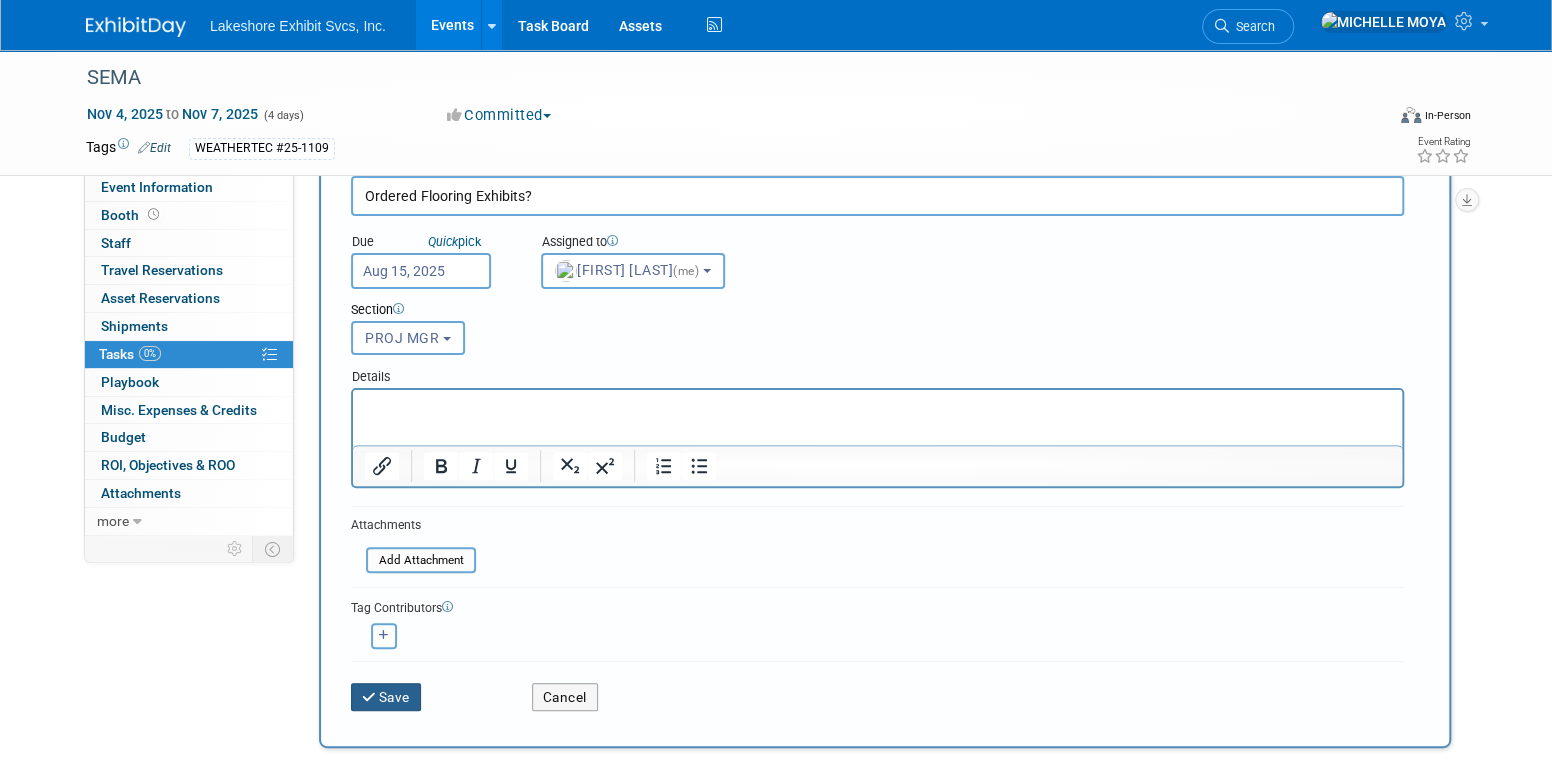 click on "Save" at bounding box center [386, 697] 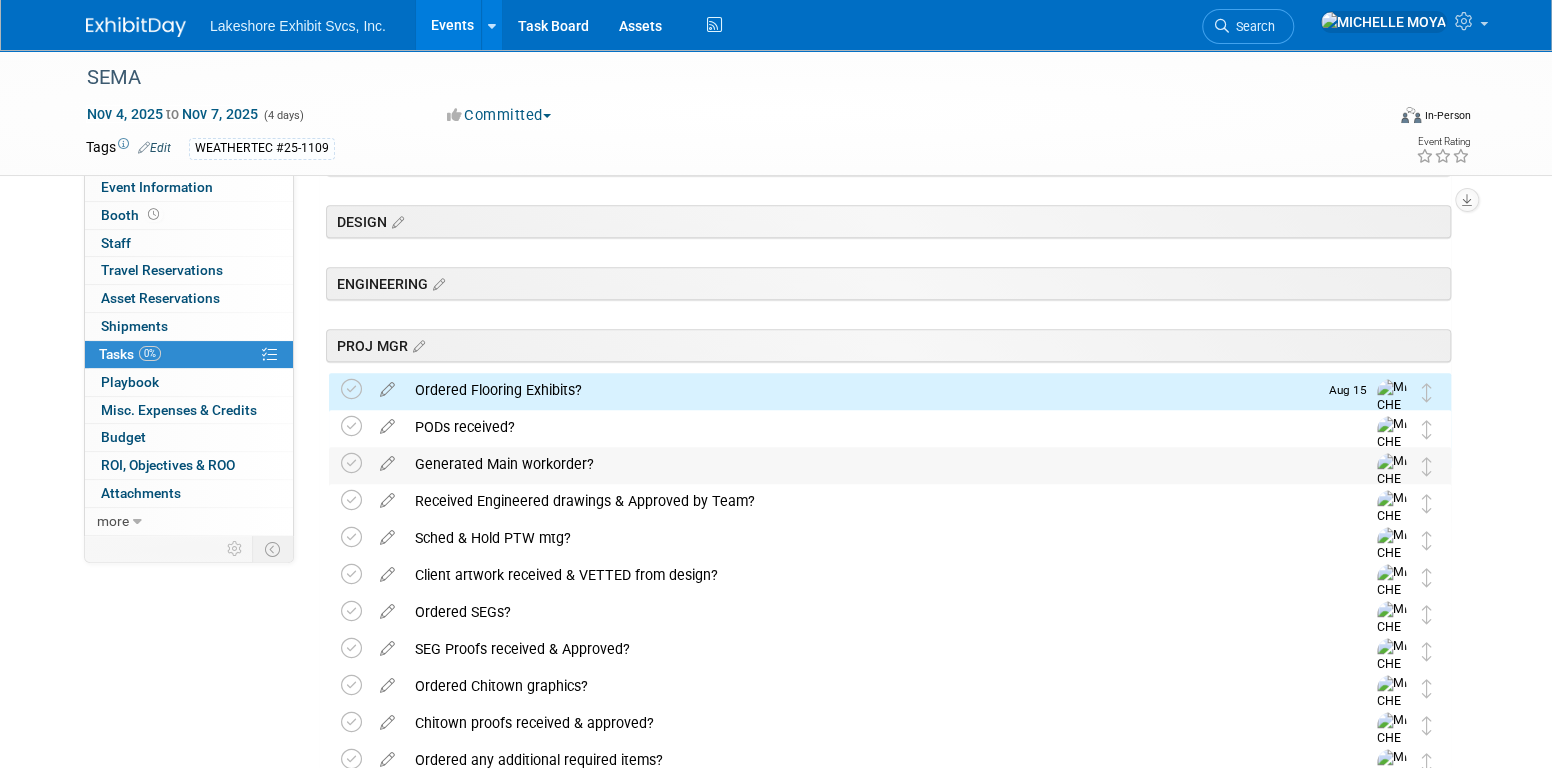 scroll, scrollTop: 400, scrollLeft: 0, axis: vertical 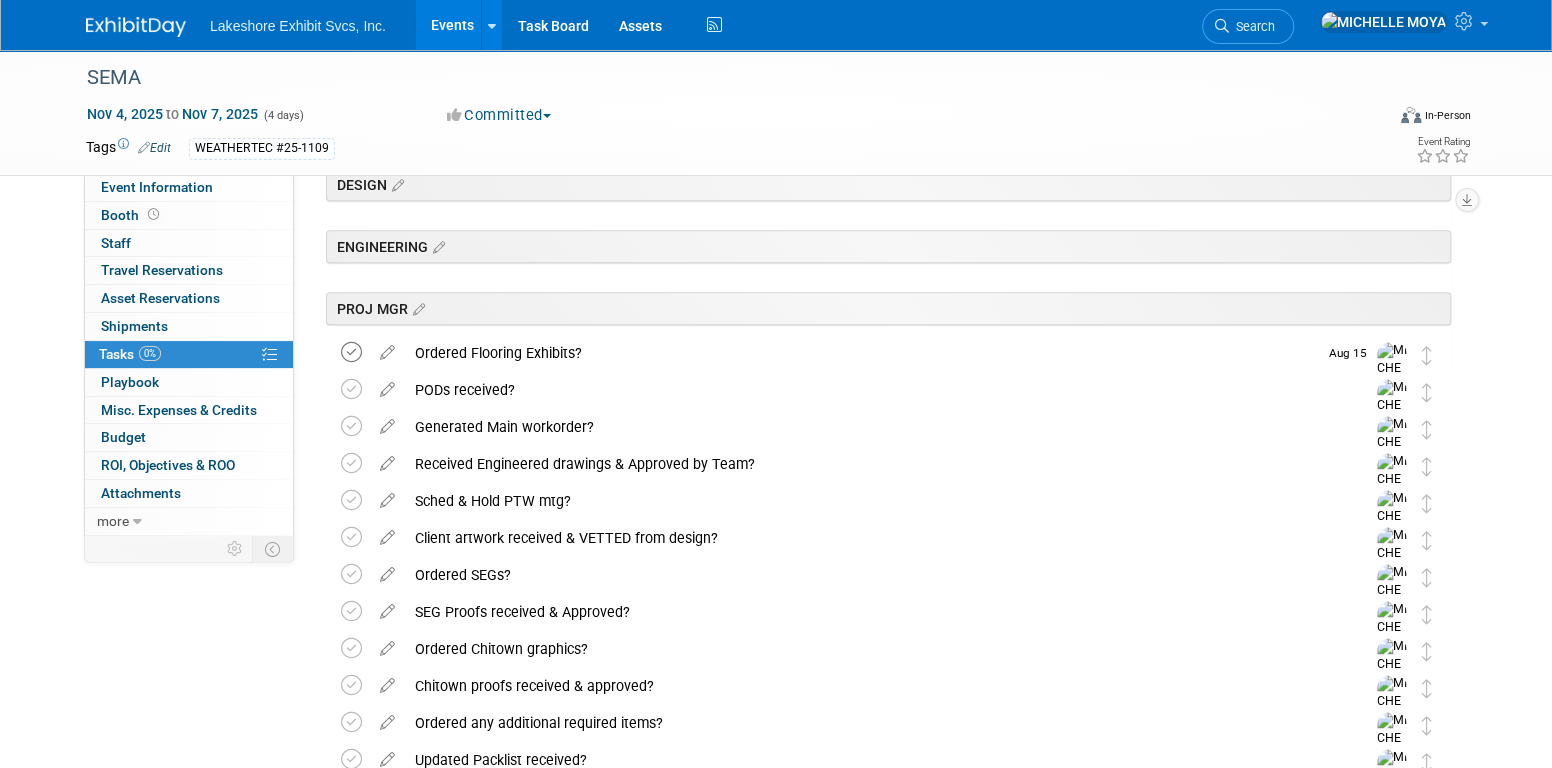 drag, startPoint x: 353, startPoint y: 347, endPoint x: 391, endPoint y: 357, distance: 39.293766 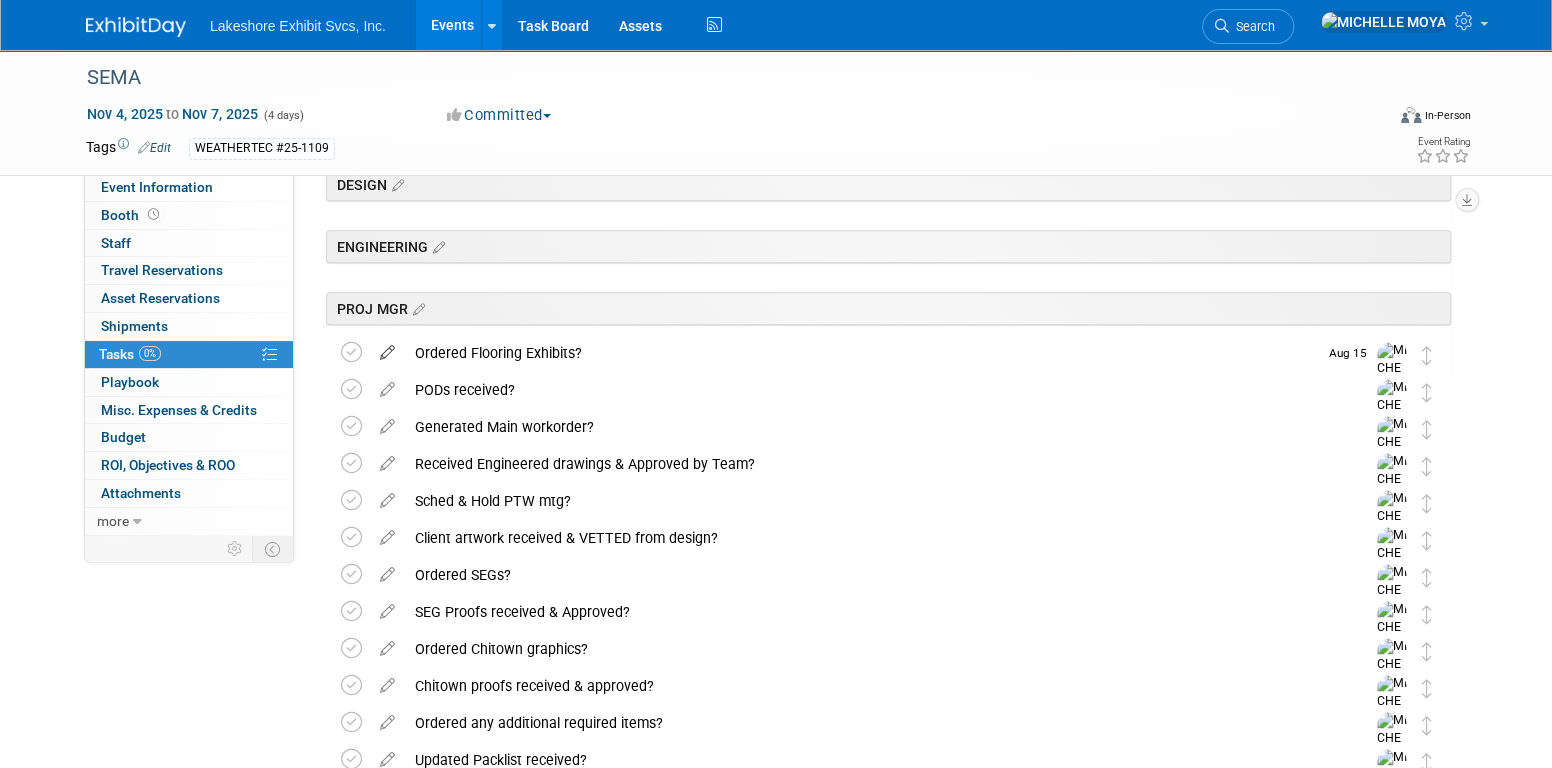 click at bounding box center [351, 352] 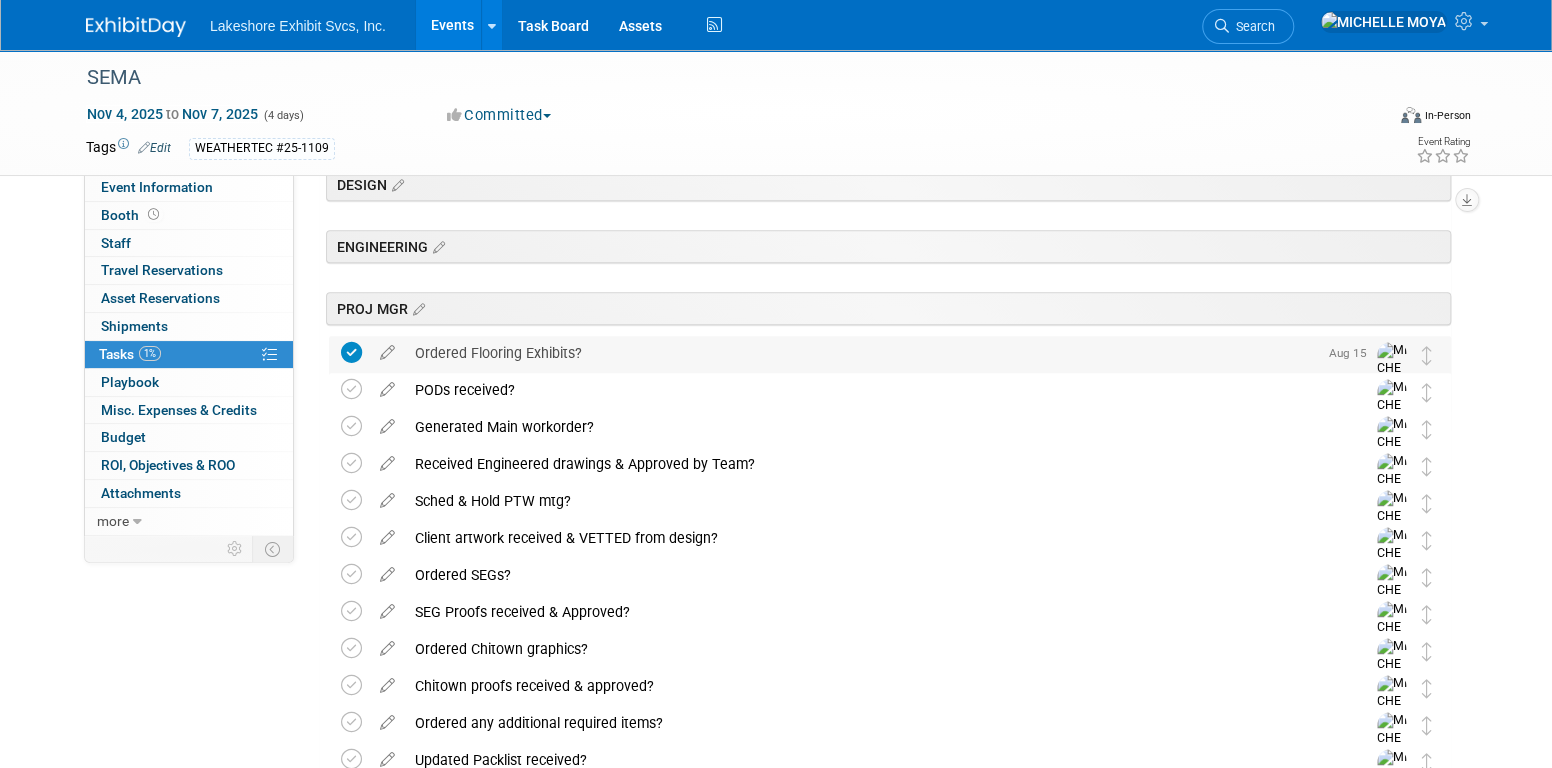 click on "Ordered Flooring Exhibits?" at bounding box center [861, 353] 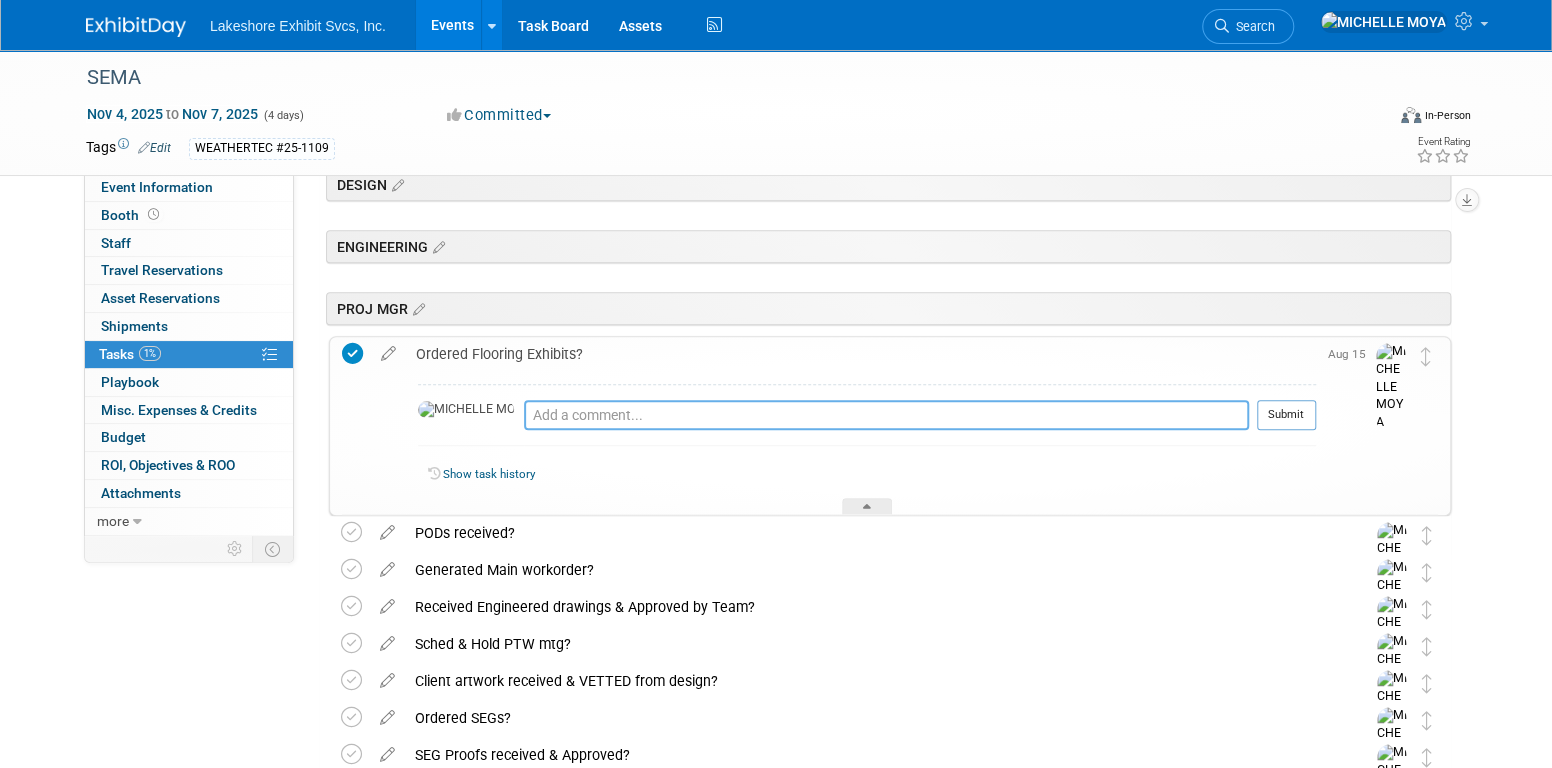 click at bounding box center (886, 415) 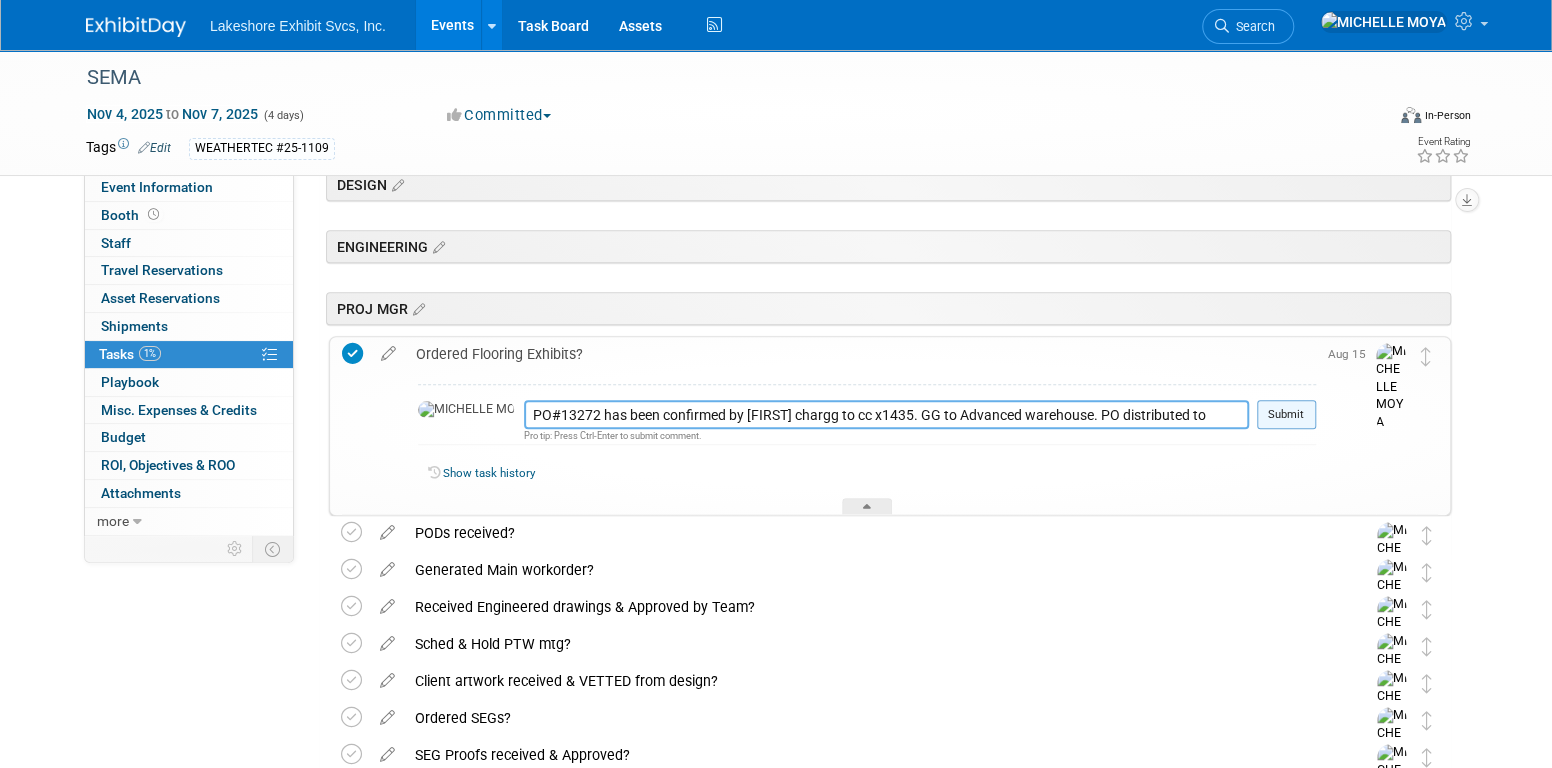 type on "PO#13272 has been confirmed by Ashley chargg to cc x1435.  GG to Advanced warehouse.  PO distributed to team 08/05/25" 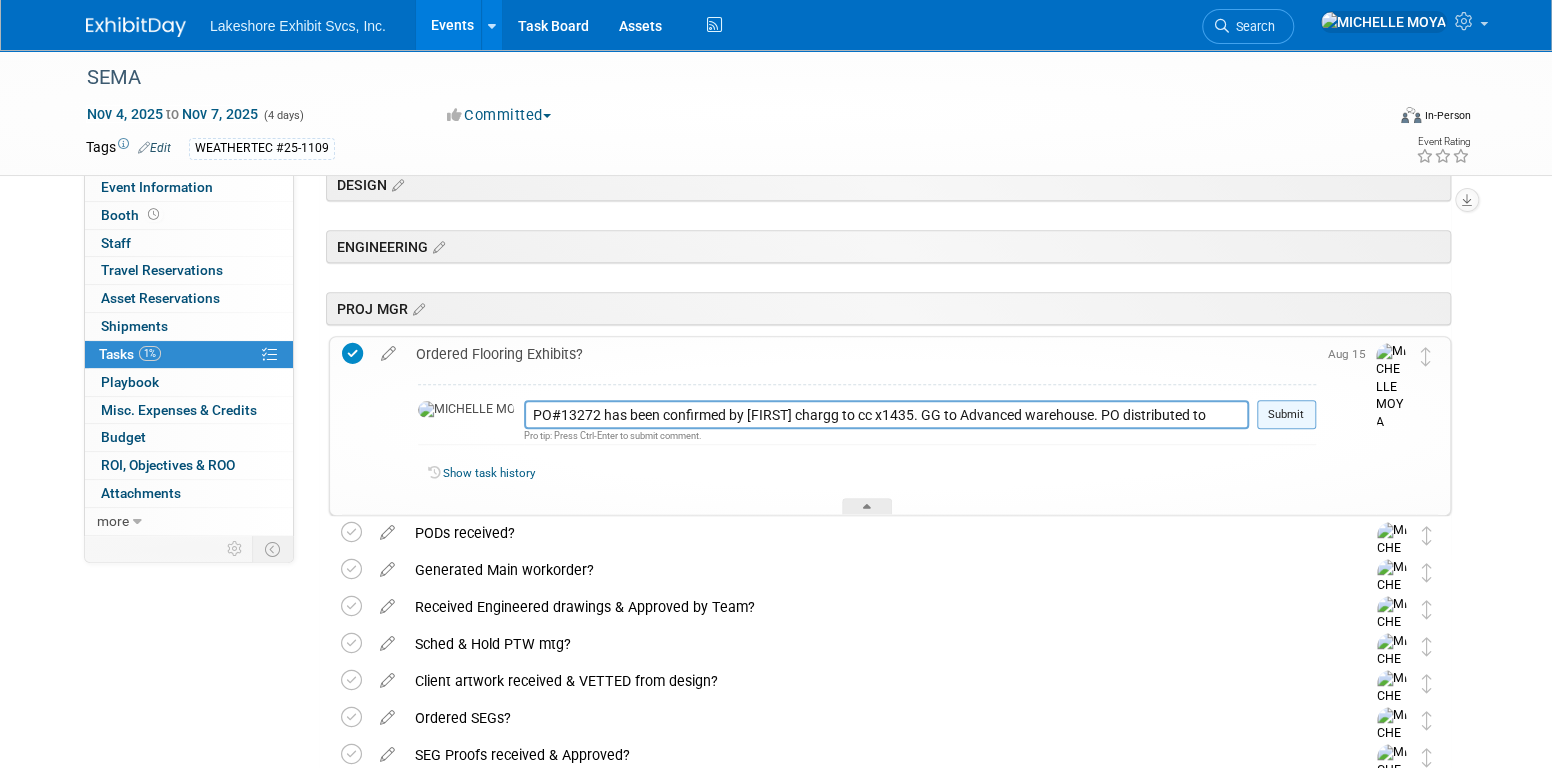 click on "Submit" at bounding box center (1286, 415) 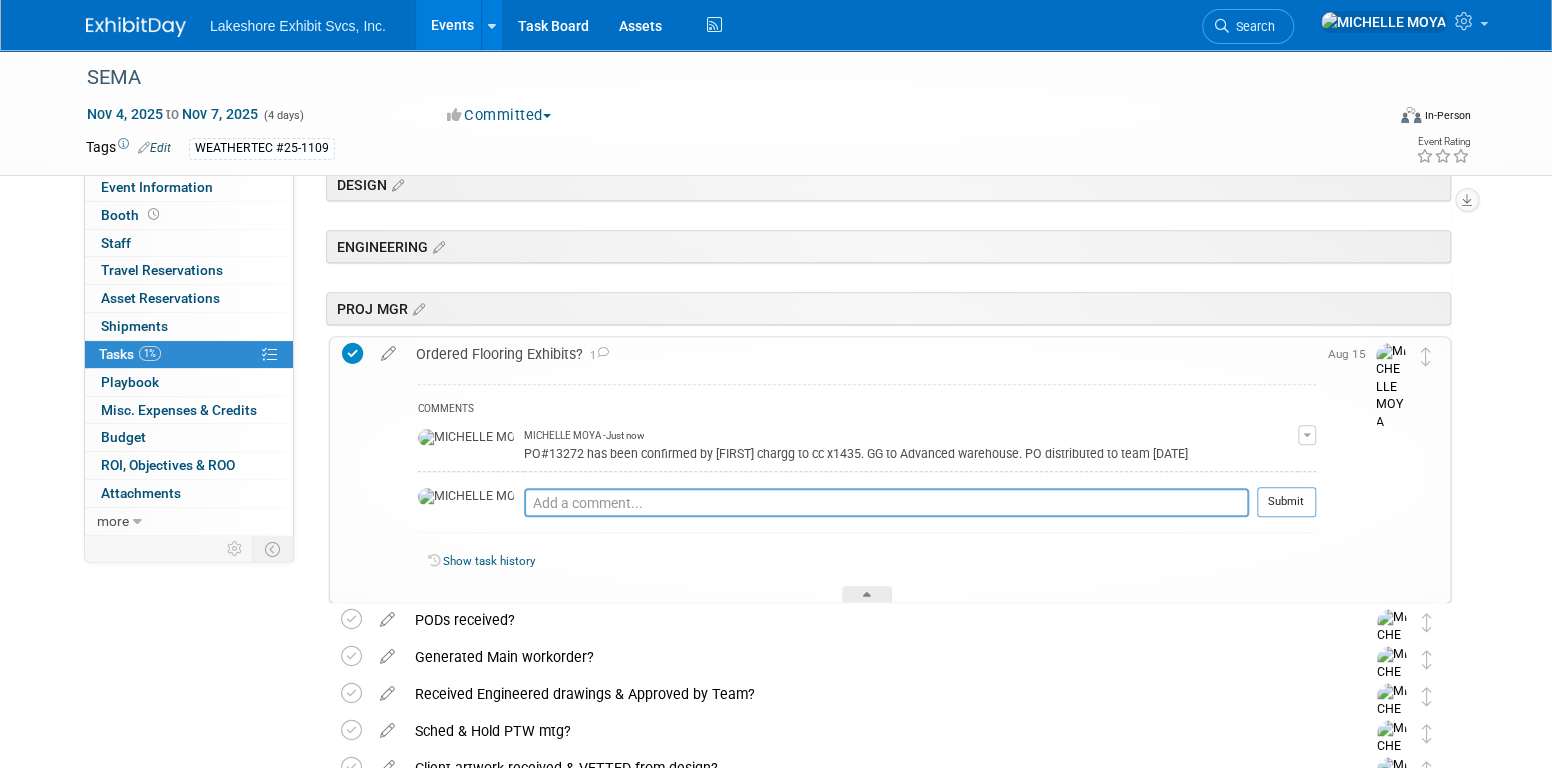 click on "Ordered Flooring Exhibits?
1" at bounding box center (861, 354) 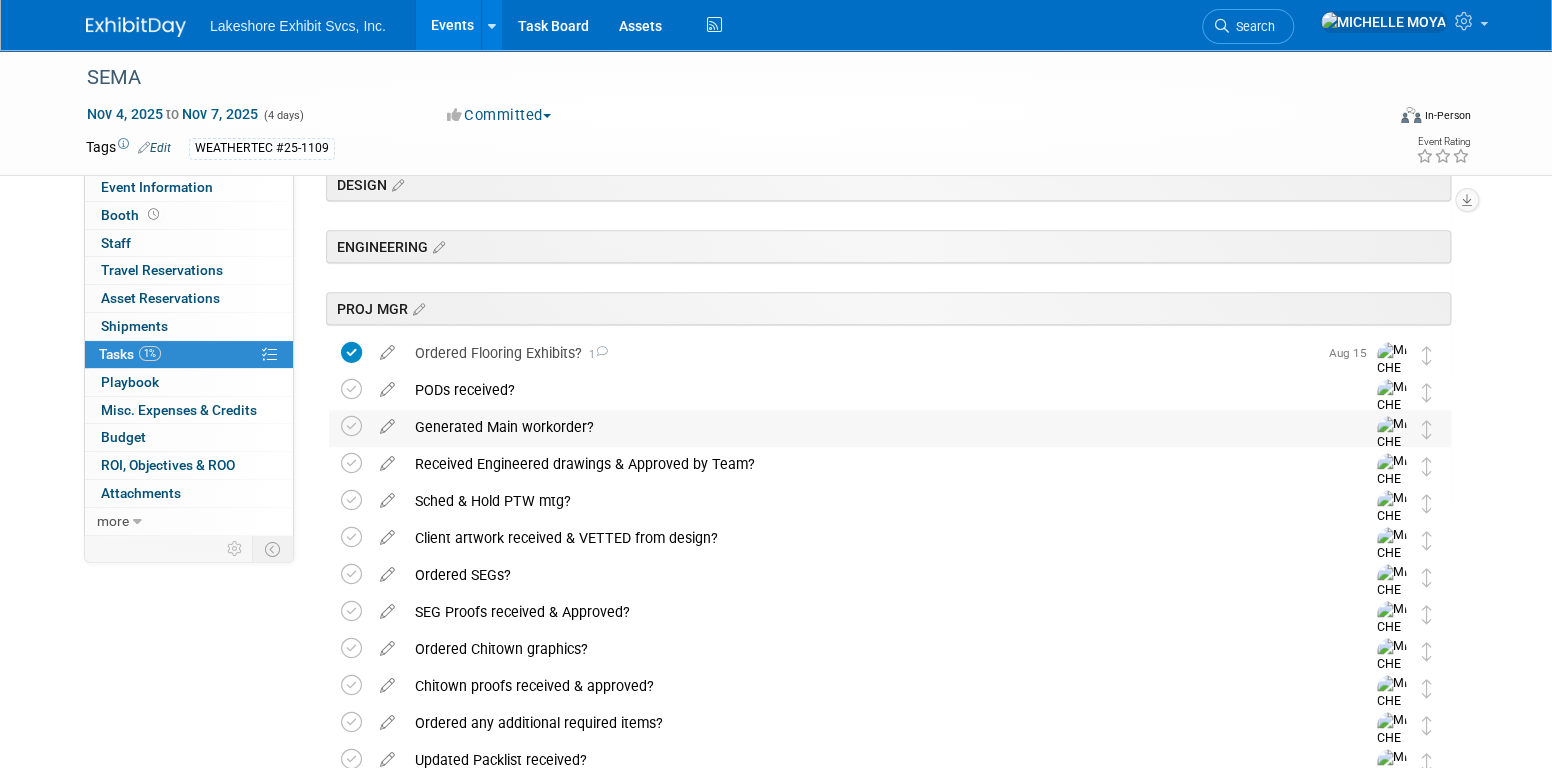 click on "Generated Main workorder?" at bounding box center [871, 427] 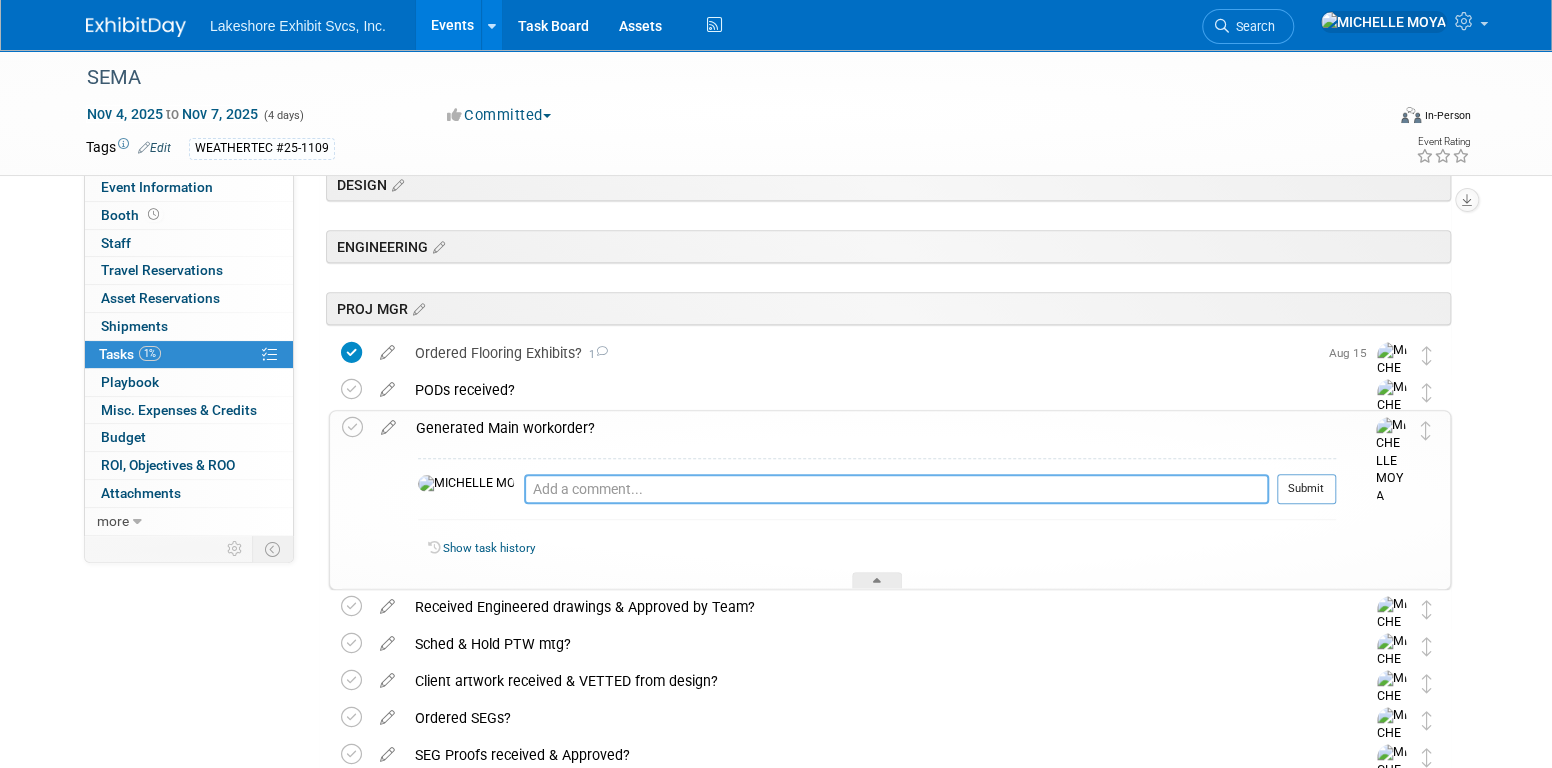 click at bounding box center [896, 489] 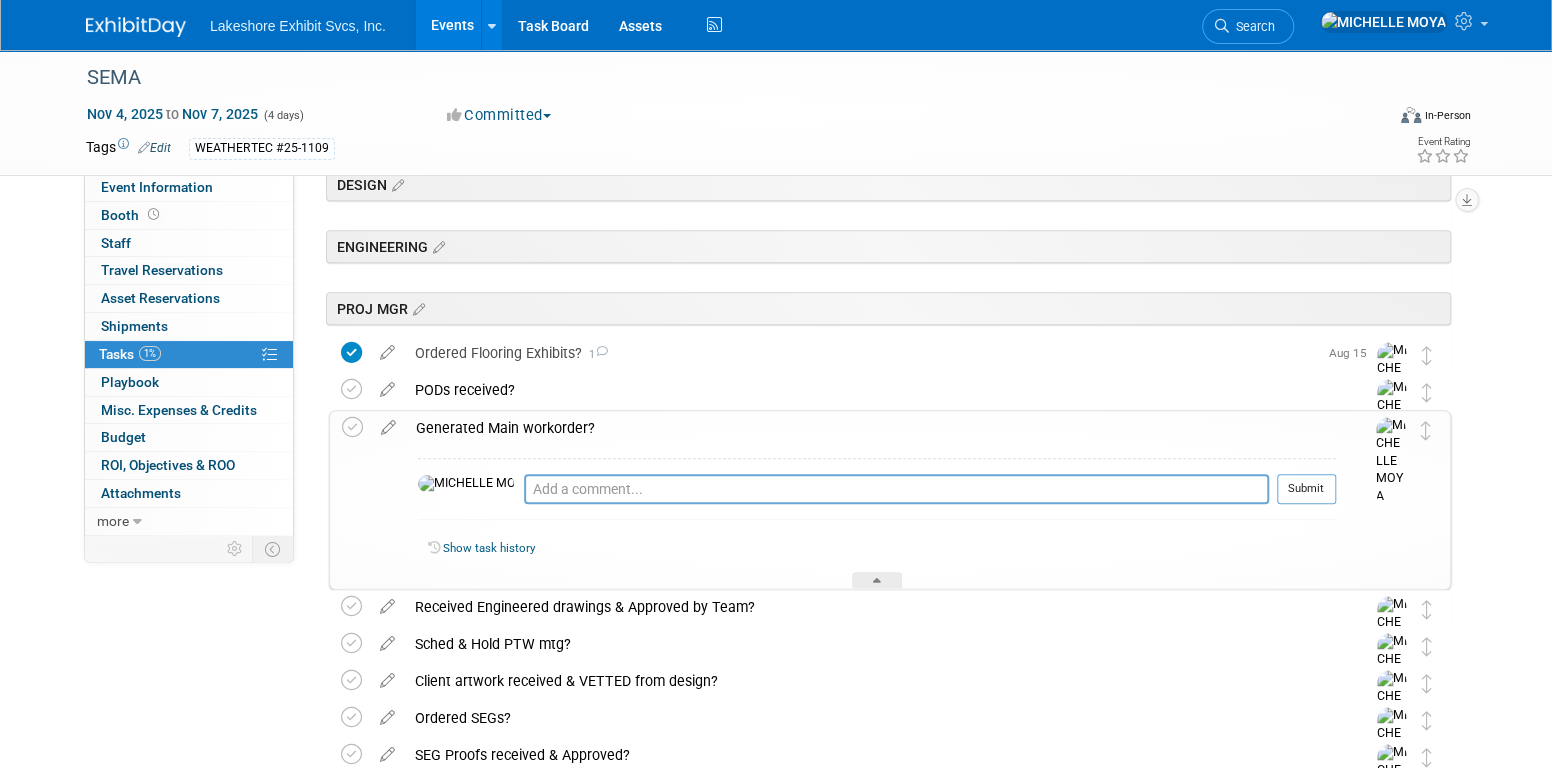 click on "Generated Main workorder?" at bounding box center [871, 428] 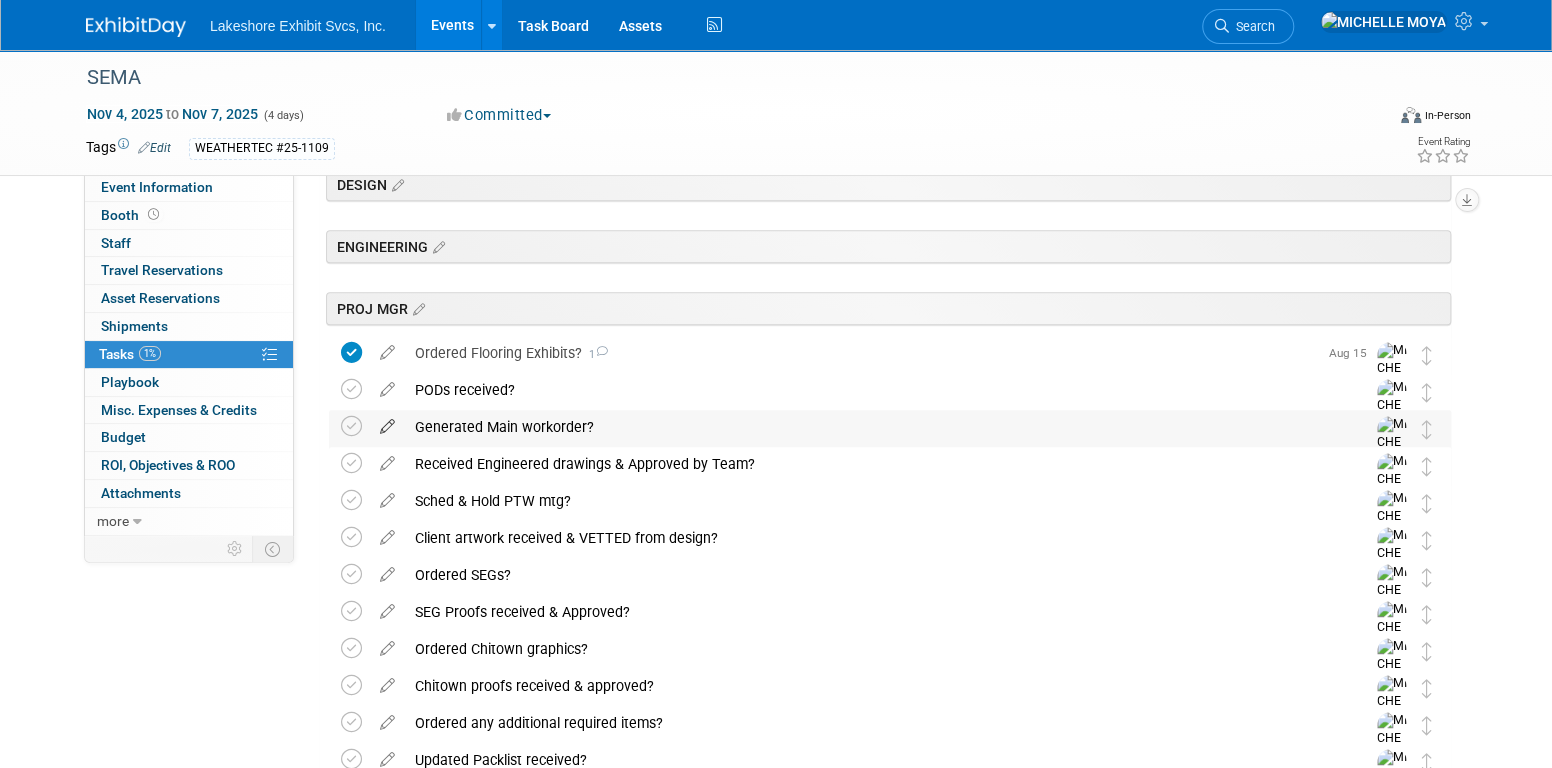 click at bounding box center (387, 422) 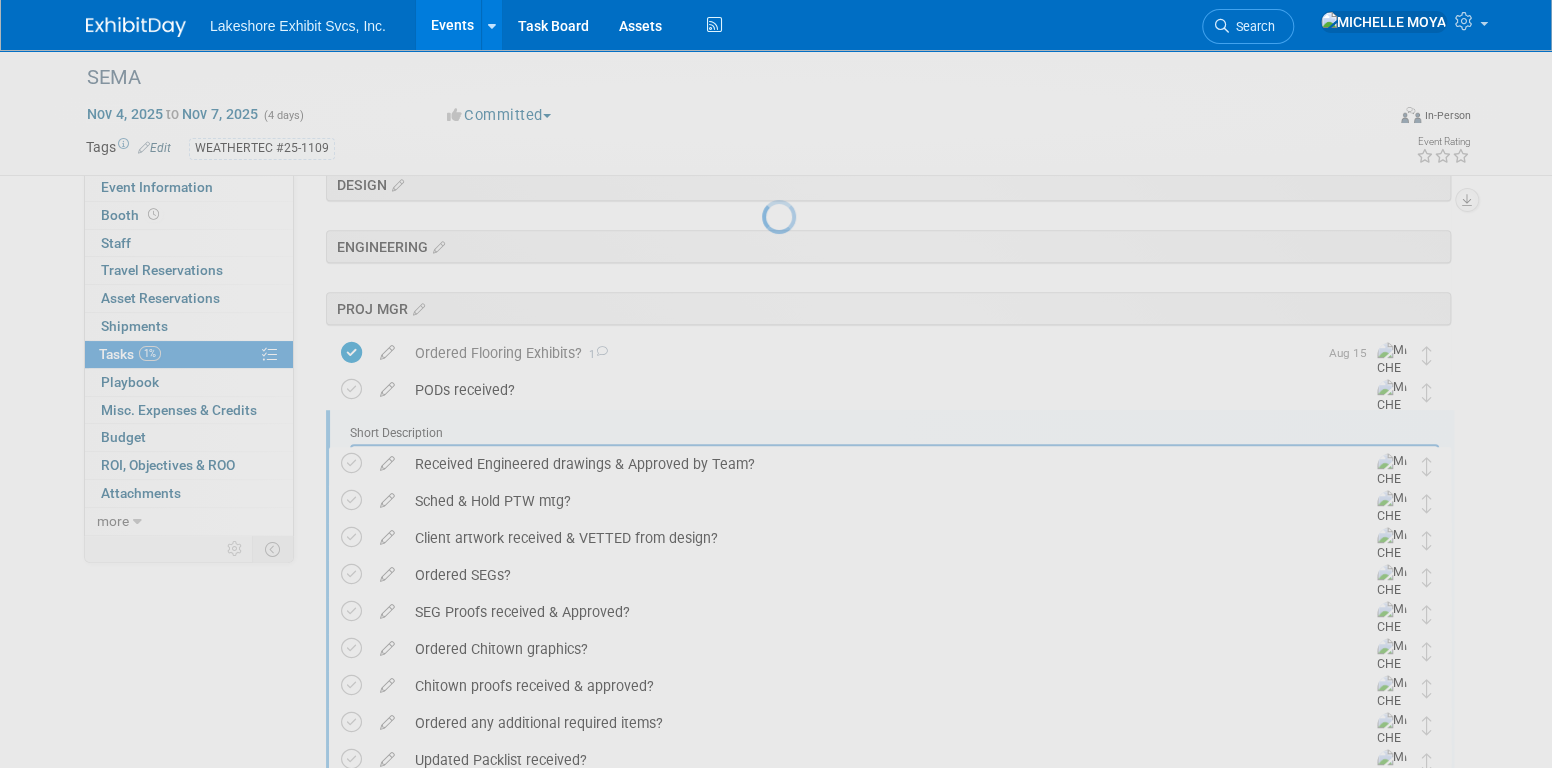 scroll, scrollTop: 0, scrollLeft: 0, axis: both 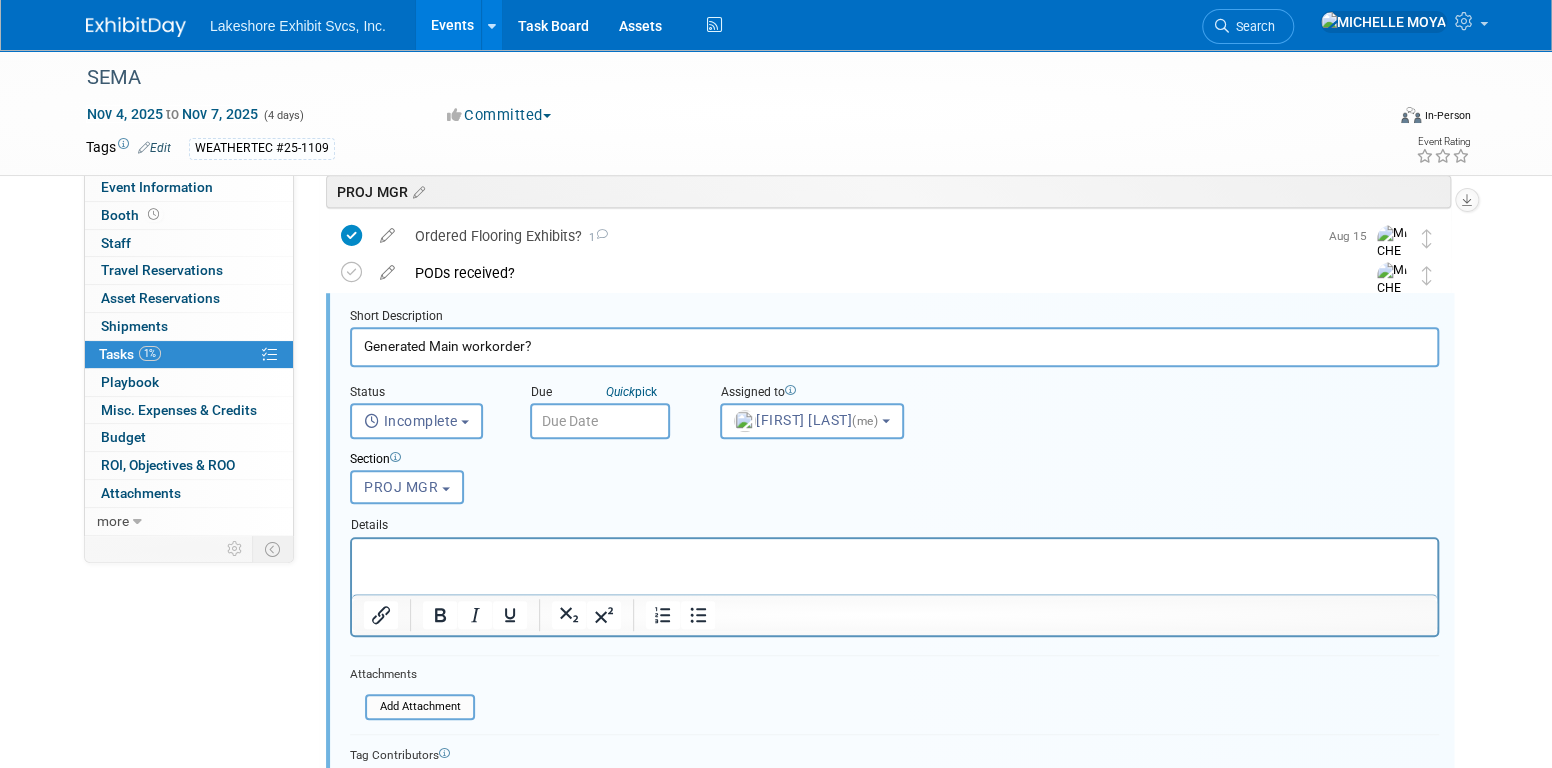 drag, startPoint x: 548, startPoint y: 562, endPoint x: 562, endPoint y: 566, distance: 14.56022 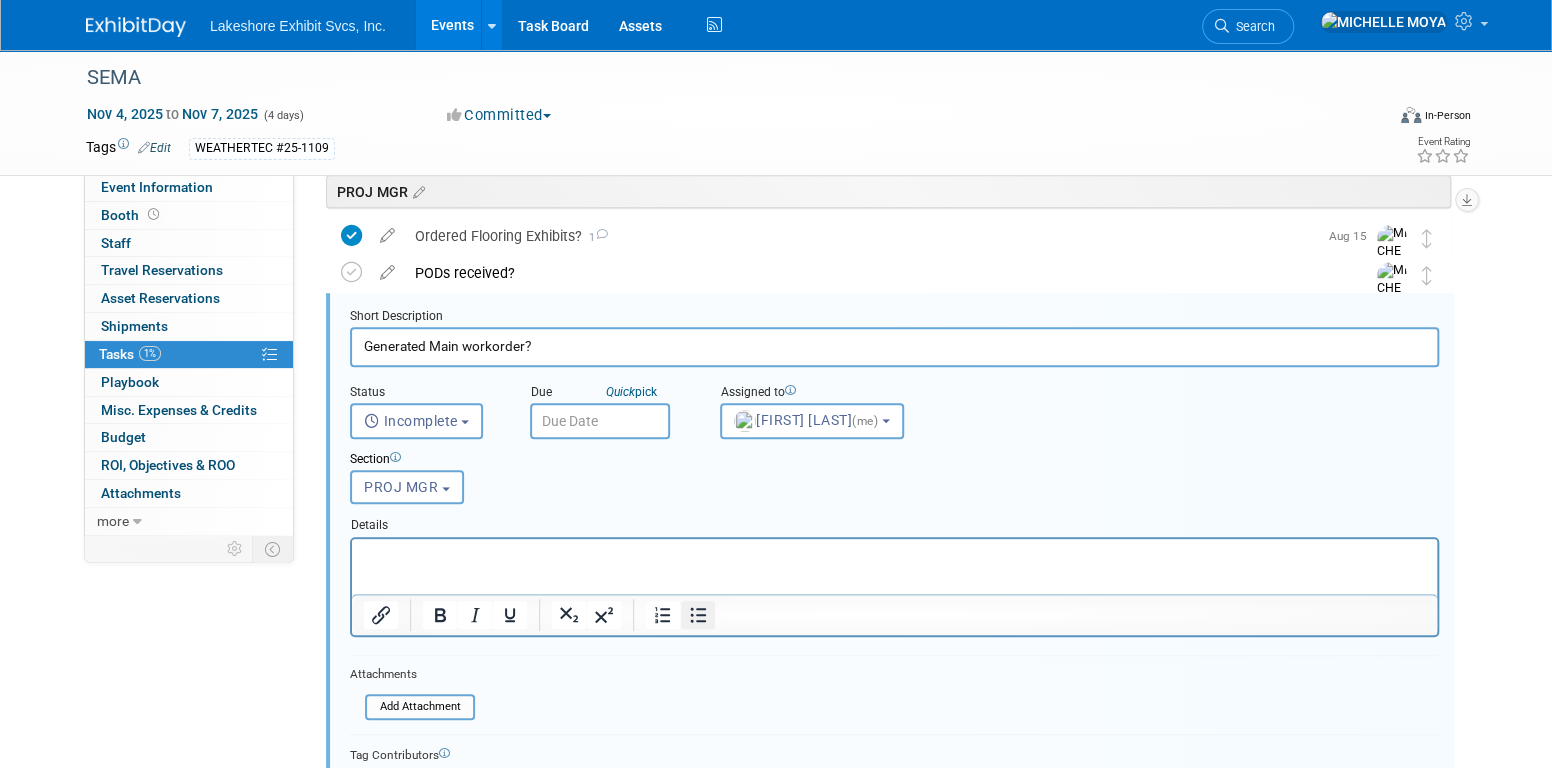 click 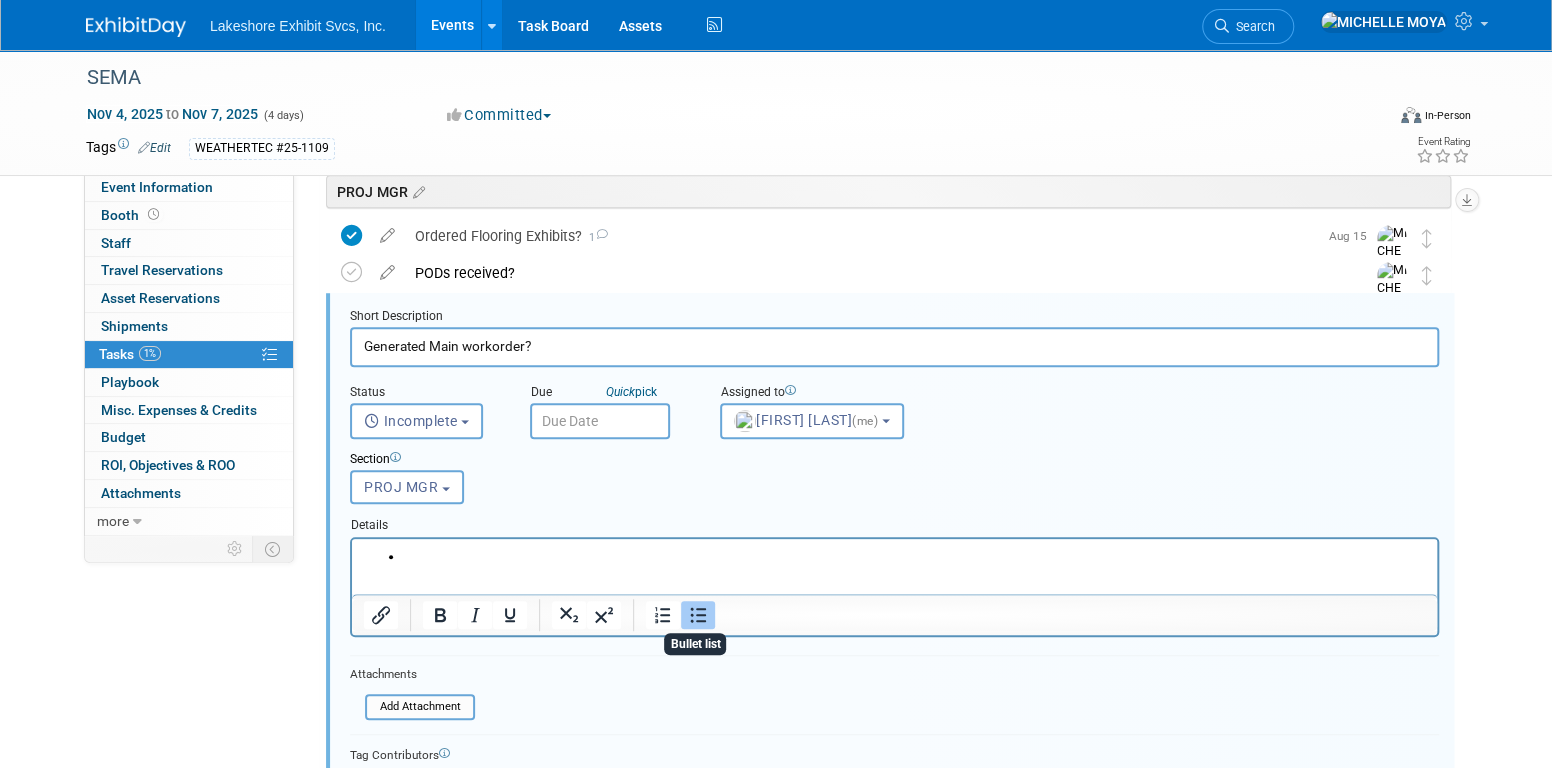 type 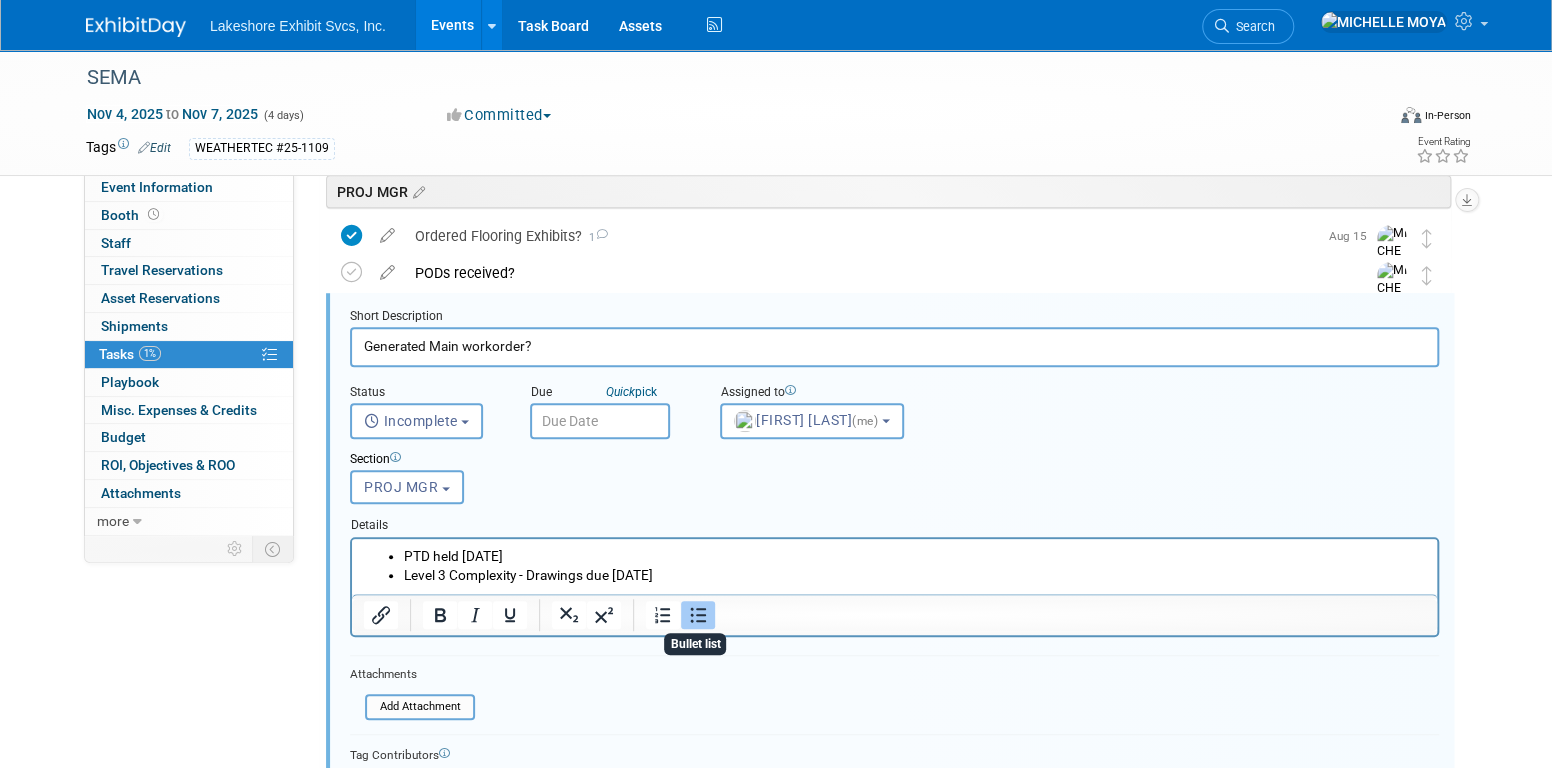 click on "Short Description
Generated Main workorder?
Status
<i class="far fa-clock" style="padding: 6px 4px 6px 1px;"></i> Incomplete
<i class="fas fa-check" style="padding: 6px 4px 6px 1px;"></i> Completed
Incomplete      Incomplete    Completed" at bounding box center [894, 592] 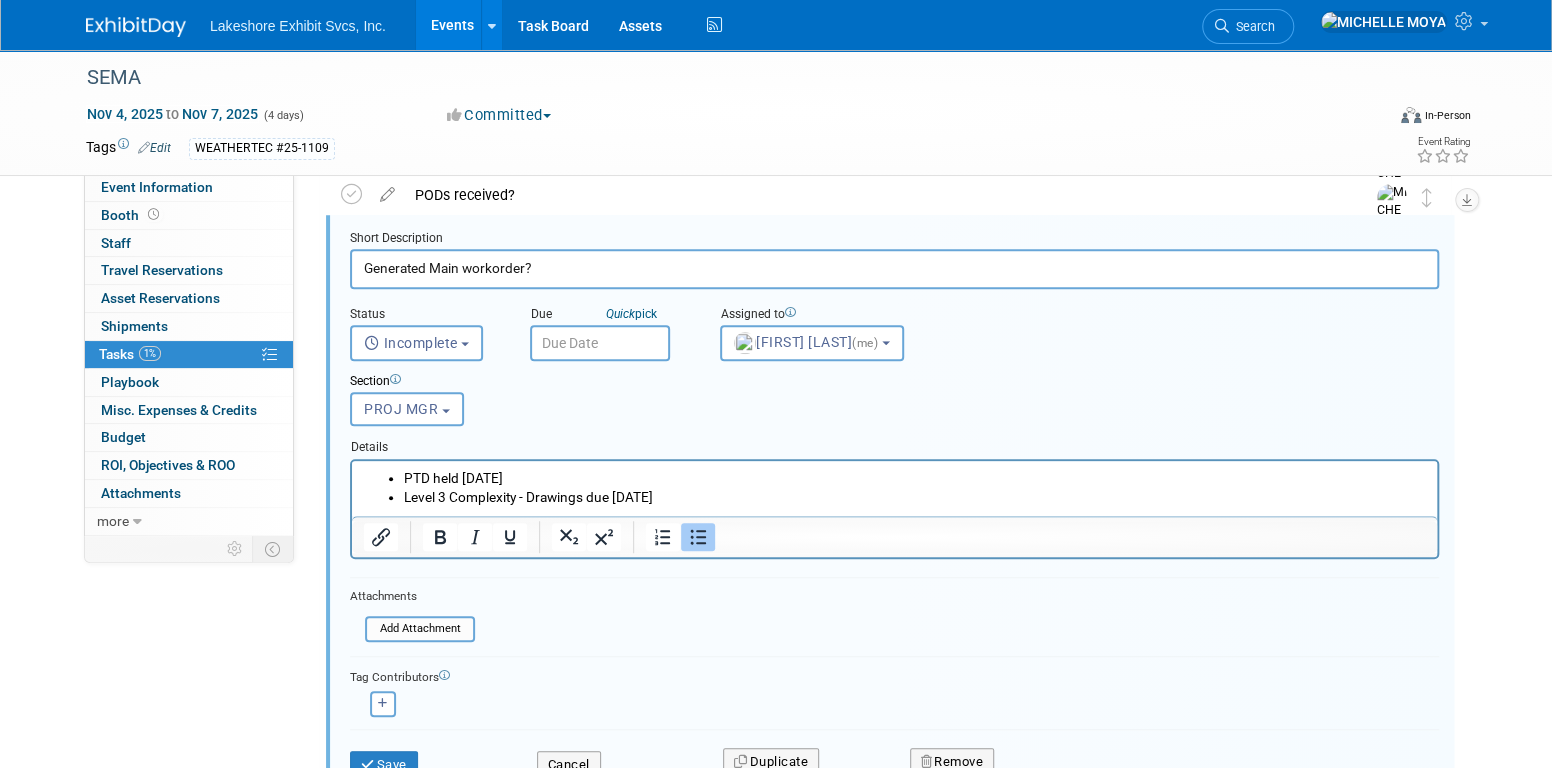 scroll, scrollTop: 717, scrollLeft: 0, axis: vertical 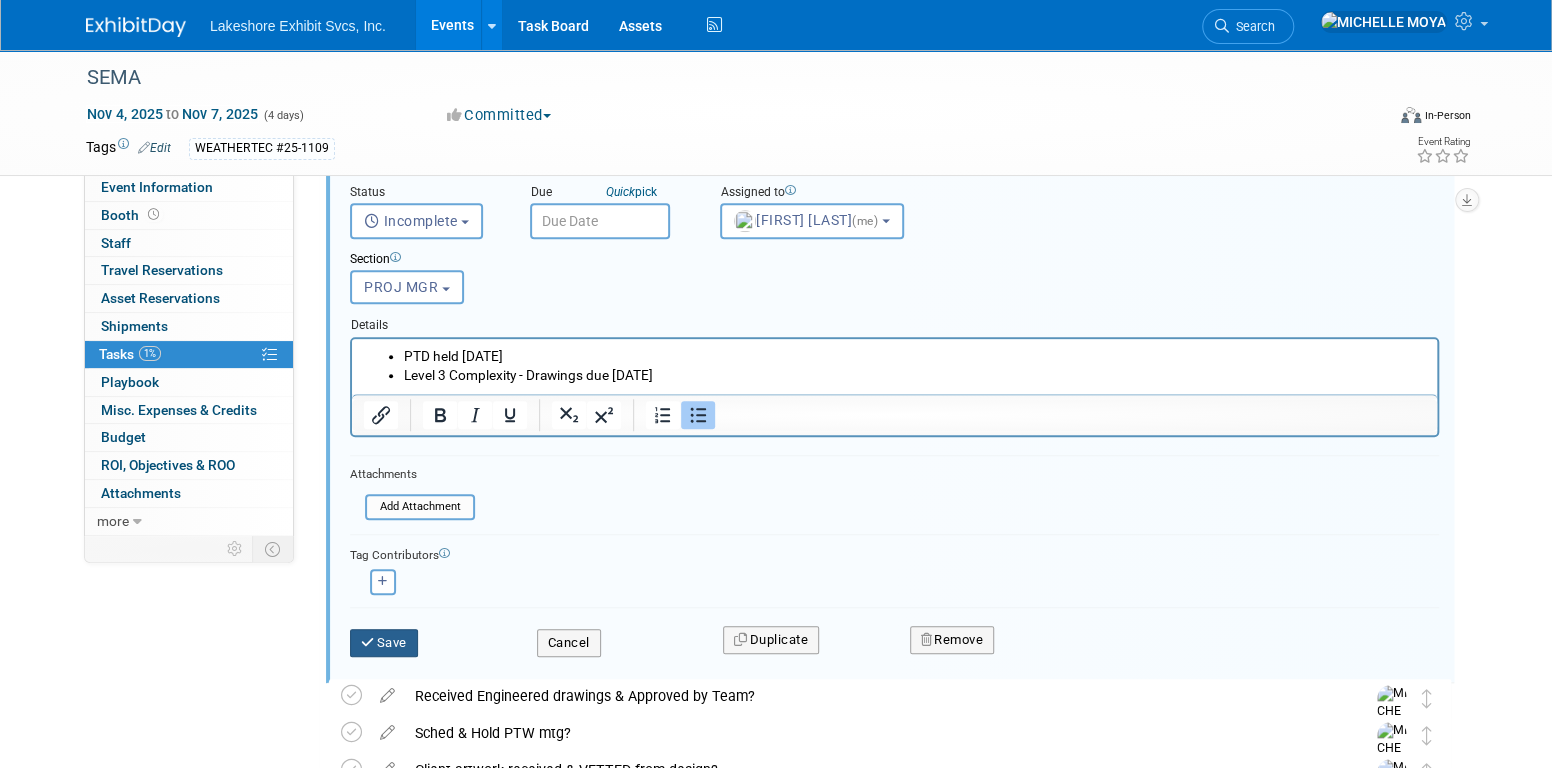 drag, startPoint x: 402, startPoint y: 631, endPoint x: 486, endPoint y: 628, distance: 84.05355 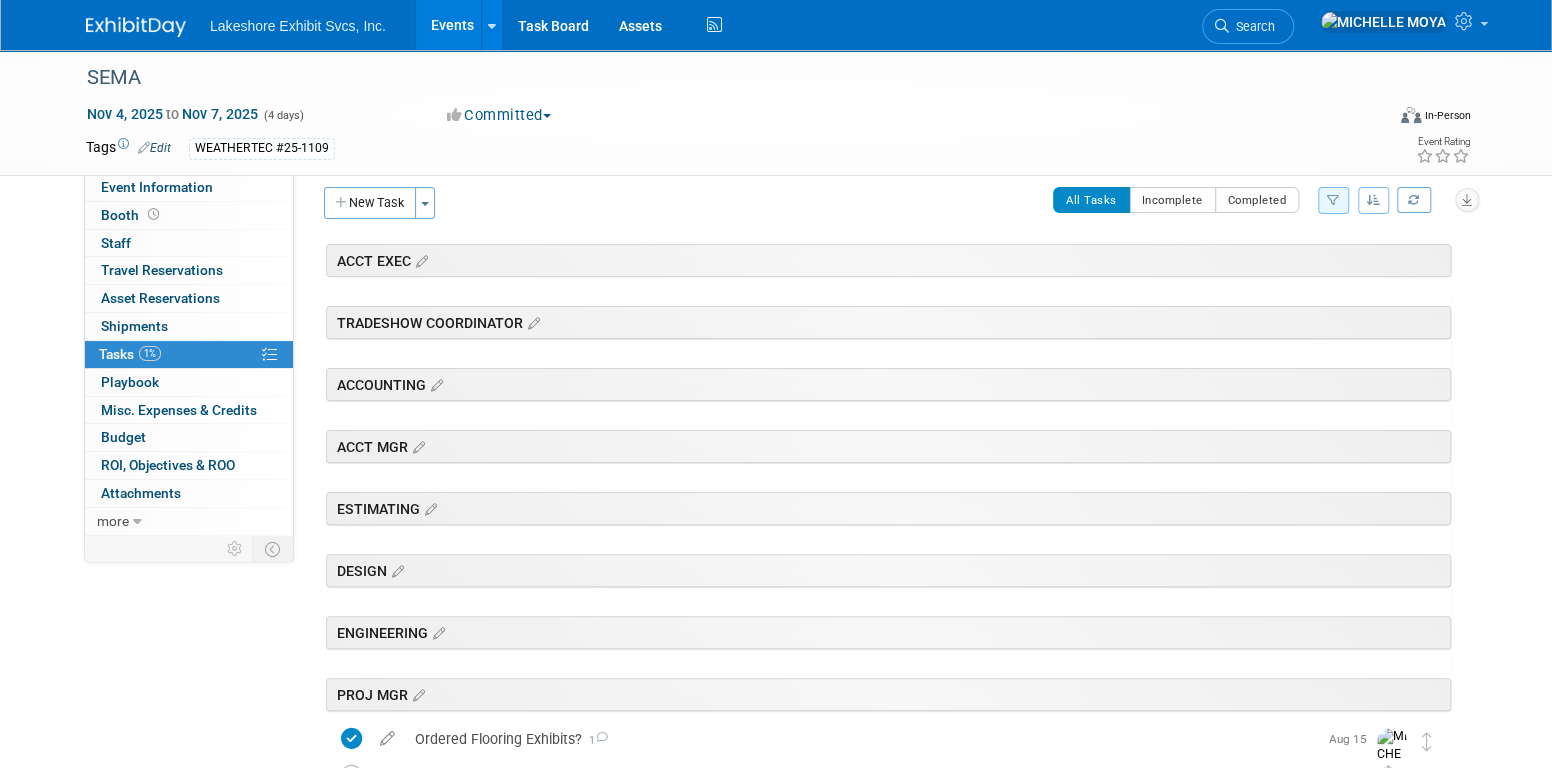 scroll, scrollTop: 0, scrollLeft: 0, axis: both 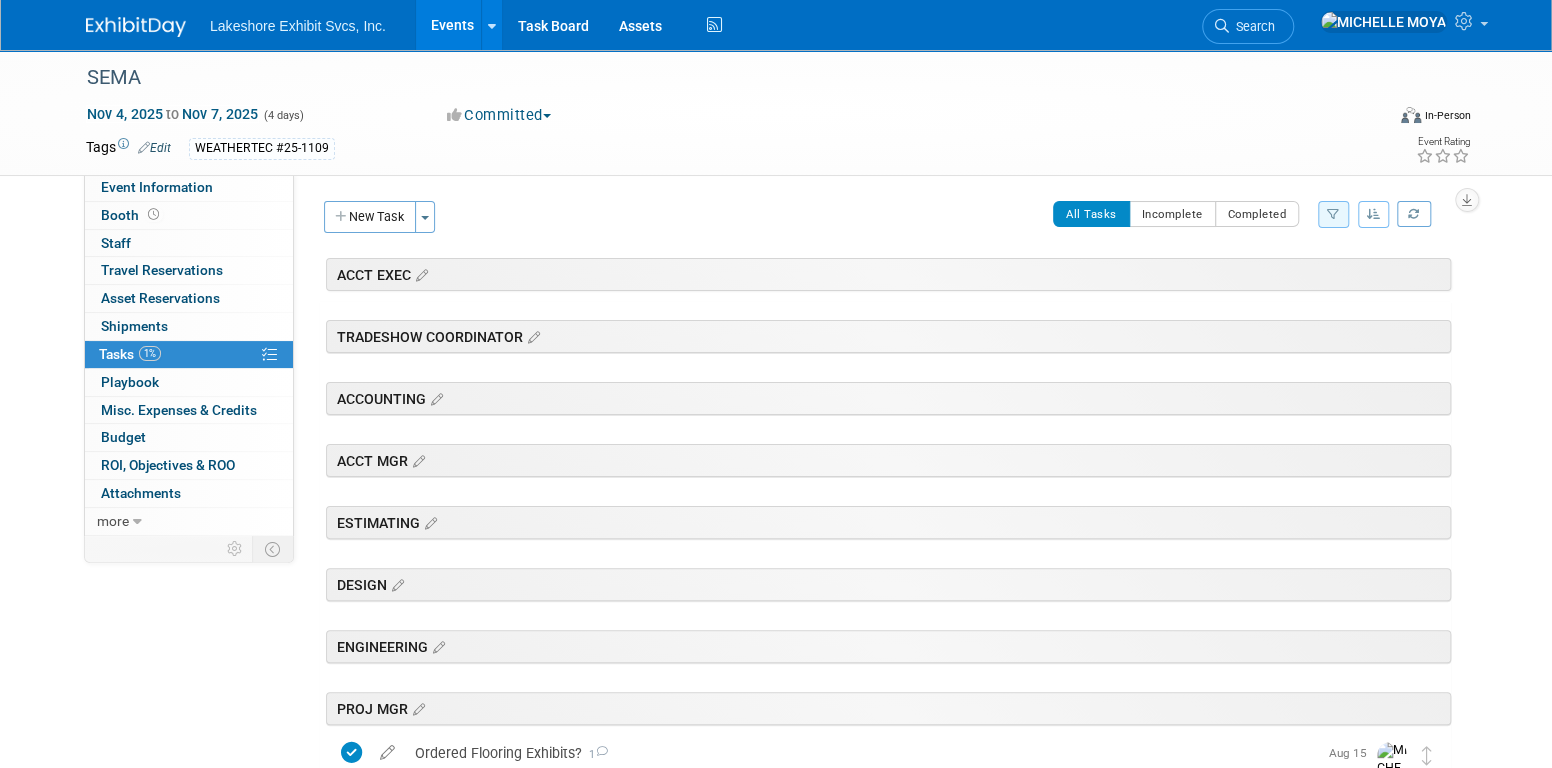 click on "Events" at bounding box center [452, 25] 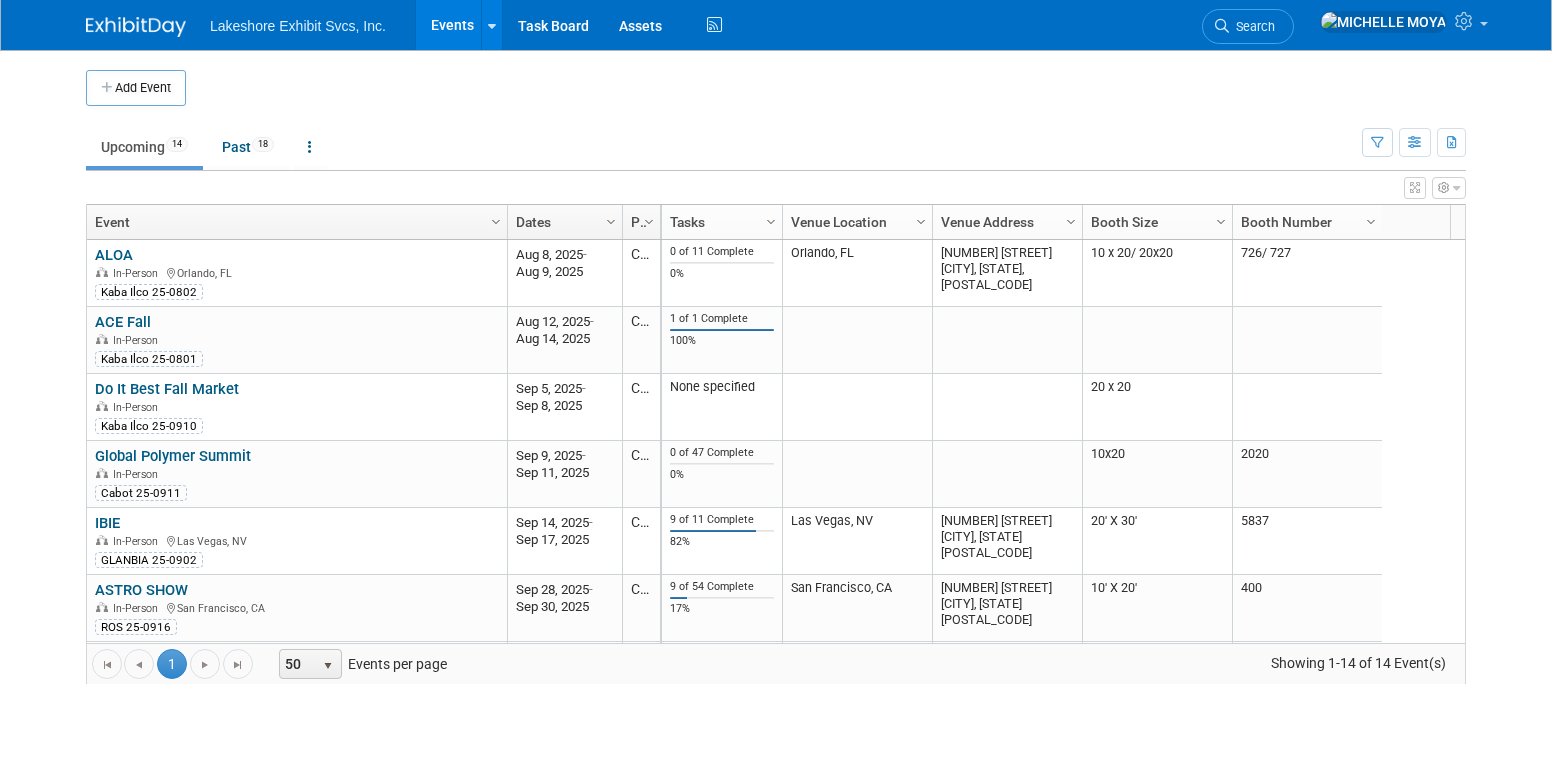 scroll, scrollTop: 0, scrollLeft: 0, axis: both 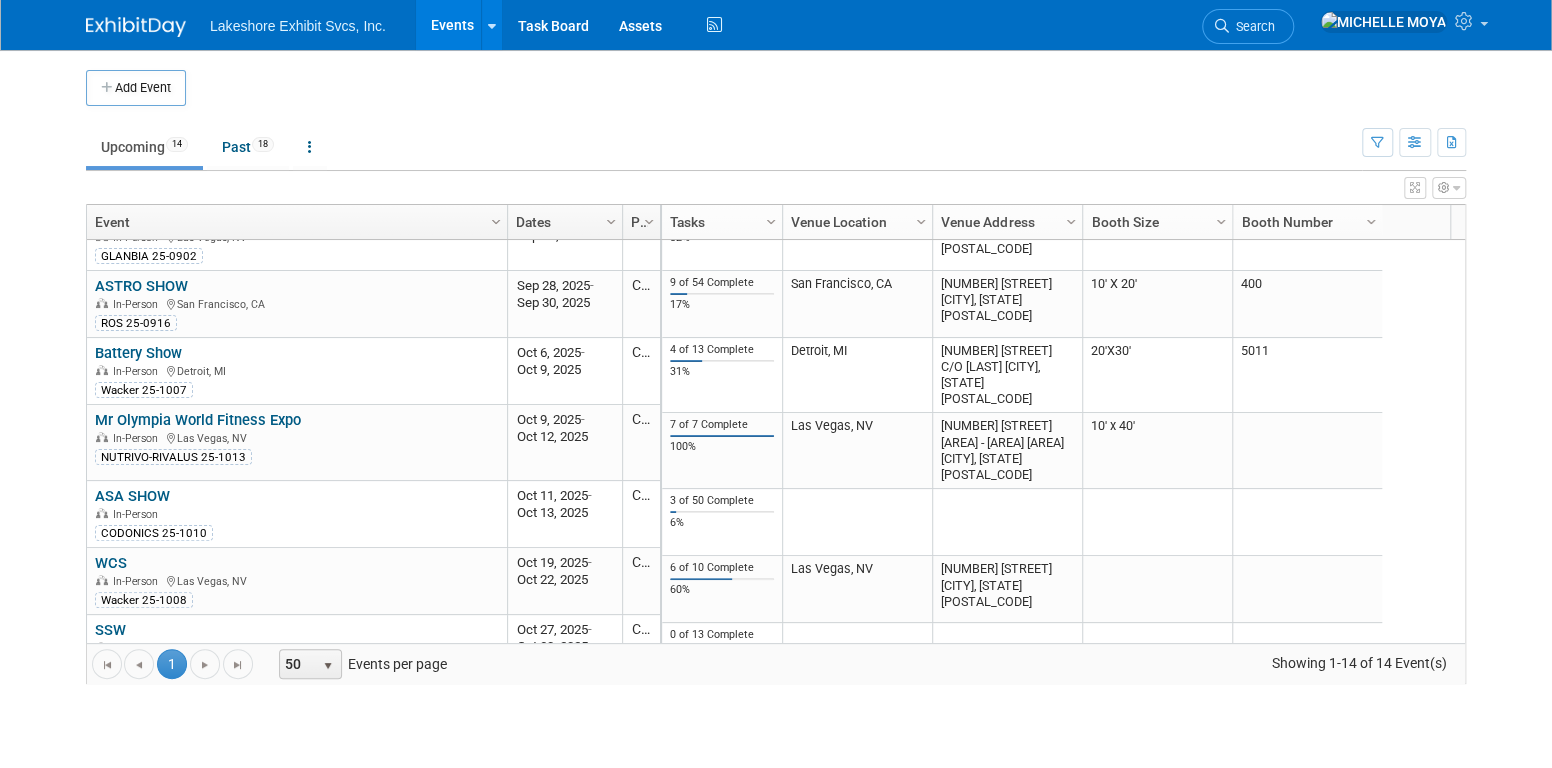click on "Battery Show" at bounding box center (138, 353) 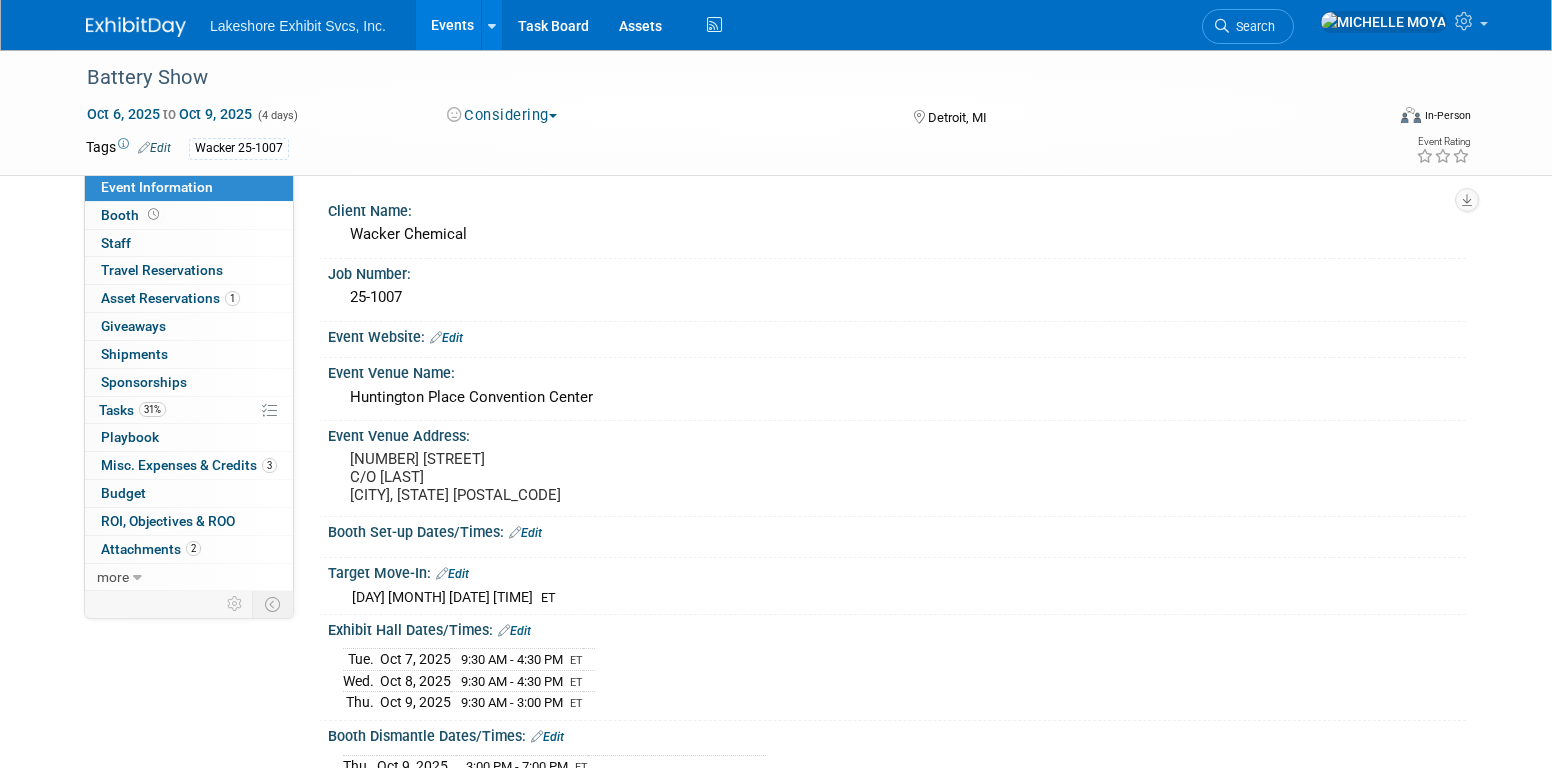 scroll, scrollTop: 0, scrollLeft: 0, axis: both 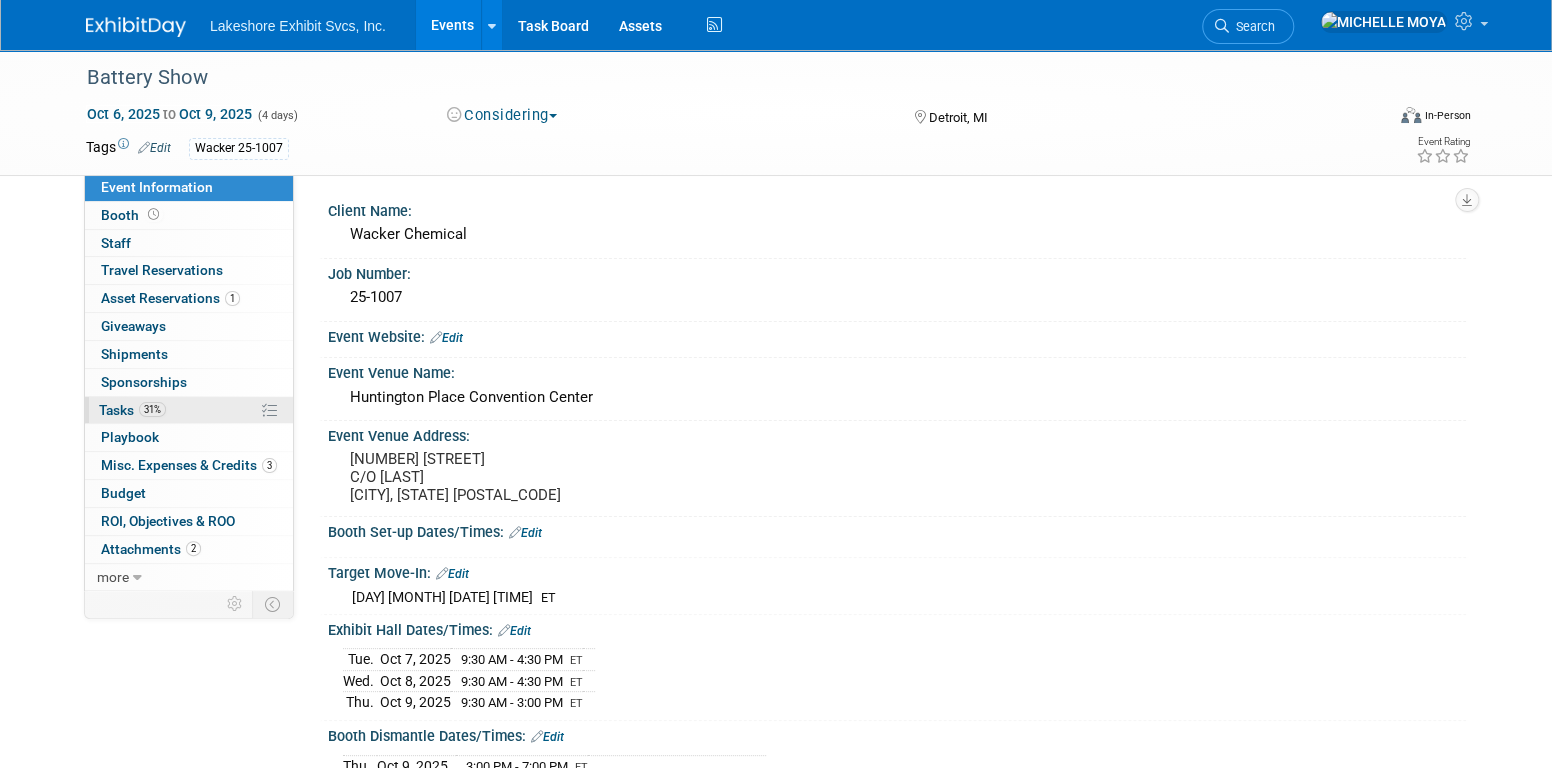 click on "31%" at bounding box center [152, 409] 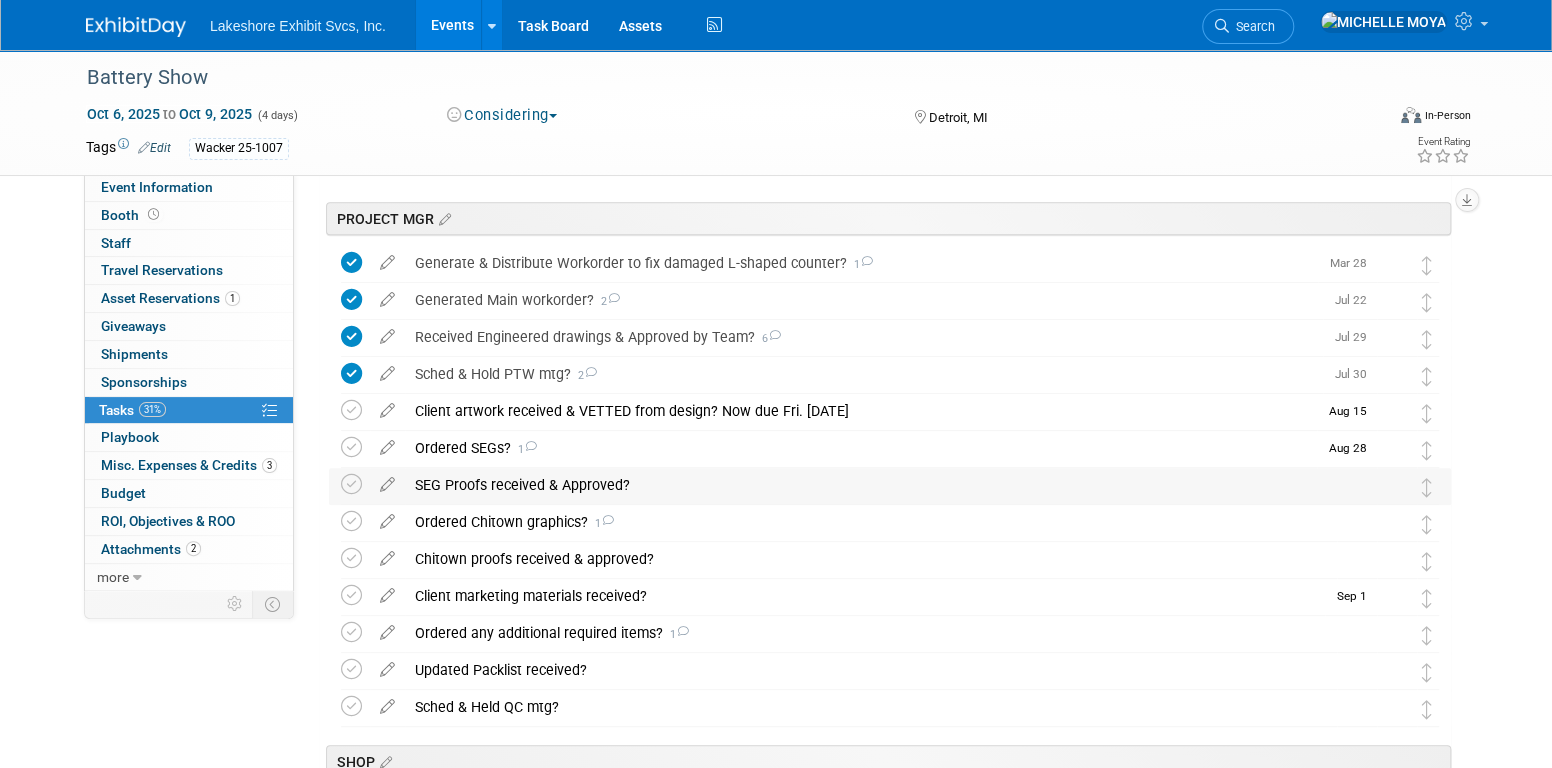 scroll, scrollTop: 400, scrollLeft: 0, axis: vertical 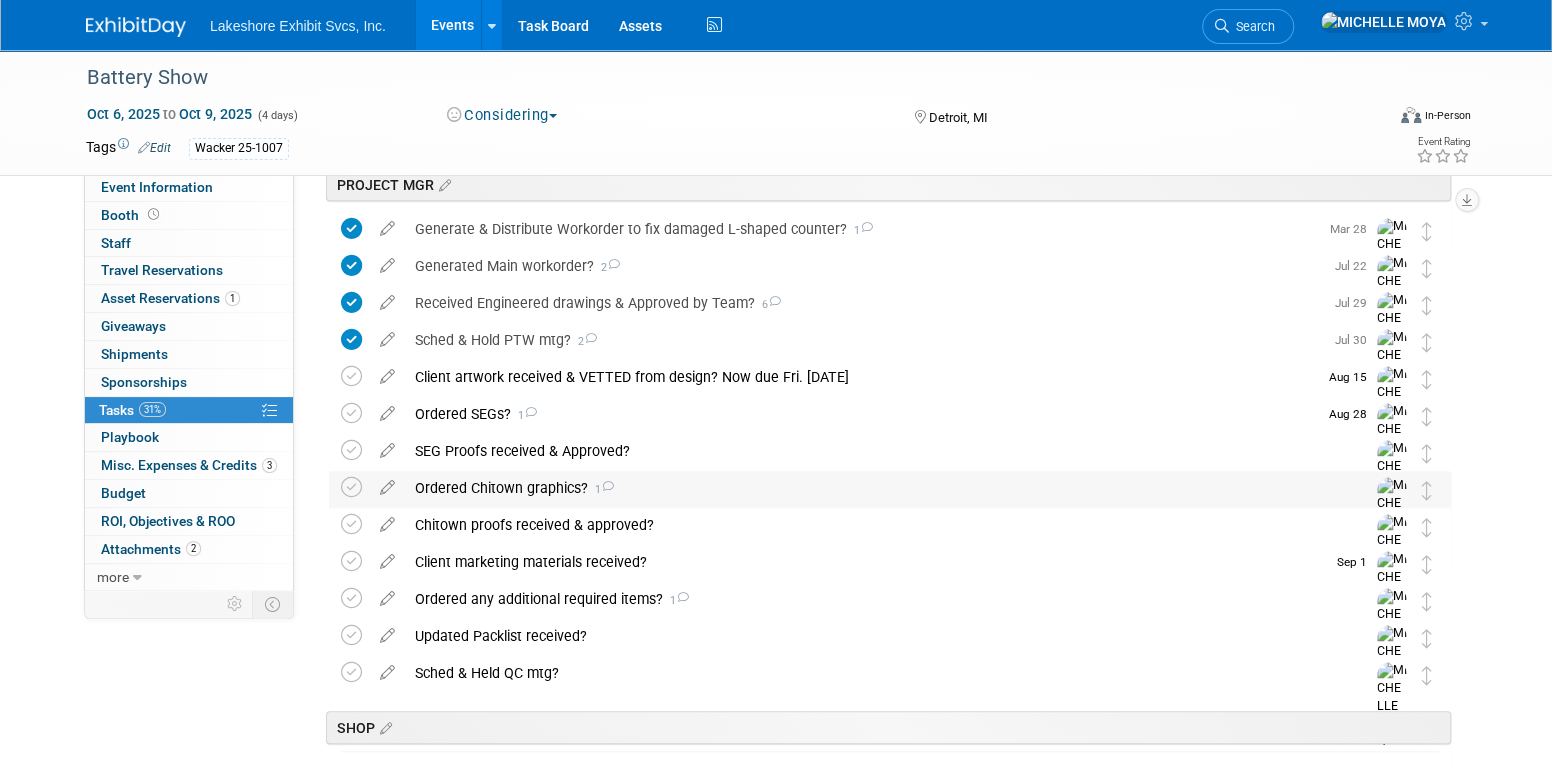 click on "Ordered Chitown graphics?
1" at bounding box center (871, 488) 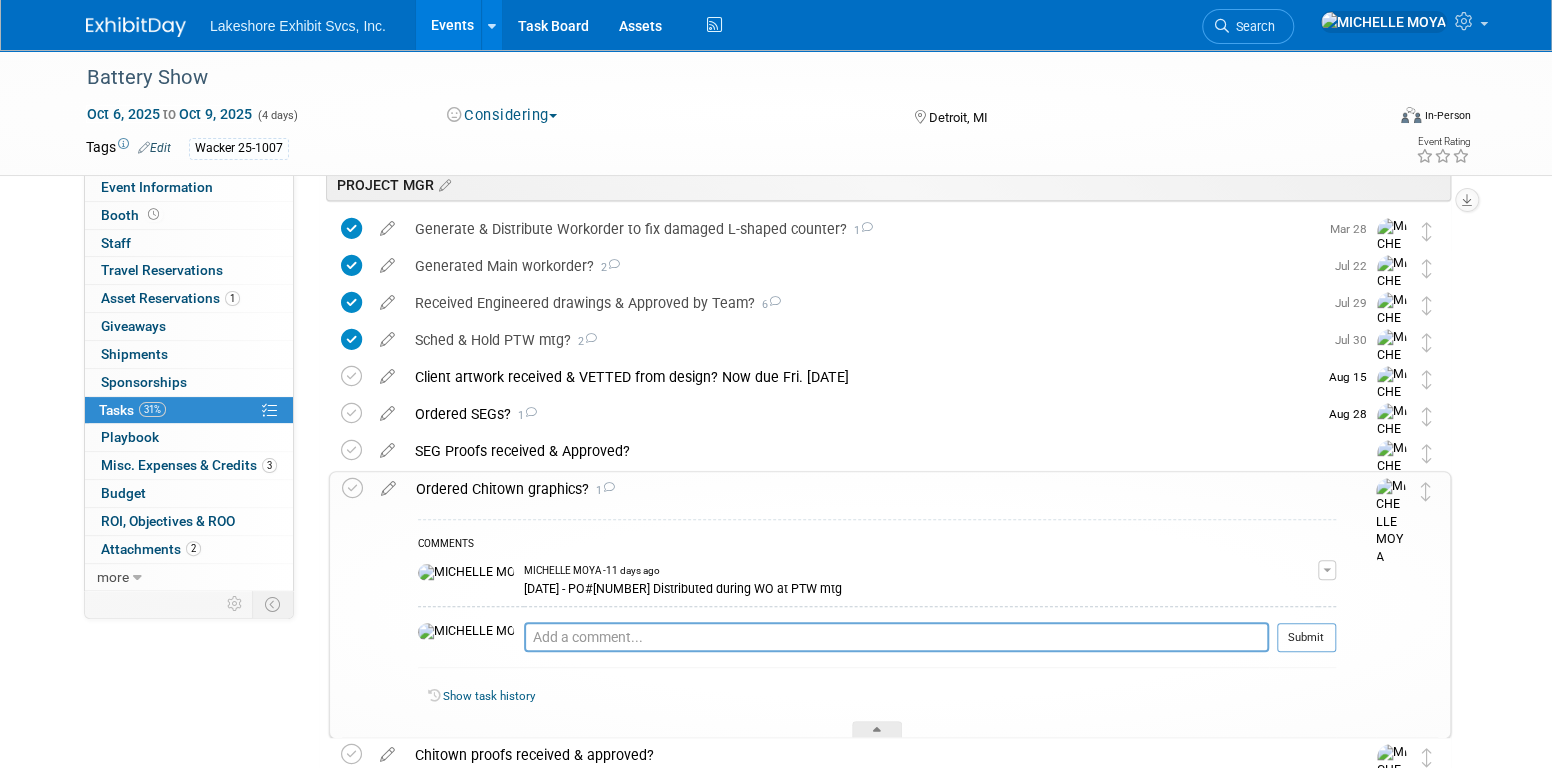 click on "Ordered Chitown graphics?
1" at bounding box center (871, 489) 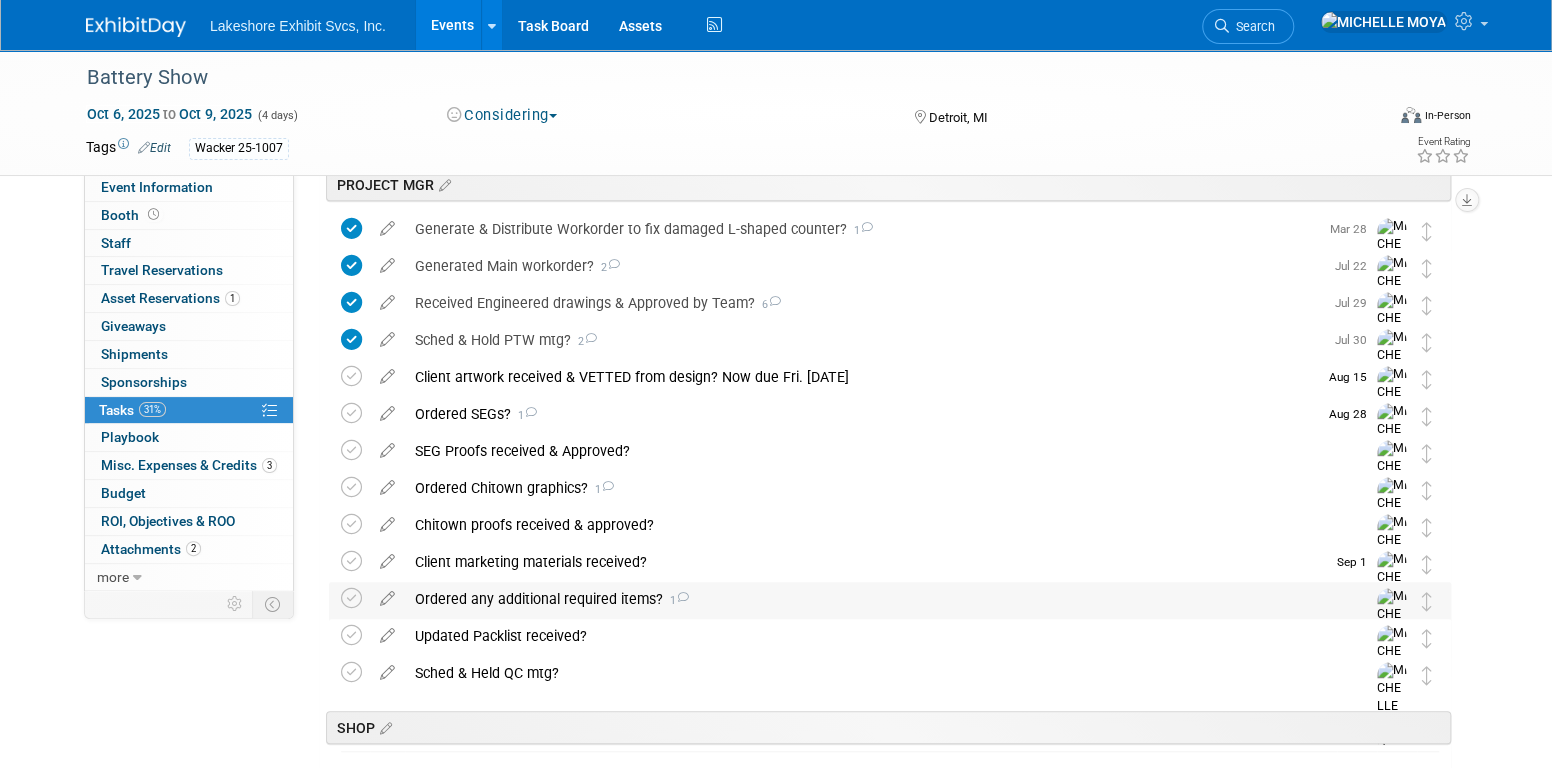 click on "Ordered any additional required items?
1" at bounding box center [871, 599] 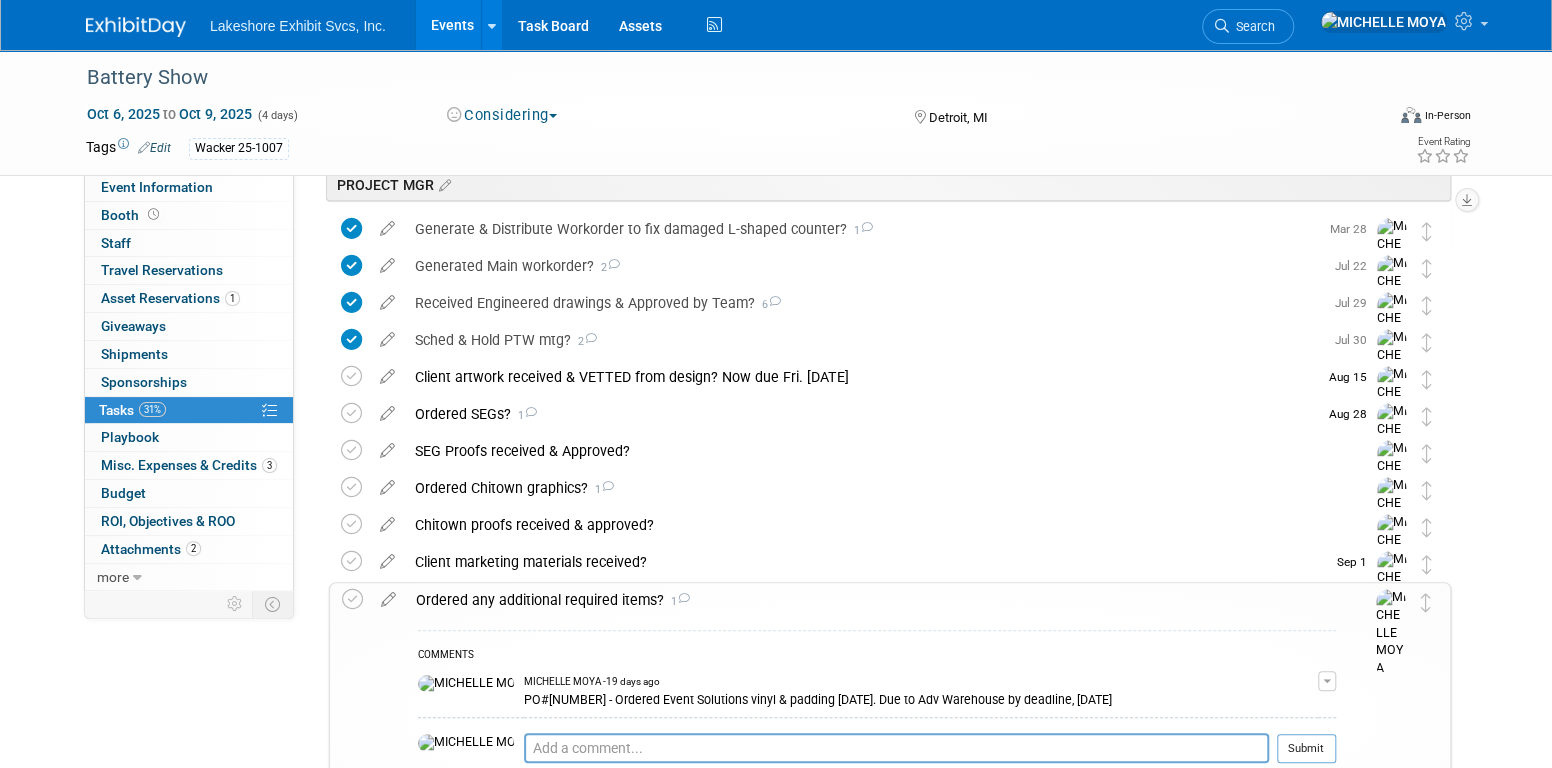 click on "Ordered any additional required items?
1" at bounding box center (871, 600) 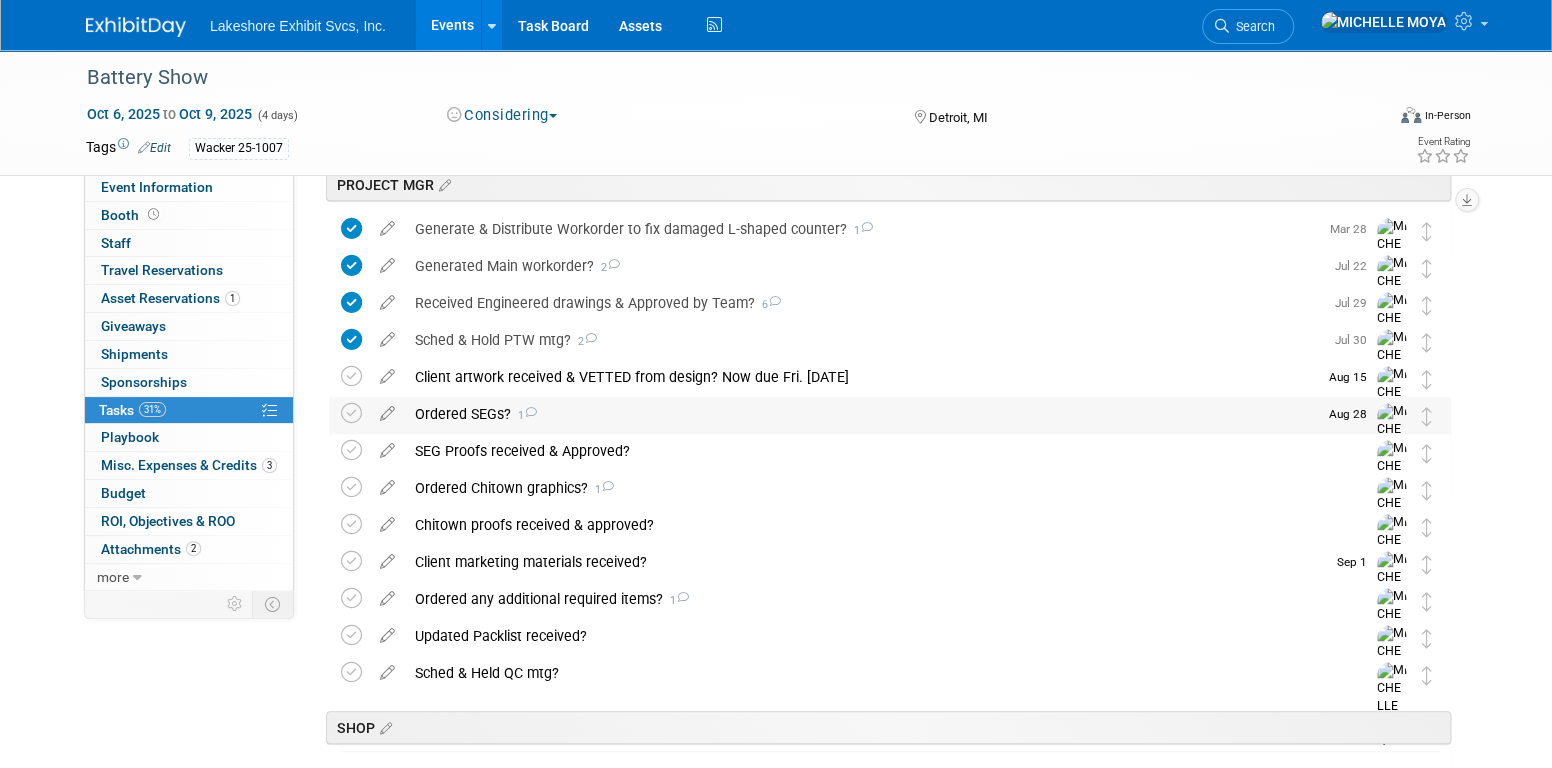 click on "Ordered SEGs?
1" at bounding box center (861, 414) 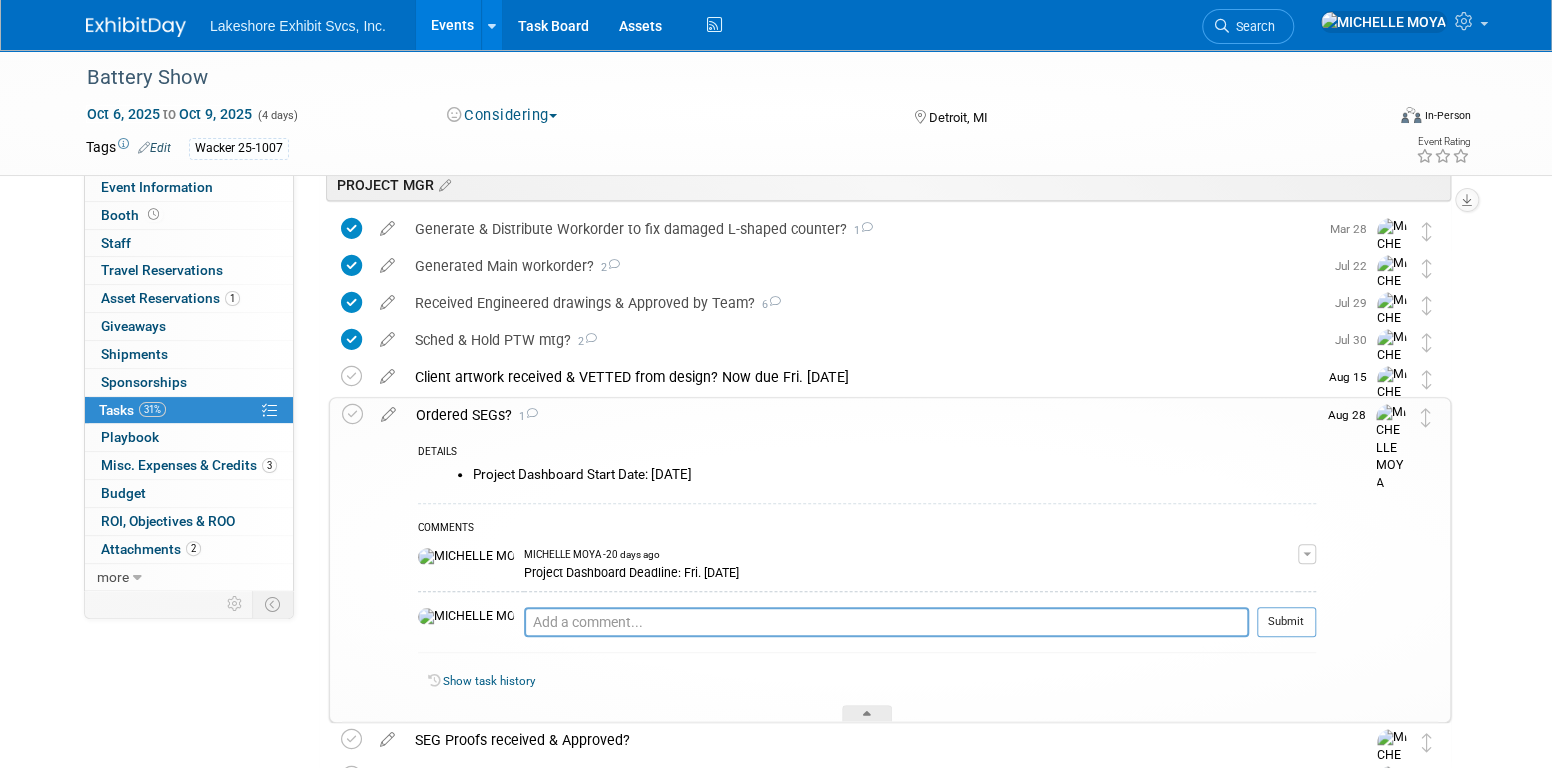 click on "Ordered SEGs?
1" at bounding box center [861, 415] 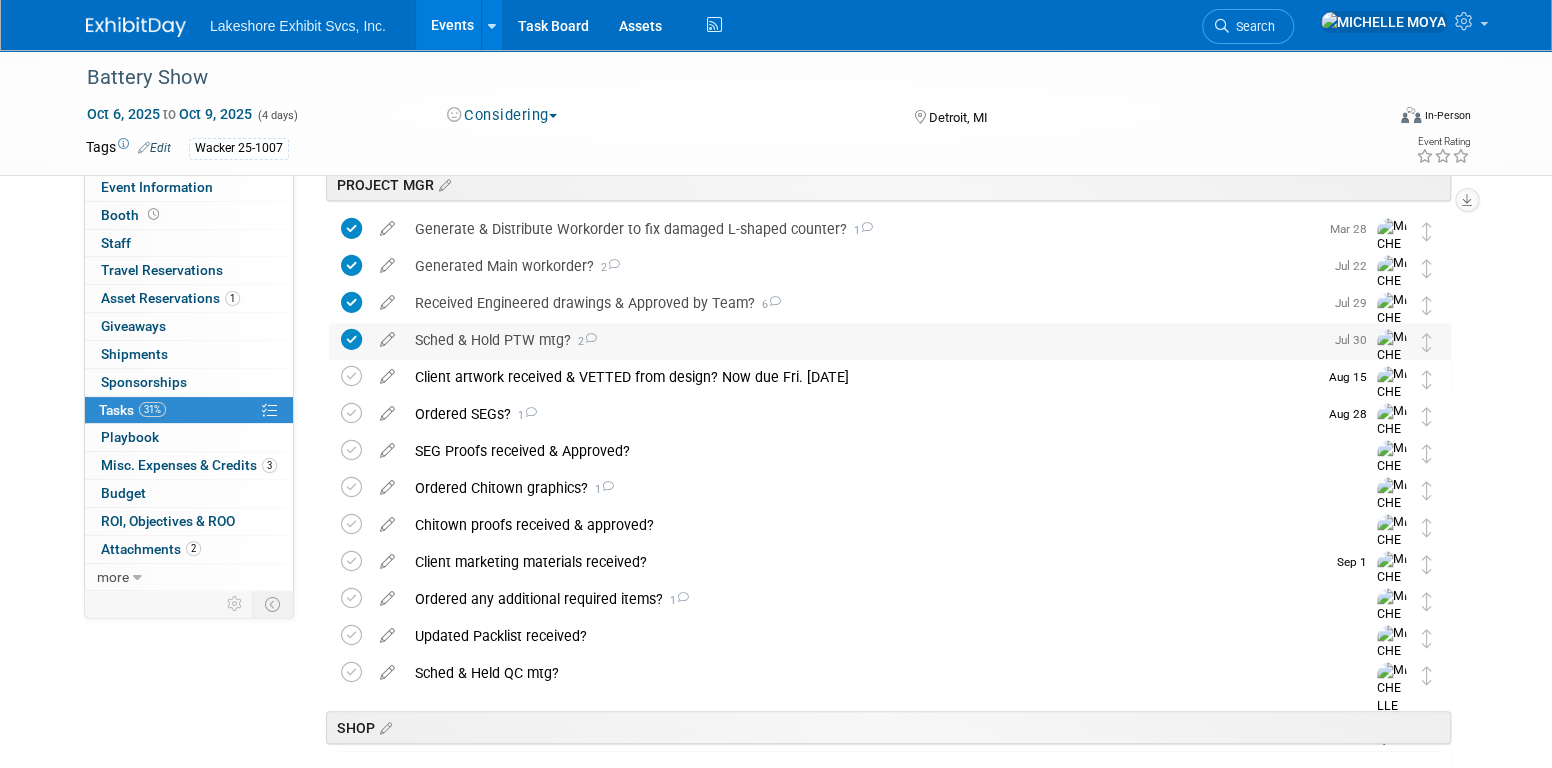 click on "Sched & Hold PTW mtg?
2" at bounding box center (864, 340) 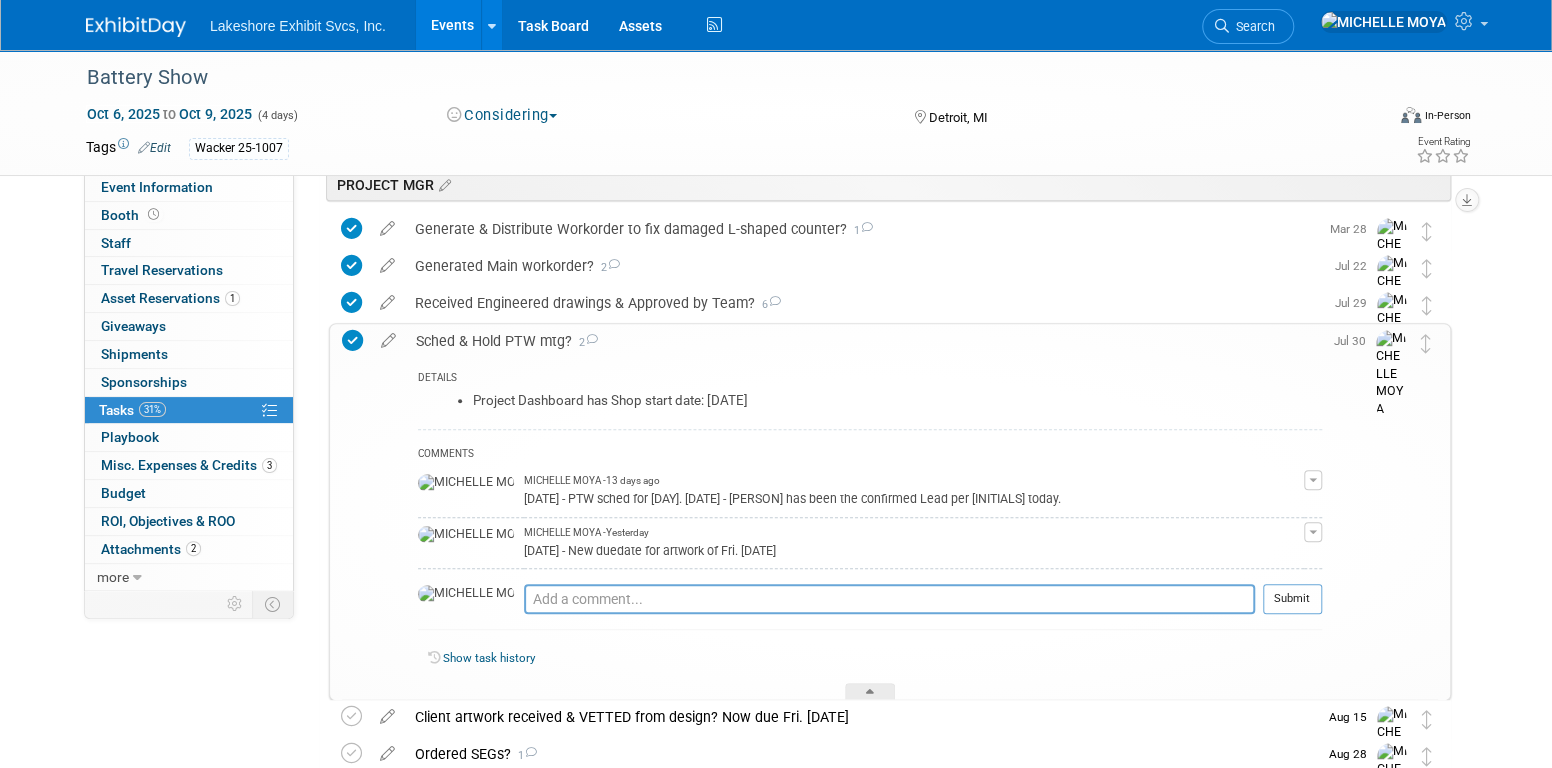 click on "Sched & Hold PTW mtg?
2" at bounding box center [864, 341] 